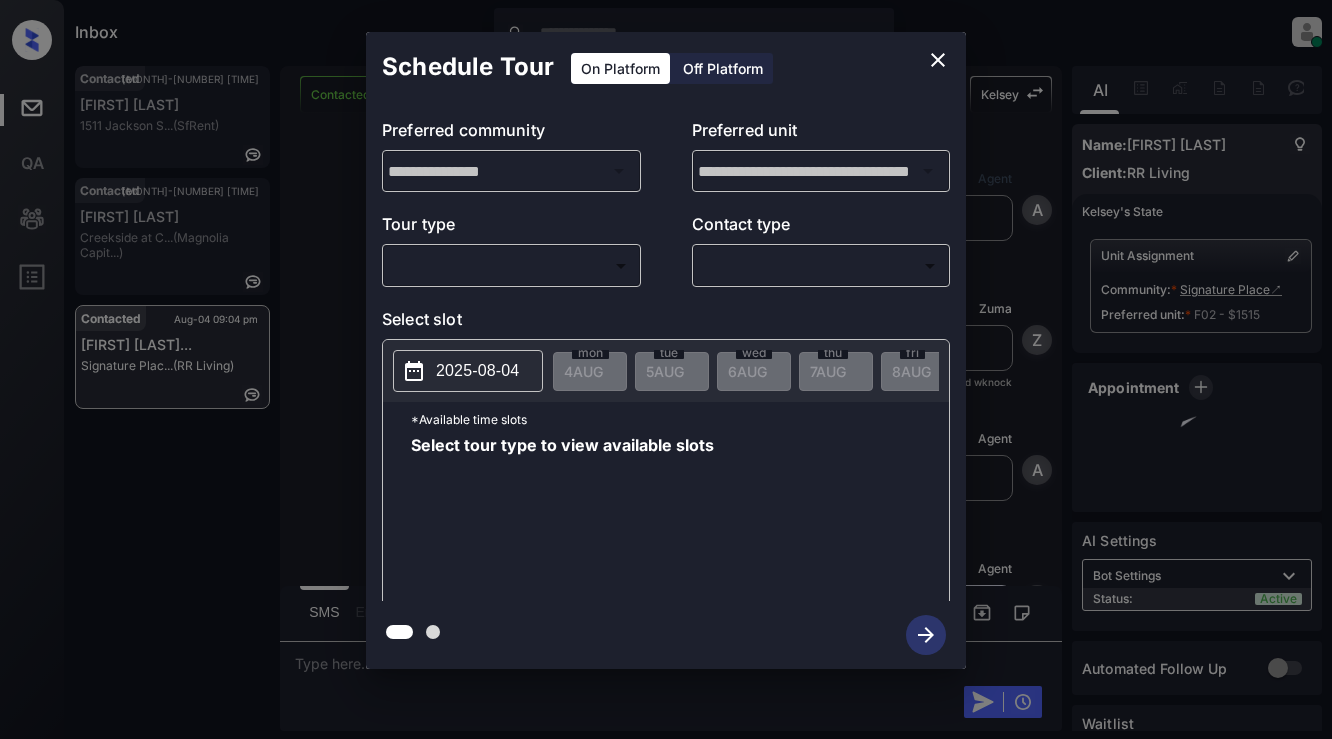 scroll, scrollTop: 0, scrollLeft: 0, axis: both 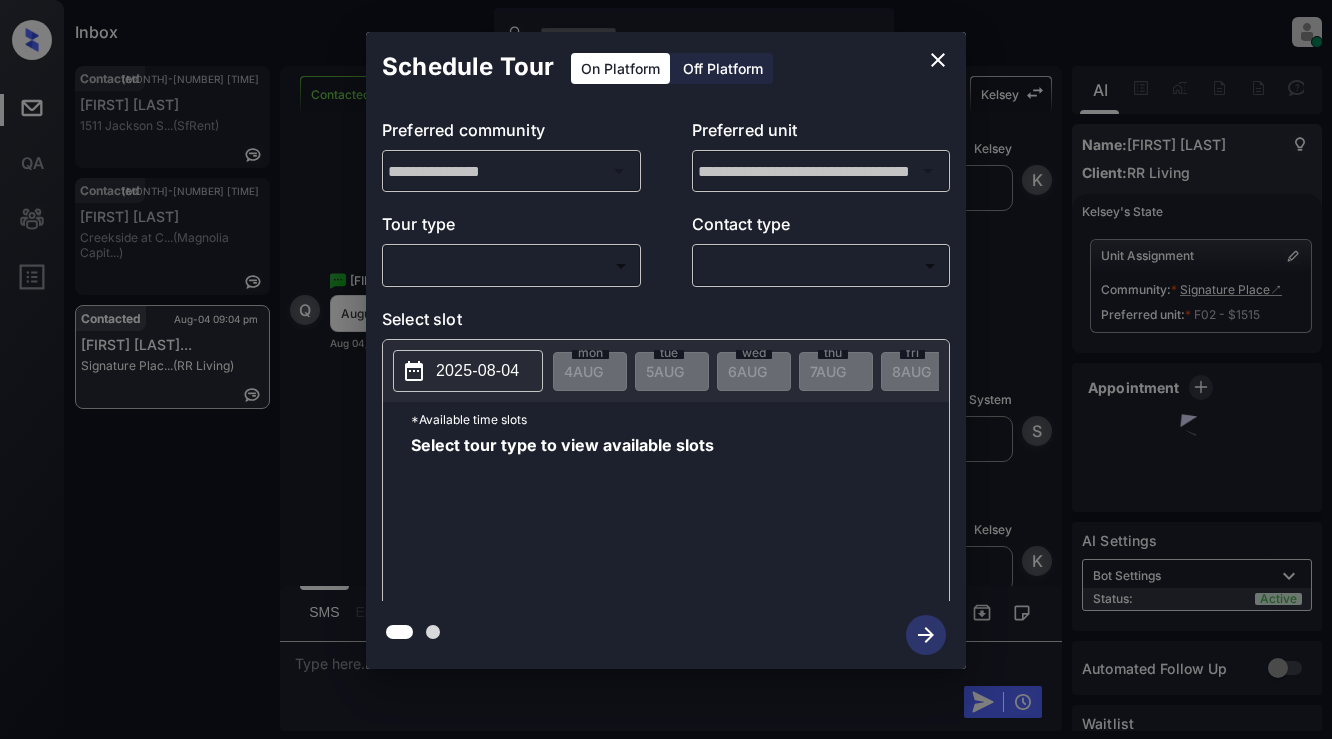 click on "Inbox Dominic Ceralde Online Set yourself   offline Set yourself   on break Profile Switch to  light  mode Sign out Contacted Aug-04 08:56 pm   Cheska Lapid 1511 Jackson S...  (SfRent) Contacted Aug-04 09:00 pm   Syhlu Yang Creekside at C...  (Magnolia Capit...) Contacted Aug-04 09:04 pm   Quneisha Pierc... Signature Plac...  (RR Living) Contacted Lost Lead Sentiment: Angry Upon sliding the acknowledgement:  Lead will move to lost stage. * ​ SMS and call option will be set to opt out. AFM will be turned off for the lead. Kelsey New Message Agent Lead created via webhook in Inbound stage. Aug 04, 2025 09:03 pm A New Message Zuma Lead transferred to leasing agent: kelsey Aug 04, 2025 09:03 pm  Sync'd w  knock Z New Message Agent AFM Request sent to Kelsey. Aug 04, 2025 09:03 pm A New Message Agent Notes Note: Structured Note:
Move In Date: 2025-10-06
Bedroom: 3
Aug 04, 2025 09:03 pm A New Message Kelsey Lead Details Updated
BedRoom: 3
Aug 04, 2025 09:03 pm K New Message Kelsey Aug 04, 2025 09:03 pm K" at bounding box center (666, 369) 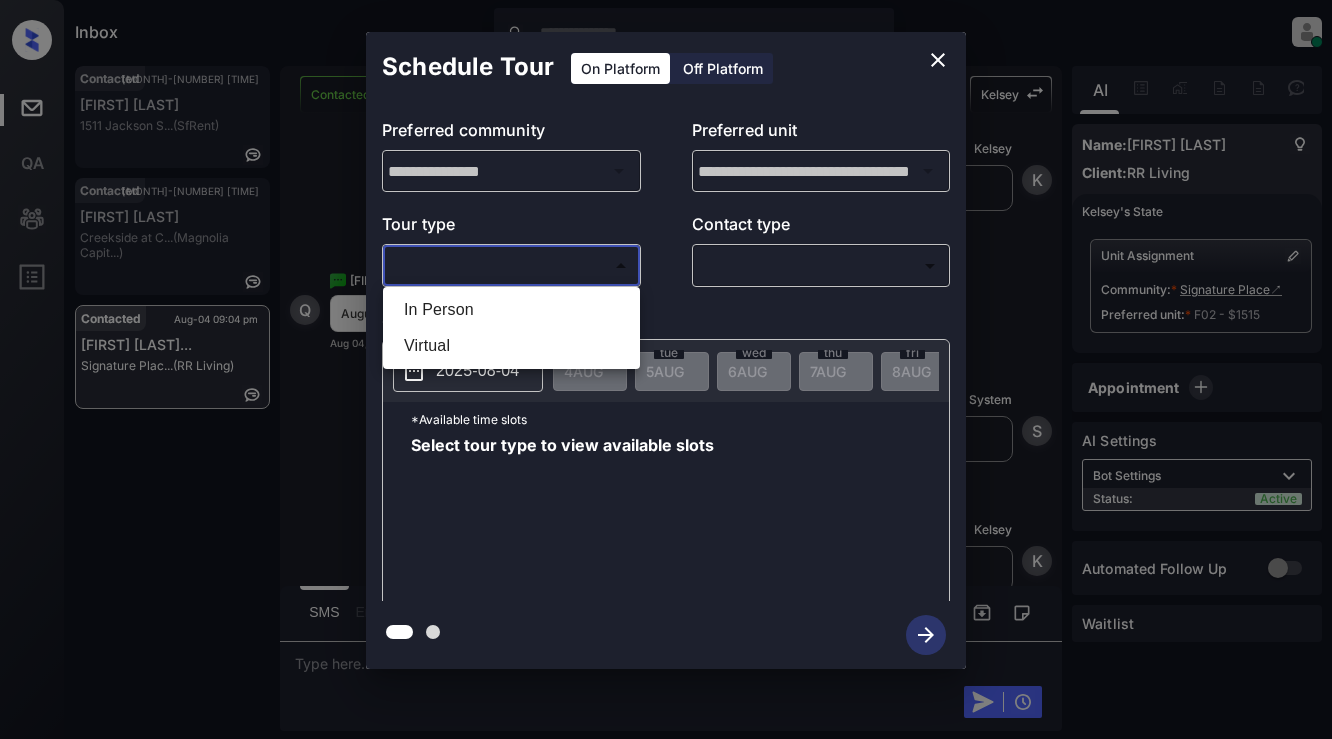 click on "In Person" at bounding box center (511, 310) 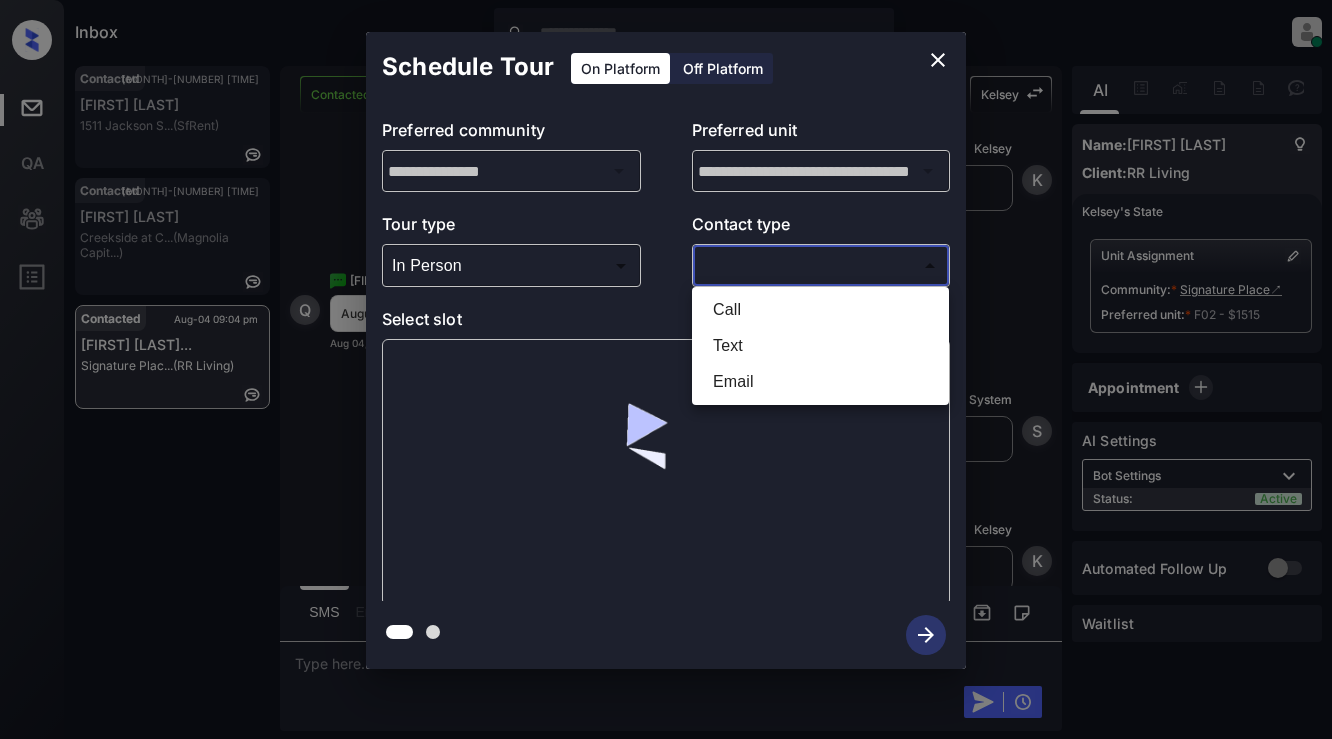 click on "Inbox Dominic Ceralde Online Set yourself   offline Set yourself   on break Profile Switch to  light  mode Sign out Contacted Aug-04 08:56 pm   Cheska Lapid 1511 Jackson S...  (SfRent) Contacted Aug-04 09:00 pm   Syhlu Yang Creekside at C...  (Magnolia Capit...) Contacted Aug-04 09:04 pm   Quneisha Pierc... Signature Plac...  (RR Living) Contacted Lost Lead Sentiment: Angry Upon sliding the acknowledgement:  Lead will move to lost stage. * ​ SMS and call option will be set to opt out. AFM will be turned off for the lead. Kelsey New Message Agent Lead created via webhook in Inbound stage. Aug 04, 2025 09:03 pm A New Message Zuma Lead transferred to leasing agent: kelsey Aug 04, 2025 09:03 pm  Sync'd w  knock Z New Message Agent AFM Request sent to Kelsey. Aug 04, 2025 09:03 pm A New Message Agent Notes Note: Structured Note:
Move In Date: 2025-10-06
Bedroom: 3
Aug 04, 2025 09:03 pm A New Message Kelsey Lead Details Updated
BedRoom: 3
Aug 04, 2025 09:03 pm K New Message Kelsey Aug 04, 2025 09:03 pm K" at bounding box center [666, 369] 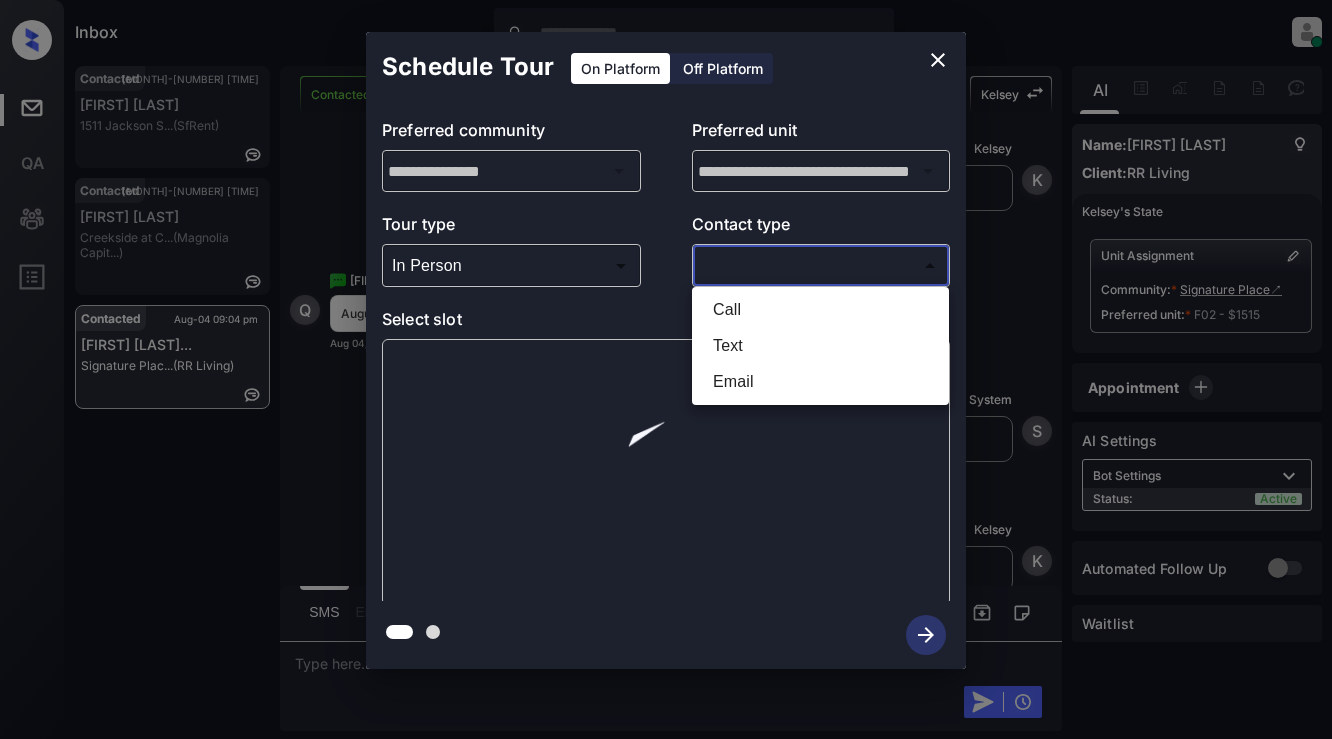click on "Text" at bounding box center [820, 346] 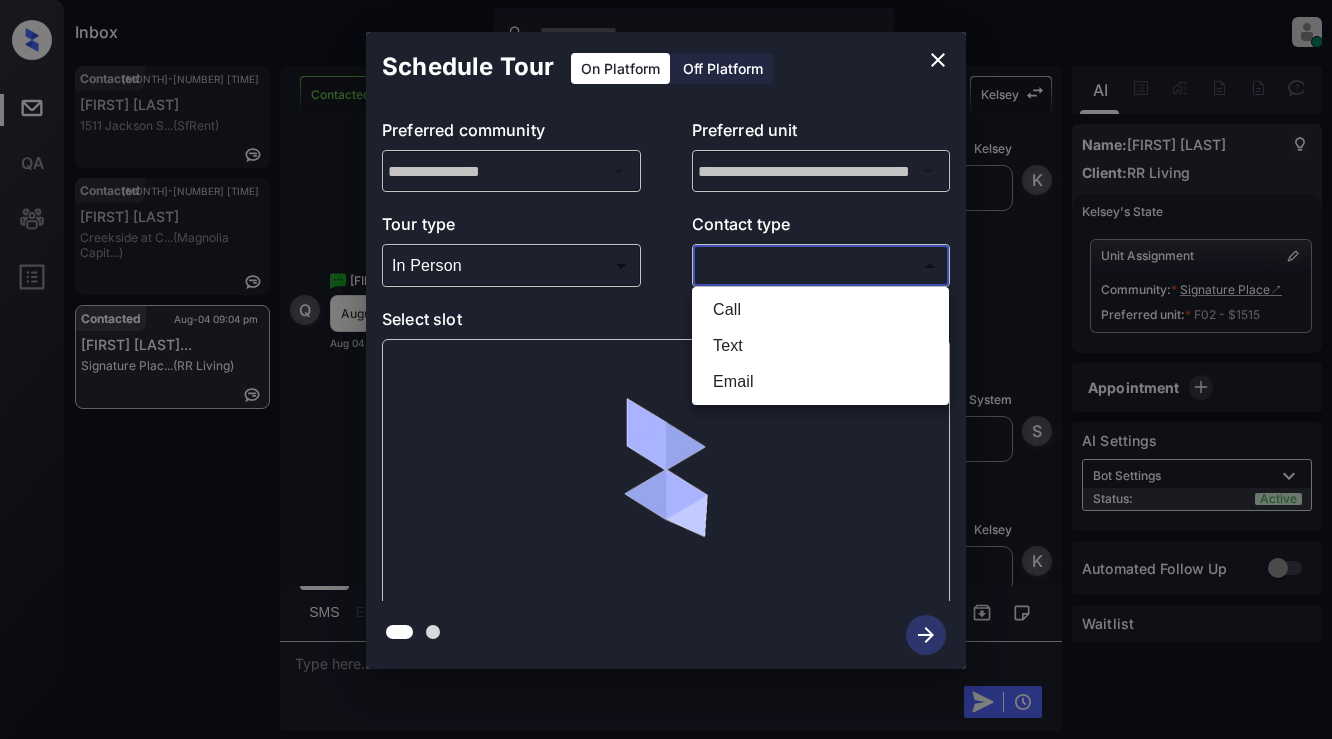 type on "****" 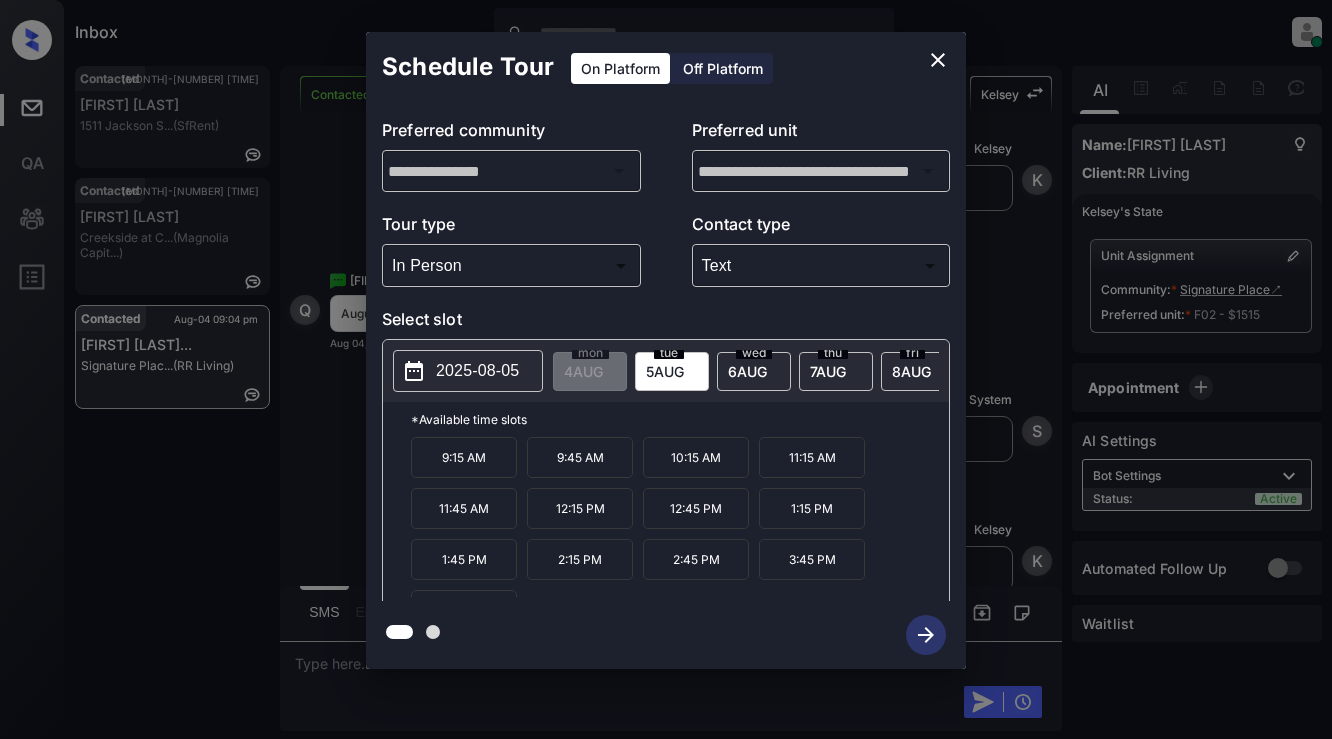 click on "fri" at bounding box center (590, 353) 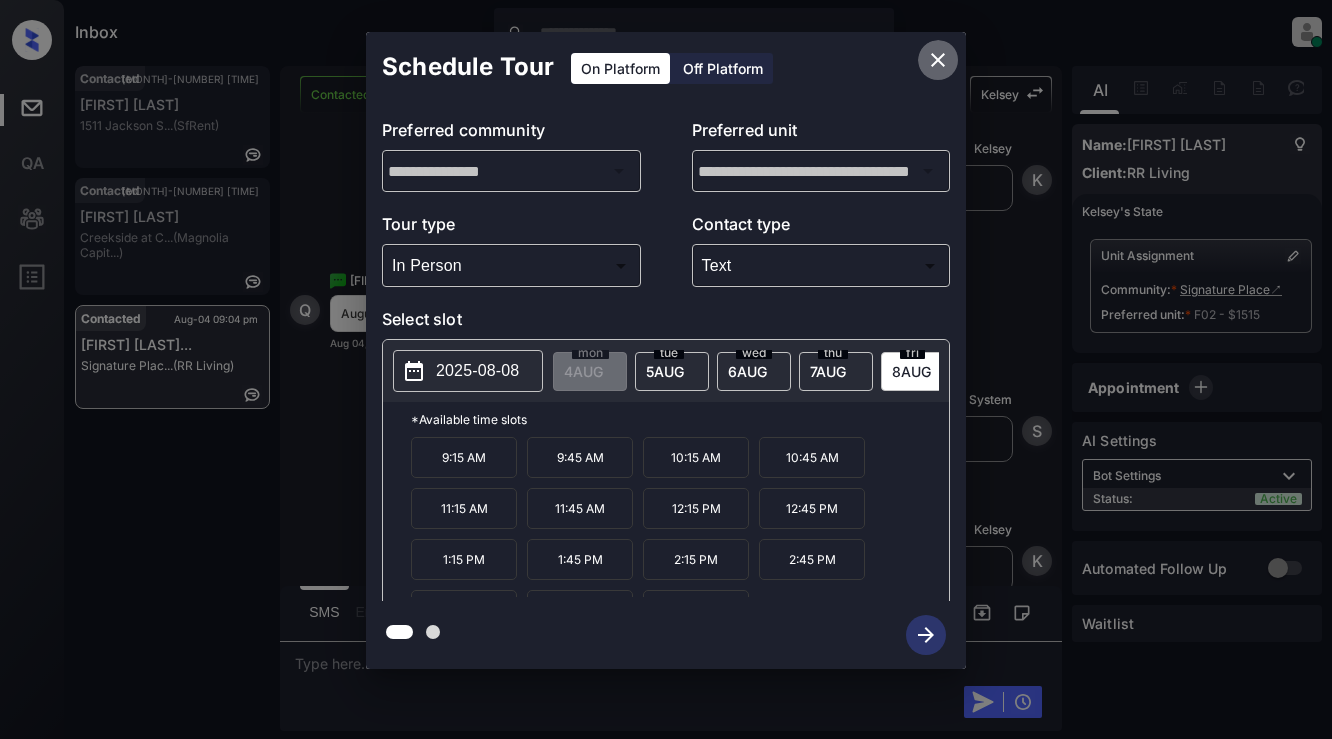 click 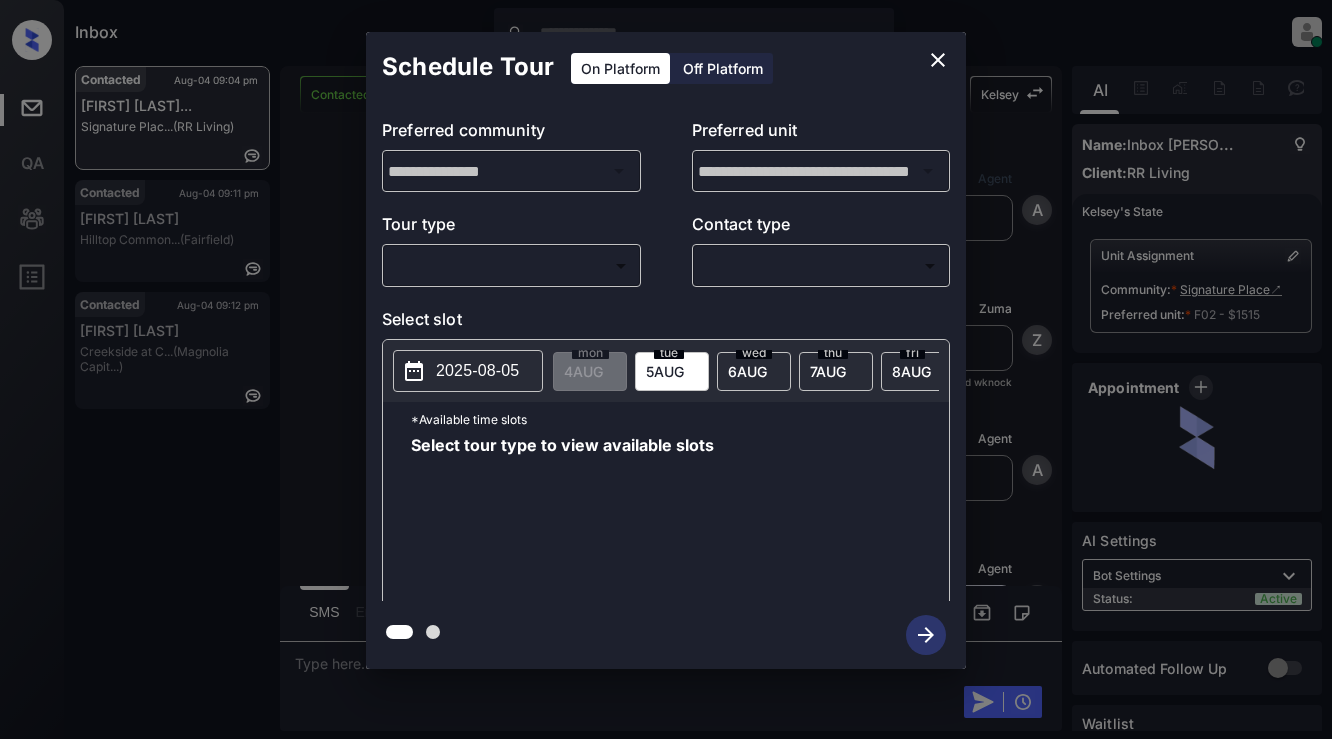 scroll, scrollTop: 0, scrollLeft: 0, axis: both 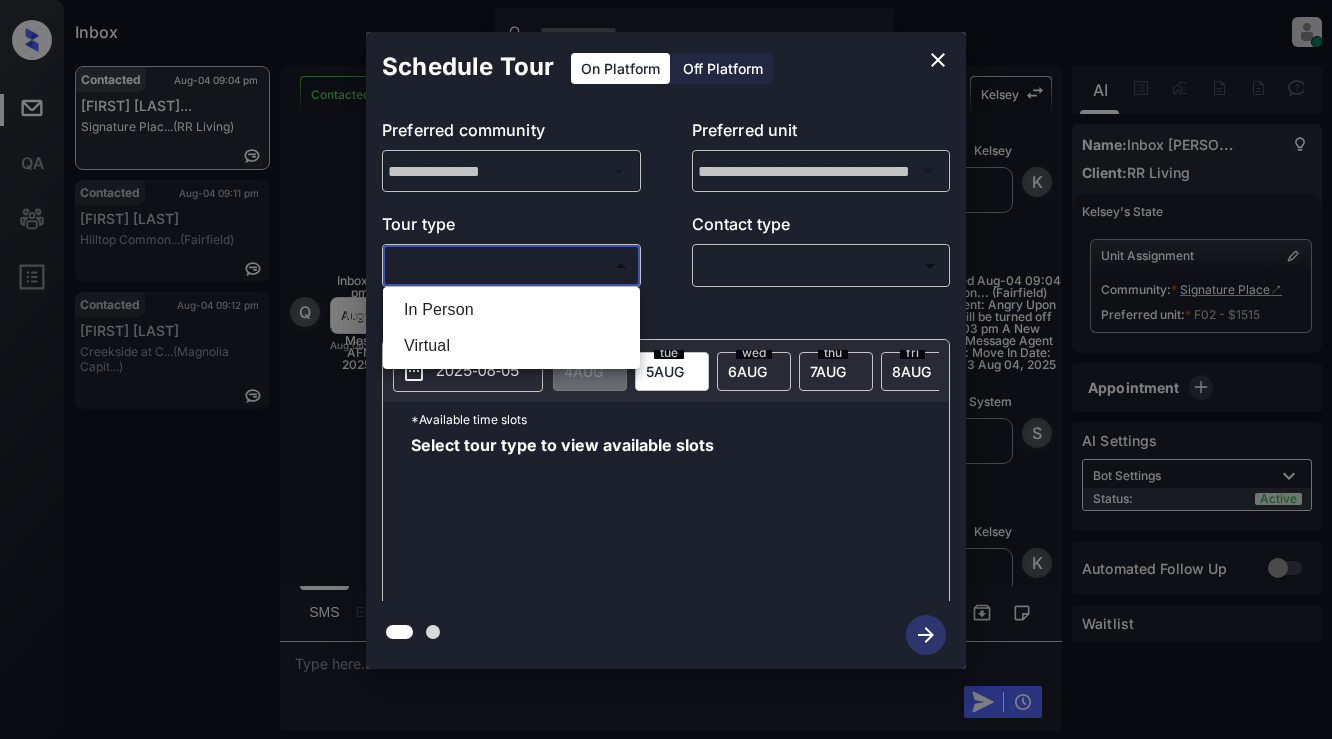 drag, startPoint x: 570, startPoint y: 269, endPoint x: 577, endPoint y: 295, distance: 26.925823 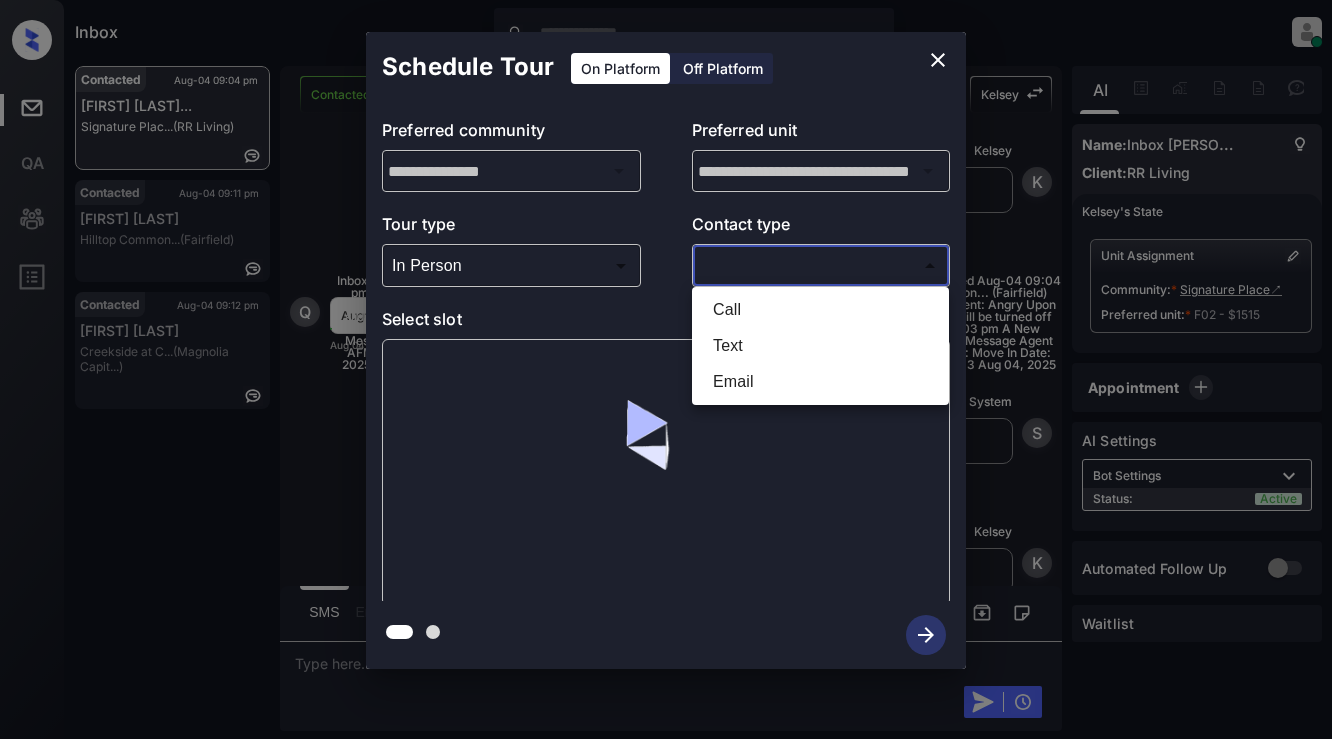 click on "Inbox Dominic Ceralde Online Set yourself   offline Set yourself   on break Profile Switch to  light  mode Sign out Contacted Aug-04 09:04 pm   Quneisha Pierc... Signature Plac...  (RR Living) Contacted Aug-04 09:11 pm   Senian Saelee Hilltop Common...  (Fairfield) Contacted Aug-04 09:12 pm   Syhlu Yang Creekside at C...  (Magnolia Capit...) Contacted Lost Lead Sentiment: Angry Upon sliding the acknowledgement:  Lead will move to lost stage. * ​ SMS and call option will be set to opt out. AFM will be turned off for the lead. Kelsey New Message Agent Lead created via webhook in Inbound stage. Aug 04, 2025 09:03 pm A New Message Zuma Lead transferred to leasing agent: kelsey Aug 04, 2025 09:03 pm  Sync'd w  knock Z New Message Agent AFM Request sent to Kelsey. Aug 04, 2025 09:03 pm A New Message Agent Notes Note: Structured Note:
Move In Date: 2025-10-06
Bedroom: 3
Aug 04, 2025 09:03 pm A New Message Kelsey Lead Details Updated
BedRoom: 3
Aug 04, 2025 09:03 pm K New Message Kelsey Aug 04, 2025 09:03 pm" at bounding box center (666, 369) 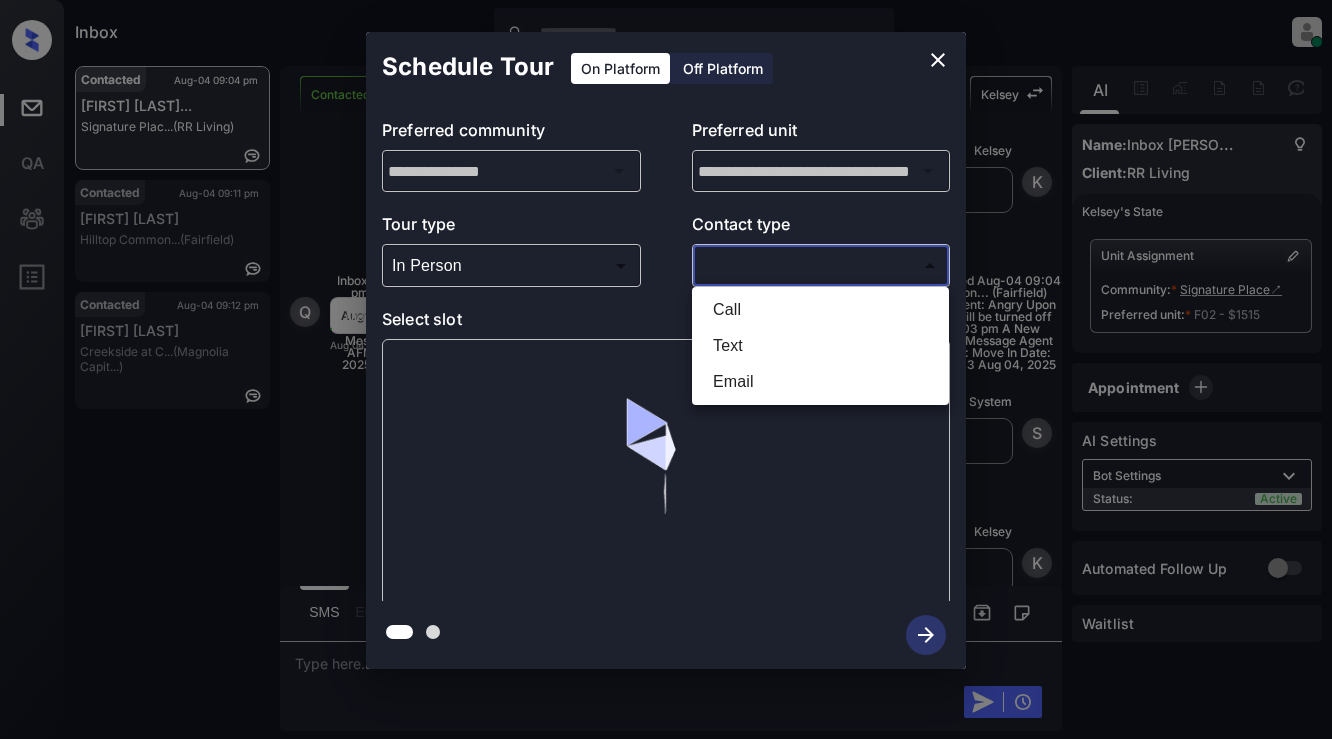 click on "Text" at bounding box center [820, 346] 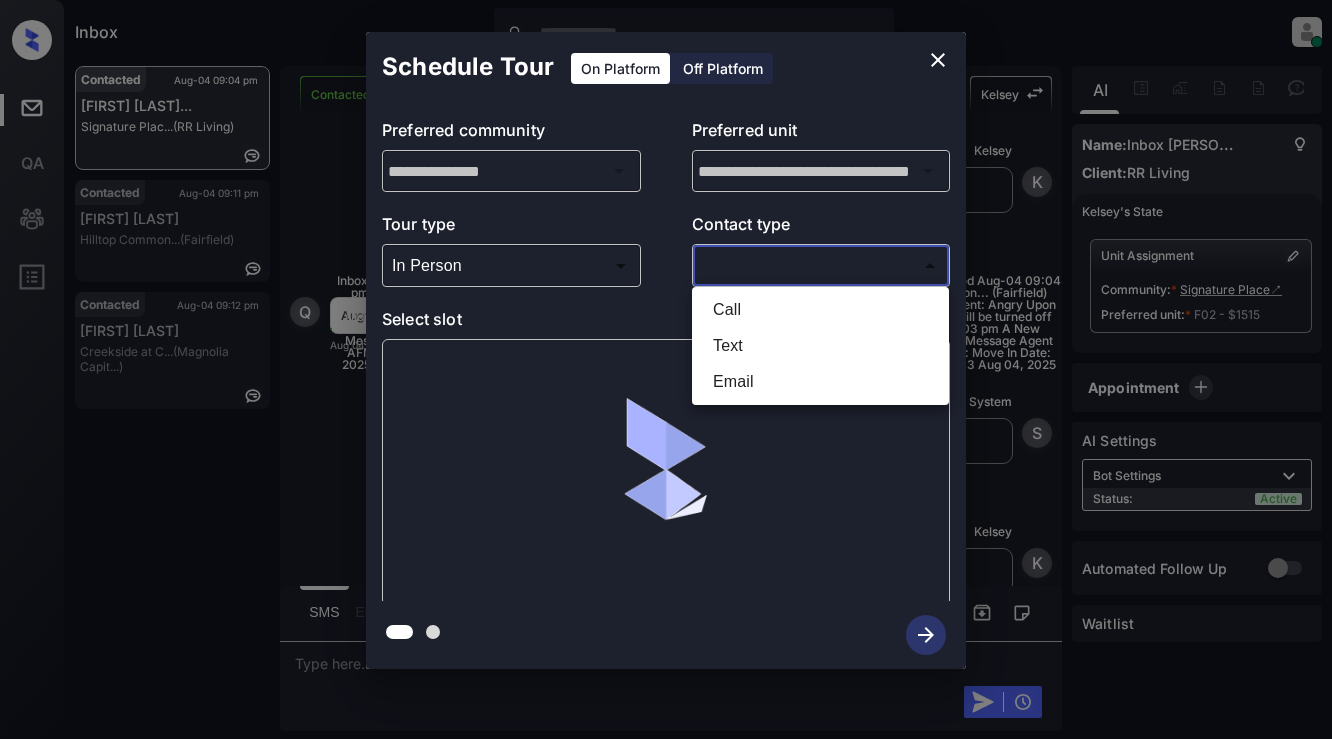 type on "****" 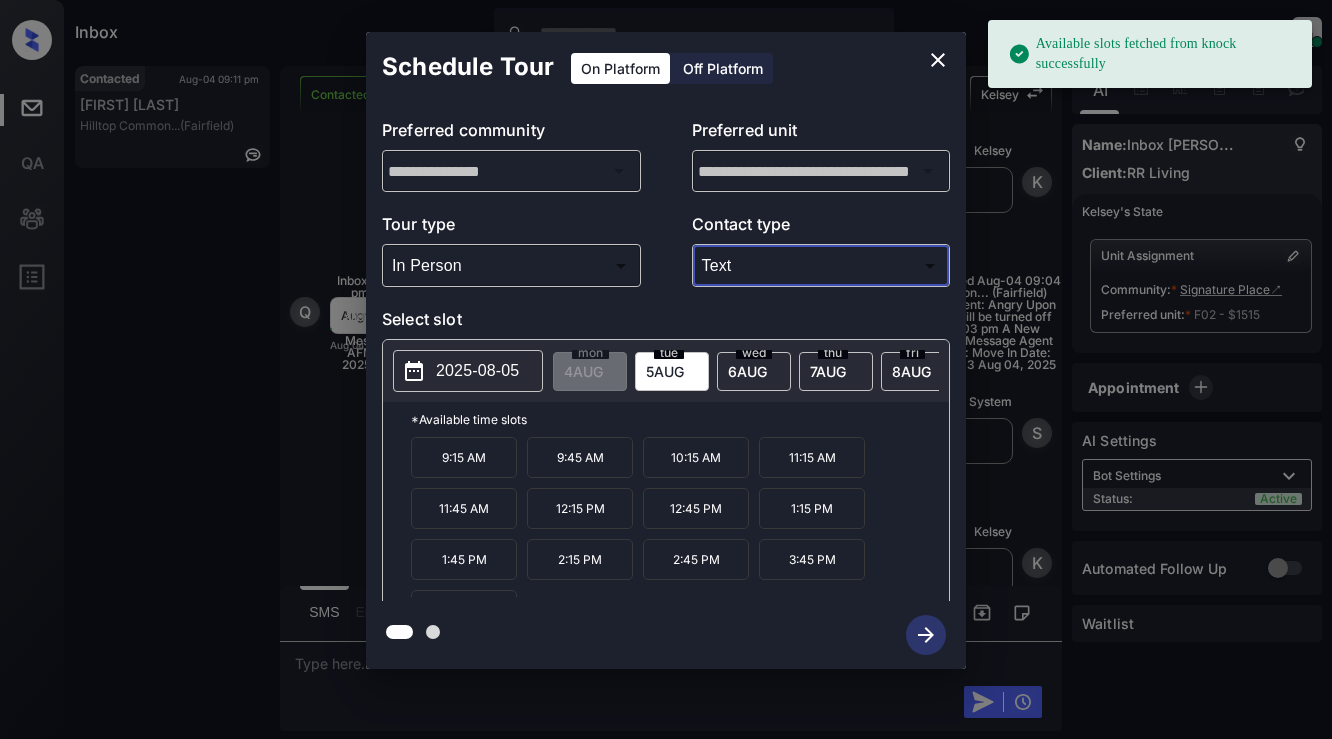 click on "2025-08-05" at bounding box center [477, 371] 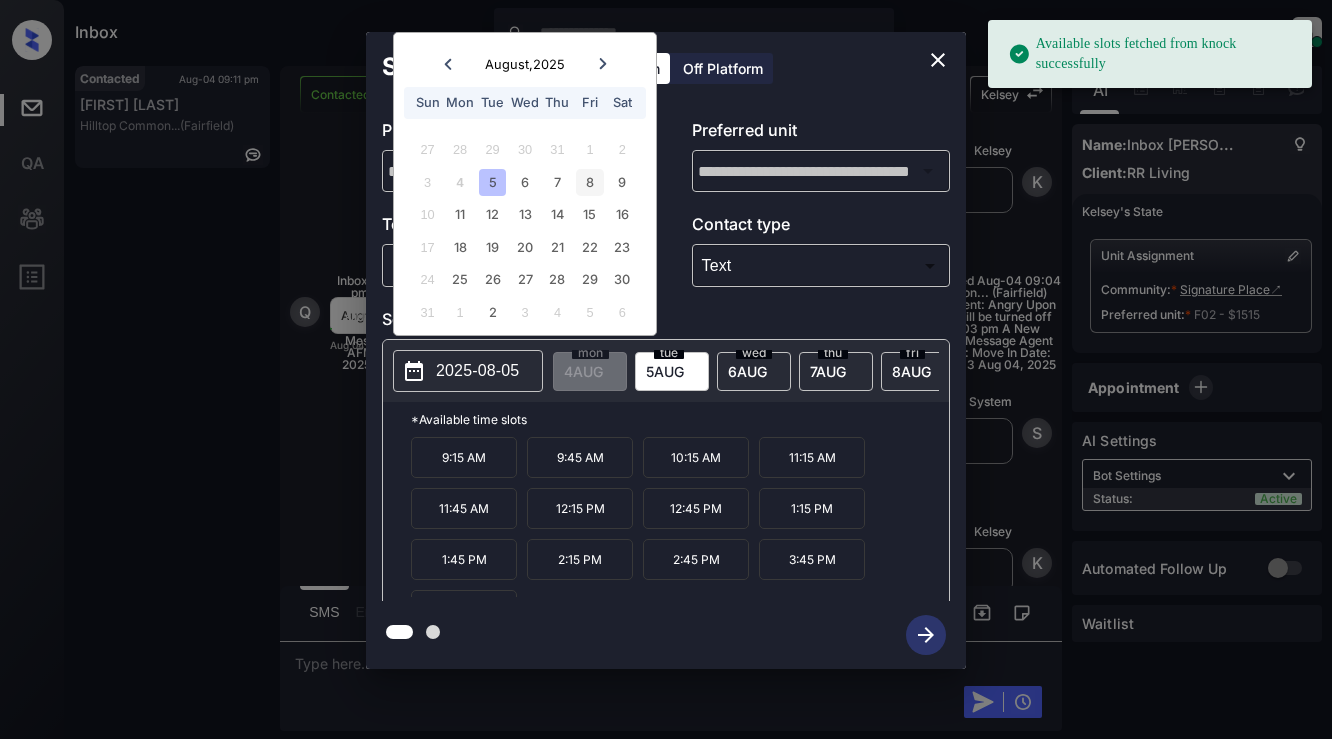 click on "8" at bounding box center (589, 182) 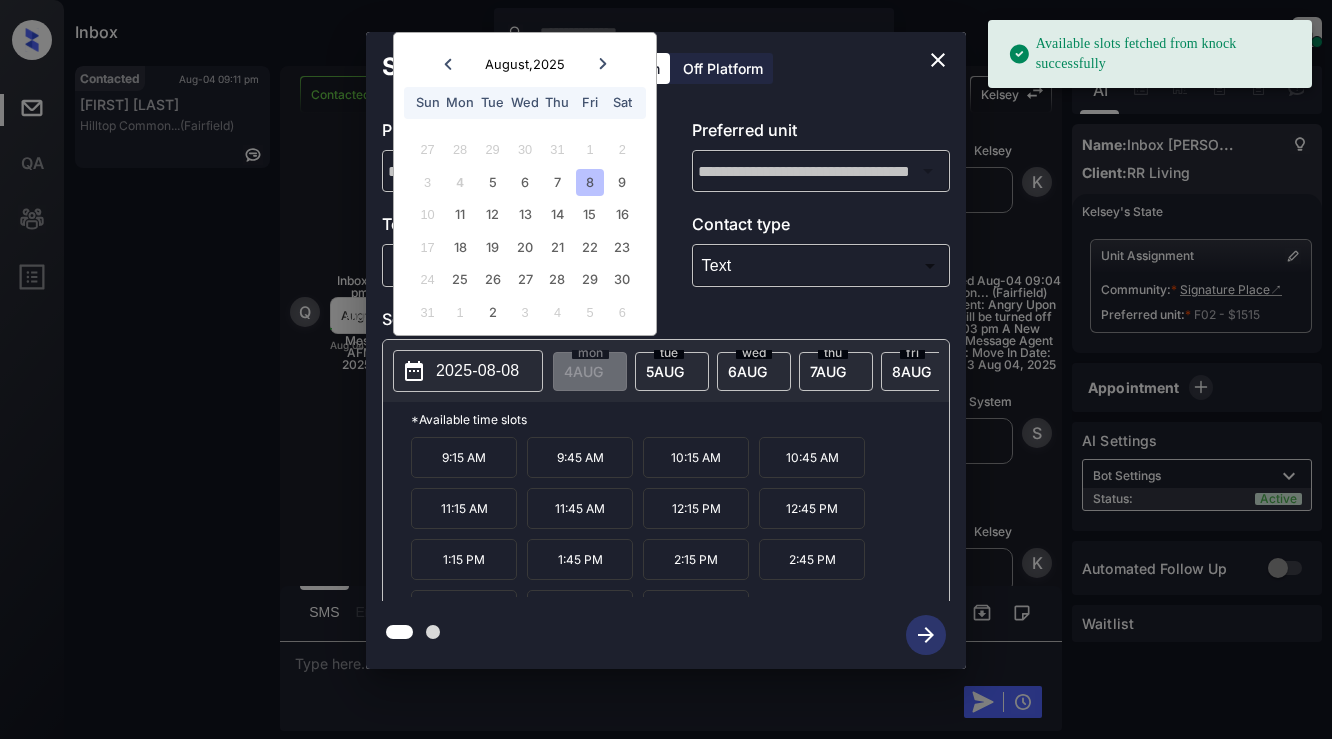 click on "11:15 AM" at bounding box center [464, 508] 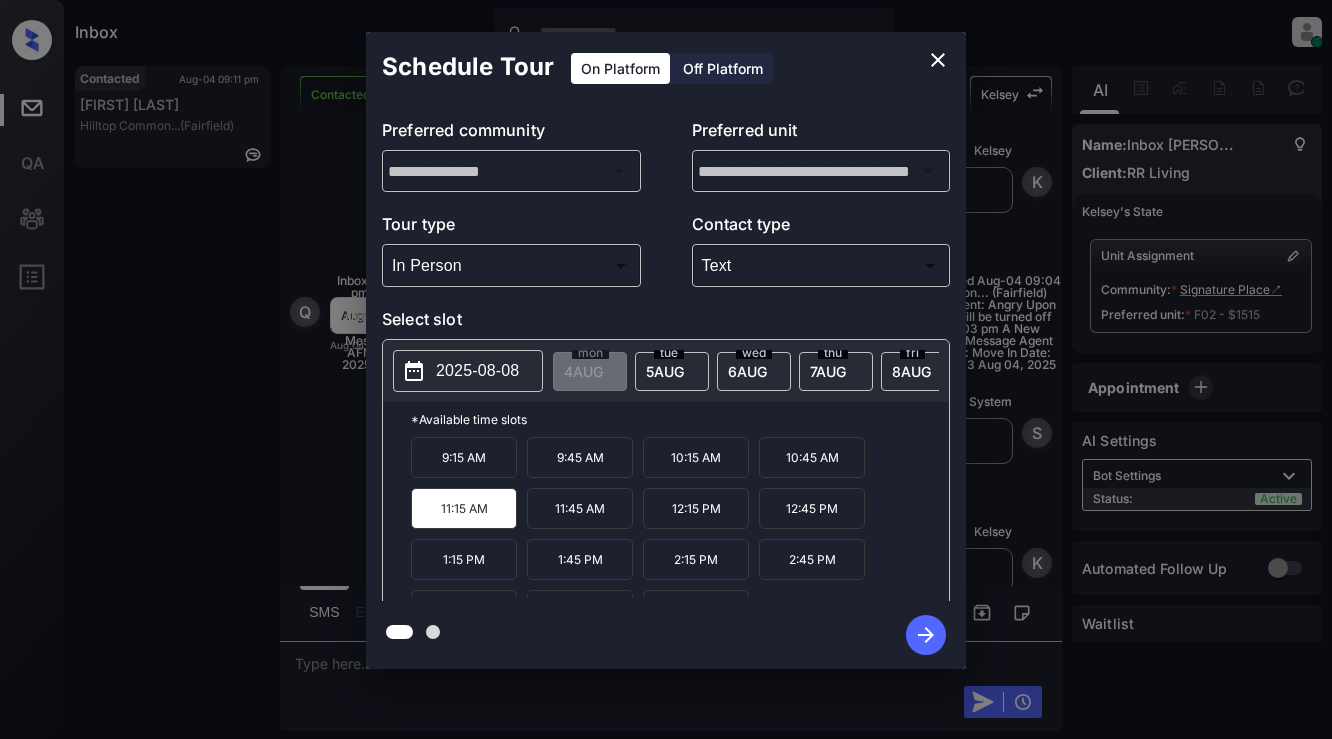click 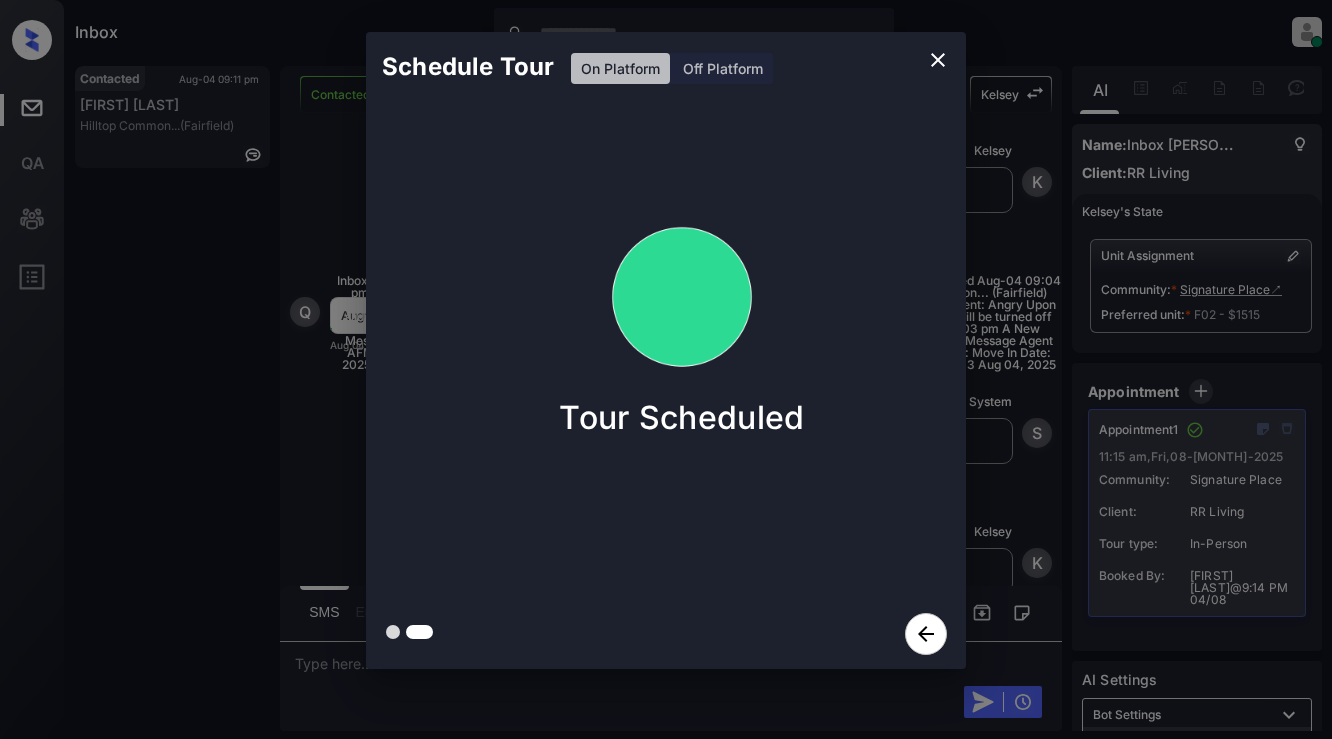 click on "Schedule Tour On Platform Off Platform Tour Scheduled" at bounding box center [666, 350] 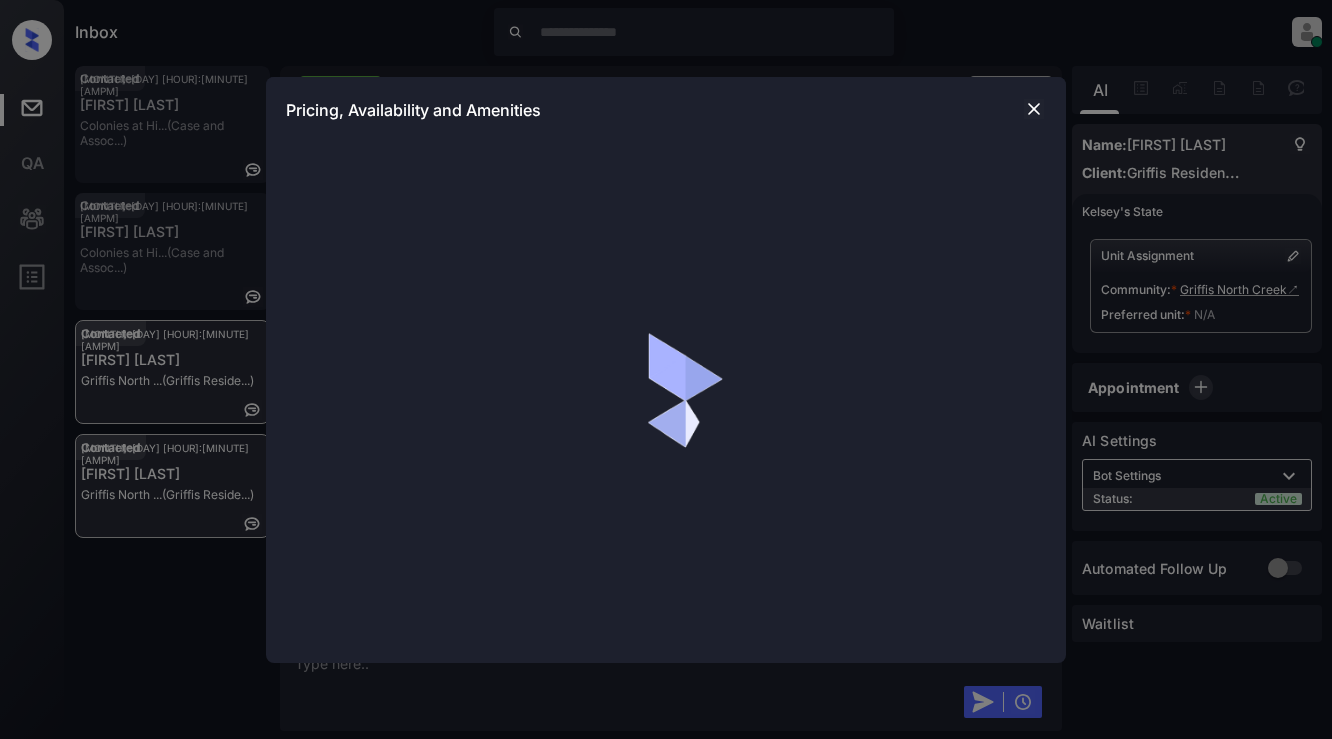 scroll, scrollTop: 0, scrollLeft: 0, axis: both 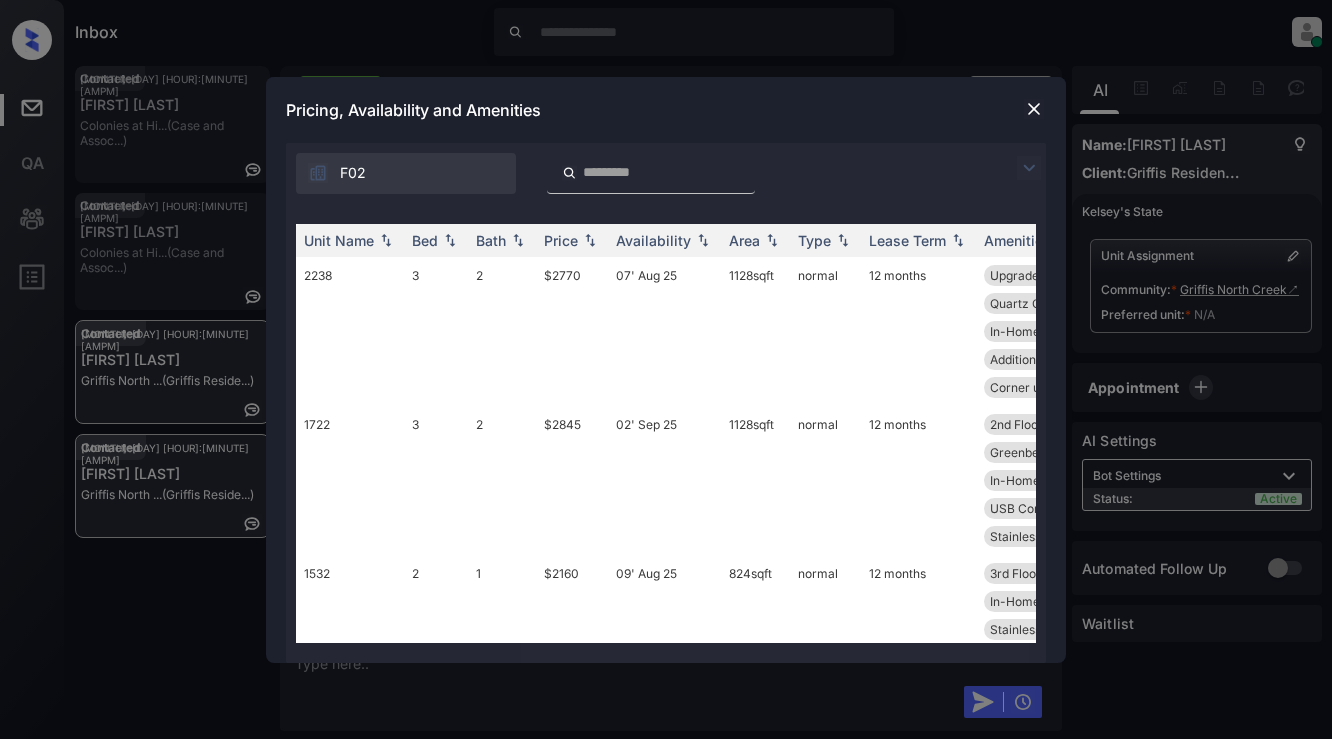 click at bounding box center (1029, 168) 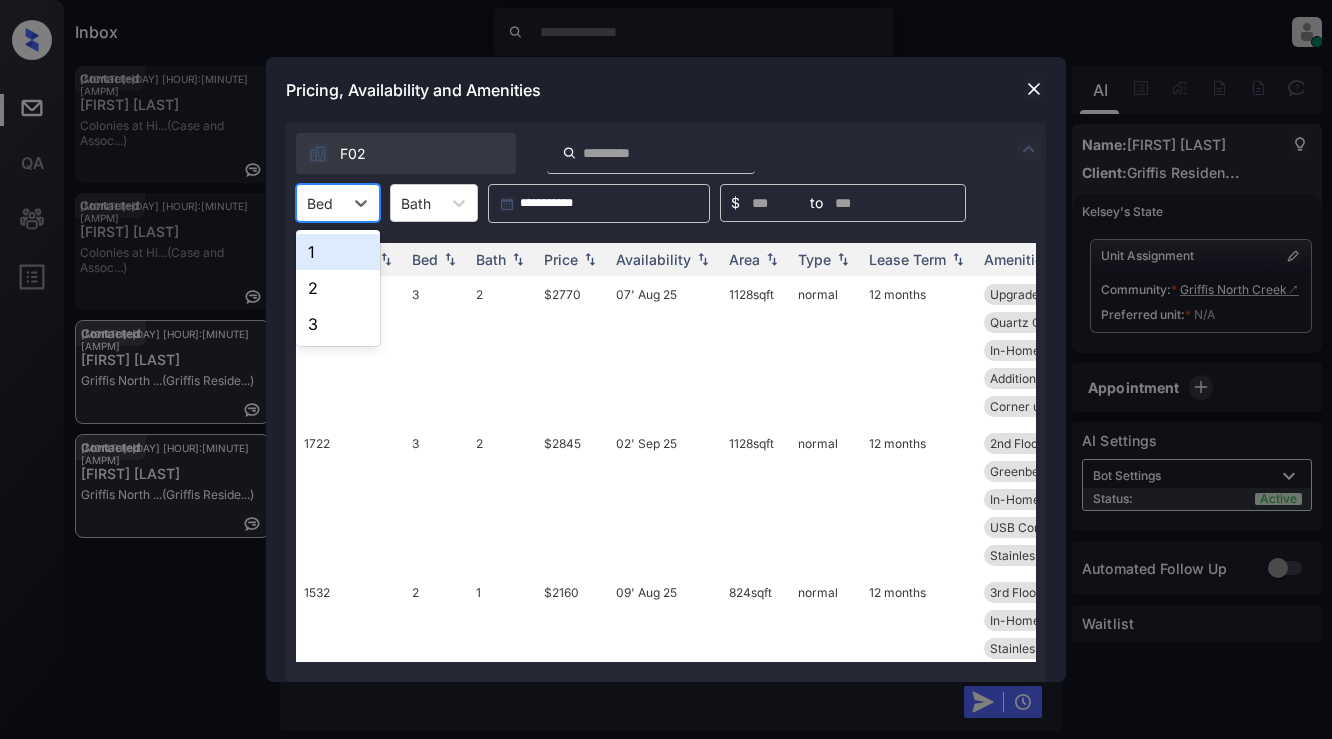 click at bounding box center [320, 203] 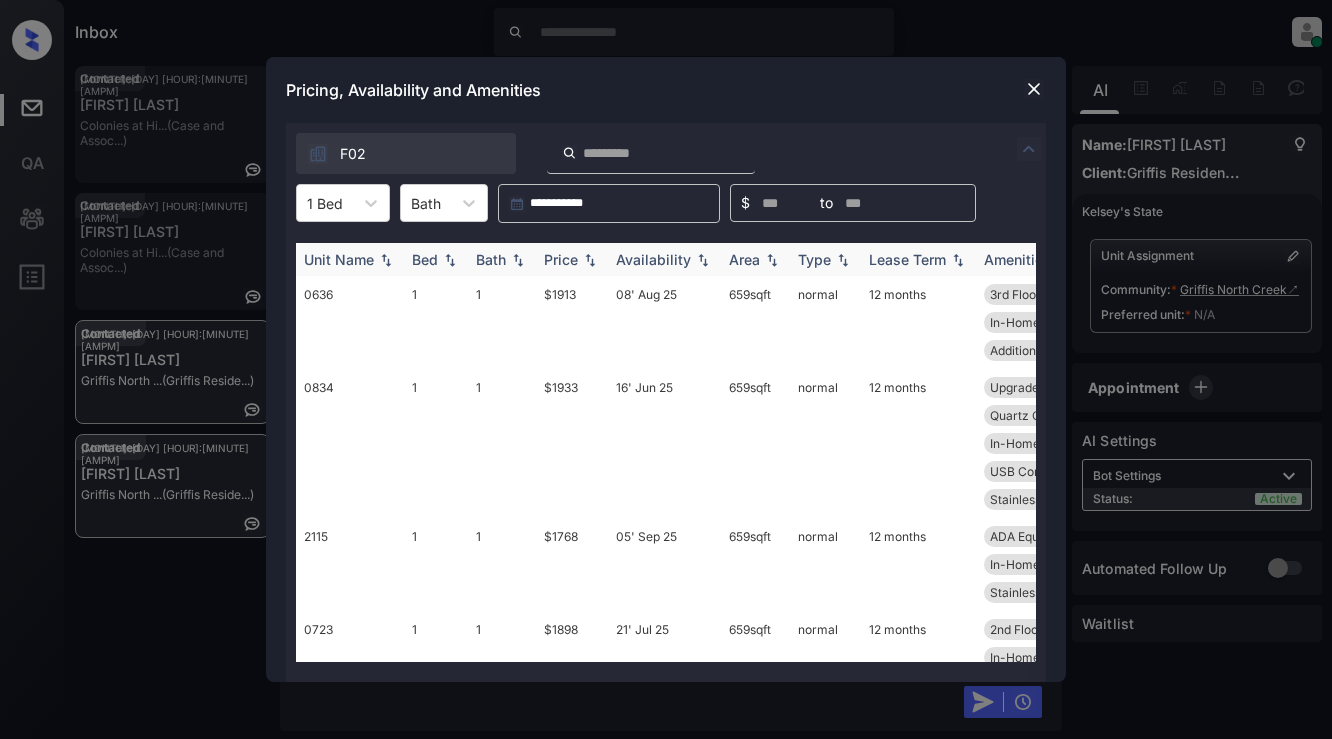 click at bounding box center (590, 260) 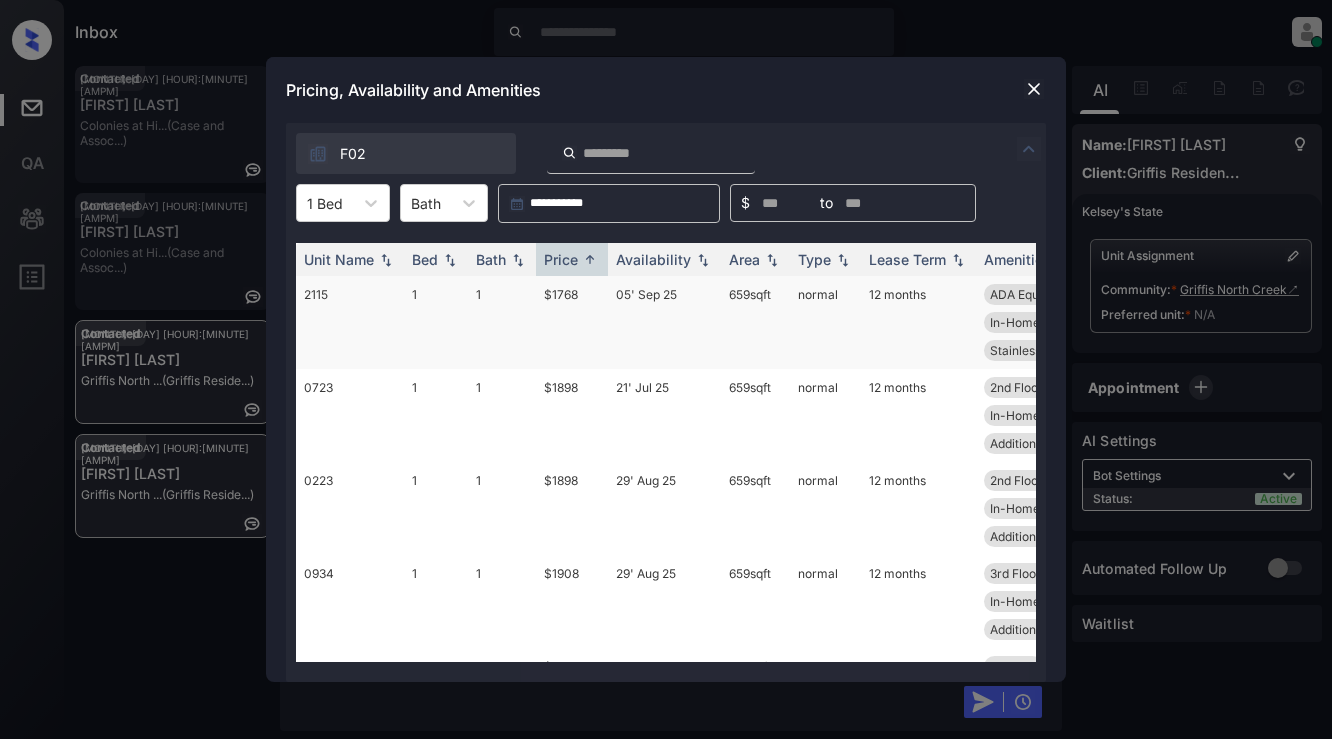 click on "$1768" at bounding box center (572, 322) 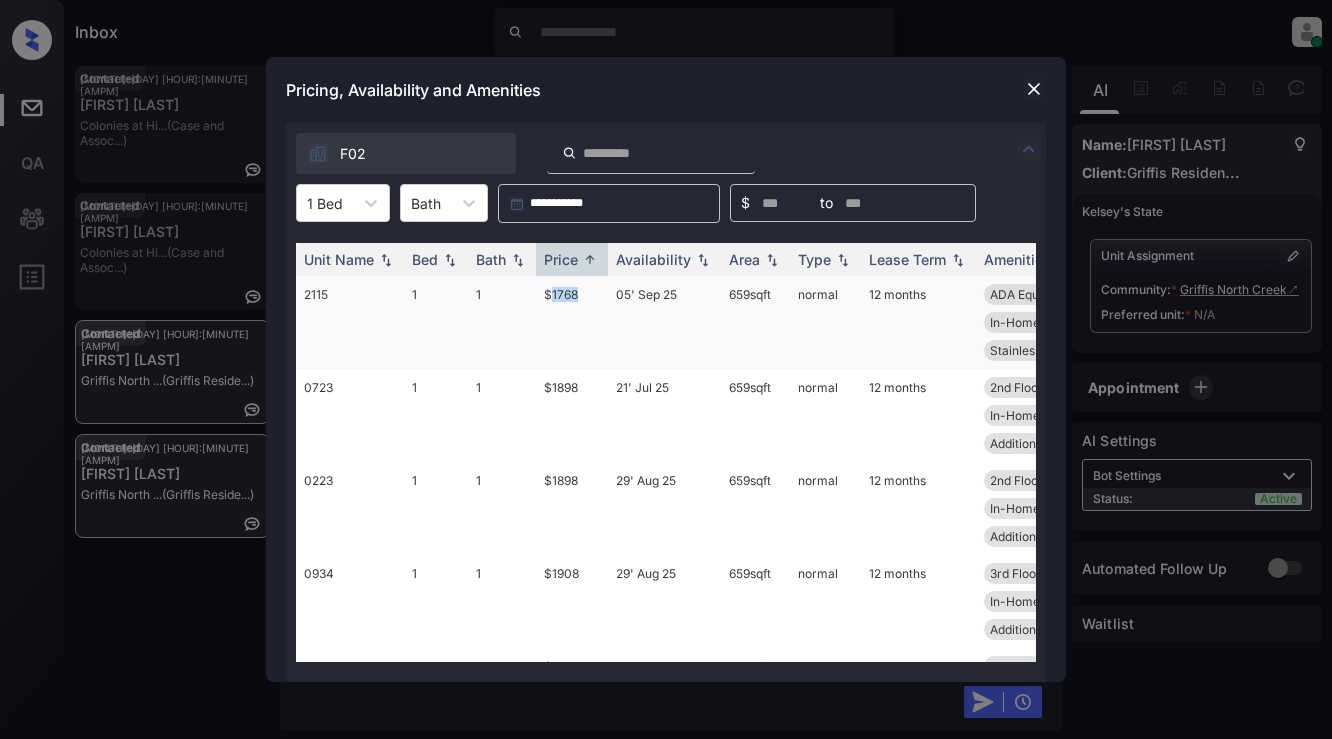 click on "$1768" at bounding box center (572, 322) 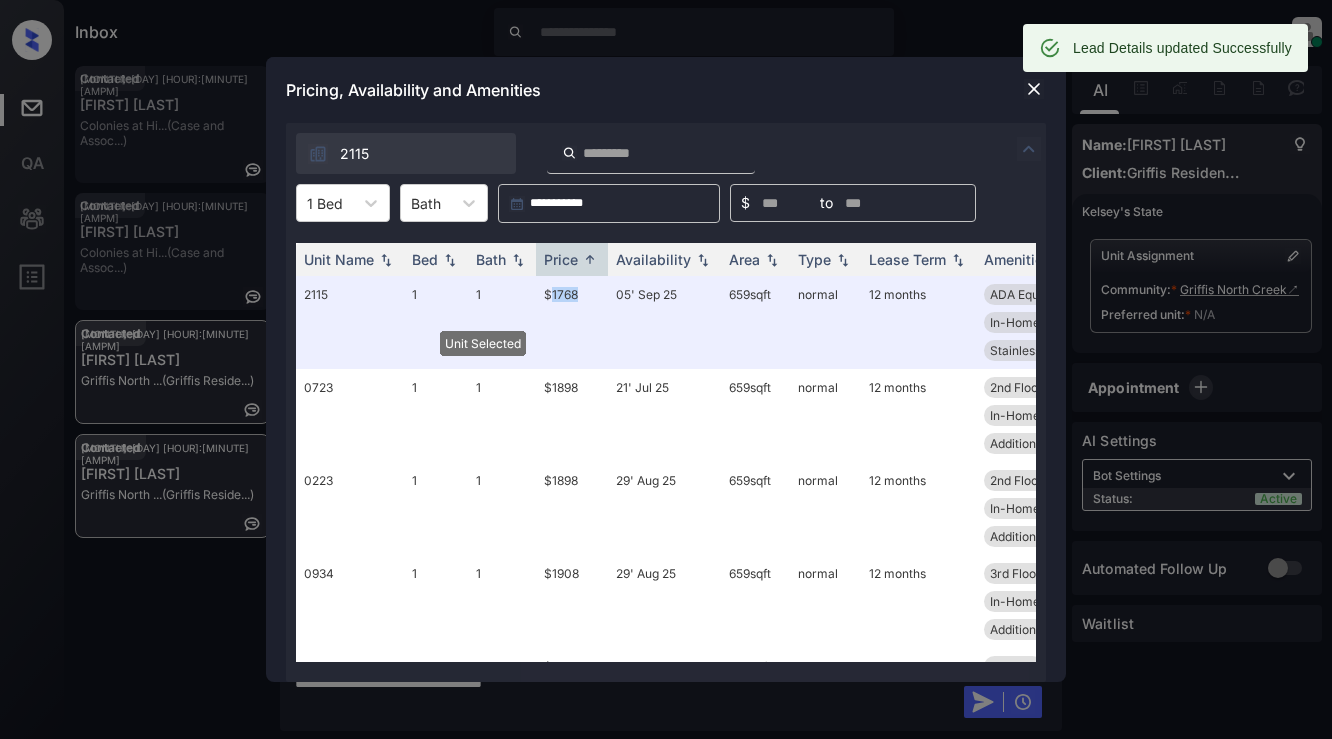 click at bounding box center (1034, 89) 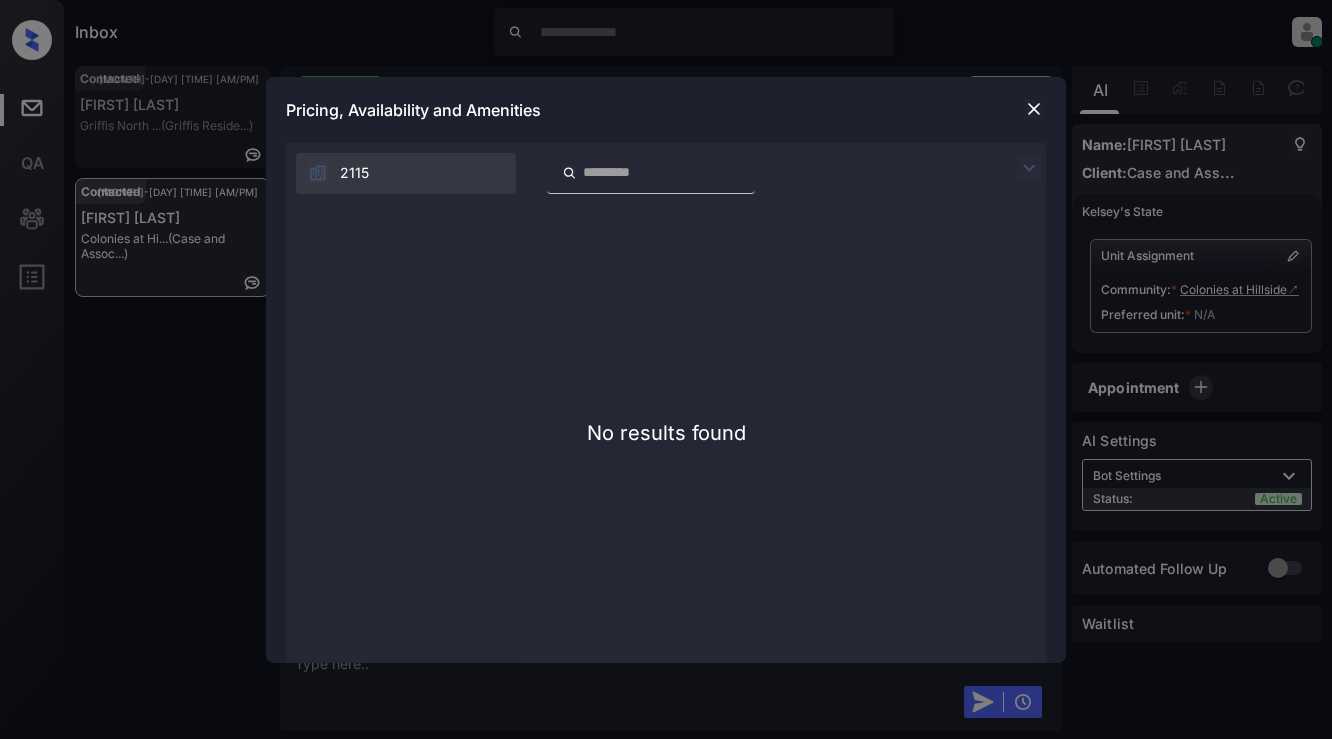 scroll, scrollTop: 0, scrollLeft: 0, axis: both 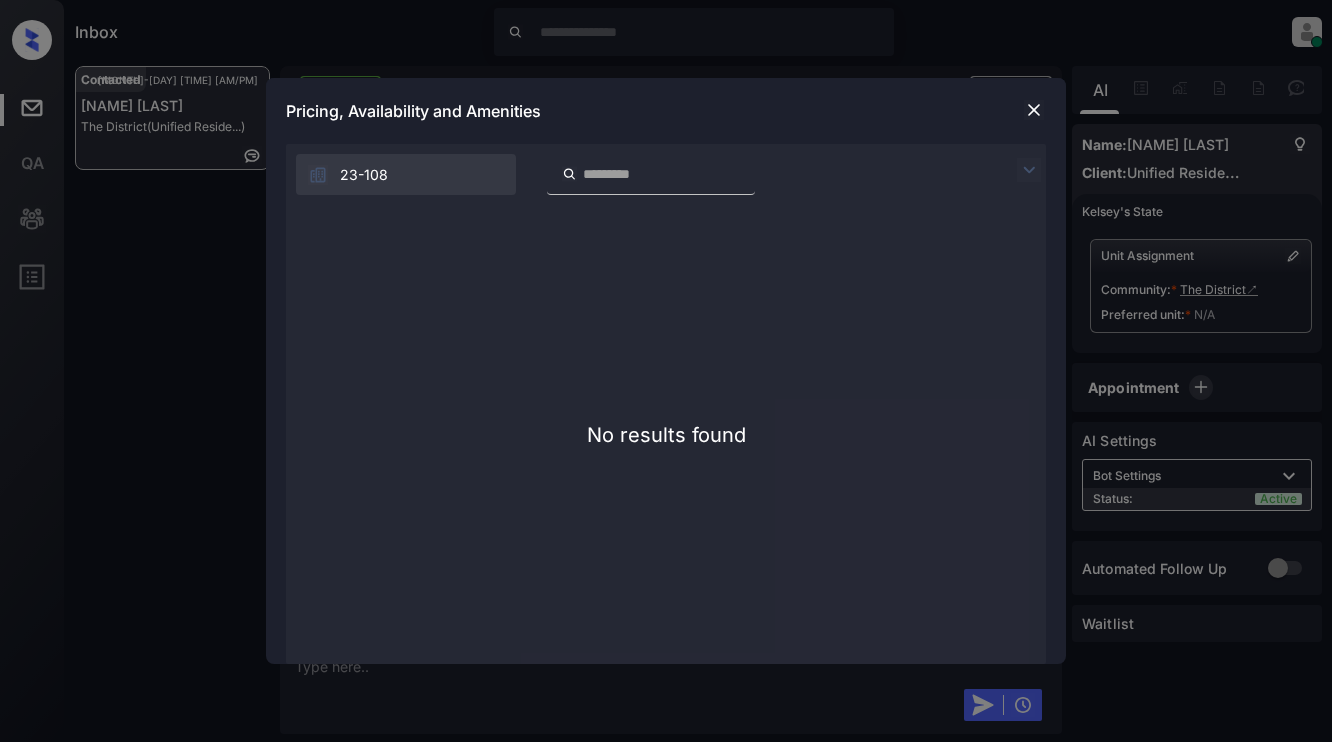 click at bounding box center (1034, 110) 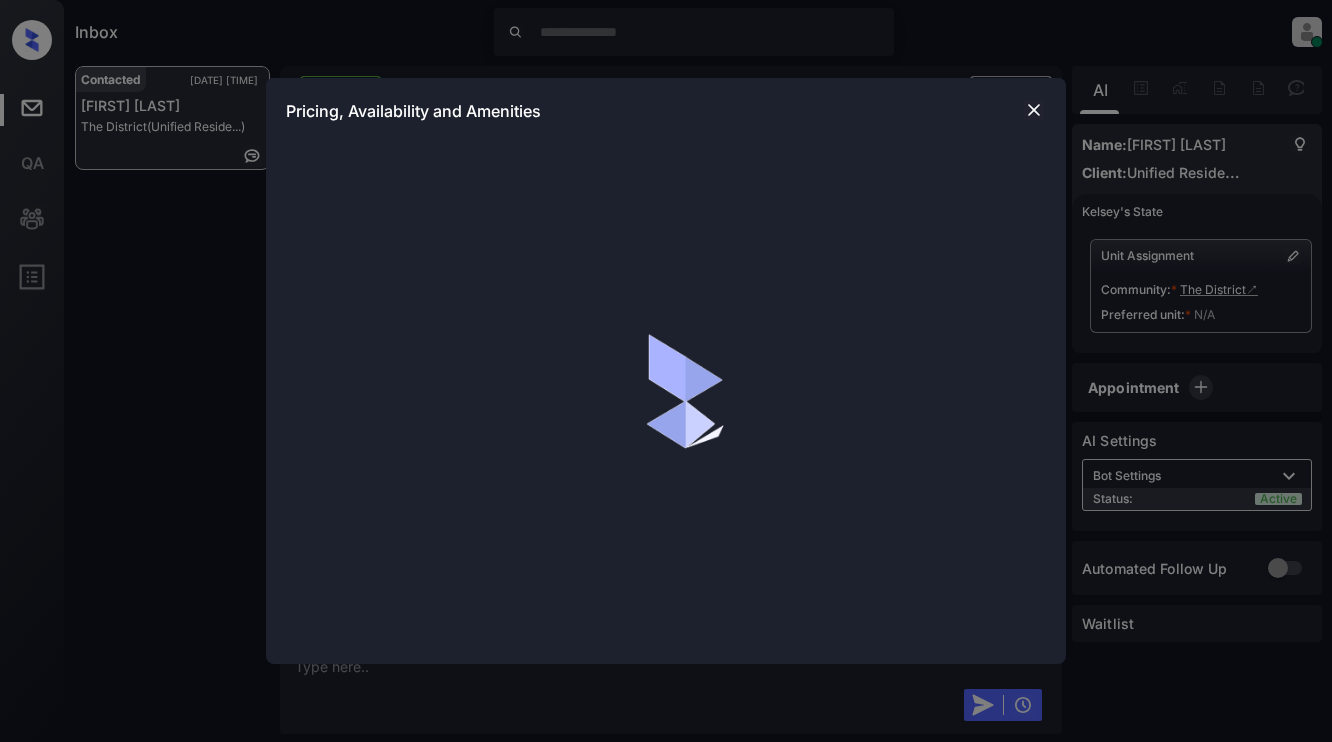 scroll, scrollTop: 0, scrollLeft: 0, axis: both 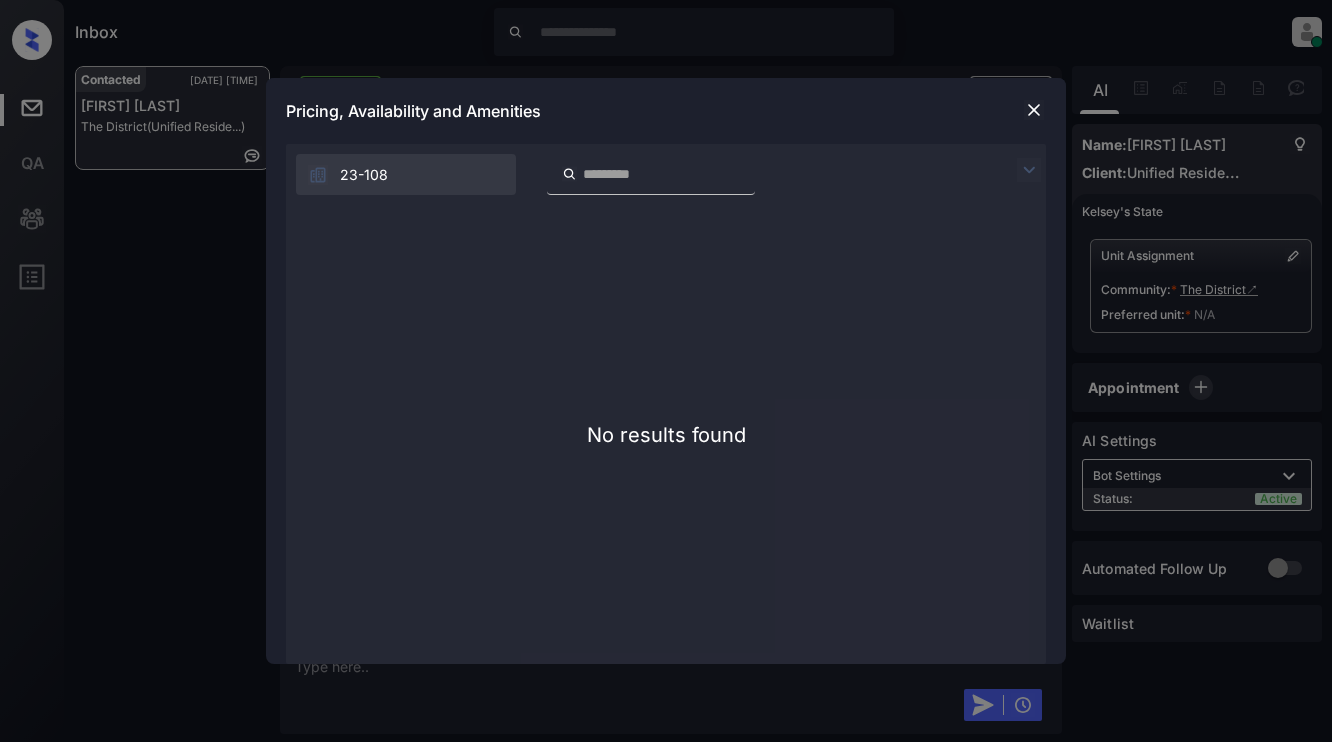 click at bounding box center [1034, 110] 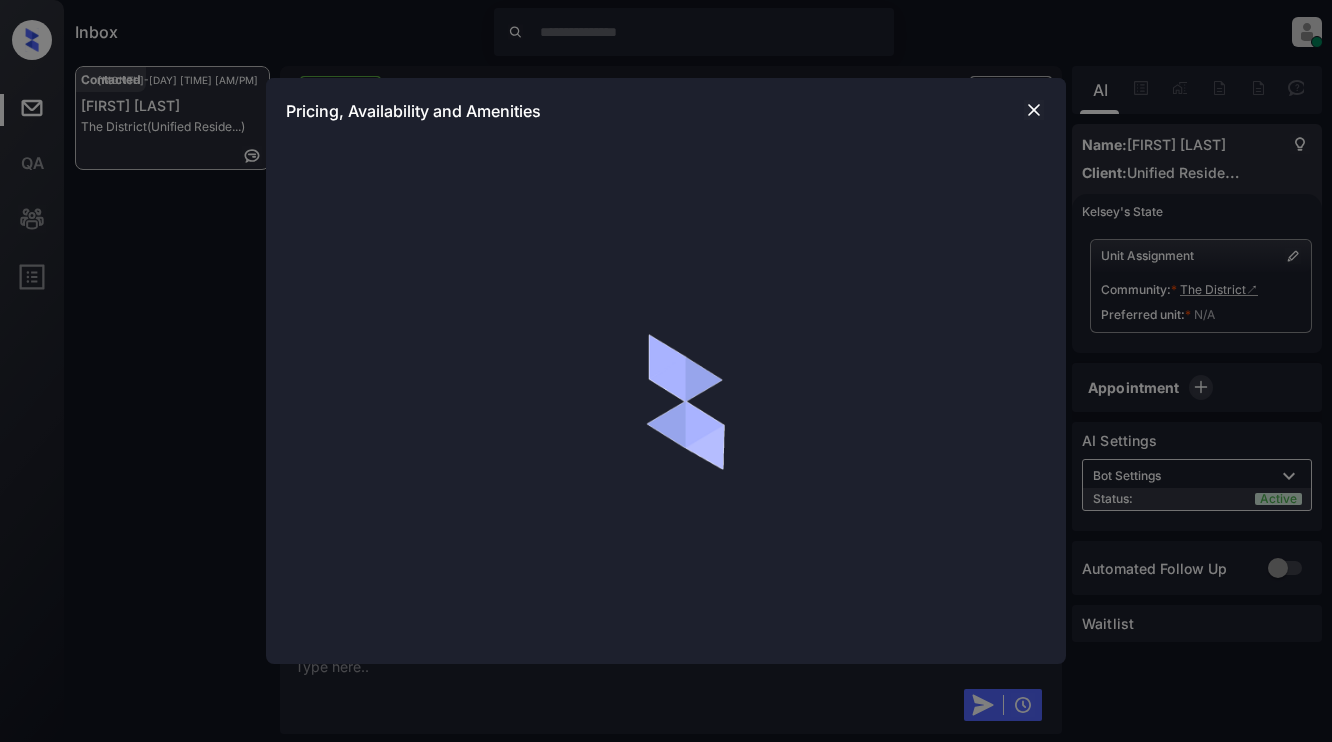 scroll, scrollTop: 0, scrollLeft: 0, axis: both 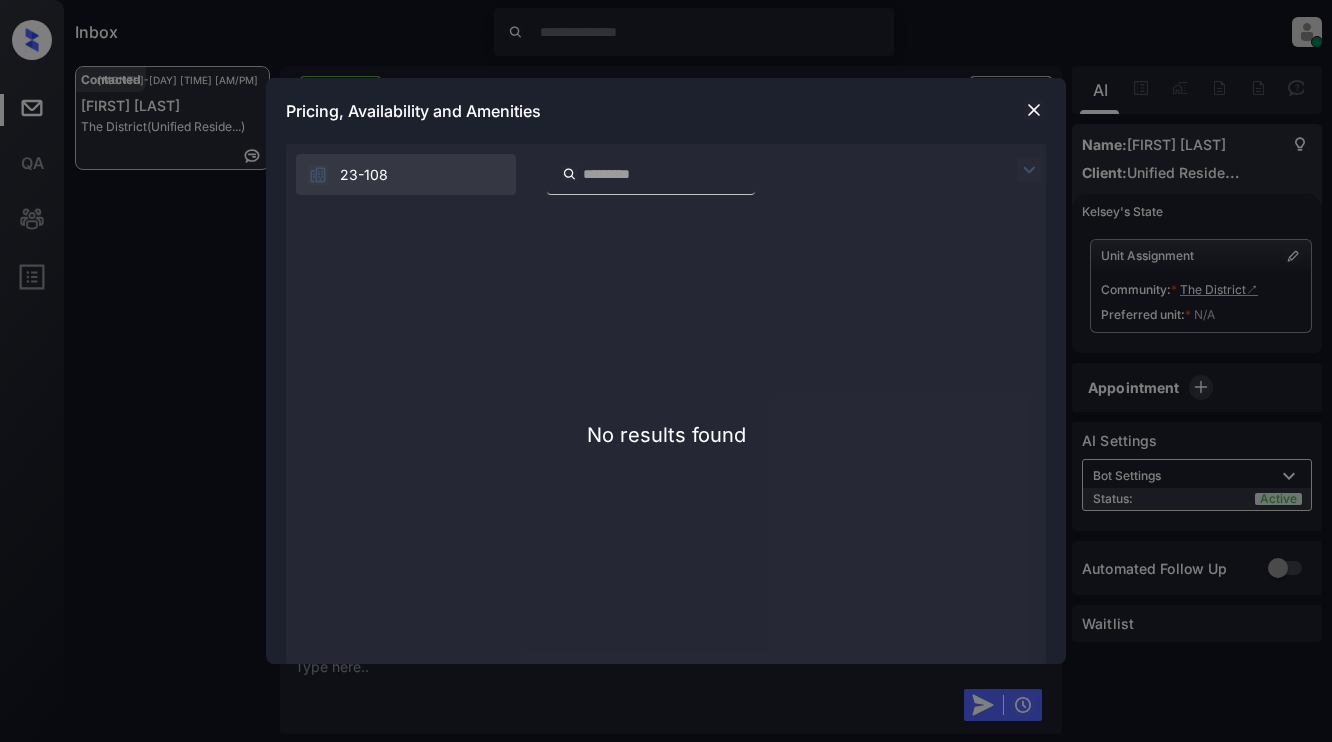 click at bounding box center (1034, 110) 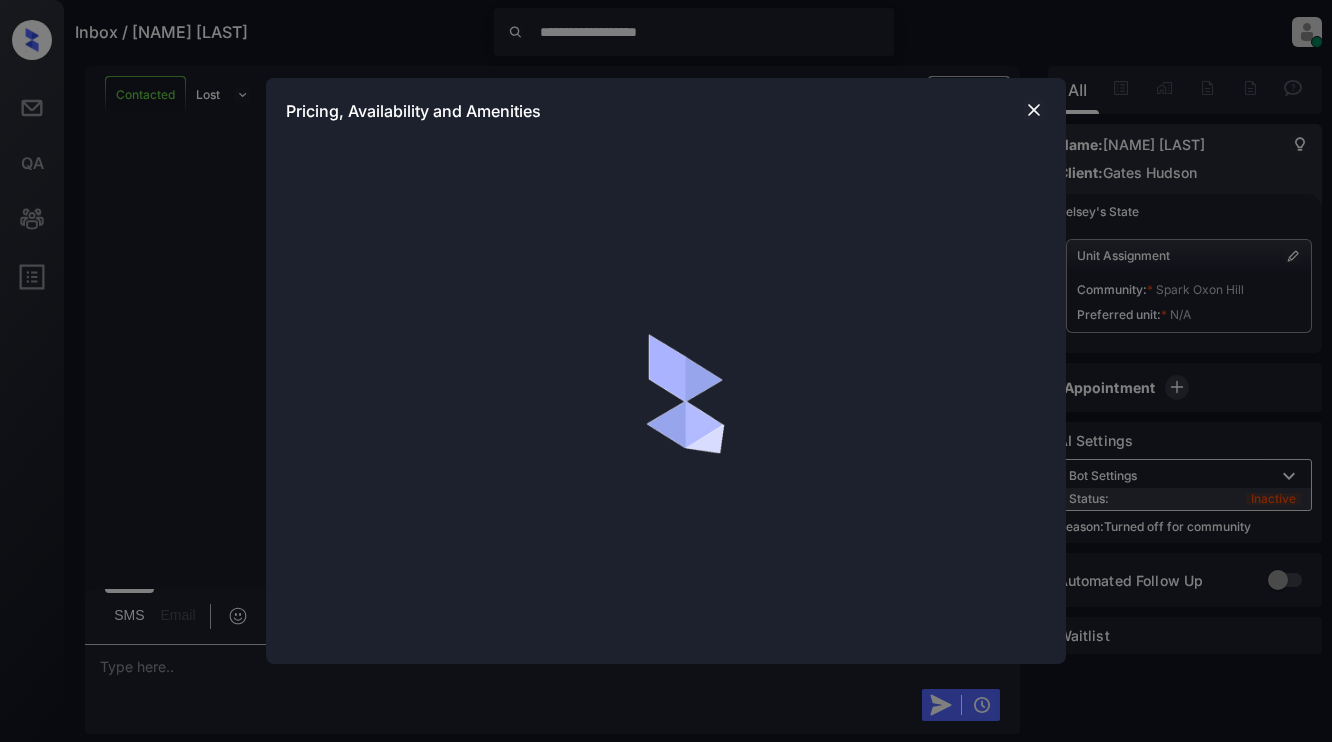 scroll, scrollTop: 0, scrollLeft: 0, axis: both 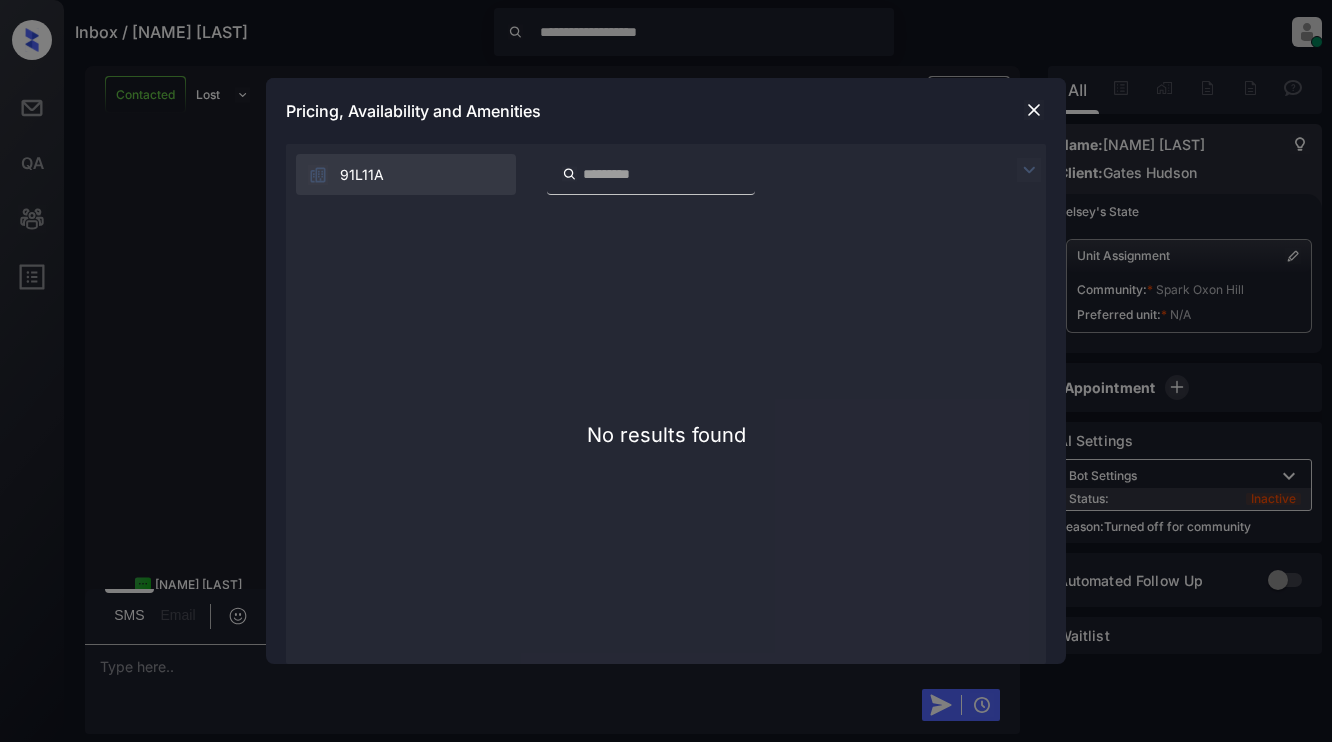 click on "**********" at bounding box center (666, 371) 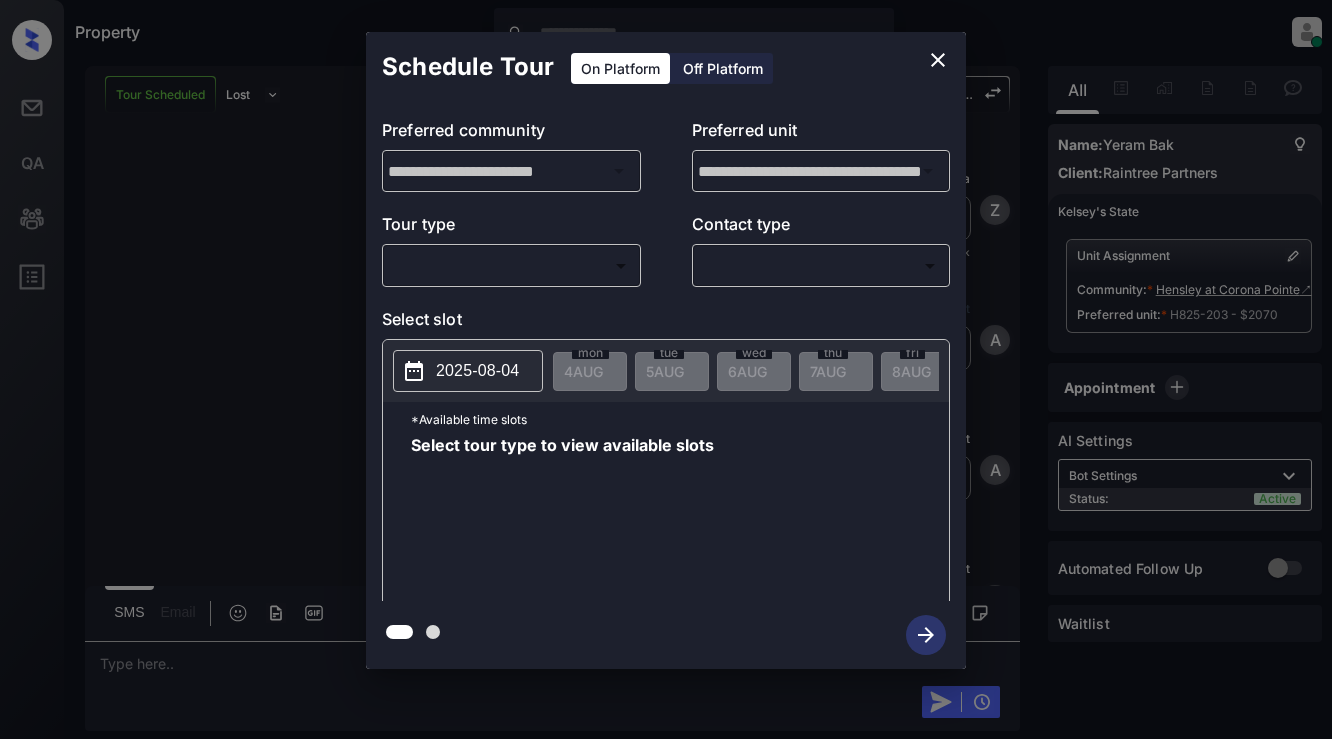 scroll, scrollTop: 0, scrollLeft: 0, axis: both 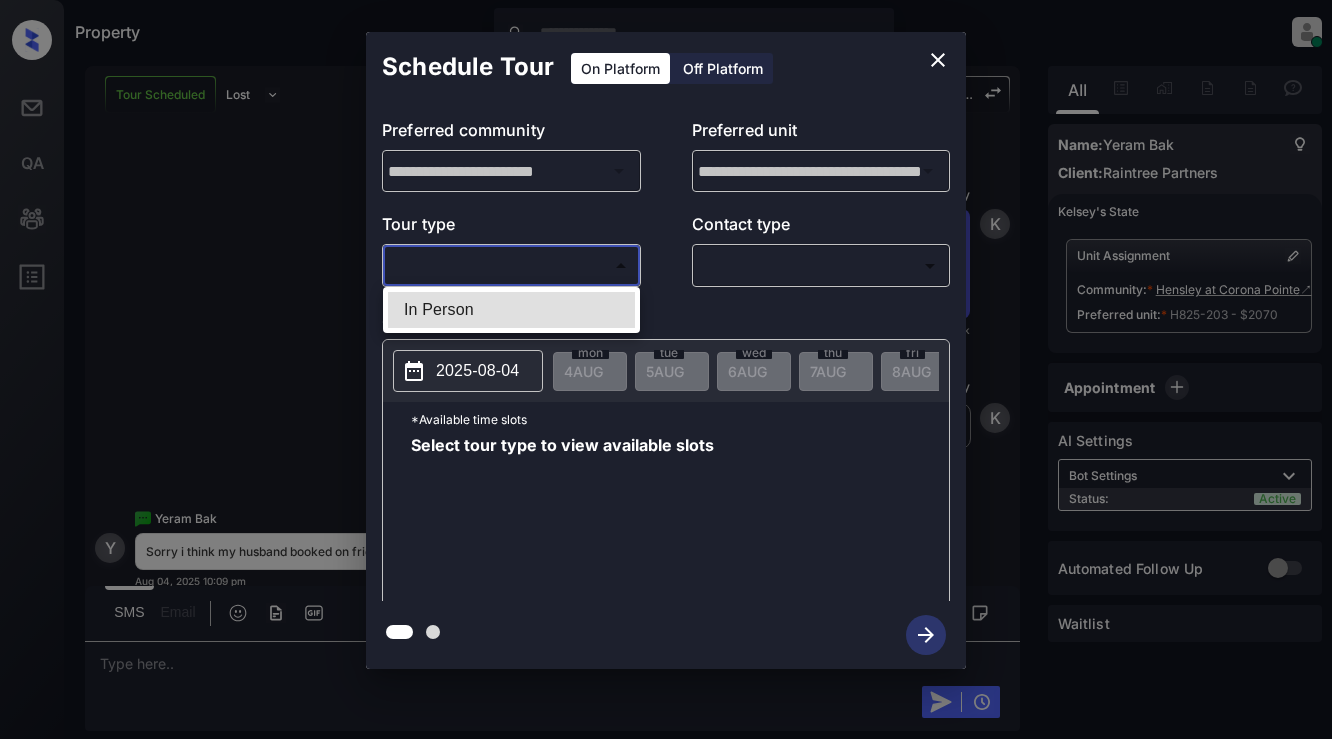 click on "Property Dominic Ceralde Online Set yourself   offline Set yourself   on break Profile Switch to  light  mode Sign out Tour Scheduled Lost Lead Sentiment: Angry Upon sliding the acknowledgement:  Lead will move to lost stage. * ​ SMS and call option will be set to opt out. AFM will be turned off for the lead. Hensley At Corona Pointe New Message Zuma Lead transferred to leasing agent: kelsey Aug 04, 2025 08:53 pm  Sync'd w  knock Z New Message Agent Lead created via webhook in Inbound stage. Aug 04, 2025 08:53 pm A New Message Agent AFM Request sent to Kelsey. Aug 04, 2025 08:53 pm A New Message Agent Notes Note: Structured Note:
Move In Date: 2025-08-31
Aug 04, 2025 08:53 pm A New Message Kelsey Lead Details Updated
Move In Date:  31-8-2025
Aug 04, 2025 08:53 pm K New Message Kelsey Aug 04, 2025 08:53 pm   | SmarterAFMV2Sms  Sync'd w  knock K New Message Kelsey Lead archived by Kelsey! Aug 04, 2025 08:53 pm K New Message Zuma Lead transferred to leasing agent: Hensley at Corona Pointe  Sync'd w  Z I" at bounding box center [666, 369] 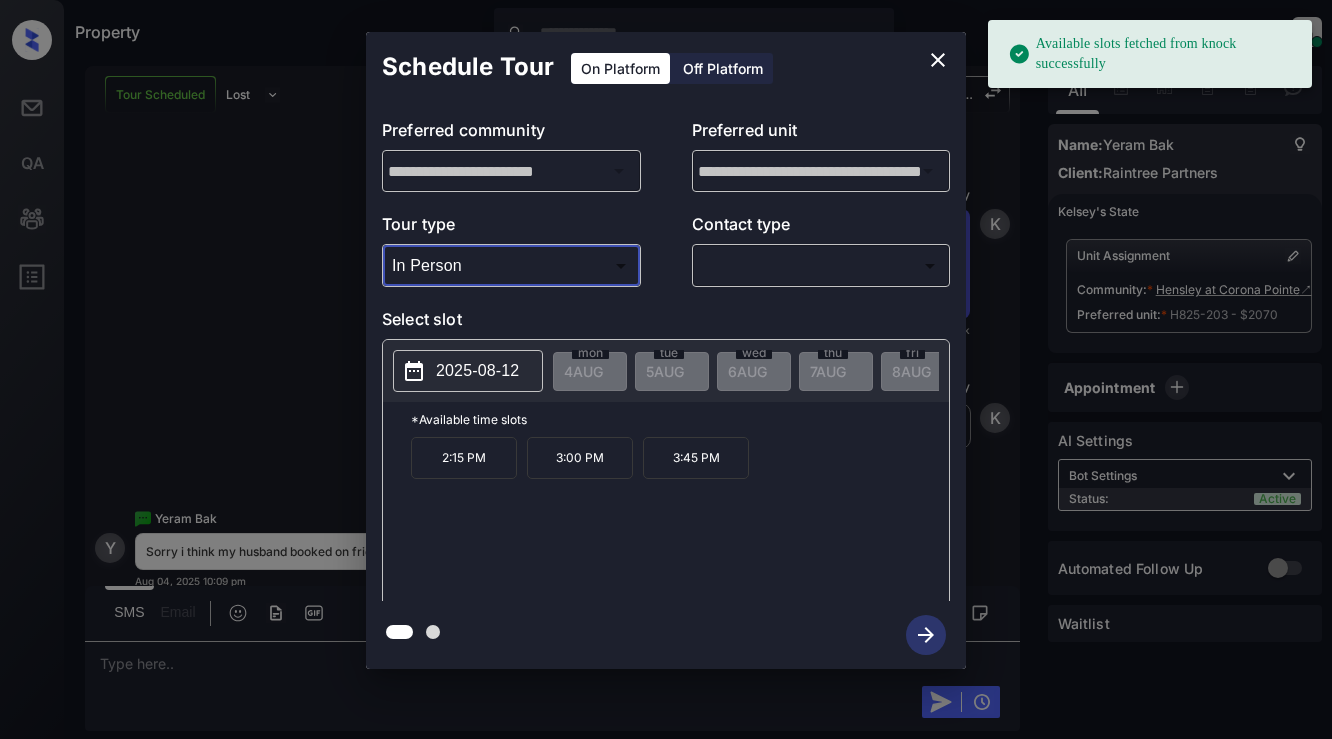 click on "2025-08-12" at bounding box center [468, 371] 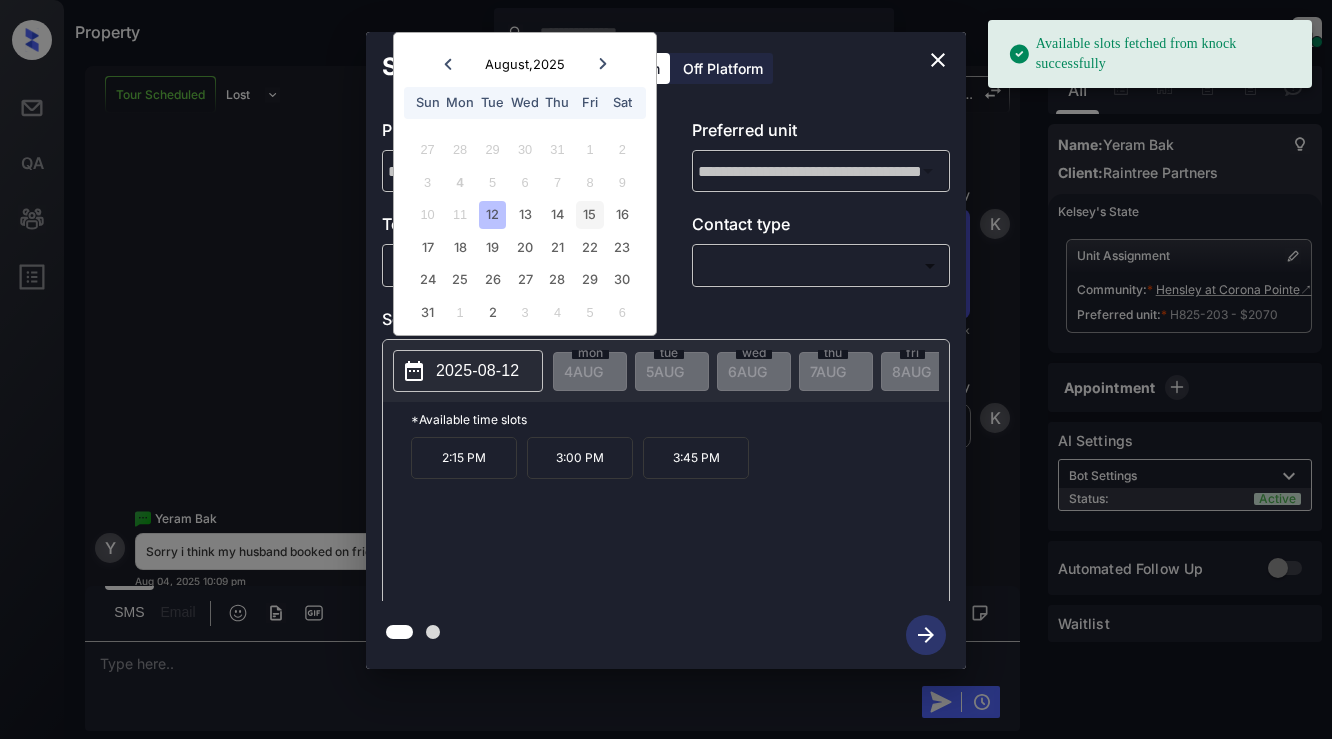 click on "15" at bounding box center [589, 214] 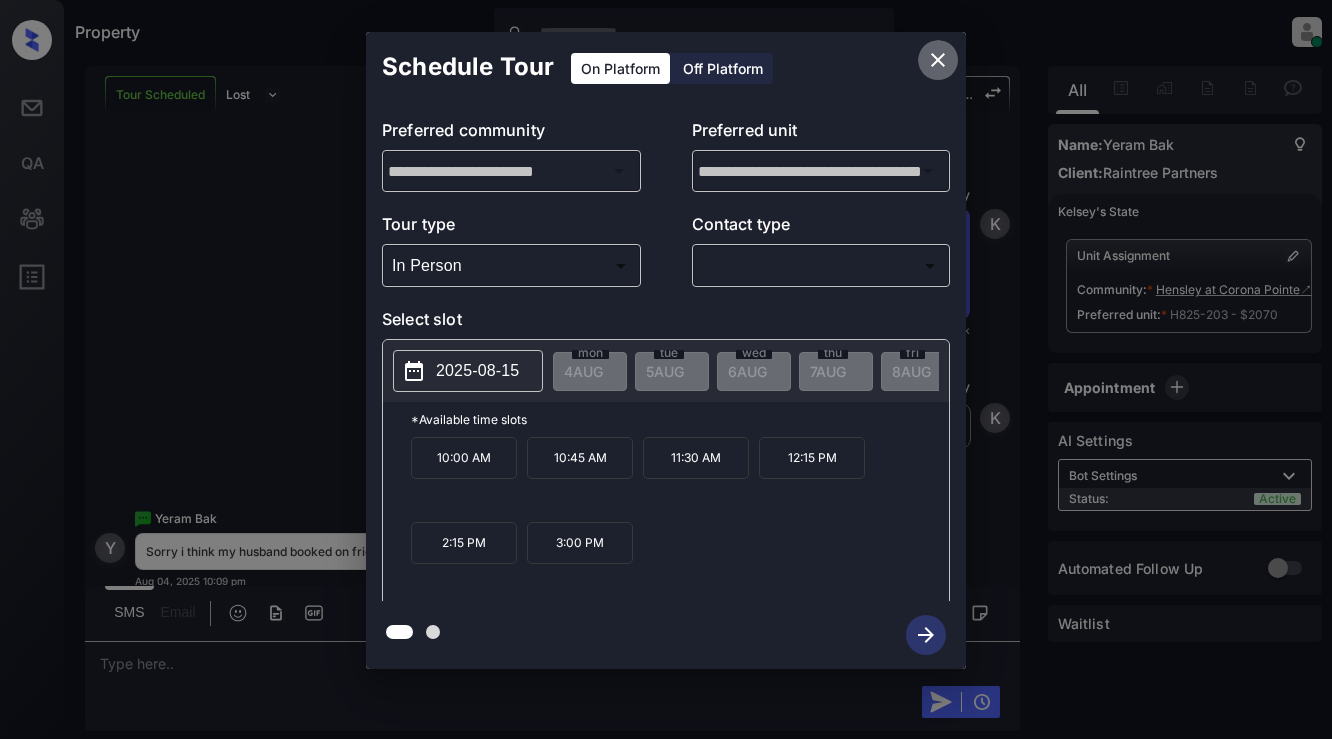 click at bounding box center [938, 60] 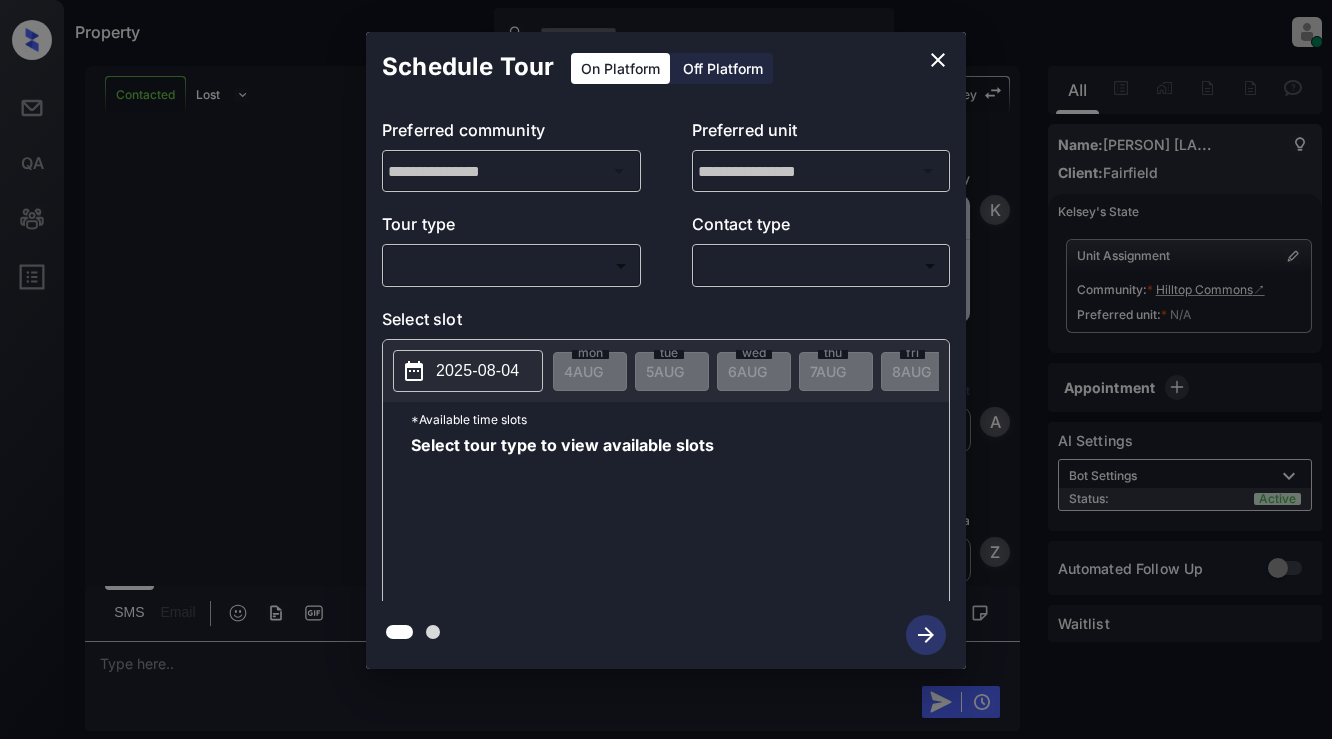 scroll, scrollTop: 0, scrollLeft: 0, axis: both 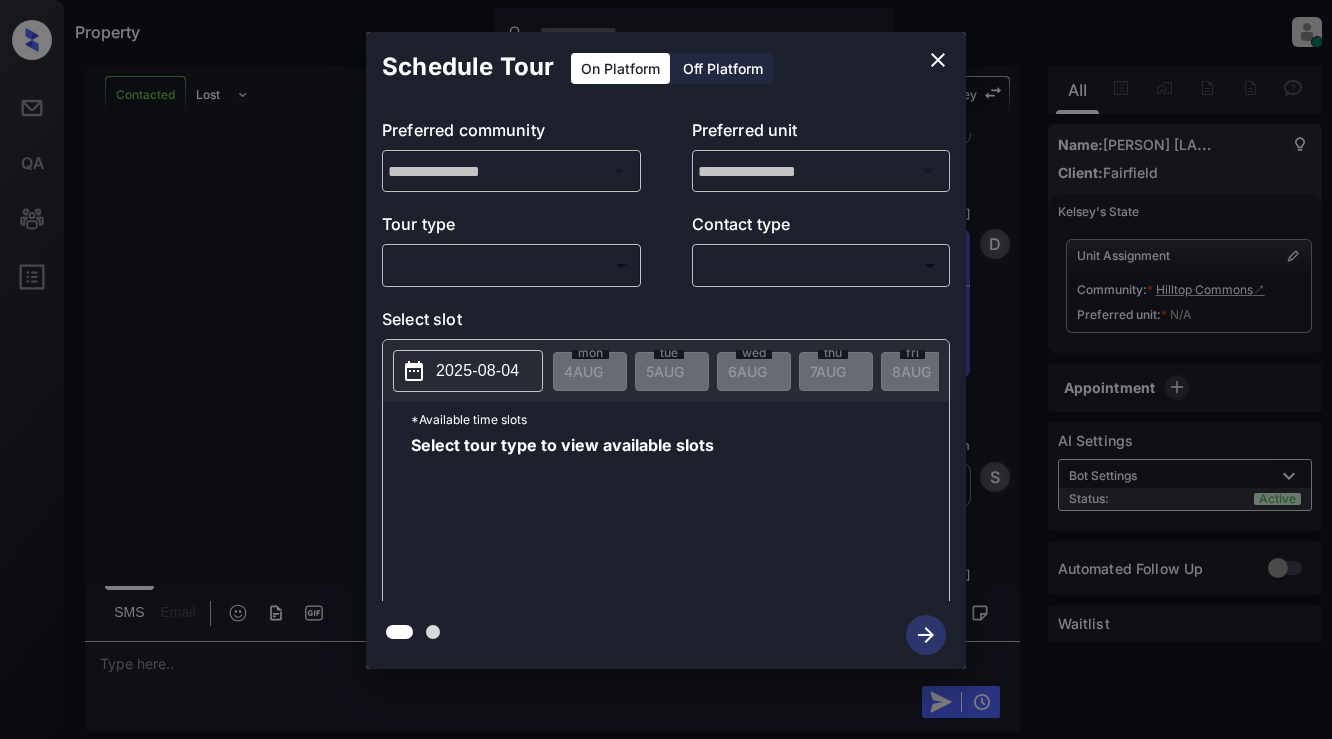 click on "Property Dominic Ceralde Online Set yourself   offline Set yourself   on break Profile Switch to  light  mode Sign out Contacted Lost Lead Sentiment: Angry Upon sliding the acknowledgement:  Lead will move to lost stage. * ​ SMS and call option will be set to opt out. AFM will be turned off for the lead. Kelsey New Message Kelsey Notes Note: https://conversation.getzuma.com/689170a7fe704ed9dd1124b5 - Paste this link into your browser to view Kelsey’s conversation with the prospect Aug 04, 2025 07:47 pm K New Message Agent Lead created via leadPoller in Inbound stage. Aug 04, 2025 07:47 pm A New Message Zuma Lead transferred to leasing agent: kelsey Aug 04, 2025 07:47 pm  Sync'd w  yardi Z New Message Agent AFM Request sent to Kelsey. Aug 04, 2025 07:47 pm A New Message Agent Notes Note: Structured Note:
Move In Date: 2025-08-14
ILS Note:
Contact Reason: Request Details;
"Hello. I would like more information about the Floorplan 'A3' option at Hilltop Commons Apartments." Aug 04, 2025 07:47 pm A Kelsey" at bounding box center [666, 369] 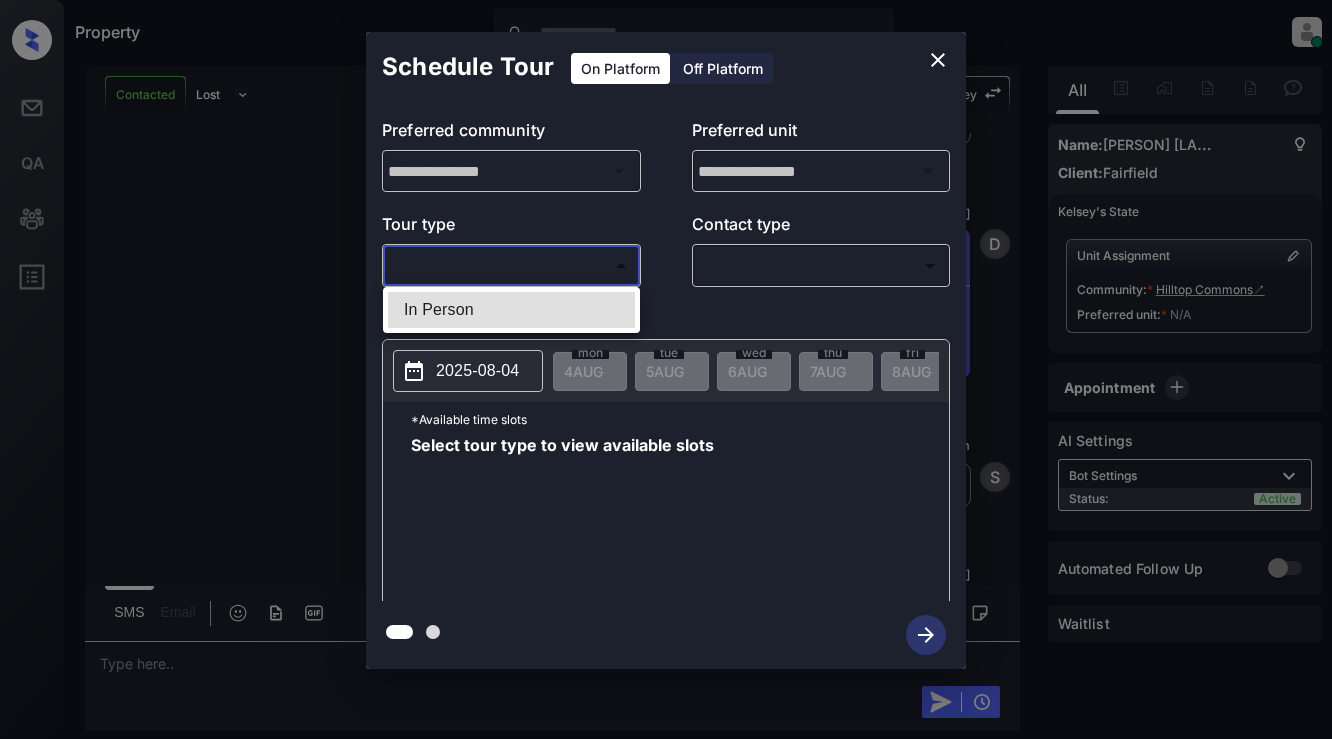 click on "In Person" at bounding box center [511, 310] 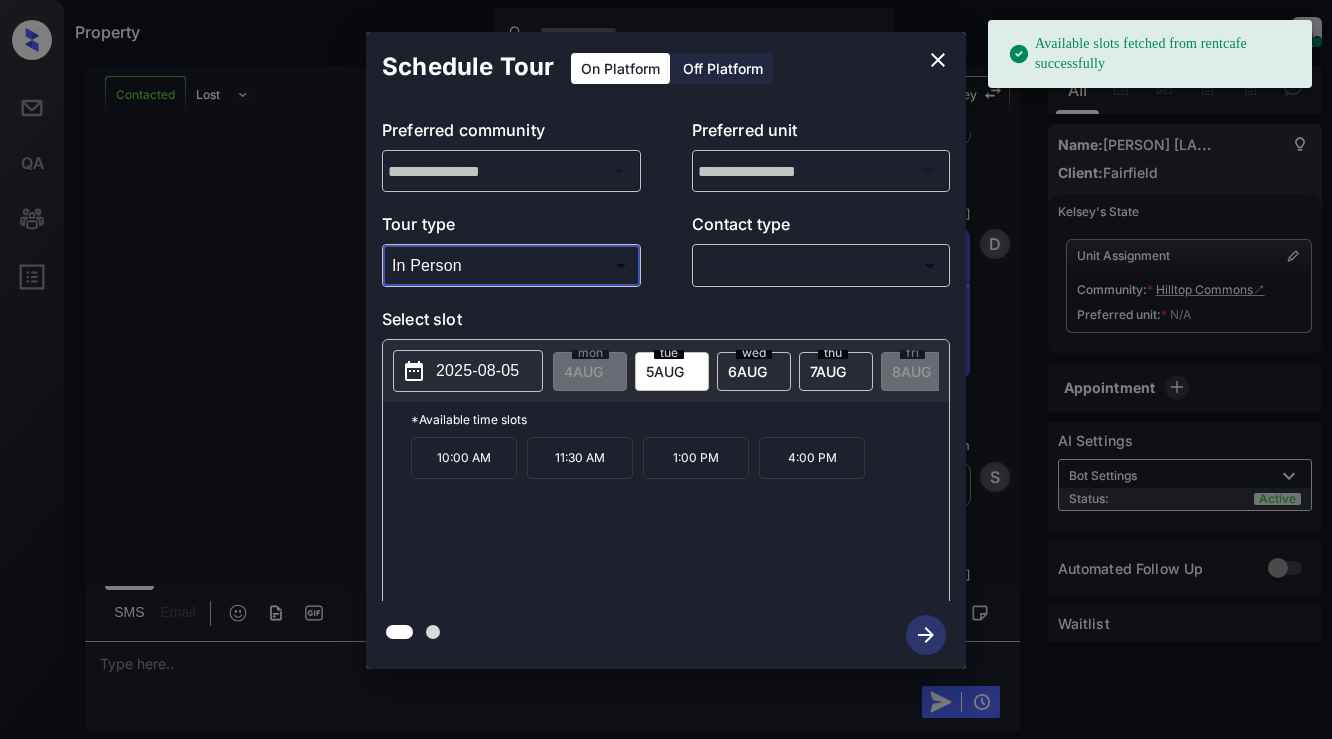 click on "2025-08-05" at bounding box center (477, 371) 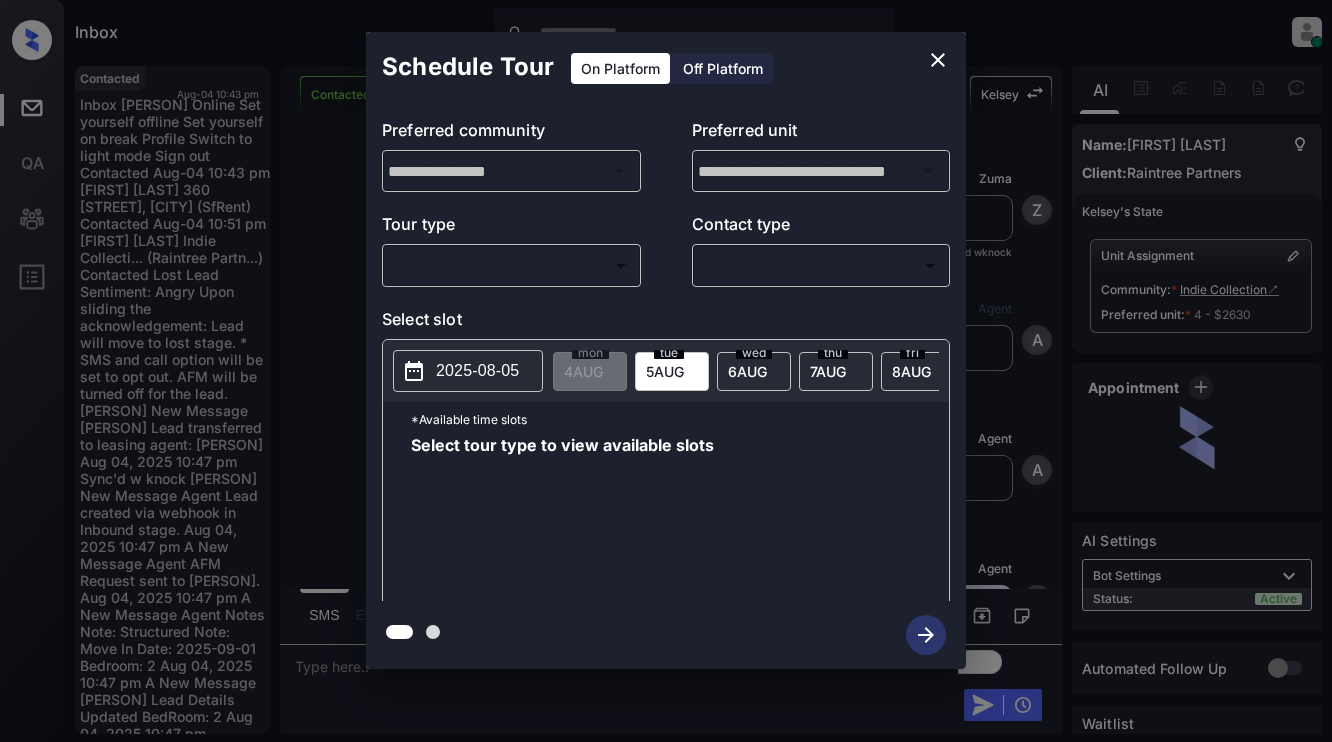 scroll, scrollTop: 0, scrollLeft: 0, axis: both 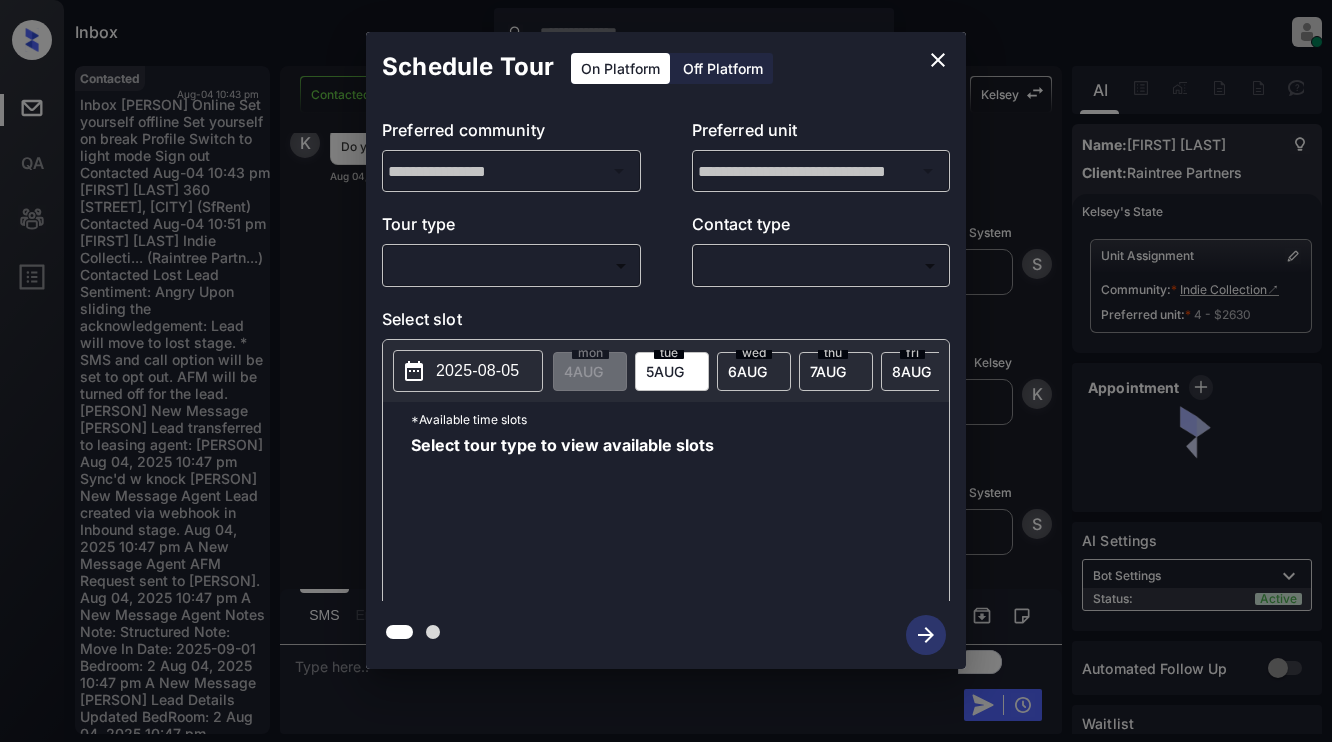 click on "Inbox Dominic Ceralde Online Set yourself   offline Set yourself   on break Profile Switch to  light  mode Sign out Contacted Aug-04 10:43 pm   Jamison Watkin... 360 Hyde St, S...  (SfRent) Contacted Aug-04 10:51 pm   Kimberly Cruz Indie Collecti...  (Raintree Partn...) Contacted Lost Lead Sentiment: Angry Upon sliding the acknowledgement:  Lead will move to lost stage. * ​ SMS and call option will be set to opt out. AFM will be turned off for the lead. Kelsey New Message Zuma Lead transferred to leasing agent: kelsey Aug 04, 2025 10:47 pm  Sync'd w  knock Z New Message Agent Lead created via webhook in Inbound stage. Aug 04, 2025 10:47 pm A New Message Agent AFM Request sent to Kelsey. Aug 04, 2025 10:47 pm A New Message Agent Notes Note: Structured Note:
Move In Date: 2025-09-01
Bedroom: 2
Aug 04, 2025 10:47 pm A New Message Kelsey Lead Details Updated
BedRoom: 2
Aug 04, 2025 10:47 pm K New Message Kelsey Lead Details Updated
Move In Date:  1-9-2025
Aug 04, 2025 10:47 pm K New Message Kelsey K" at bounding box center (666, 371) 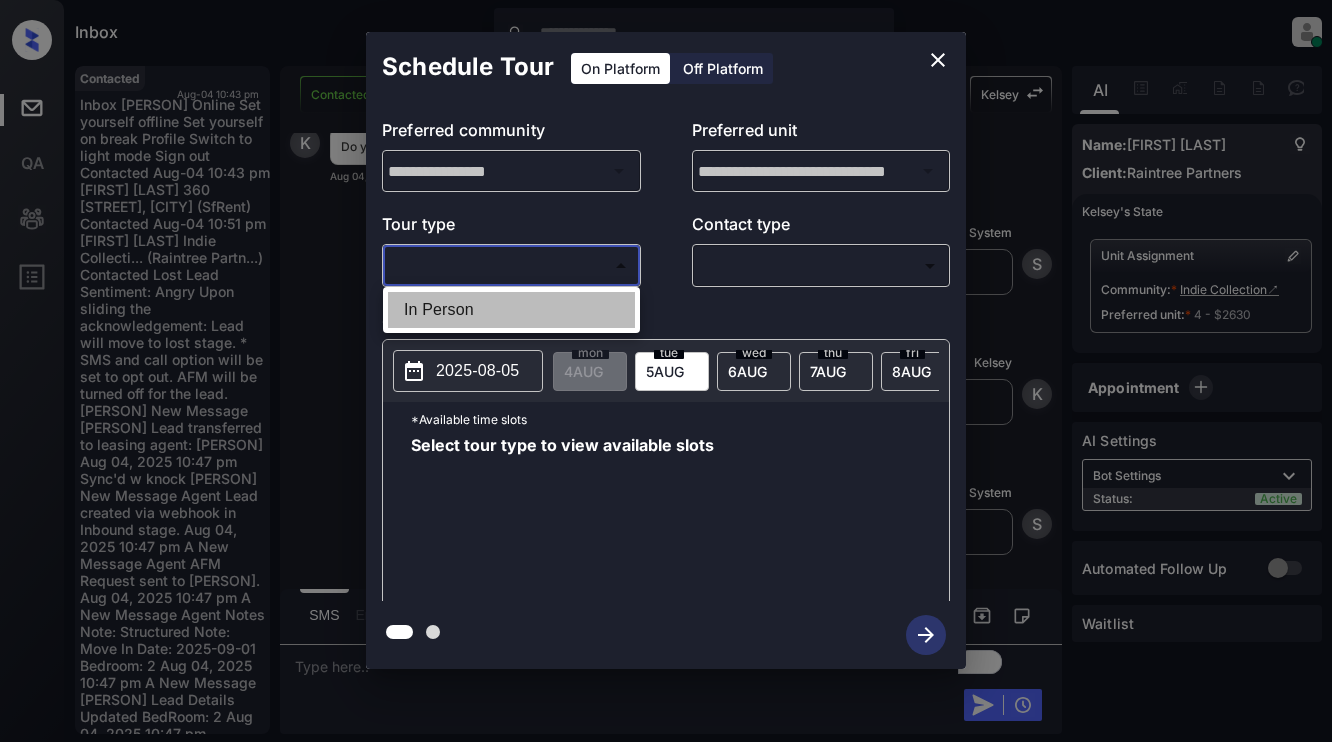 click on "In Person" at bounding box center [511, 310] 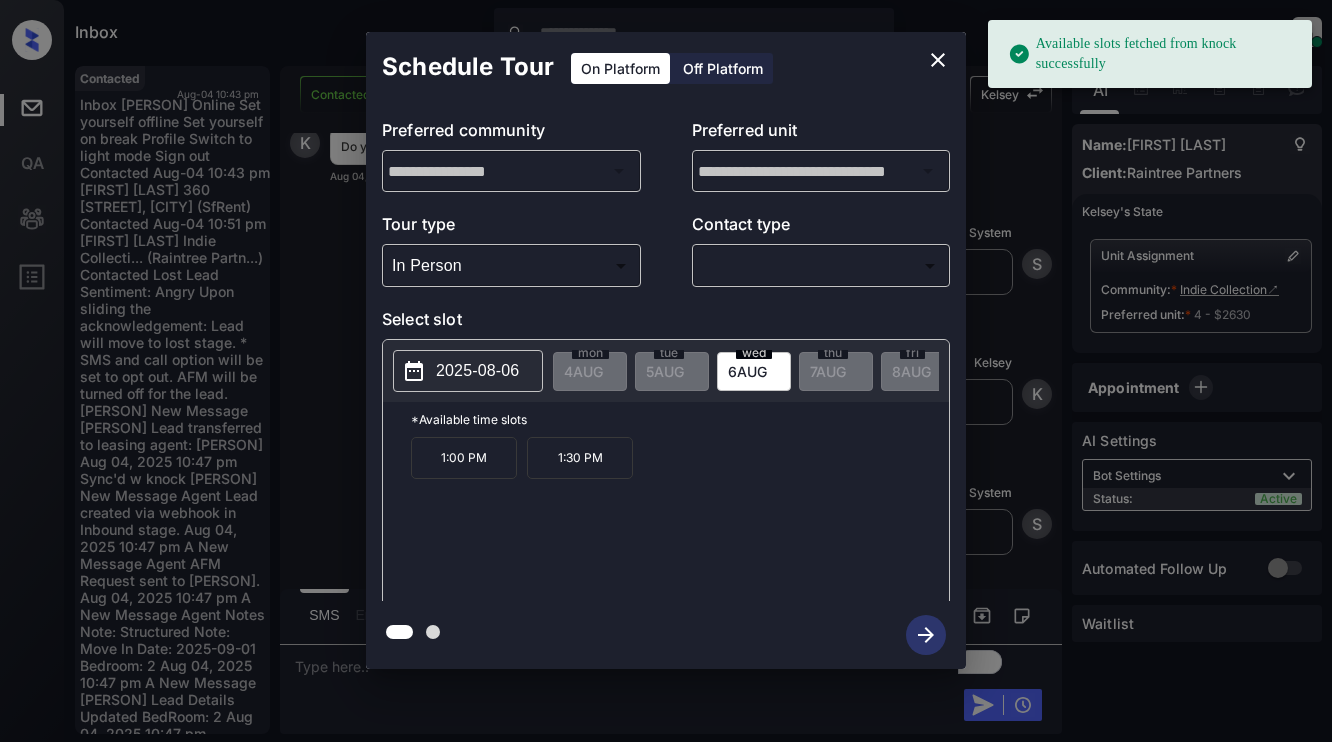 click on "2025-08-06" at bounding box center [477, 371] 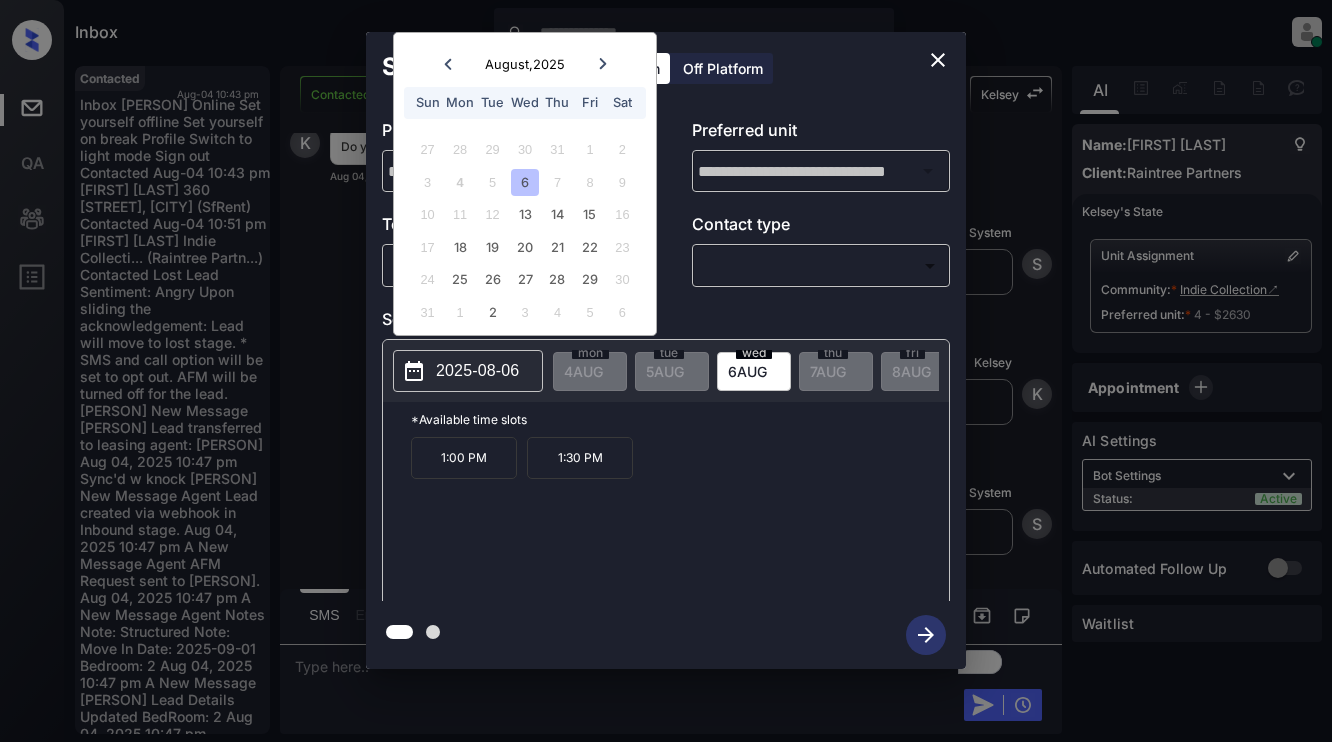 click 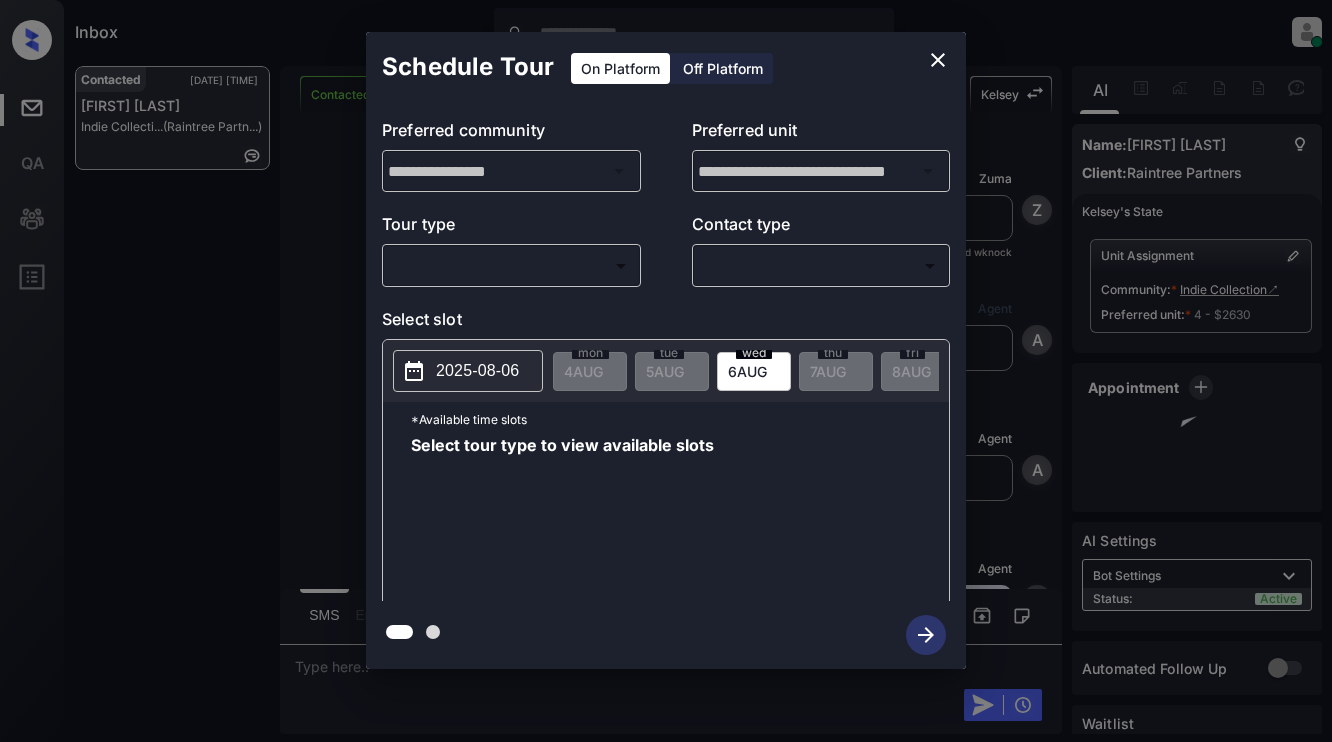 scroll, scrollTop: 0, scrollLeft: 0, axis: both 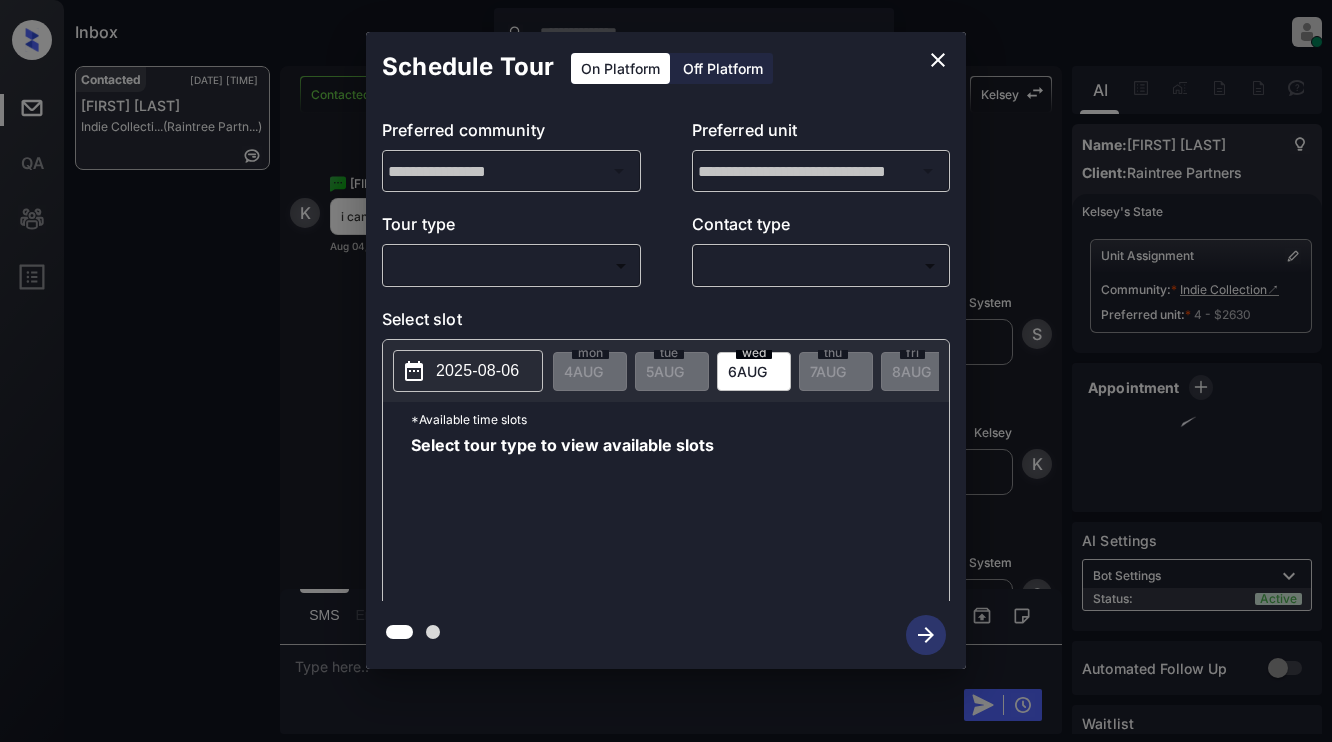 click on "Inbox Dominic Ceralde Online Set yourself   offline Set yourself   on break Profile Switch to  light  mode Sign out Contacted Aug-04 11:00 pm   Kimberly Cruz Indie Collecti...  (Raintree Partn...) Contacted Lost Lead Sentiment: Angry Upon sliding the acknowledgement:  Lead will move to lost stage. * ​ SMS and call option will be set to opt out. AFM will be turned off for the lead. Kelsey New Message Zuma Lead transferred to leasing agent: kelsey Aug 04, 2025 10:47 pm  Sync'd w  knock Z New Message Agent Lead created via webhook in Inbound stage. Aug 04, 2025 10:47 pm A New Message Agent AFM Request sent to Kelsey. Aug 04, 2025 10:47 pm A New Message Agent Notes Note: Structured Note:
Move In Date: 2025-09-01
Bedroom: 2
Aug 04, 2025 10:47 pm A New Message Kelsey Lead Details Updated
BedRoom: 2
Aug 04, 2025 10:47 pm K New Message Kelsey Lead Details Updated
Move In Date:  1-9-2025
Aug 04, 2025 10:47 pm K New Message Kelsey A preferred unit has been added as, 4 Aug 04, 2025 10:47 pm K New Message   K" at bounding box center [666, 371] 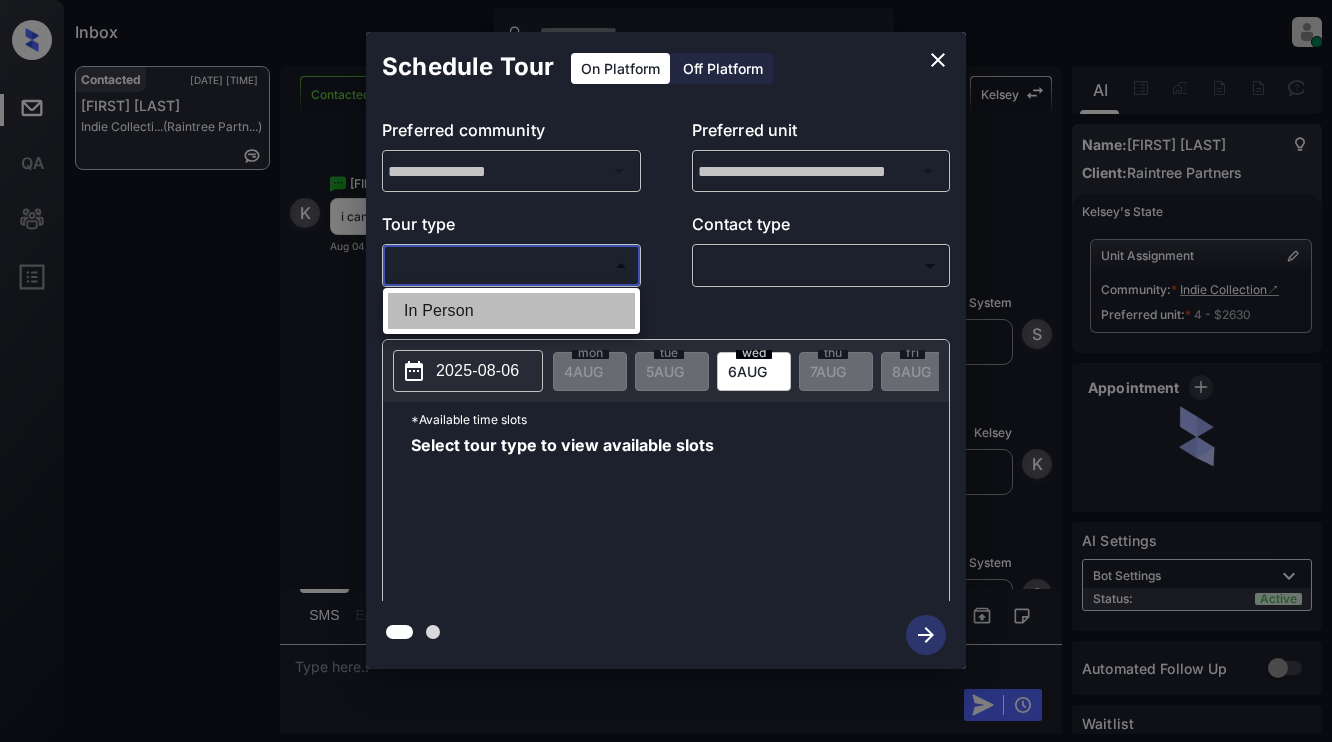click on "In Person" at bounding box center [511, 311] 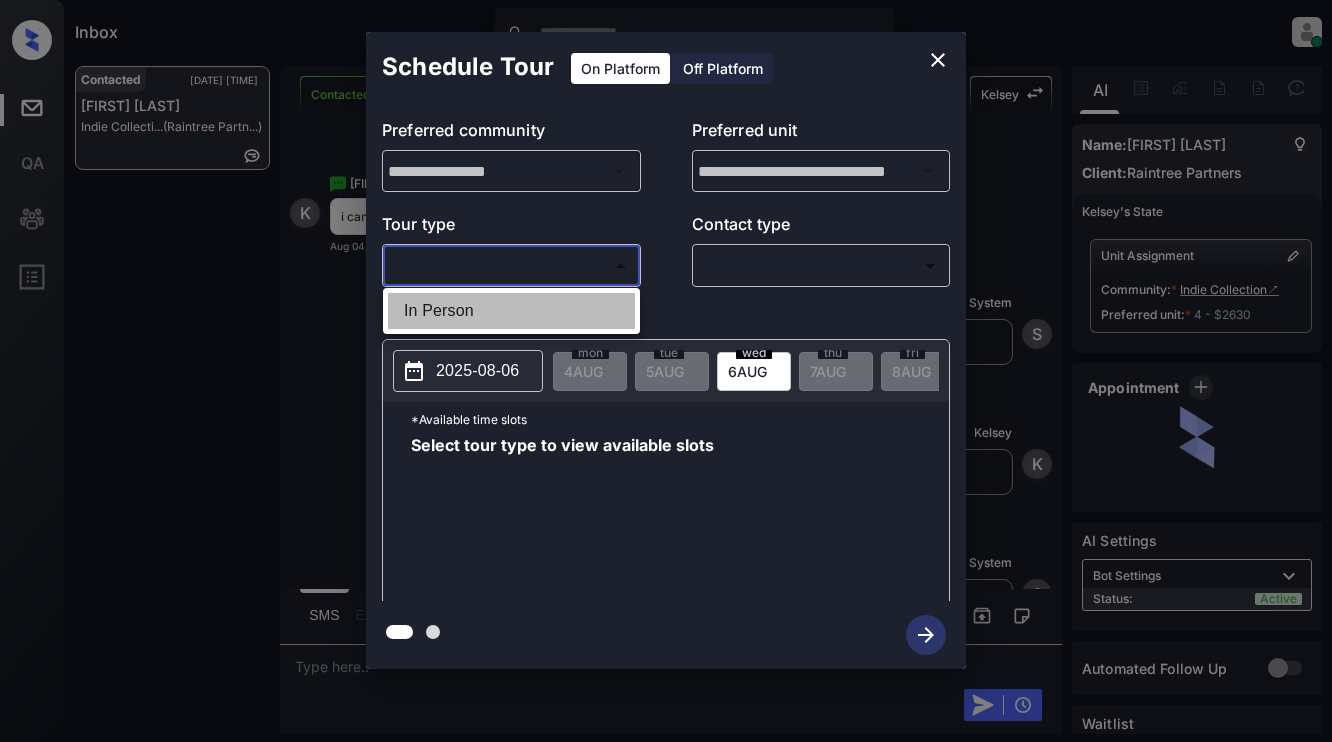 type on "********" 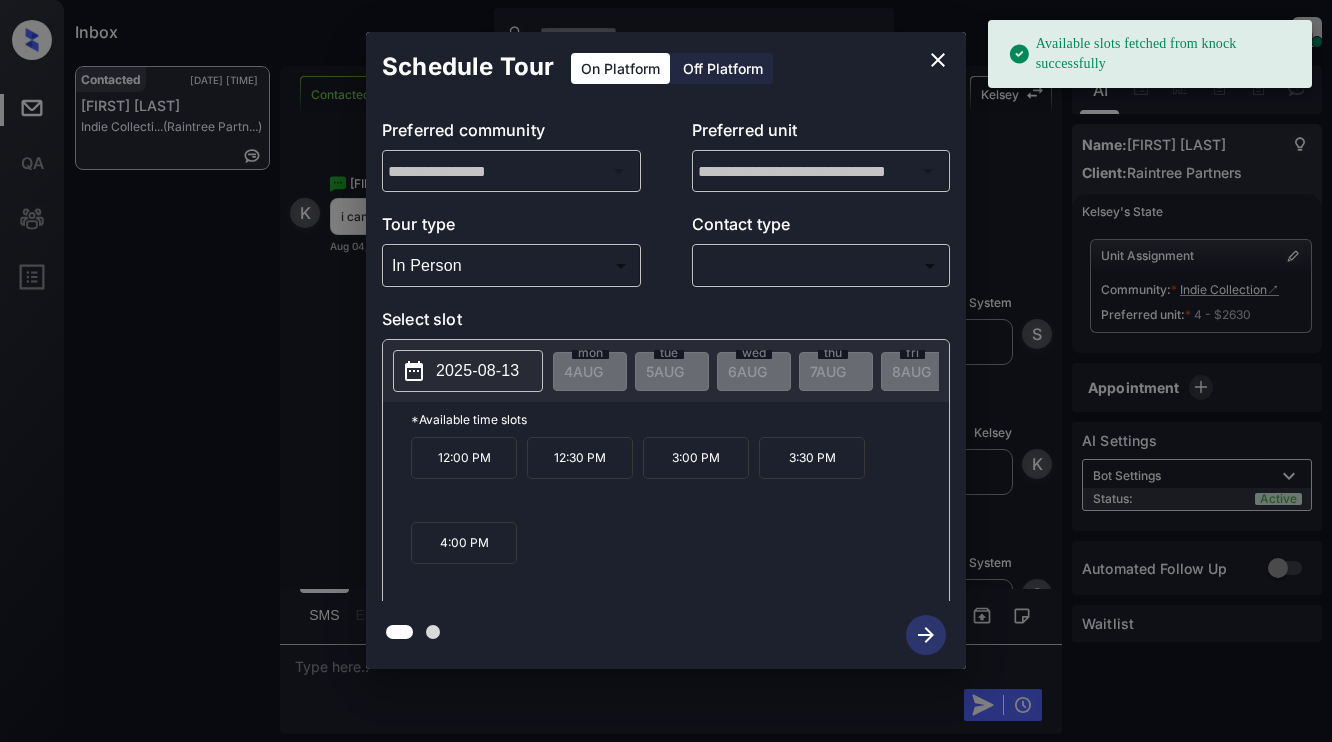click on "2025-08-13" at bounding box center [477, 371] 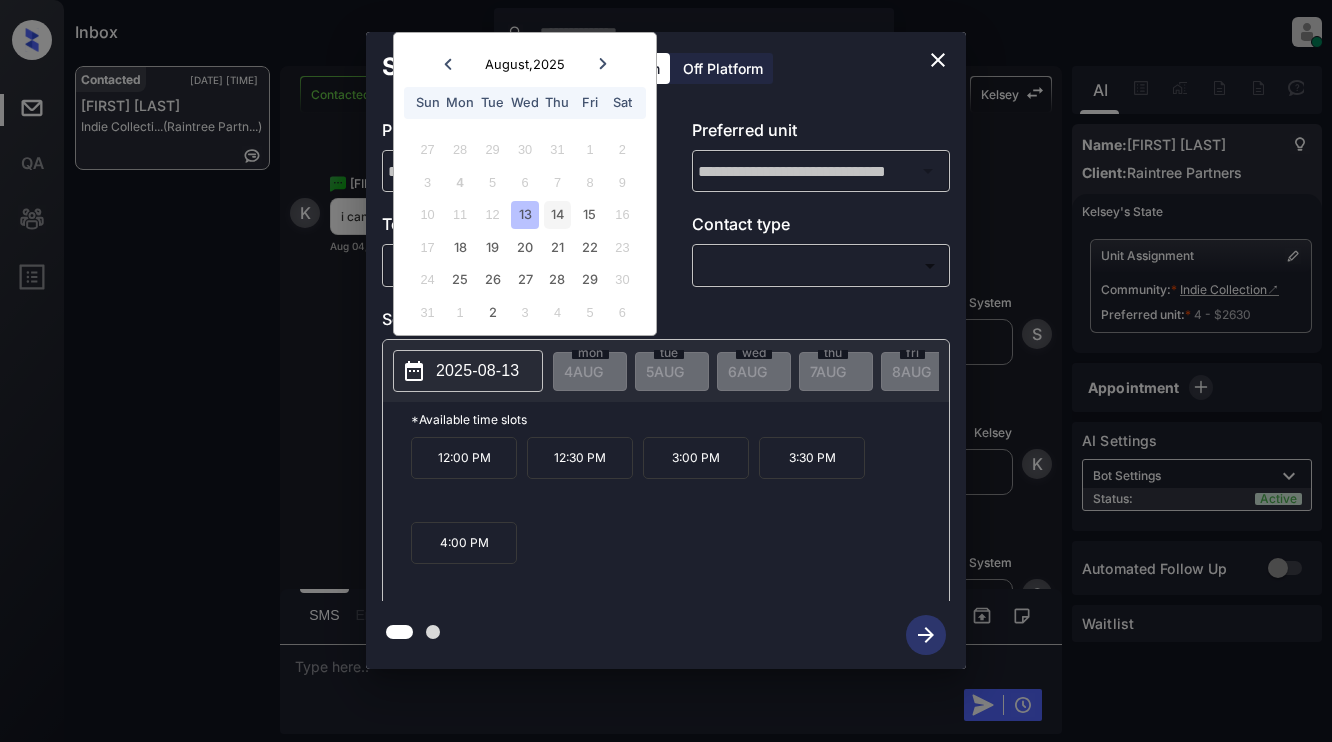 click on "14" at bounding box center (557, 214) 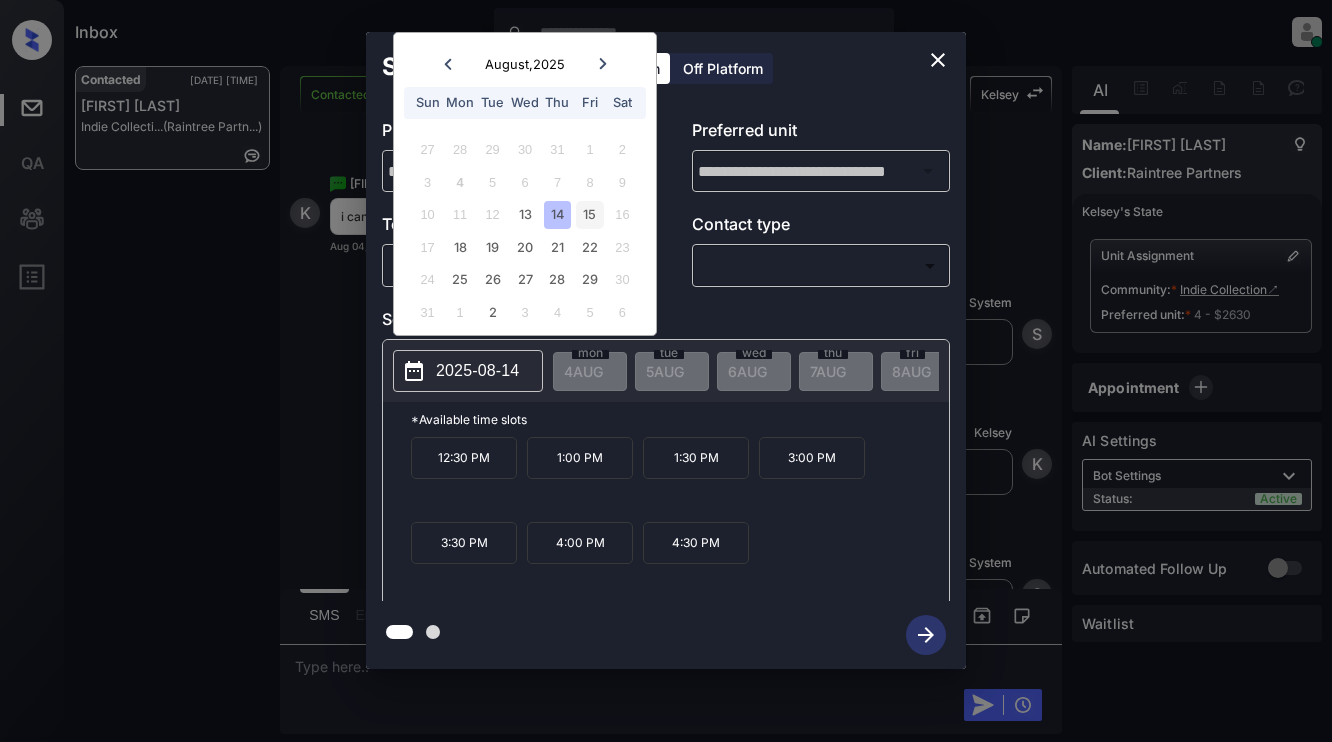 click on "15" at bounding box center (589, 214) 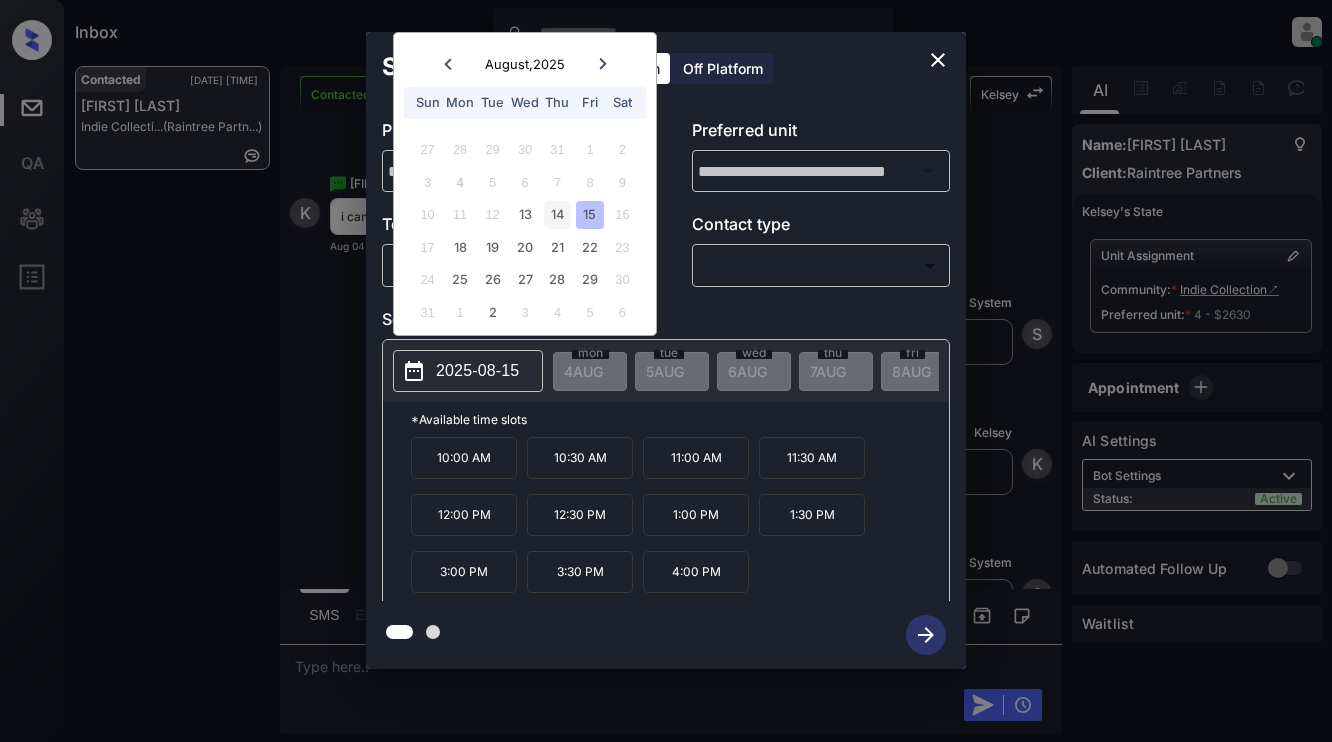 click on "14" at bounding box center [557, 214] 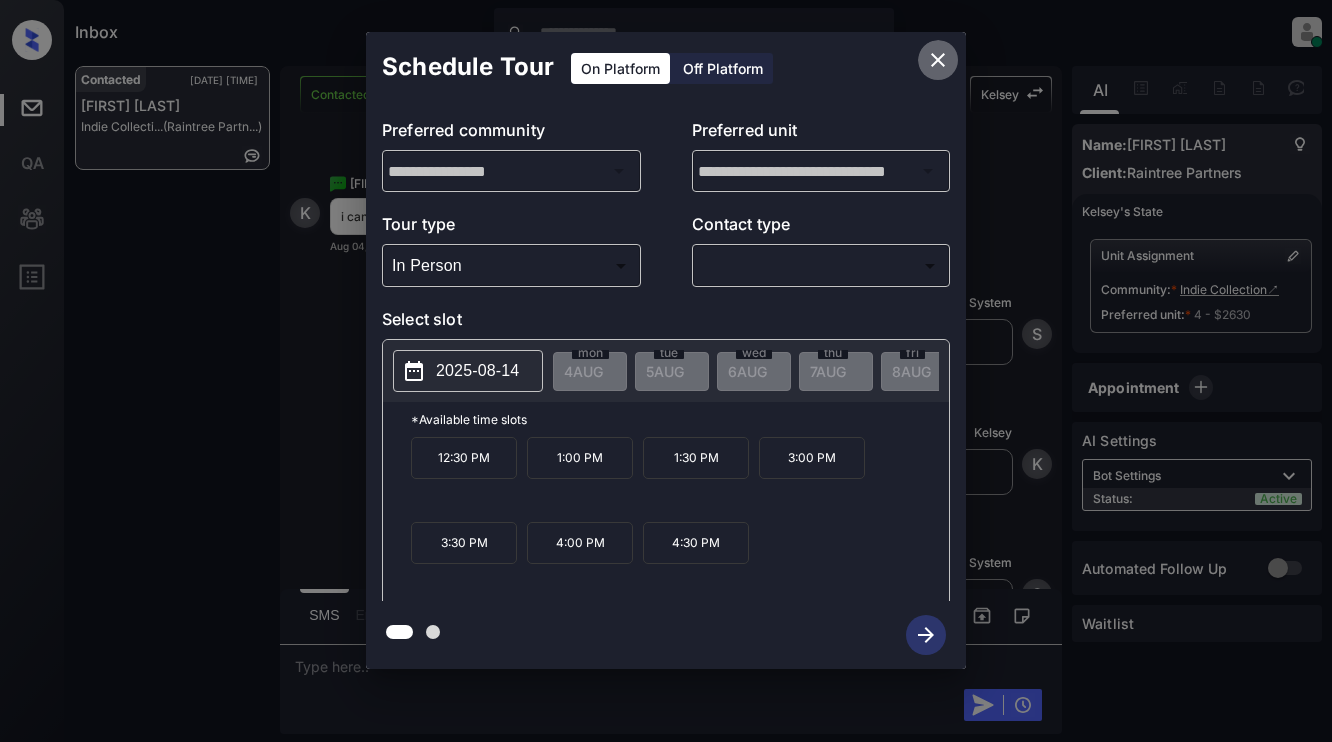 click at bounding box center (938, 60) 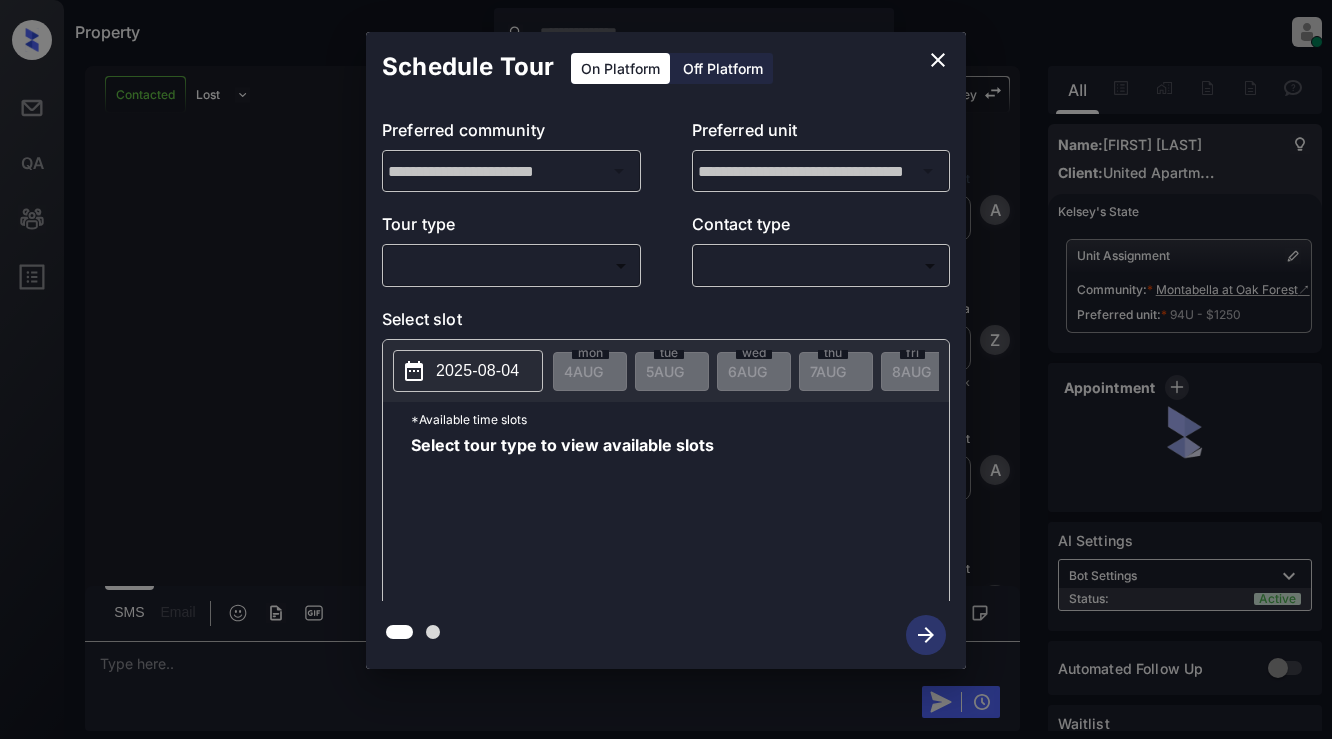 scroll, scrollTop: 0, scrollLeft: 0, axis: both 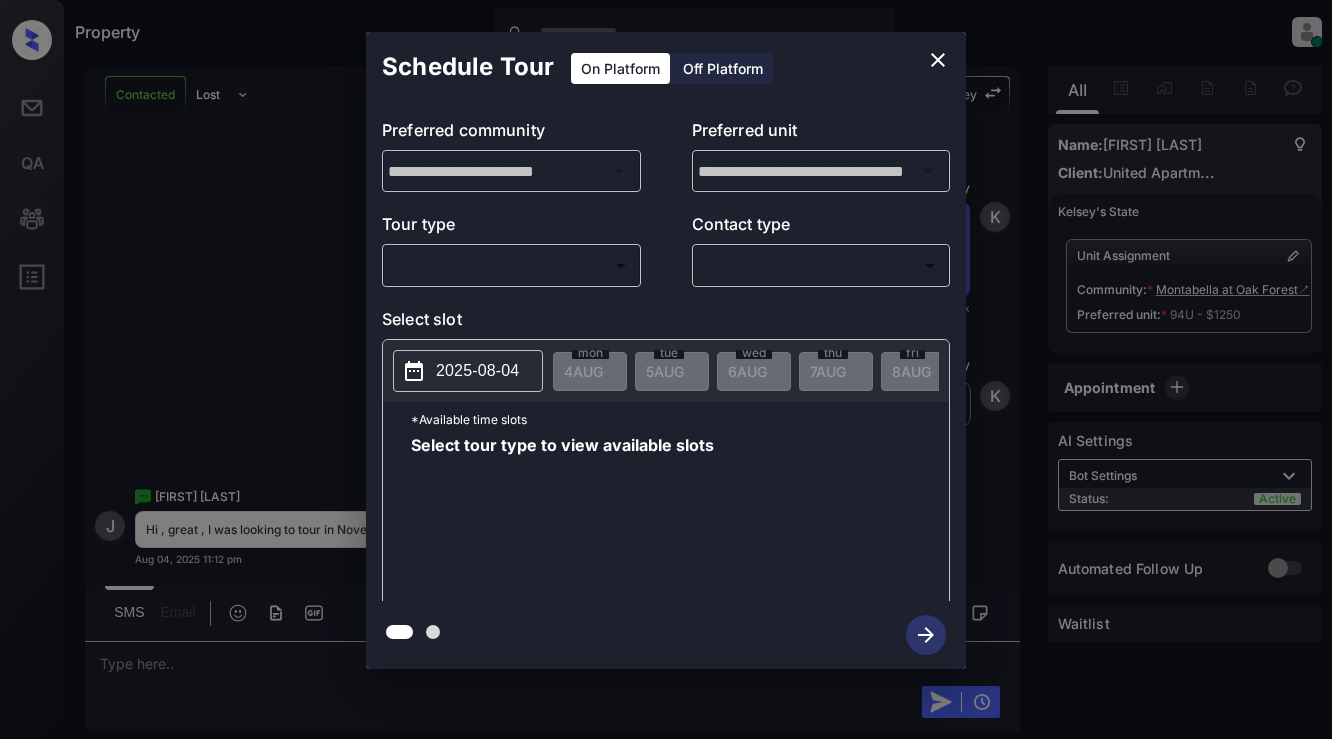 click on "Property [FIRST] [LAST] Online Set yourself   offline Set yourself   on break Profile Switch to  light  mode Sign out Contacted Lost Lead Sentiment: Angry Upon sliding the acknowledgement:  Lead will move to lost stage. * ​ SMS and call option will be set to opt out. AFM will be turned off for the lead. [NAME] New Message Agent Lead created via webhook in Inbound stage. Aug 04, 2025 10:49 pm A New Message Zuma Lead transferred to leasing agent: [NAME] Aug 04, 2025 10:49 pm  Sync'd w  knock Z New Message Agent AFM Request sent to [NAME]. Aug 04, 2025 10:49 pm A New Message Agent Notes Note: Structured Note:
Move In Date: 2025-11-30
Bedroom: 2
Aug 04, 2025 10:49 pm A New Message [NAME] Lead Details Updated
BedRoom: 2
Aug 04, 2025 10:50 pm K New Message [NAME] Lead Details Updated
Move In Date:  30-11-2025
Aug 04, 2025 10:50 pm K New Message [NAME] A preferred unit has been added as, 94U Aug 04, 2025 10:50 pm K New Message [NAME] Aug 04, 2025 10:50 pm   | SmarterAFMV2Sms  Sync'd w  knock K [NAME] K" at bounding box center [666, 369] 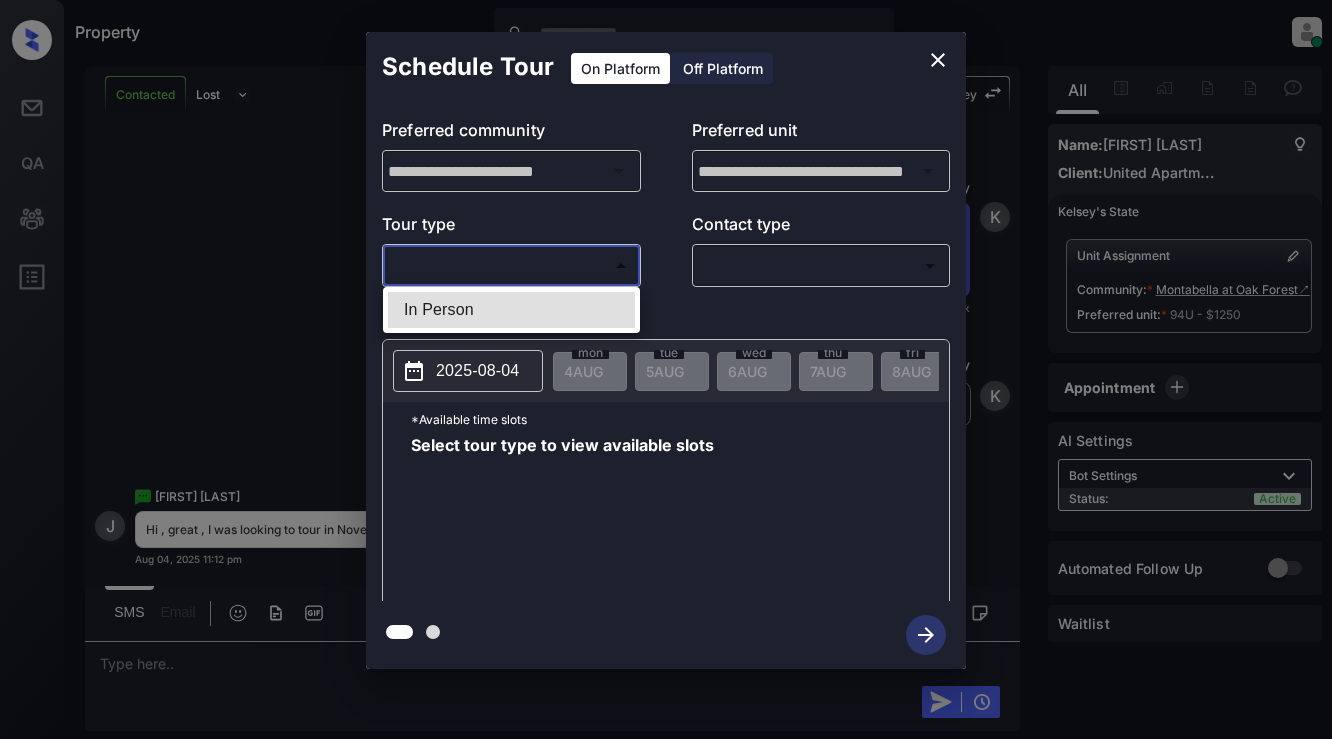 click on "In Person" at bounding box center [511, 310] 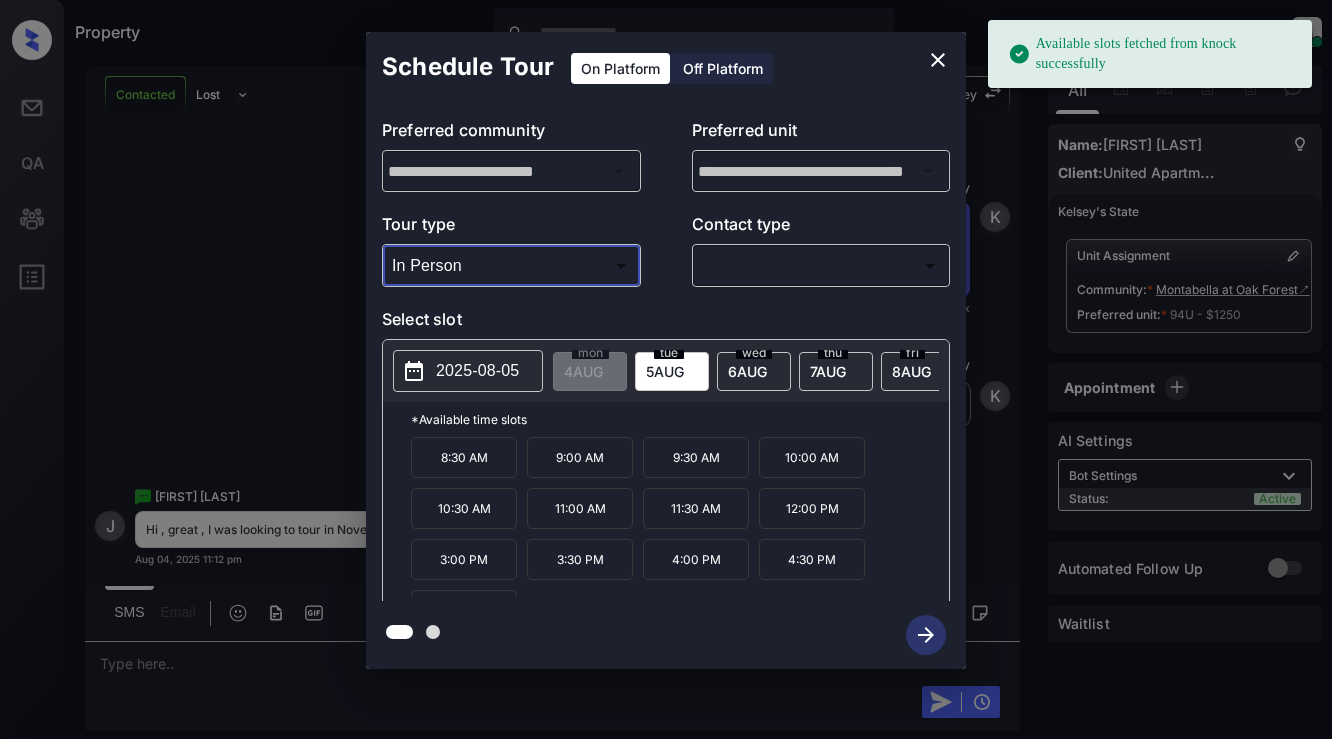 click on "2025-08-05" at bounding box center (477, 371) 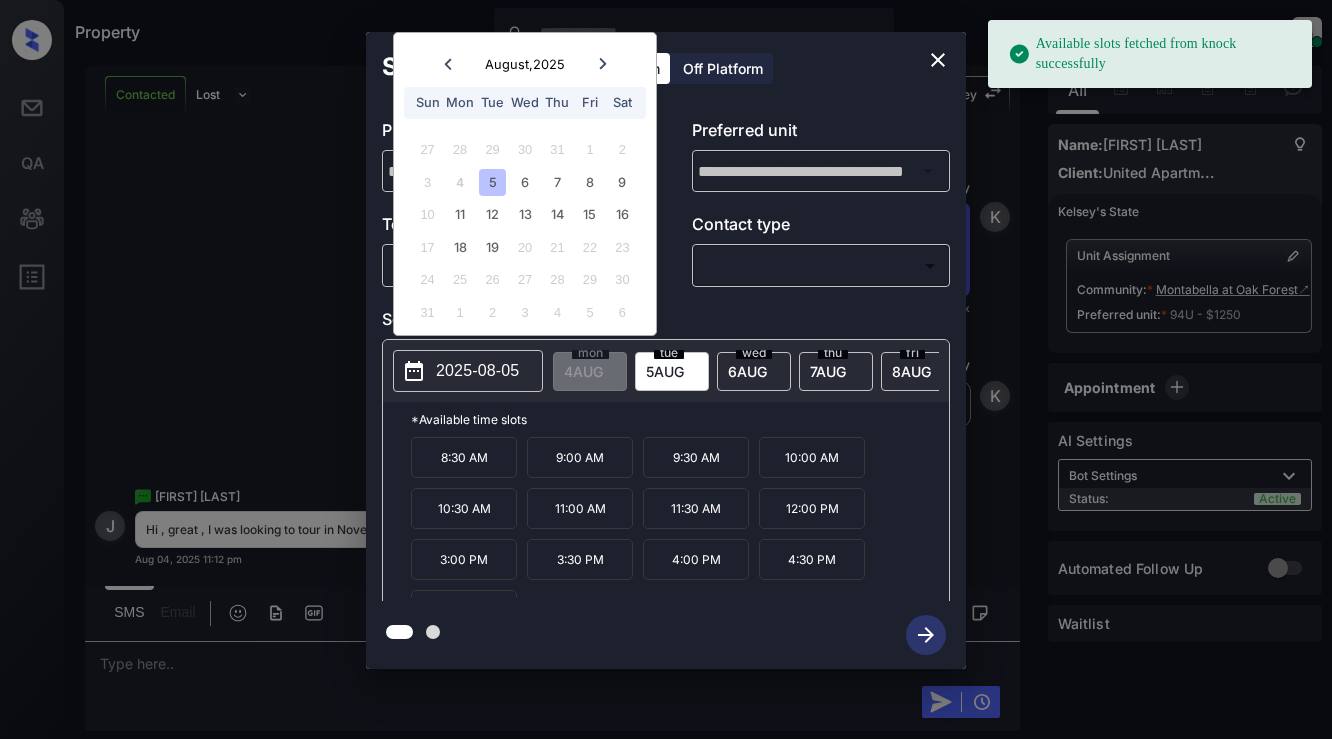 click 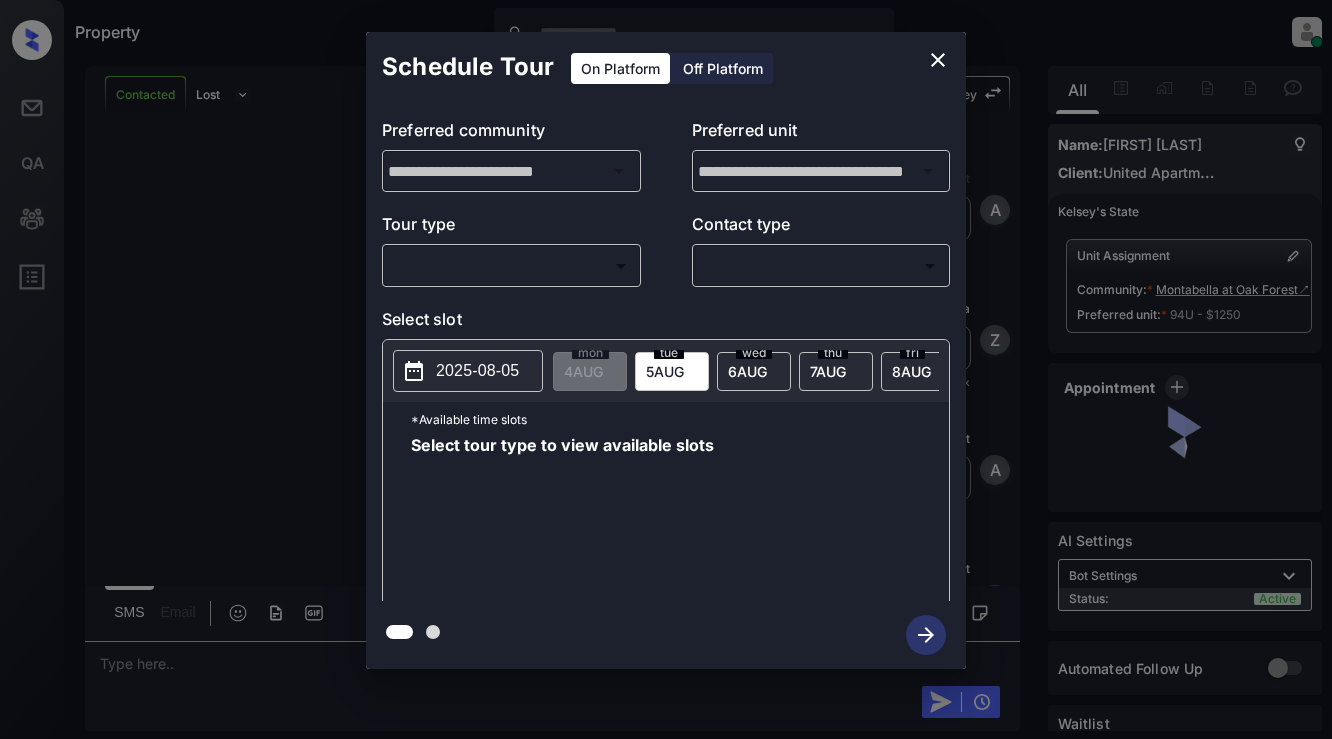 scroll, scrollTop: 0, scrollLeft: 0, axis: both 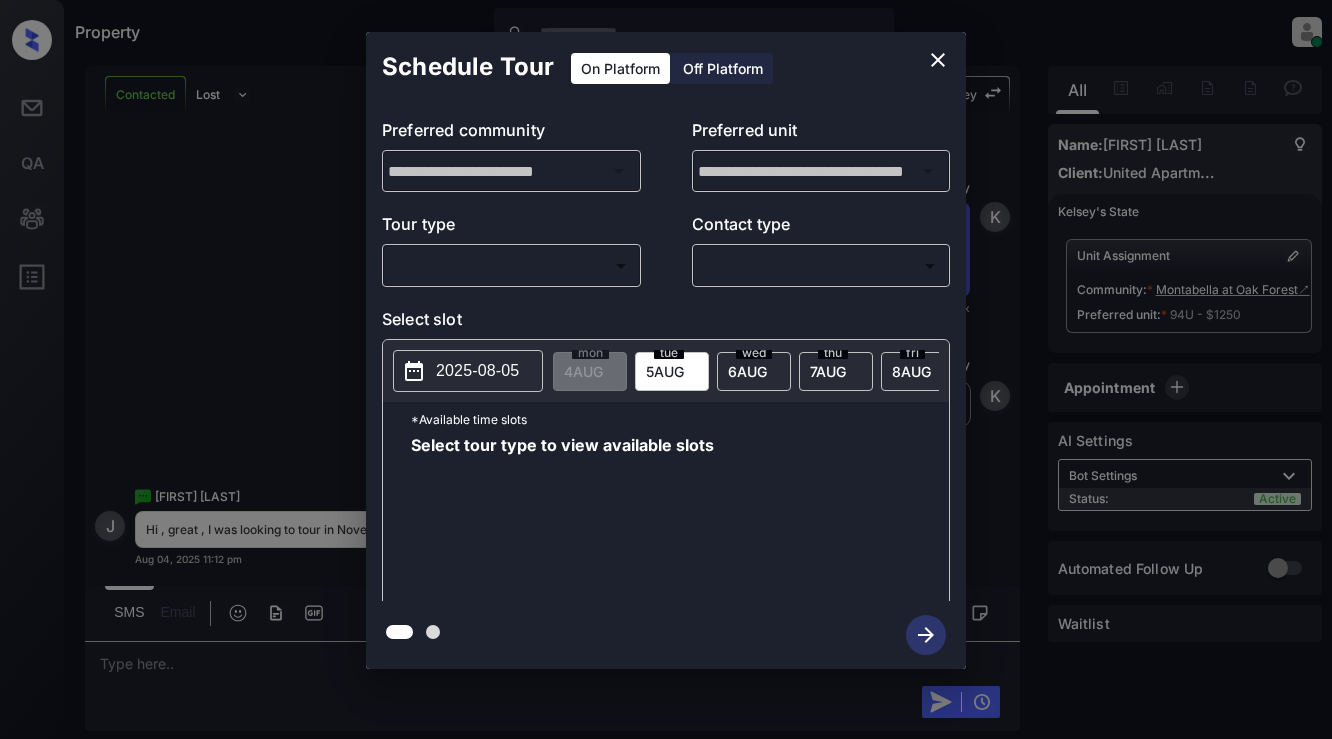 click on "​ ​" at bounding box center (511, 265) 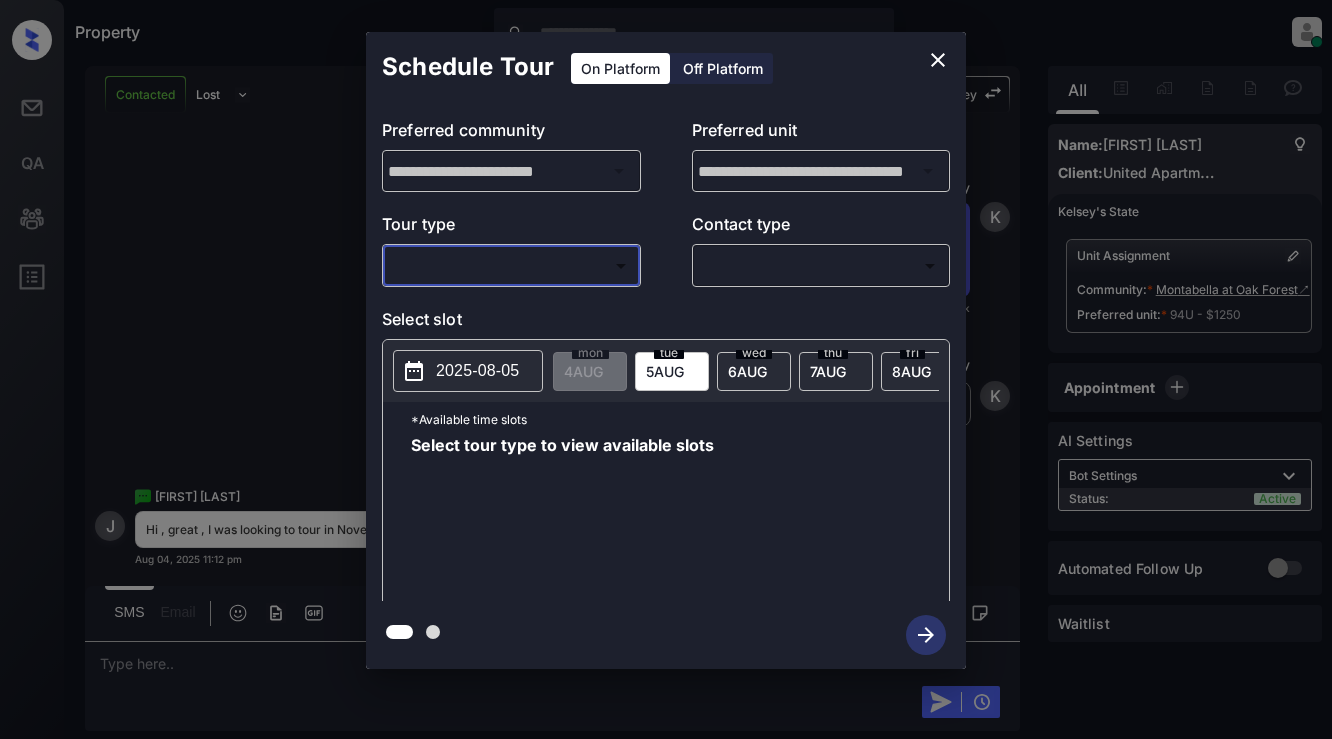 click on "Property Dominic Ceralde Online Set yourself   offline Set yourself   on break Profile Switch to  light  mode Sign out Contacted Lost Lead Sentiment: Angry Upon sliding the acknowledgement:  Lead will move to lost stage. * ​ SMS and call option will be set to opt out. AFM will be turned off for the lead. Kelsey New Message Agent Lead created via webhook in Inbound stage. Aug 04, 2025 10:49 pm A New Message Zuma Lead transferred to leasing agent: kelsey Aug 04, 2025 10:49 pm  Sync'd w  knock Z New Message Agent AFM Request sent to Kelsey. Aug 04, 2025 10:49 pm A New Message Agent Notes Note: Structured Note:
Move In Date: 2025-11-30
Bedroom: 2
Aug 04, 2025 10:49 pm A New Message Kelsey Lead Details Updated
BedRoom: 2
Aug 04, 2025 10:50 pm K New Message Kelsey Lead Details Updated
Move In Date:  30-11-2025
Aug 04, 2025 10:50 pm K New Message Kelsey A preferred unit has been added as, 94U Aug 04, 2025 10:50 pm K New Message Kelsey Aug 04, 2025 10:50 pm   | SmarterAFMV2Sms  Sync'd w  knock K Kelsey K" at bounding box center [666, 369] 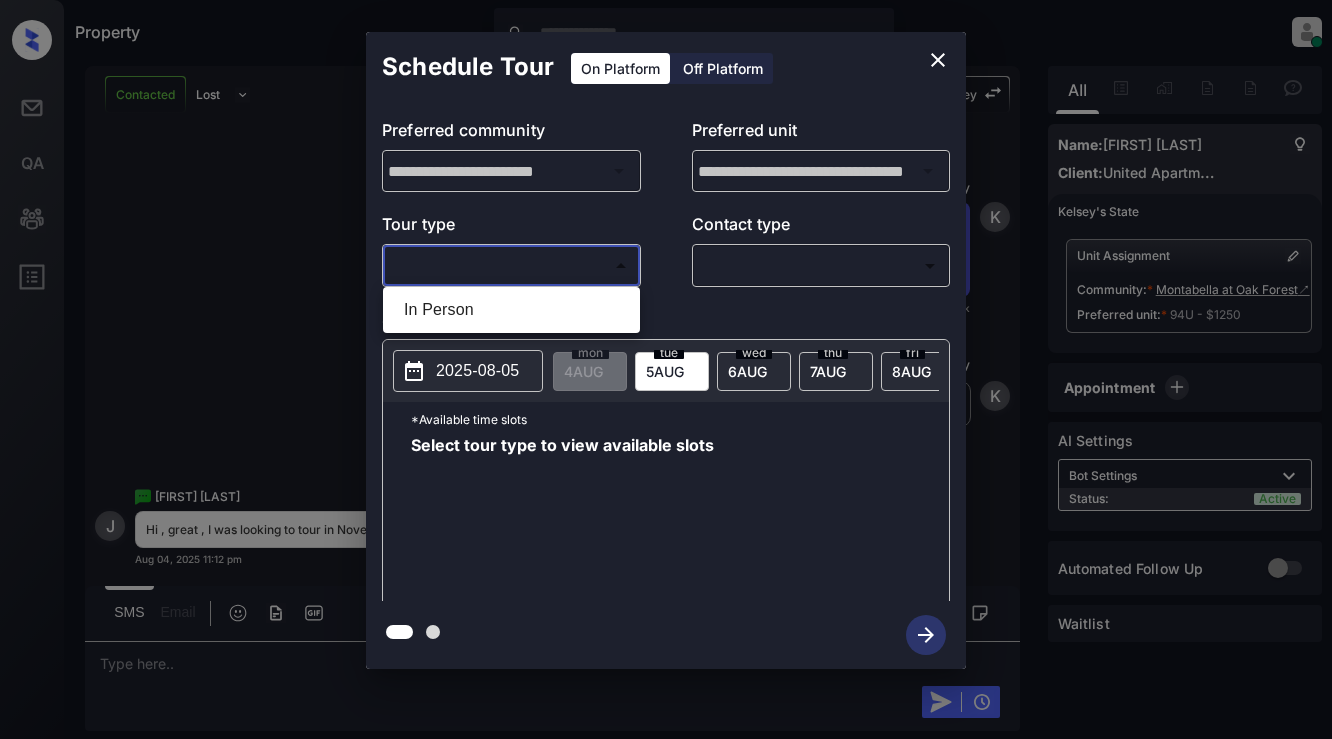 click at bounding box center [666, 369] 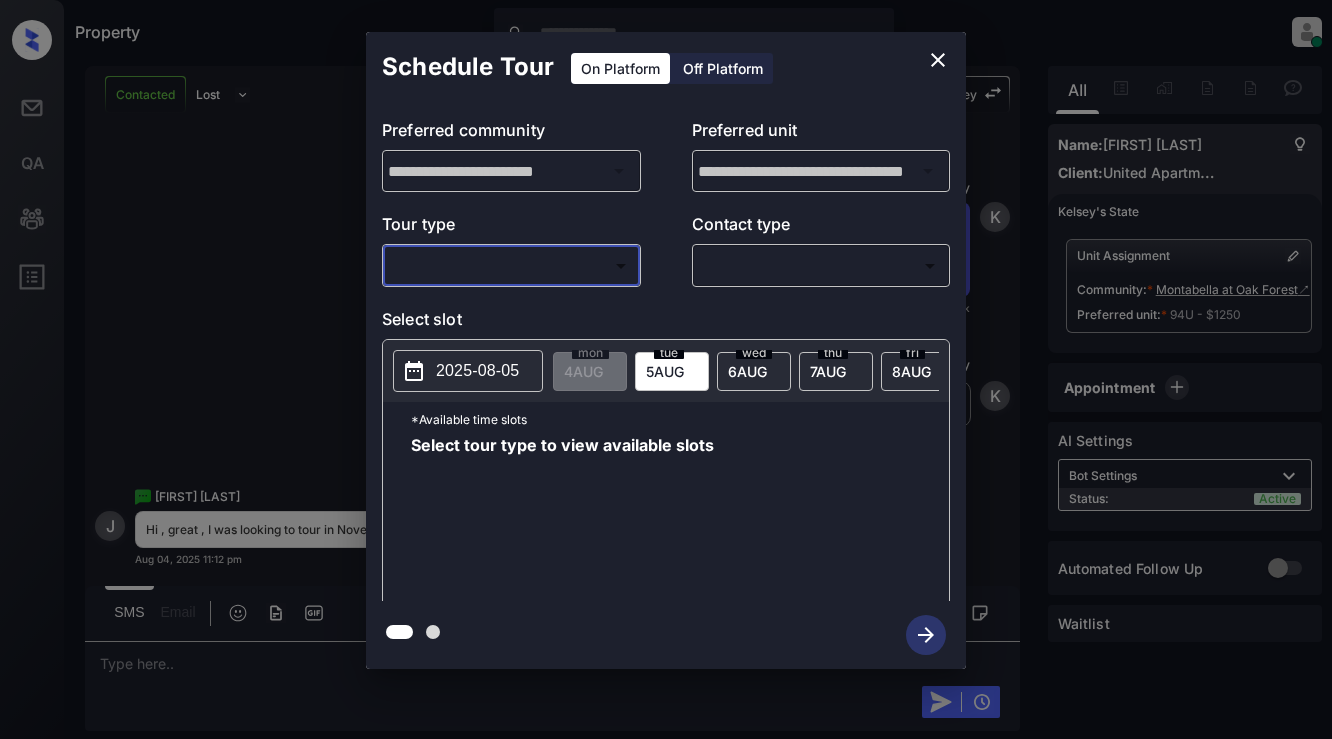 click 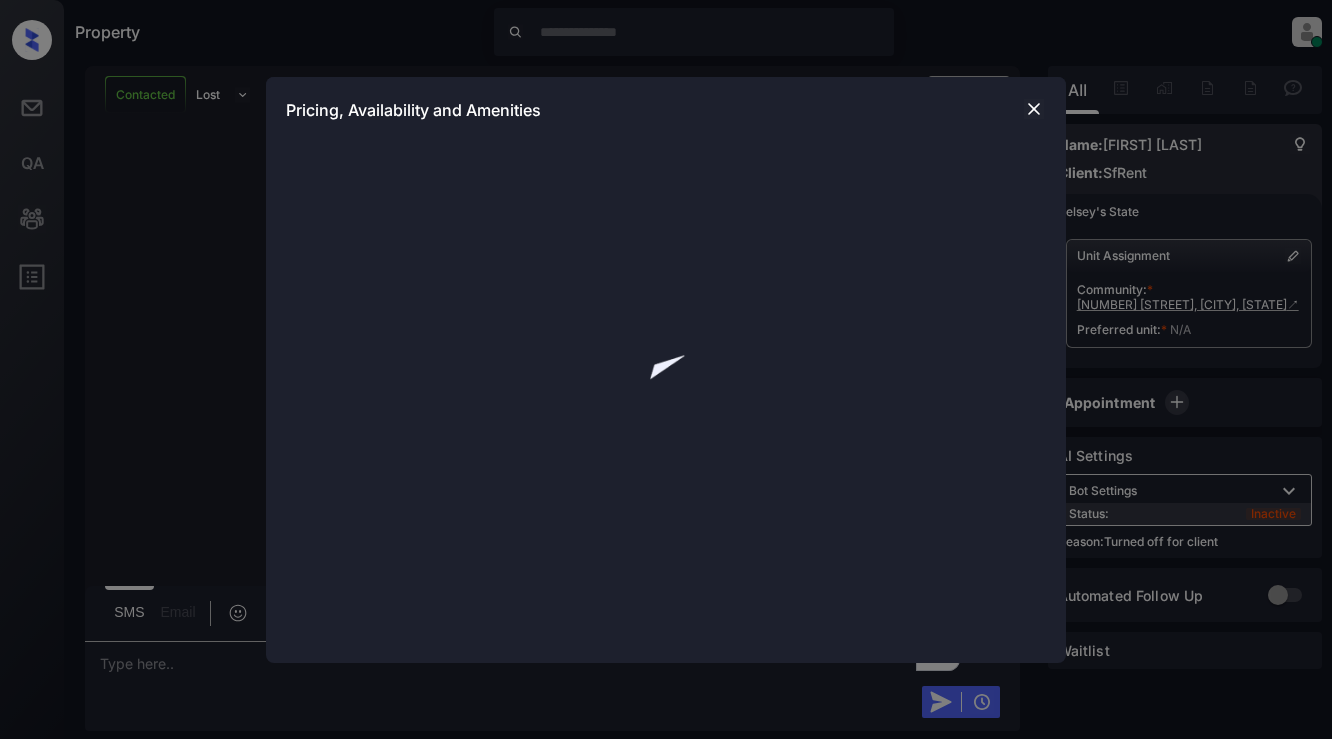 scroll, scrollTop: 0, scrollLeft: 0, axis: both 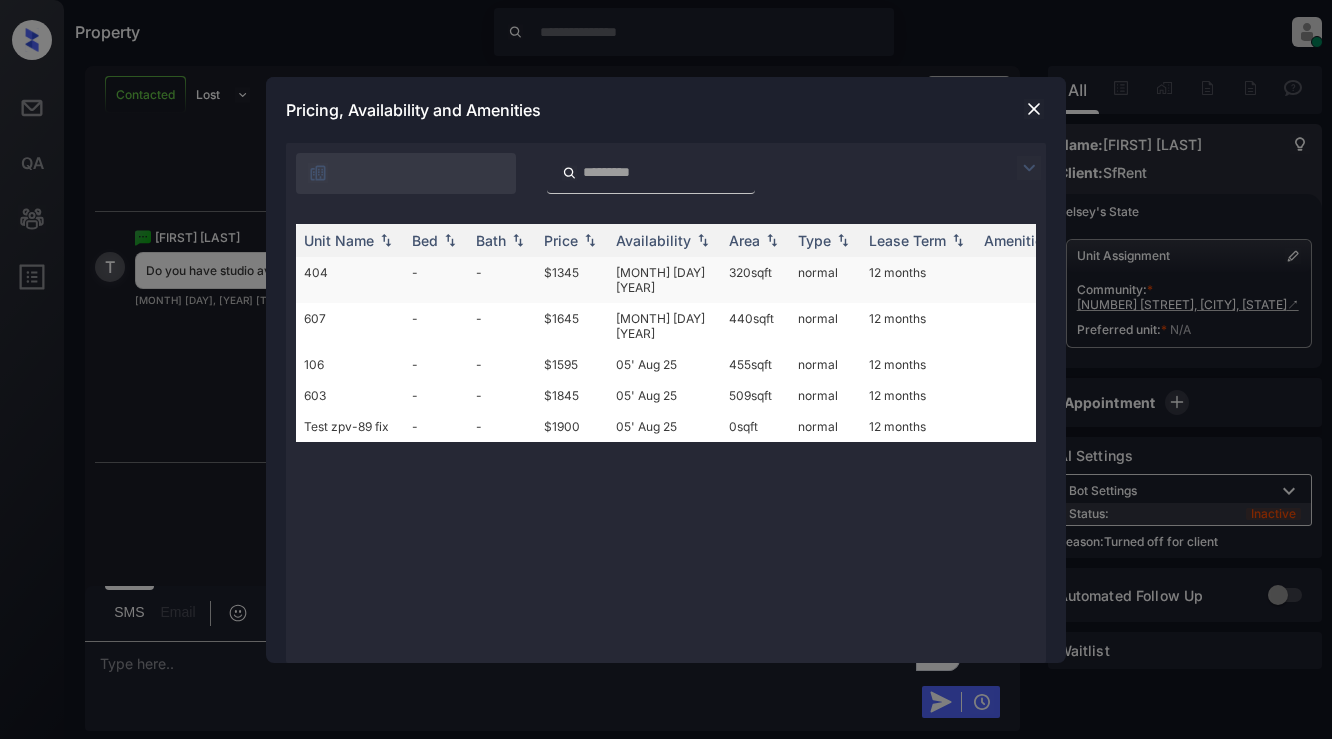 click on "-" at bounding box center (436, 280) 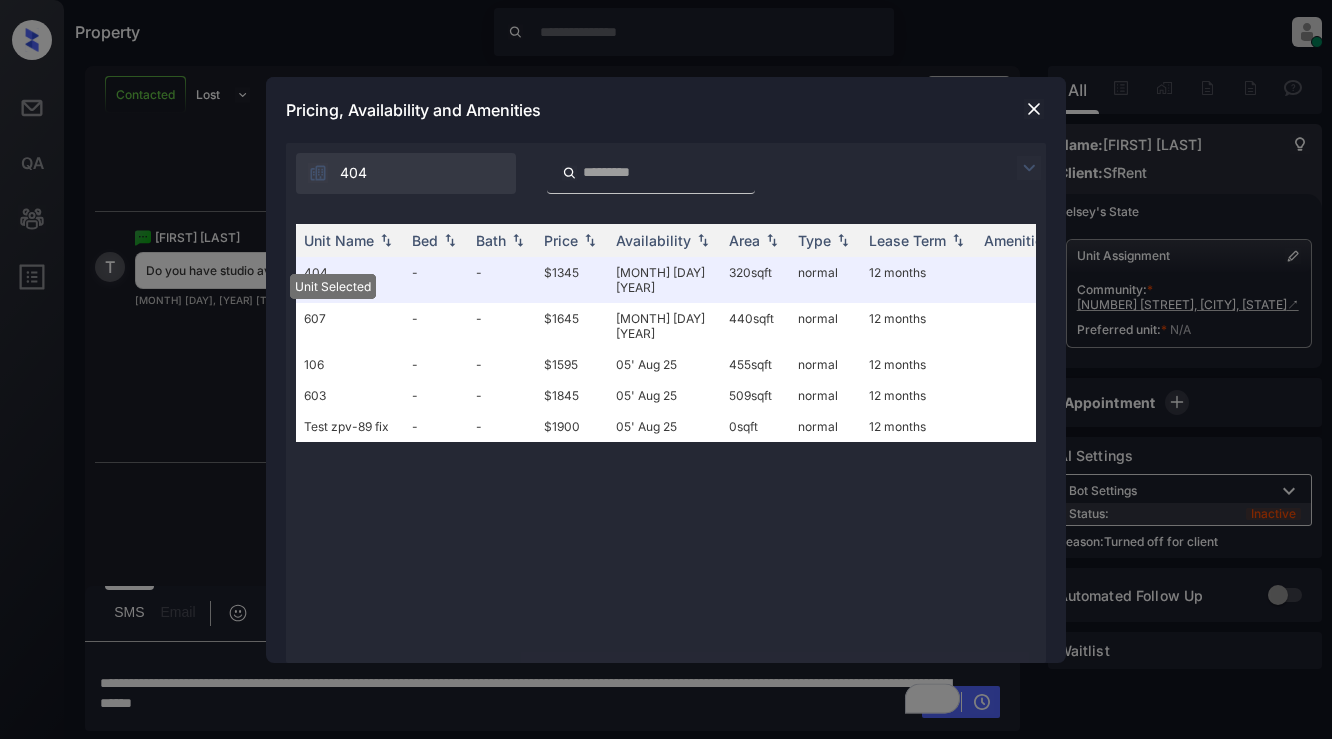 click at bounding box center [1034, 109] 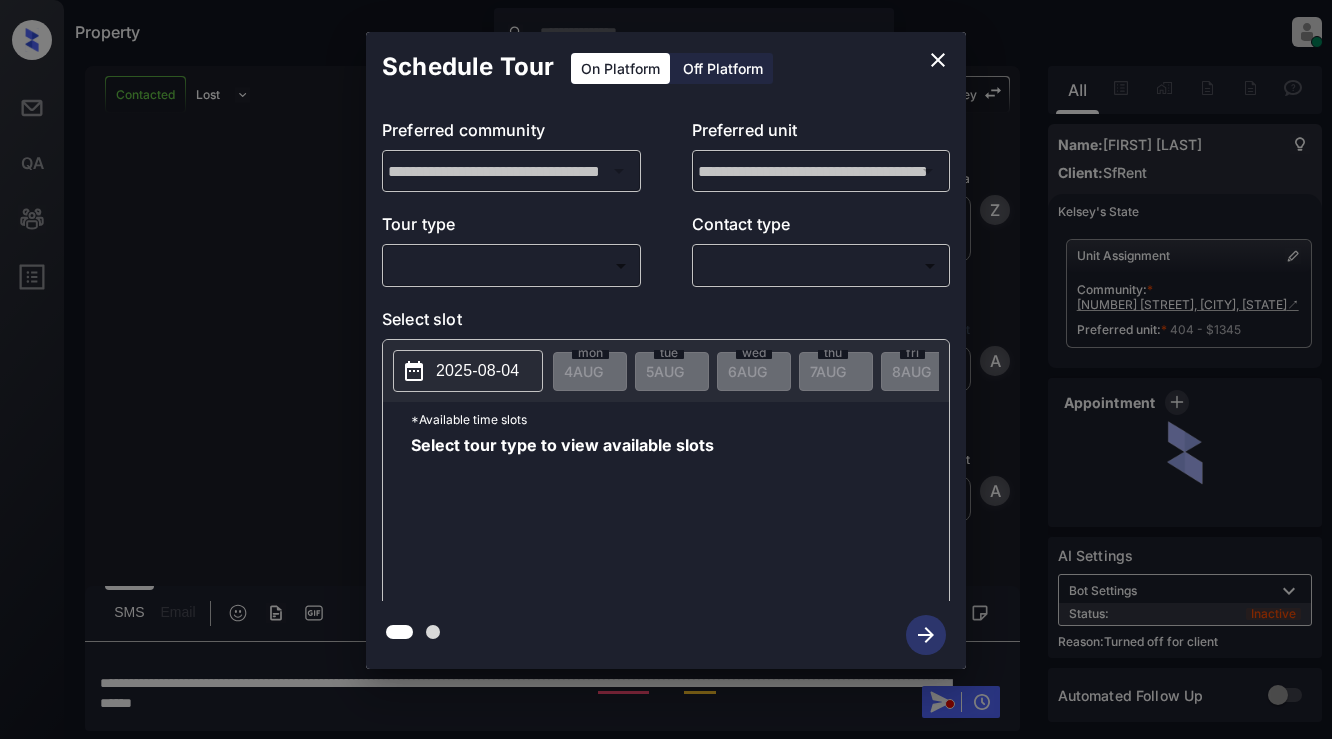 scroll, scrollTop: 0, scrollLeft: 0, axis: both 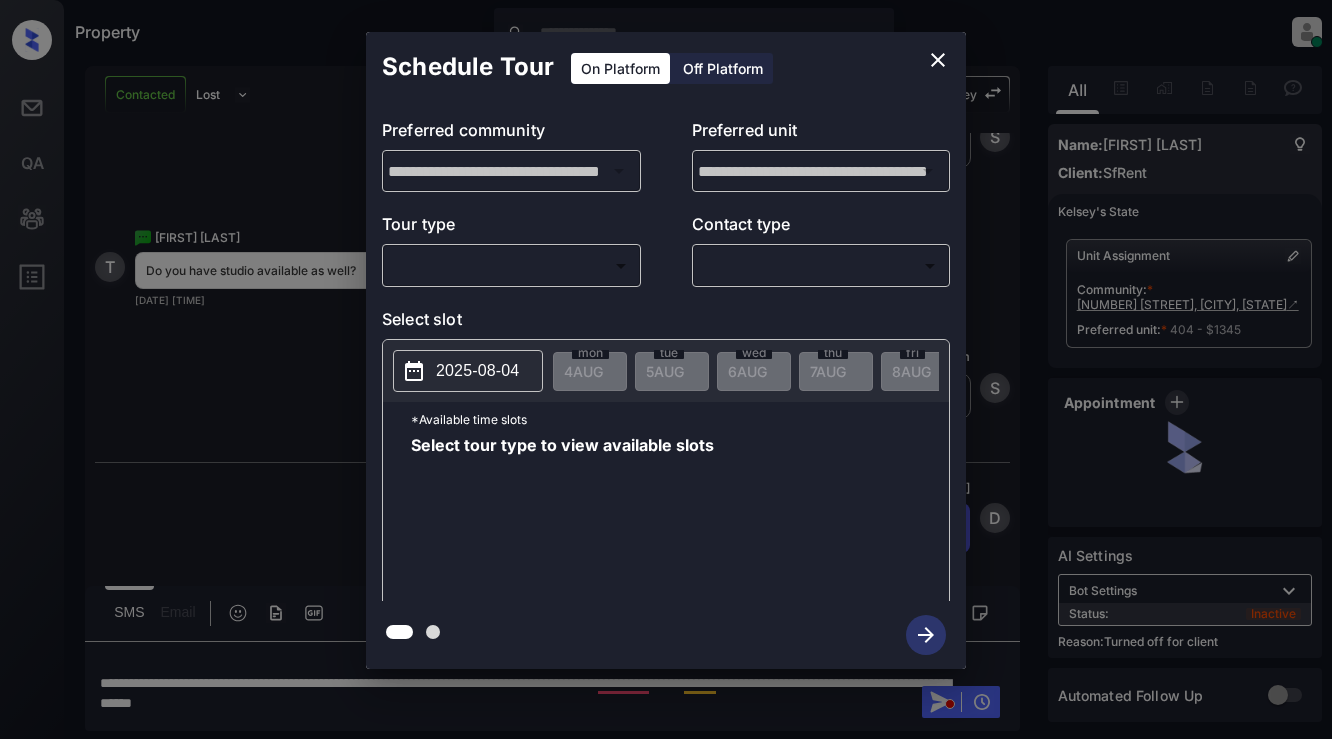 click on "Off Platform" at bounding box center [723, 68] 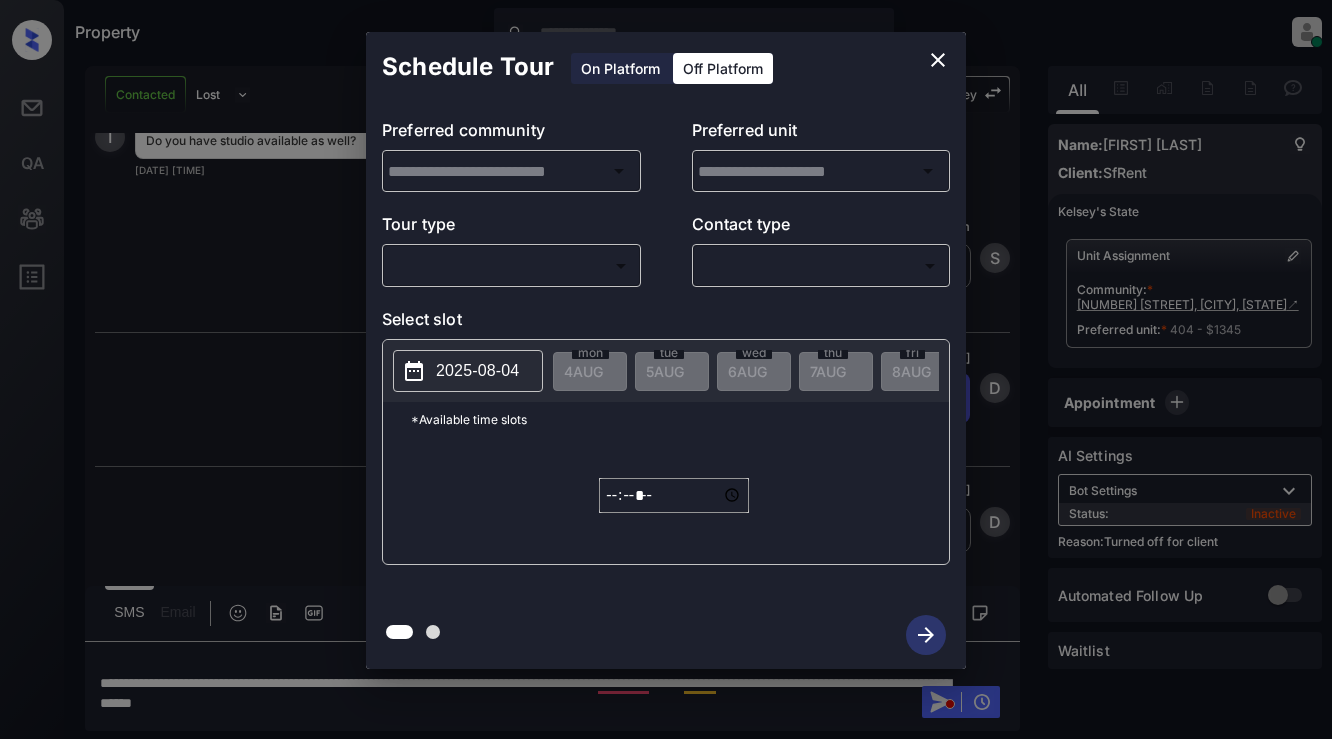 scroll, scrollTop: 6351, scrollLeft: 0, axis: vertical 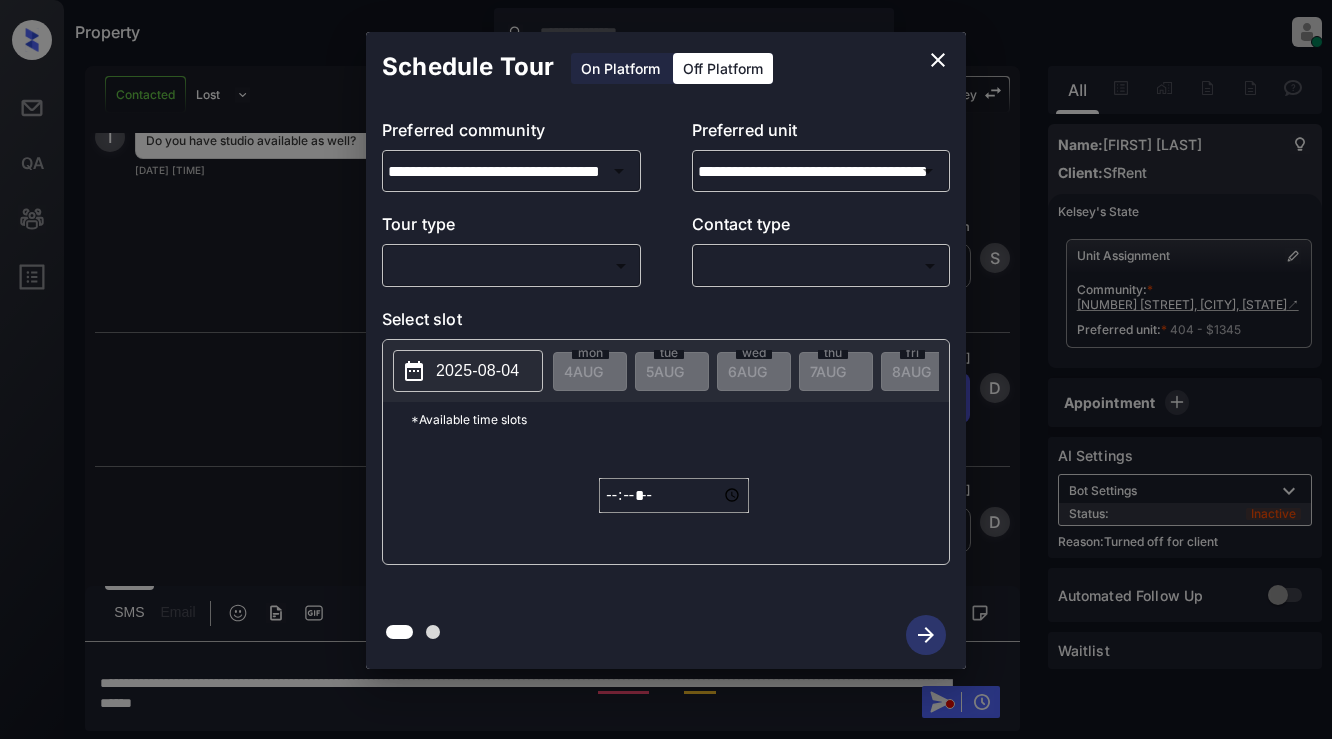 click on "Property [LAST] Online Set yourself   offline Set yourself   on break Profile Switch to  light  mode Sign out Contacted Lost Lead Sentiment: Angry Upon sliding the acknowledgement:  Lead will move to lost stage. * ​ SMS and call option will be set to opt out. AFM will be turned off for the lead. Kelsey New Message Zuma Lead transfer skipped to agent: Kelsey as pms leadId does not exists for leadType emailParser with stage Inbound [DATE] [TIME] Z New Message Agent Lead created via emailParser in Inbound stage. [DATE] [TIME] A New Message Agent AFM Request sent to Kelsey. [DATE] [TIME] A New Message Agent Notes Note: Structured Note:
Move In Date: [DATE]
Bedroom: 1
ILS Note:
I'm interested in your property and would like to move forward. Can you send me an application for this property? [DATE] [TIME] A New Message Kelsey Lead Details Updated
BedRoom: 1
[DATE] [TIME] K New Message Kelsey Lead Details Updated
Bath Room: 1
[DATE] [TIME] K   K" at bounding box center (666, 369) 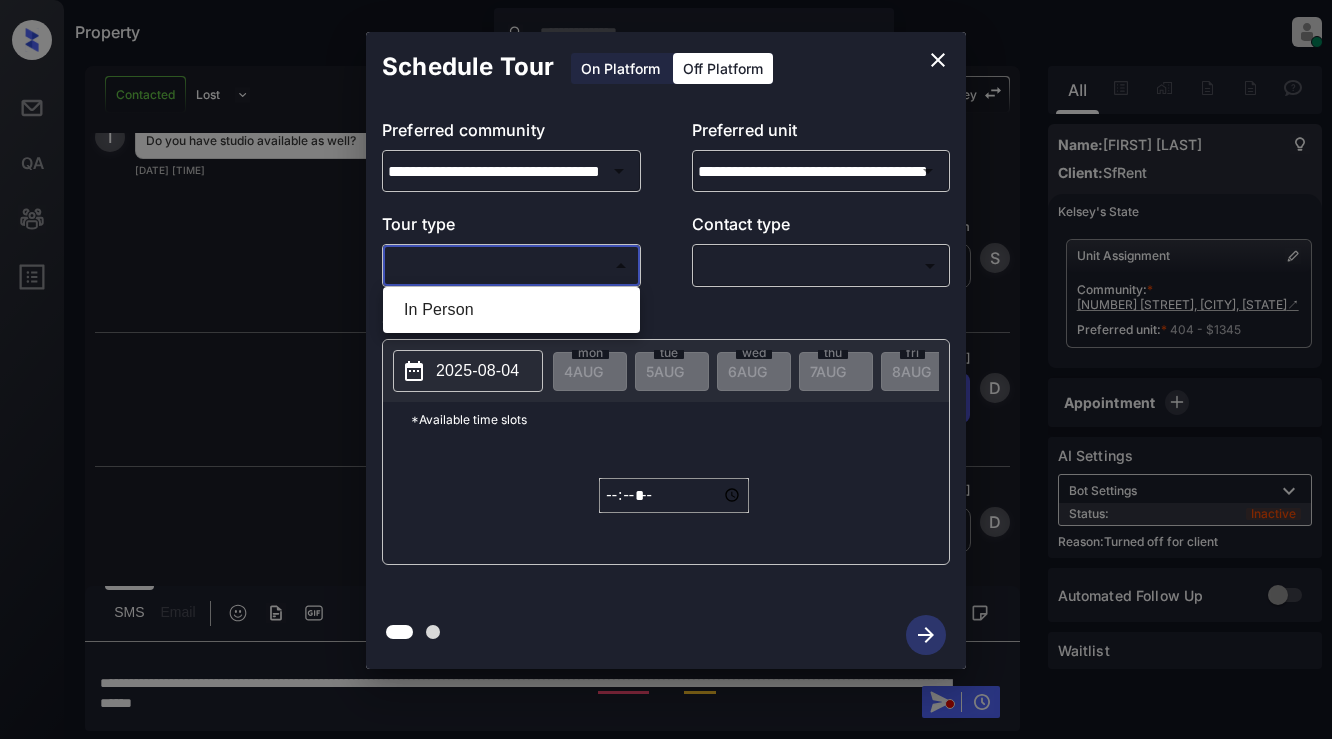 click on "In Person" at bounding box center [511, 310] 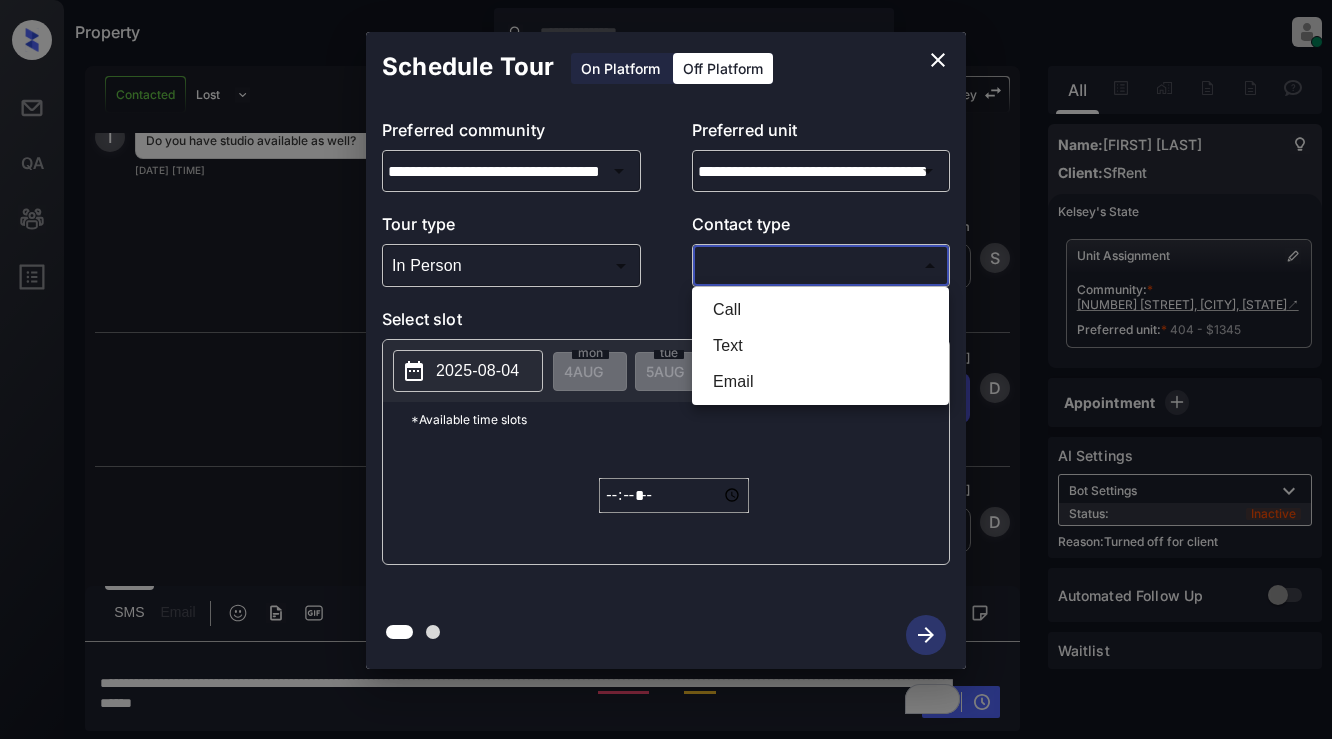 click on "Property Dominic Ceralde Online Set yourself   offline Set yourself   on break Profile Switch to  light  mode Sign out Contacted Lost Lead Sentiment: Angry Upon sliding the acknowledgement:  Lead will move to lost stage. * ​ SMS and call option will be set to opt out. AFM will be turned off for the lead. Kelsey New Message Zuma Lead transfer skipped to agent: Kelsey as pms leadId does not exists for leadType emailParser with stage Inbound Aug 04, 2025 11:08 pm Z New Message Agent Lead created via emailParser in Inbound stage. Aug 04, 2025 11:08 pm A New Message Agent AFM Request sent to Kelsey. Aug 04, 2025 11:08 pm A New Message Agent Notes Note: Structured Note:
Move In Date: 2025-08-05
Bedroom: 1
ILS Note:
I'm interested in your property and would like to move forward. Can you send me an application for this property? Aug 04, 2025 11:08 pm A New Message Kelsey Lead Details Updated
BedRoom: 1
Aug 04, 2025 11:08 pm K New Message Kelsey Lead Details Updated
Bath Room: 1
Aug 04, 2025 11:08 pm K   K" at bounding box center (666, 369) 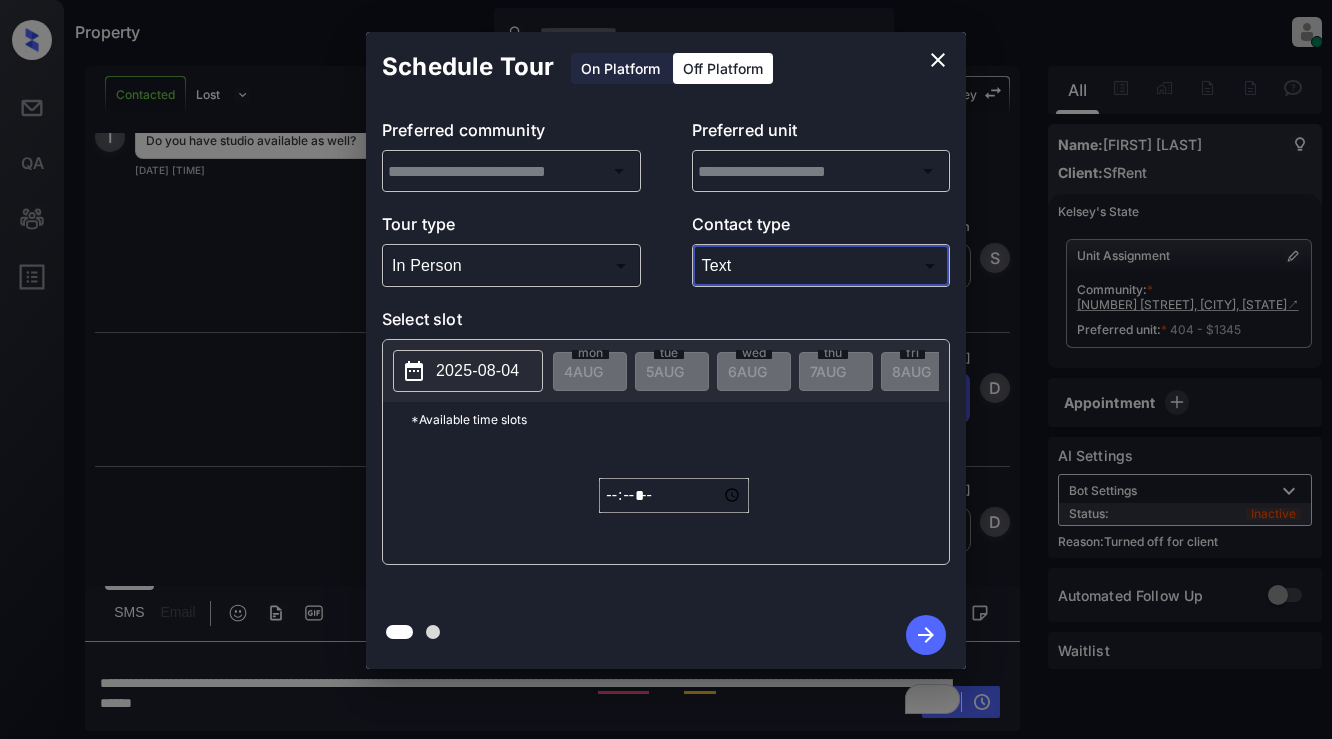 type on "****" 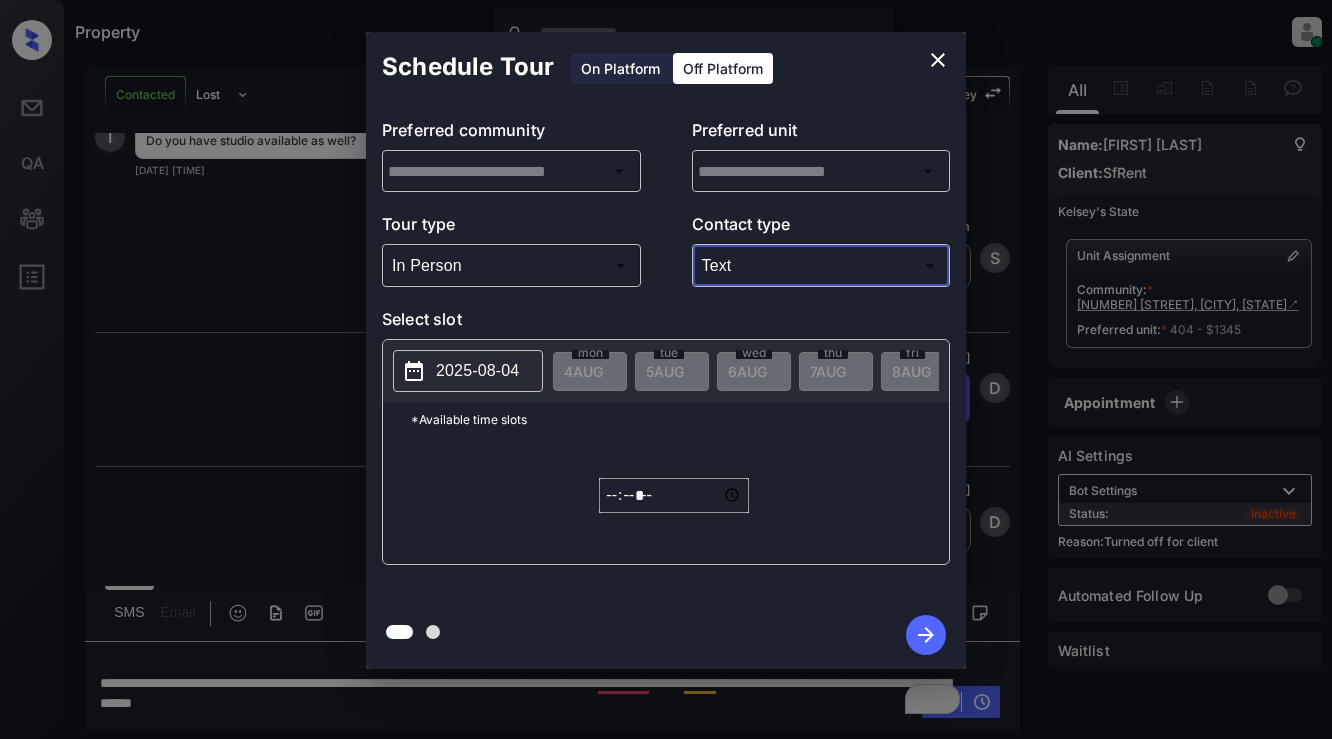 type on "**********" 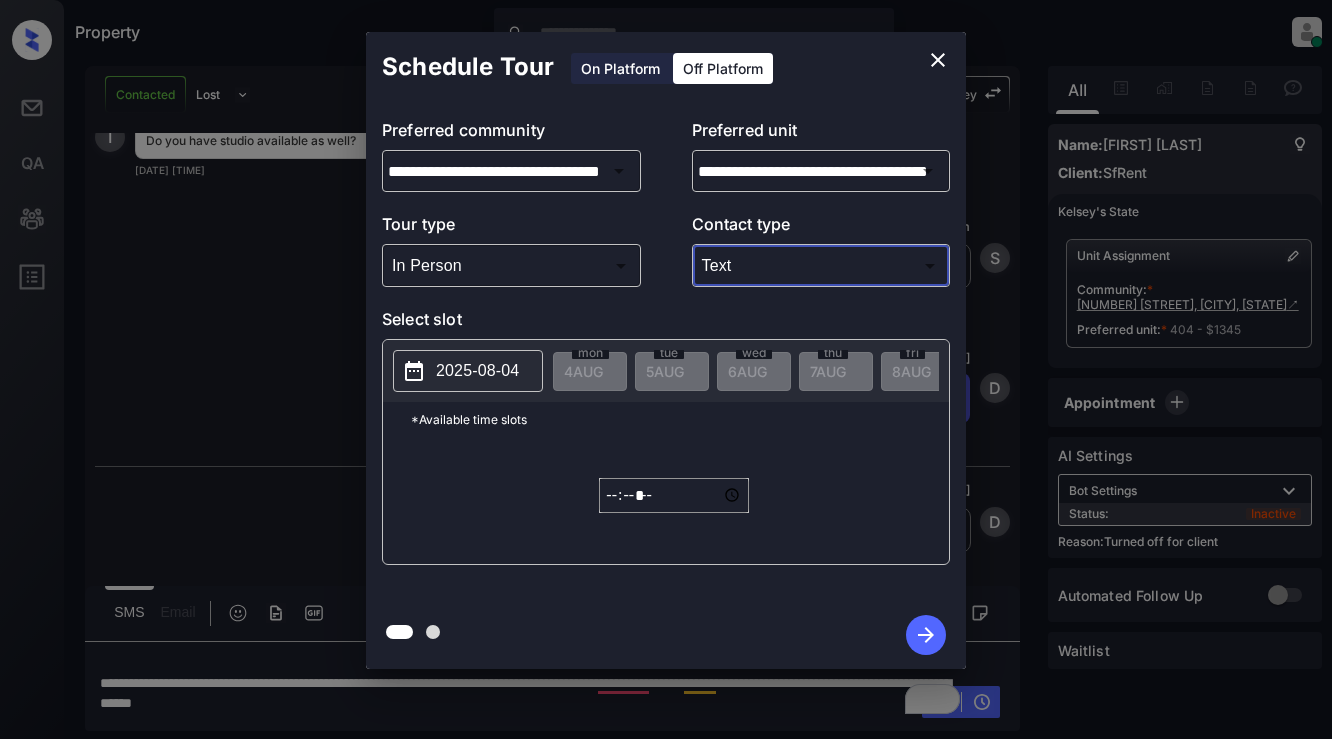 click on "2025-08-04" at bounding box center (468, 371) 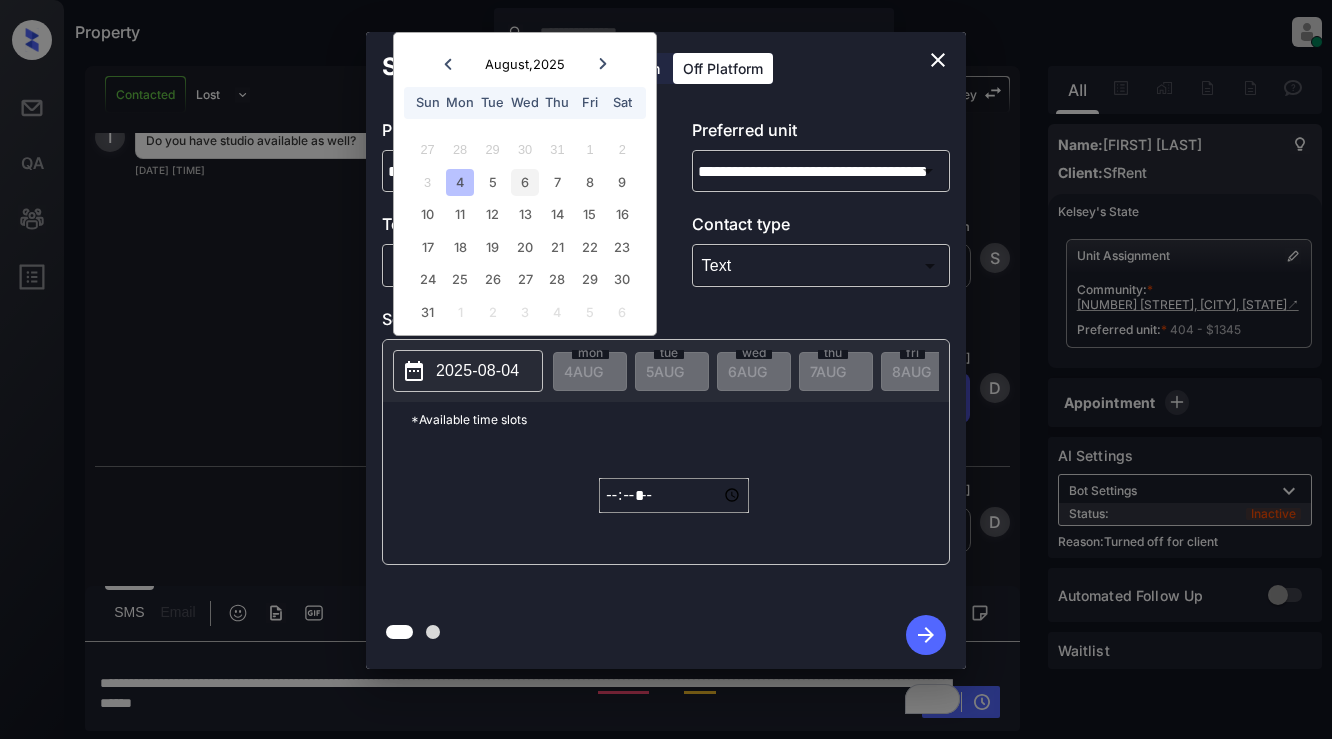 click on "6" at bounding box center (524, 182) 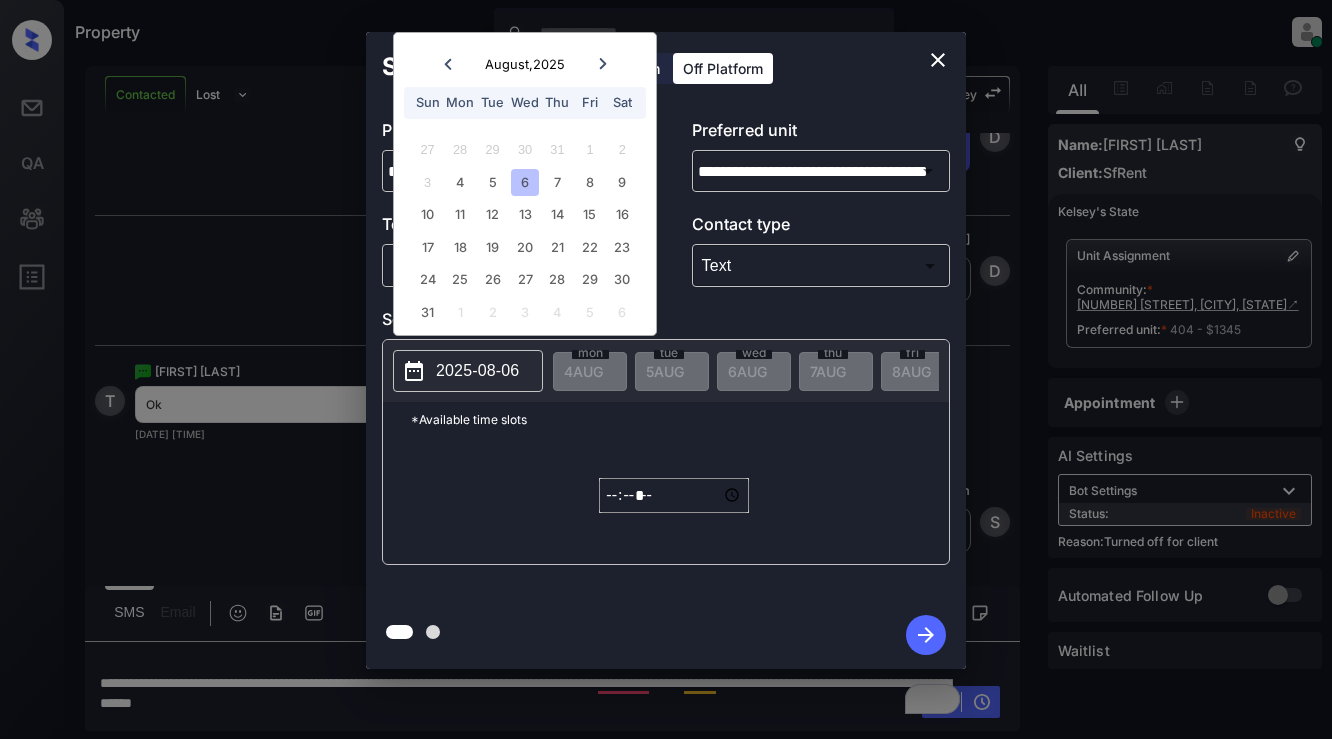 scroll, scrollTop: 6602, scrollLeft: 0, axis: vertical 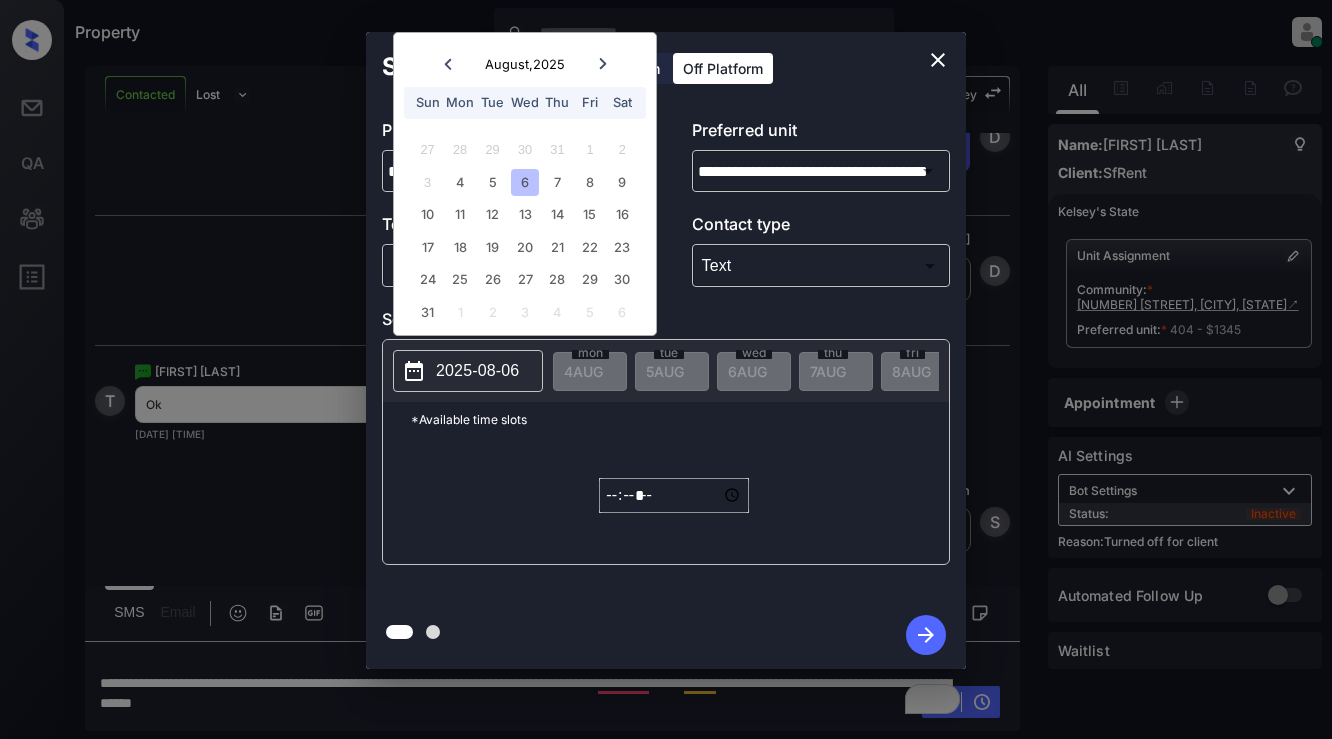 click on "**********" at bounding box center [666, 350] 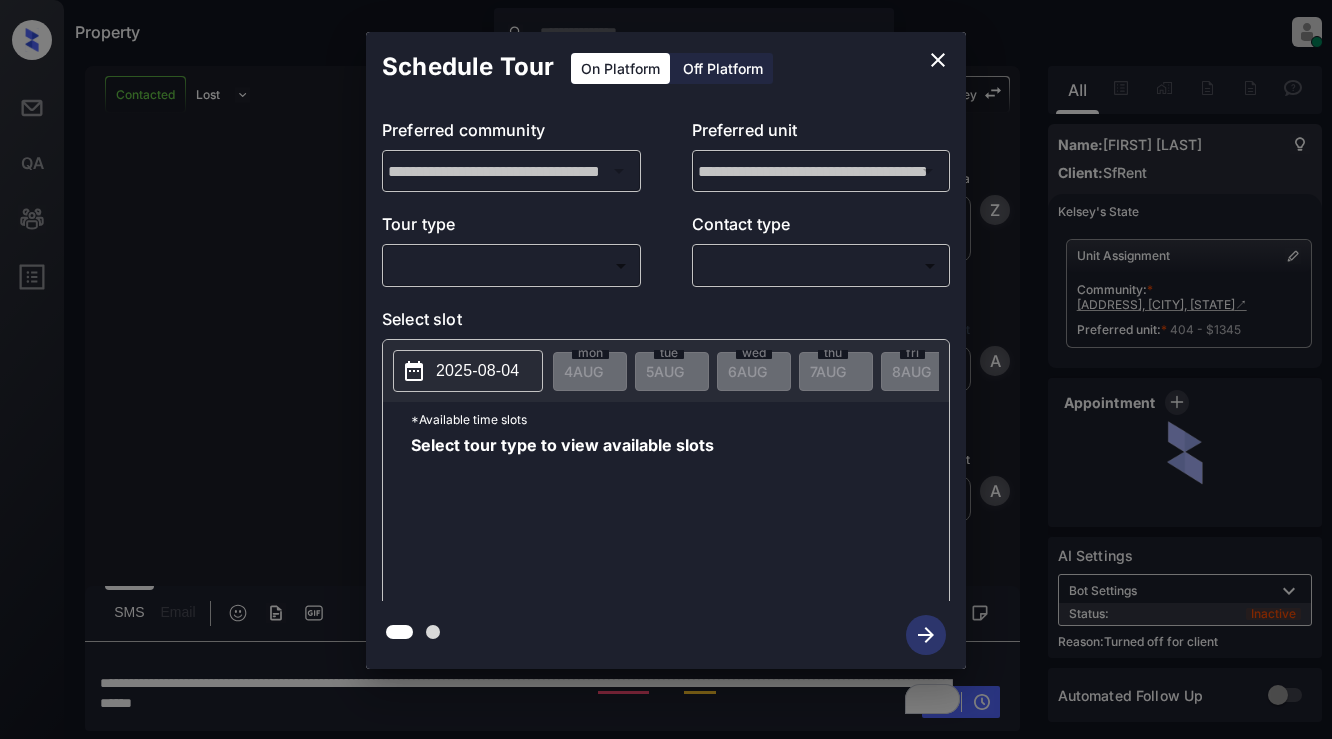 scroll, scrollTop: 0, scrollLeft: 0, axis: both 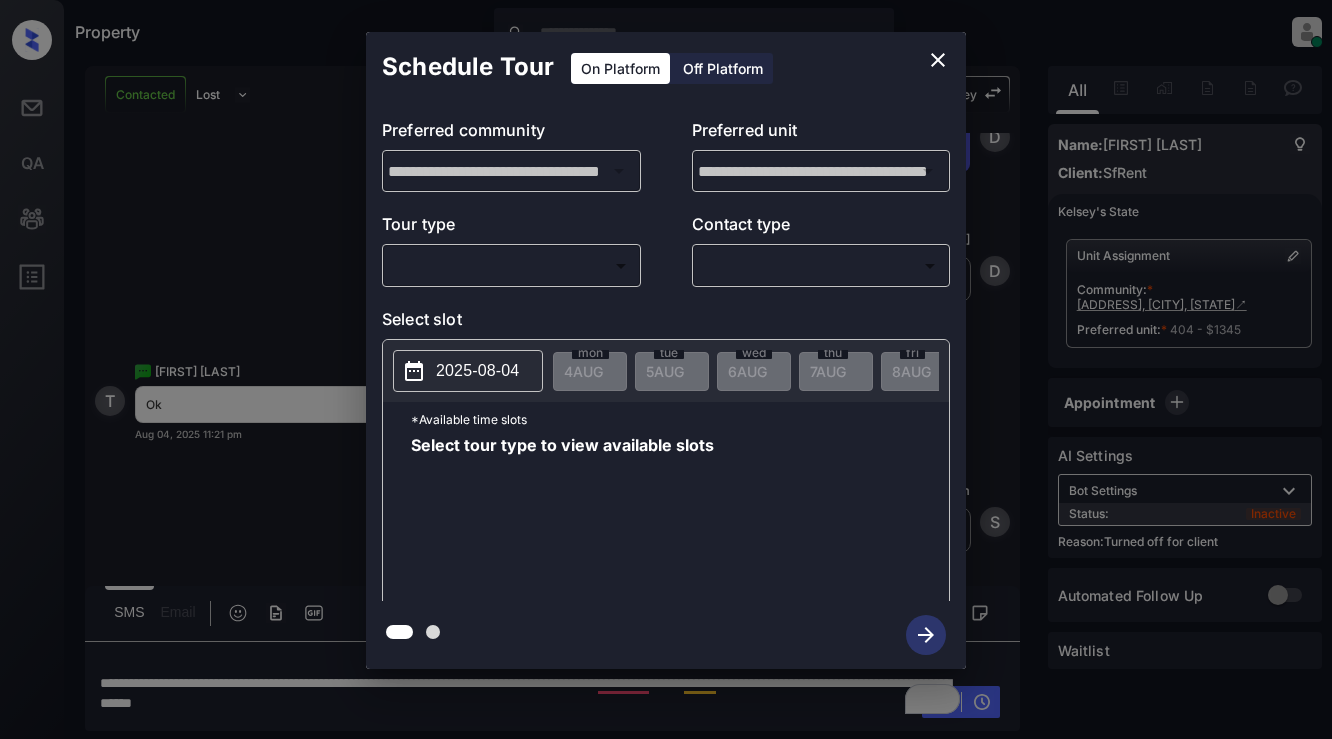 click on "Off Platform" at bounding box center (723, 68) 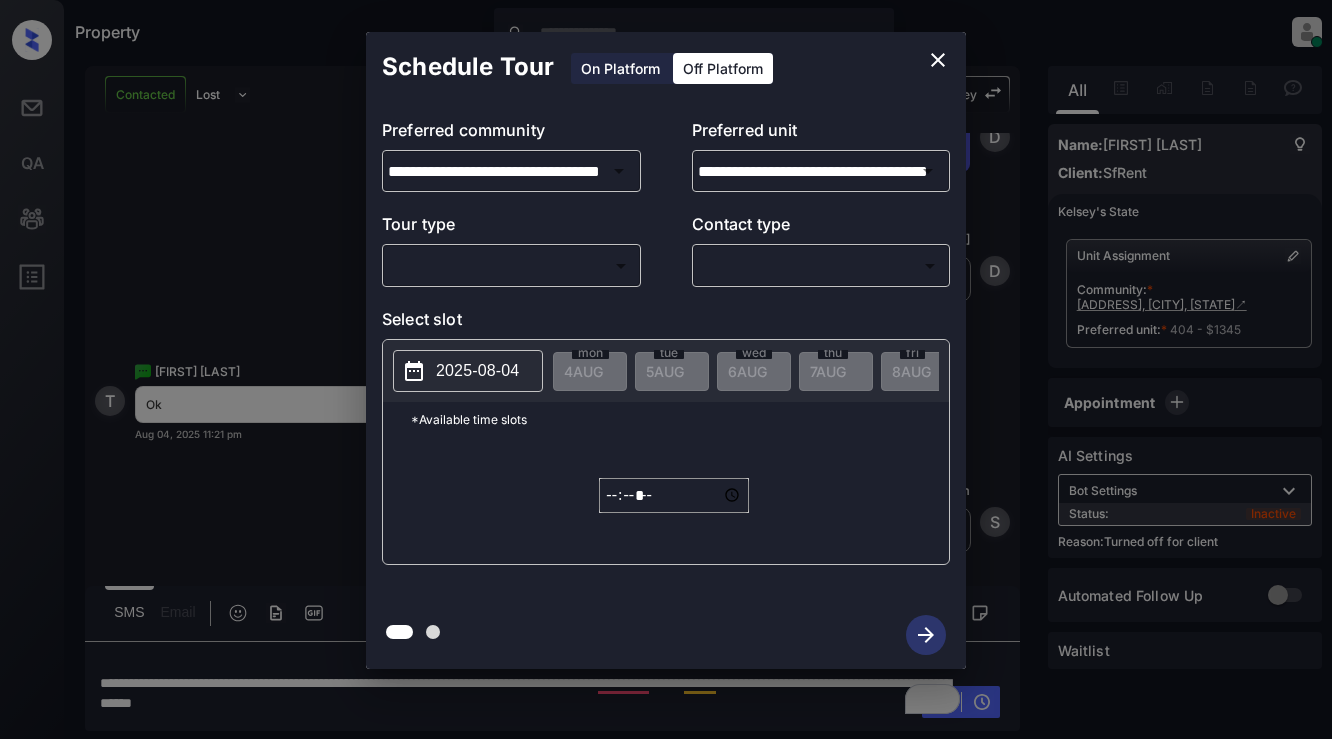 click on "Property Dominic Ceralde Online Set yourself   offline Set yourself   on break Profile Switch to  light  mode Sign out Contacted Lost Lead Sentiment: Angry Upon sliding the acknowledgement:  Lead will move to lost stage. * ​ SMS and call option will be set to opt out. AFM will be turned off for the lead. Kelsey New Message Zuma Lead transfer skipped to agent: Kelsey as pms leadId does not exists for leadType emailParser with stage Inbound Aug 04, 2025 11:08 pm Z New Message Agent Lead created via emailParser in Inbound stage. Aug 04, 2025 11:08 pm A New Message Agent AFM Request sent to Kelsey. Aug 04, 2025 11:08 pm A New Message Agent Notes Note: Structured Note:
Move In Date: 2025-08-05
Bedroom: 1
ILS Note:
I'm interested in your property and would like to move forward. Can you send me an application for this property? Aug 04, 2025 11:08 pm A New Message Kelsey Lead Details Updated
BedRoom: 1
Aug 04, 2025 11:08 pm K New Message Kelsey Lead Details Updated
Bath Room: 1
Aug 04, 2025 11:08 pm K   K" at bounding box center (666, 369) 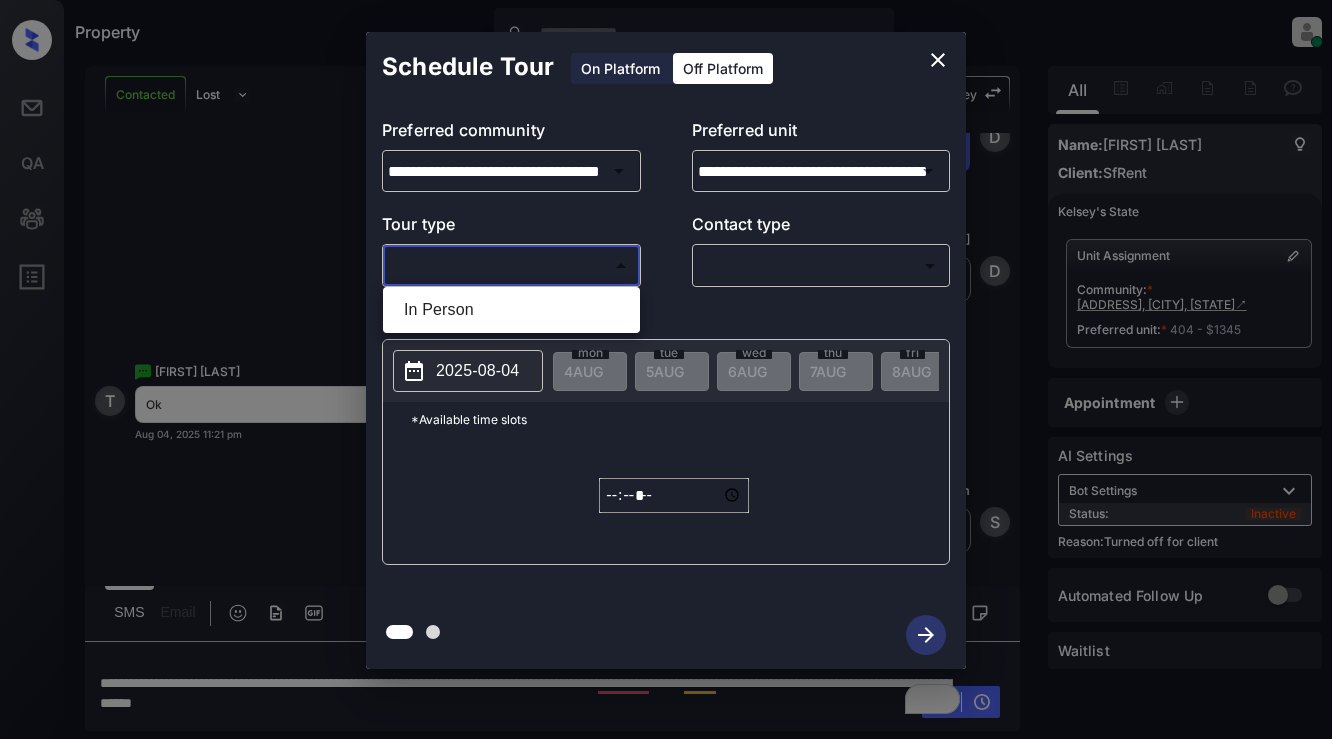 click on "In Person" at bounding box center [511, 310] 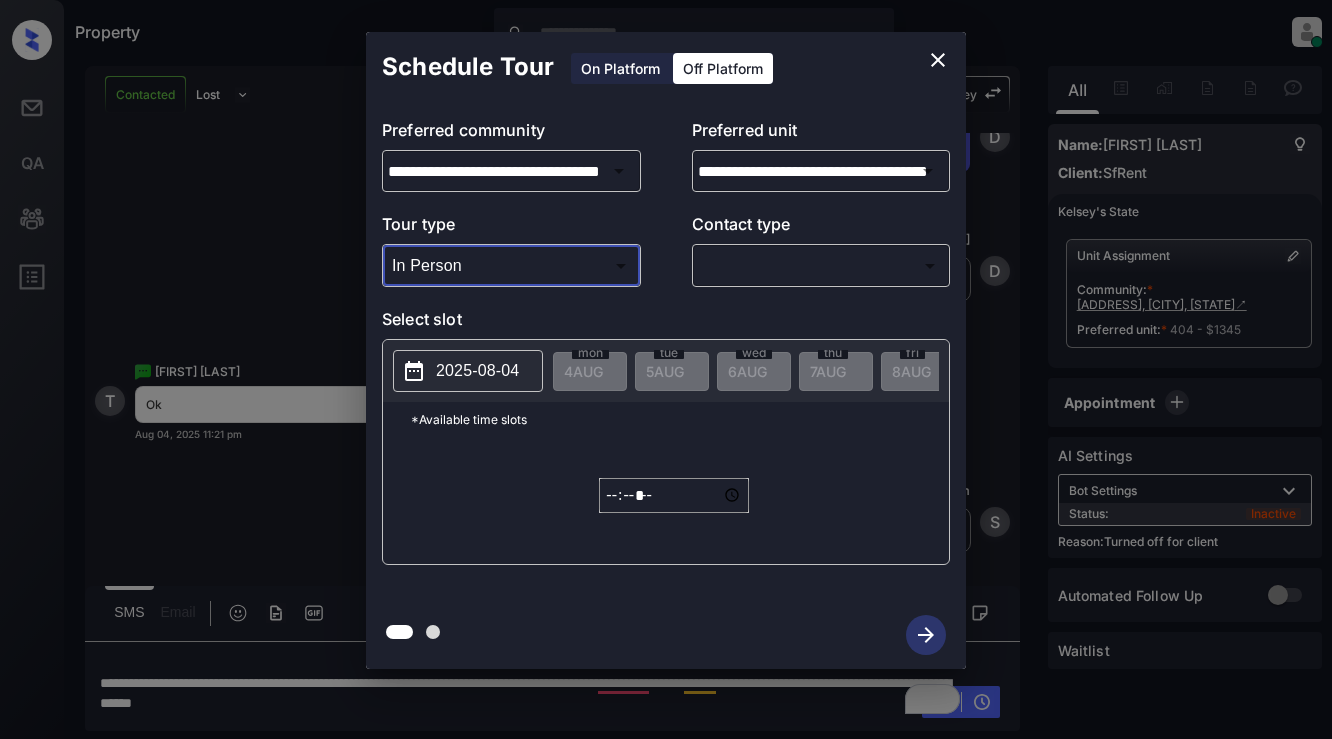 click on "Property [LAST] Online Set yourself   offline Set yourself   on break Profile Switch to  light  mode Sign out Contacted Lost Lead Sentiment: Angry Upon sliding the acknowledgement:  Lead will move to lost stage. * ​ SMS and call option will be set to opt out. AFM will be turned off for the lead. Kelsey New Message Zuma Lead transfer skipped to agent: Kelsey as pms leadId does not exists for leadType emailParser with stage Inbound [DATE] [TIME] Z New Message Agent Lead created via emailParser in Inbound stage. [DATE] [TIME] A New Message Agent AFM Request sent to Kelsey. [DATE] [TIME] A New Message Agent Notes Note: Structured Note:
Move In Date: [DATE]
Bedroom: 1
ILS Note:
I'm interested in your property and would like to move forward. Can you send me an application for this property? [DATE] [TIME] A New Message Kelsey Lead Details Updated
BedRoom: 1
[DATE] [TIME] K New Message Kelsey Lead Details Updated
Bath Room: 1
[DATE] [TIME] K   K" at bounding box center [666, 369] 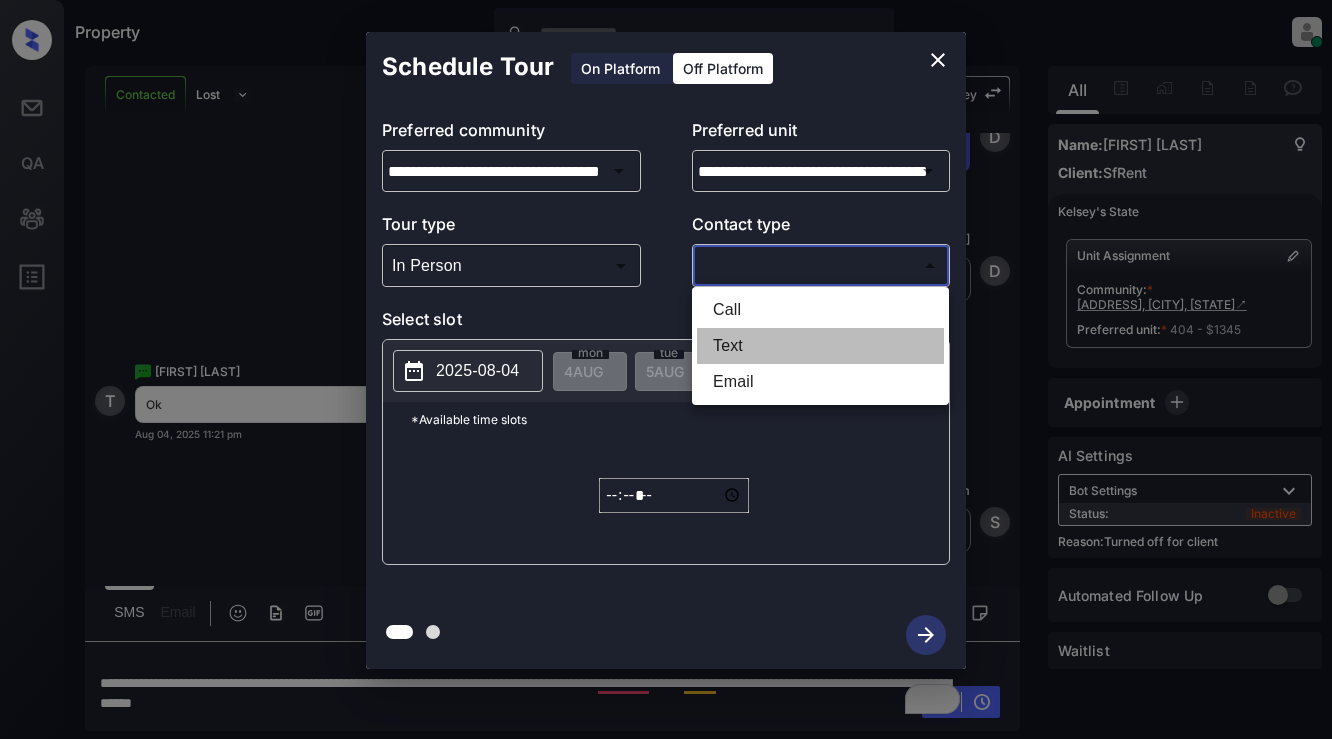 click on "Text" at bounding box center (820, 346) 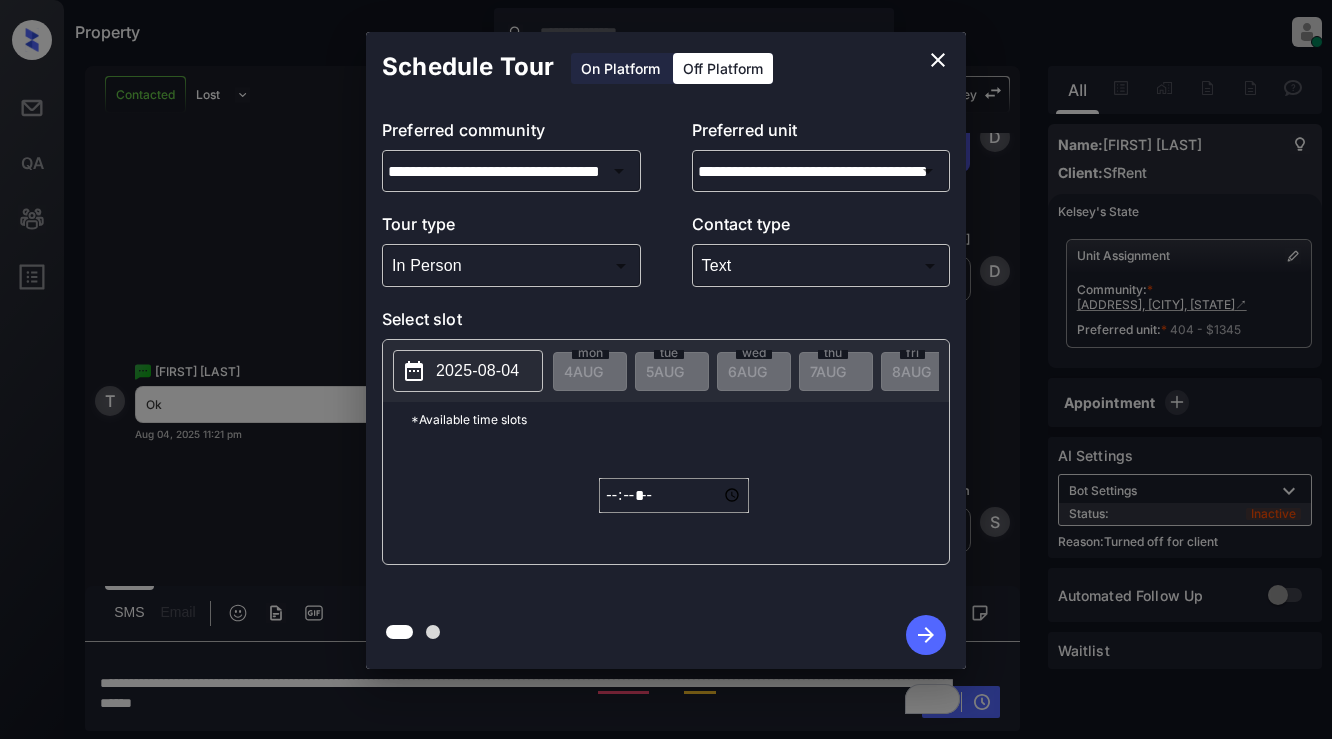 click on "2025-08-04" at bounding box center [477, 371] 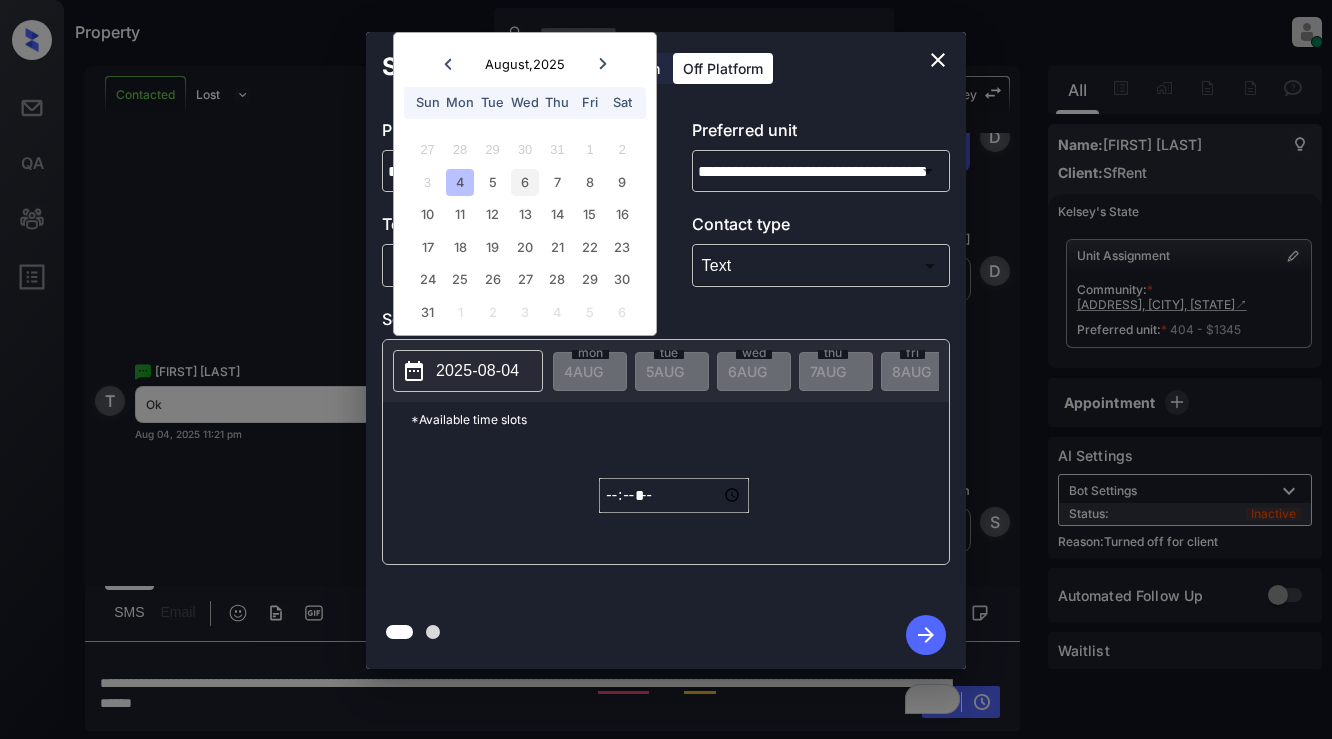 click on "6" at bounding box center (524, 182) 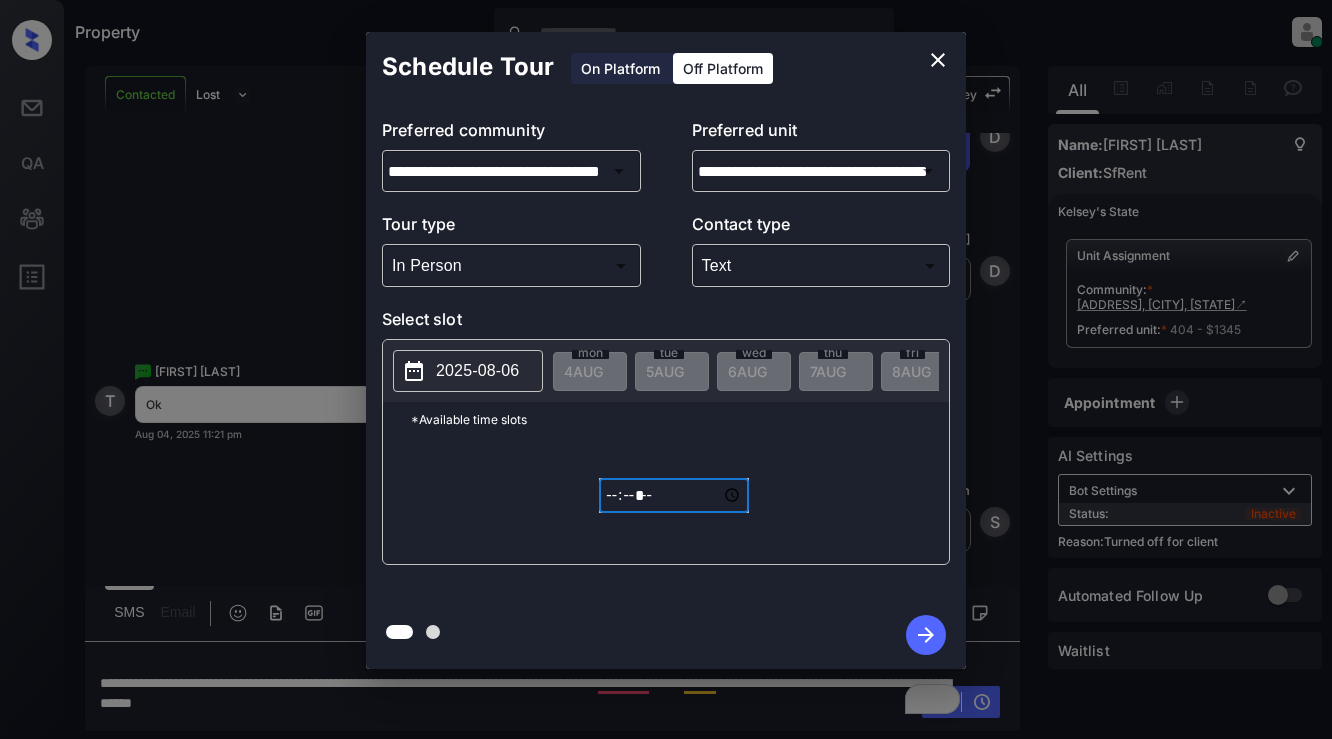 click on "*****" at bounding box center (674, 495) 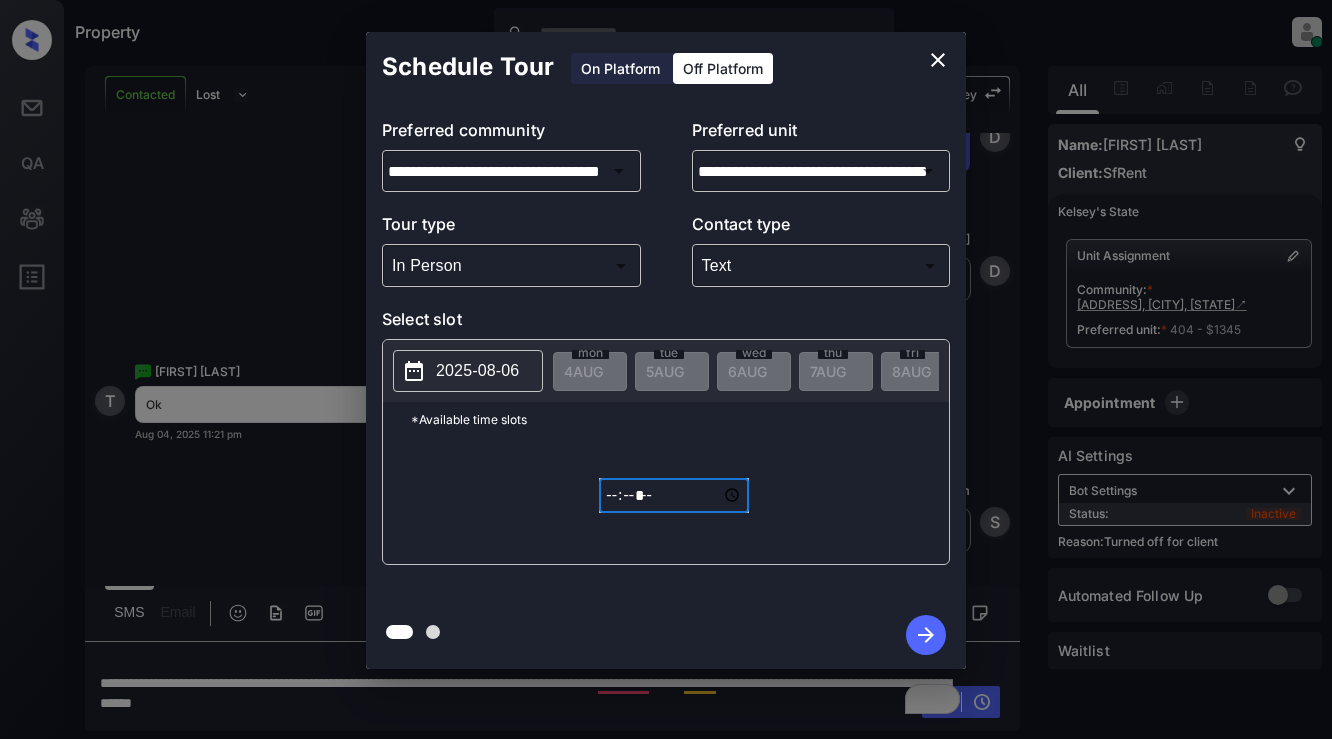 type on "*****" 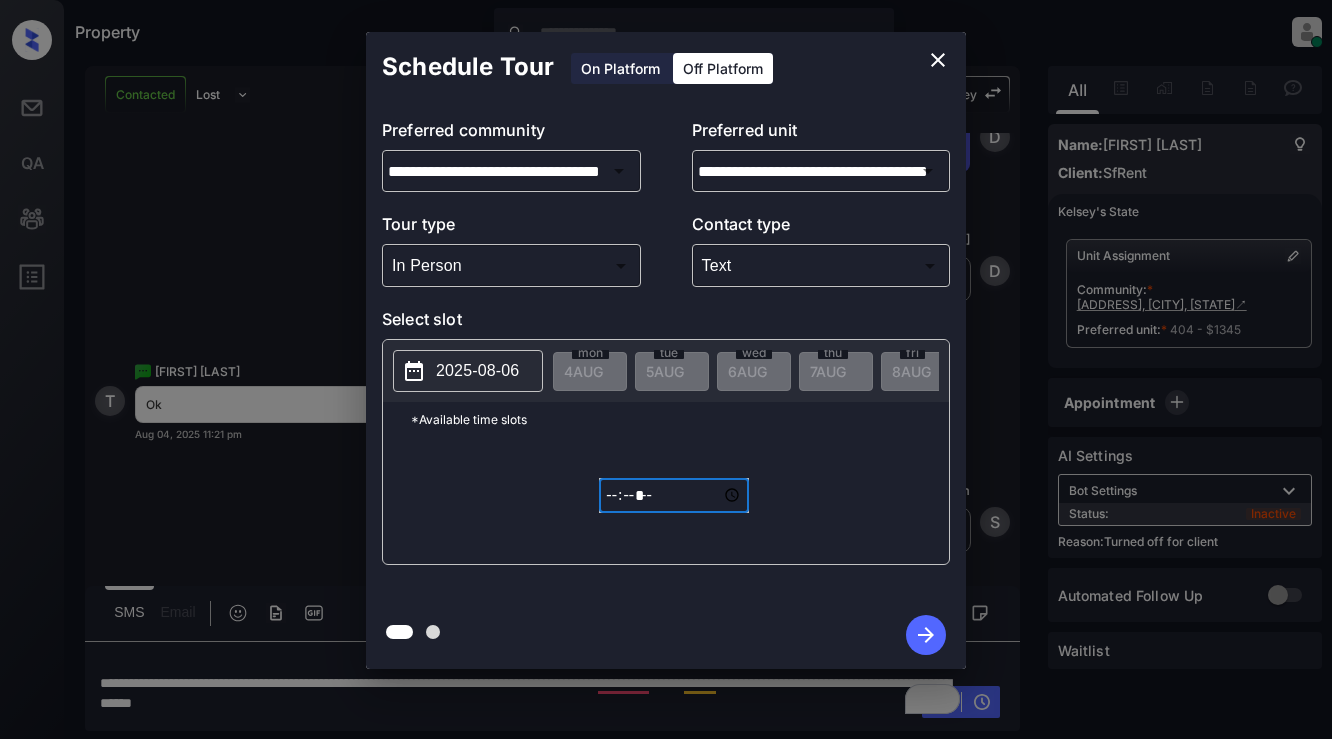 click 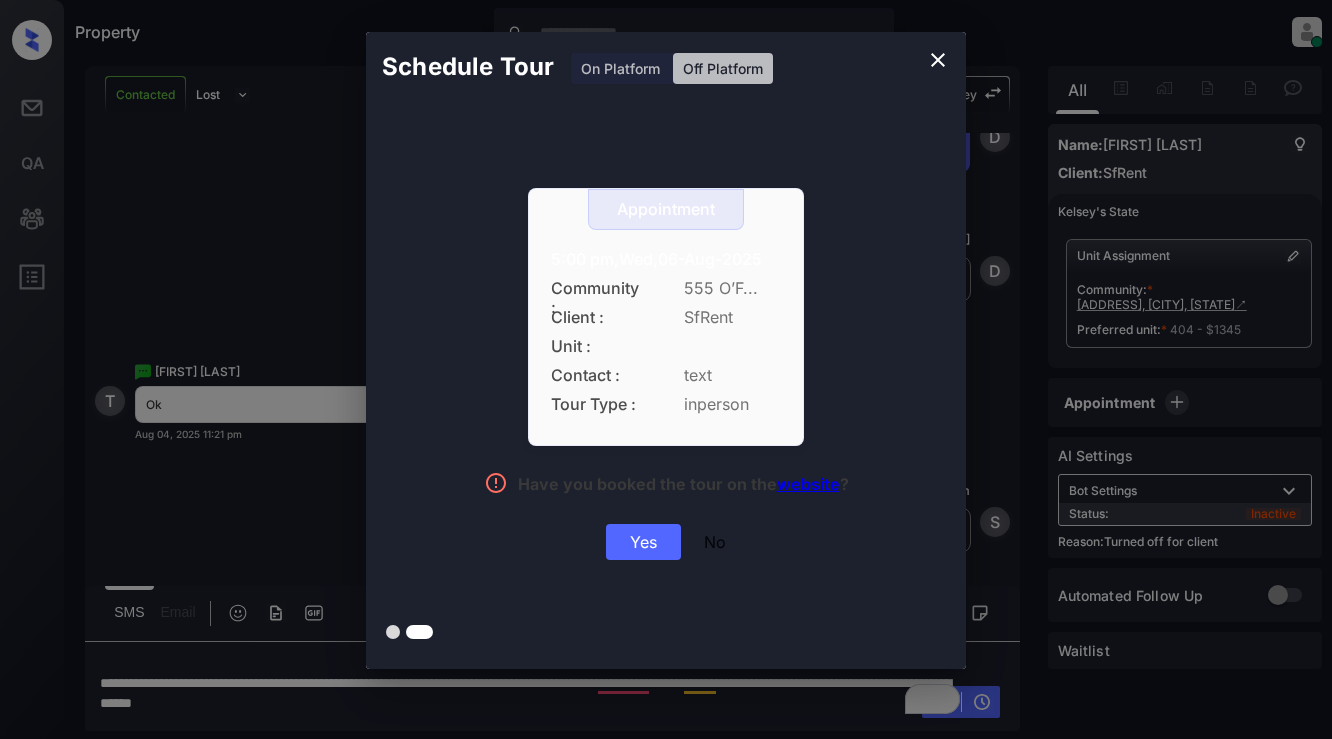 click on "Yes" at bounding box center (643, 542) 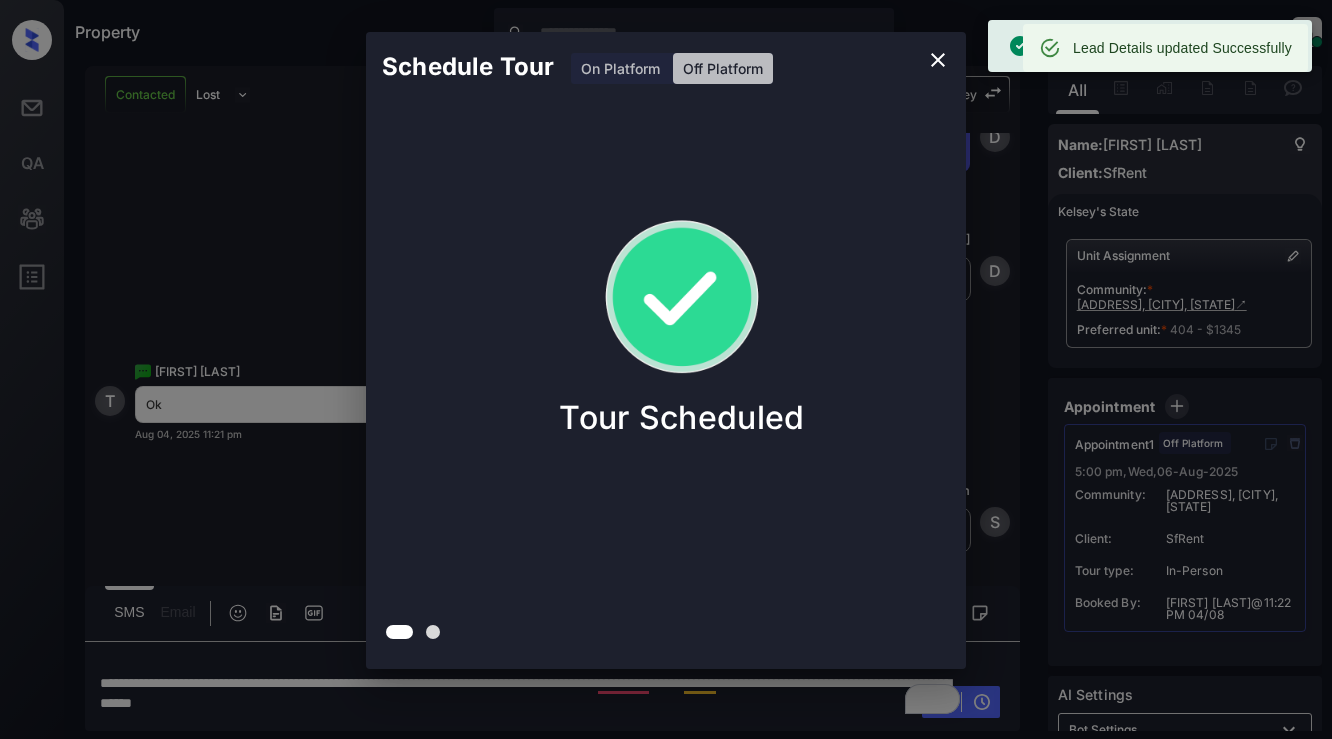 click on "Schedule Tour On Platform Off Platform Tour Scheduled" at bounding box center (666, 350) 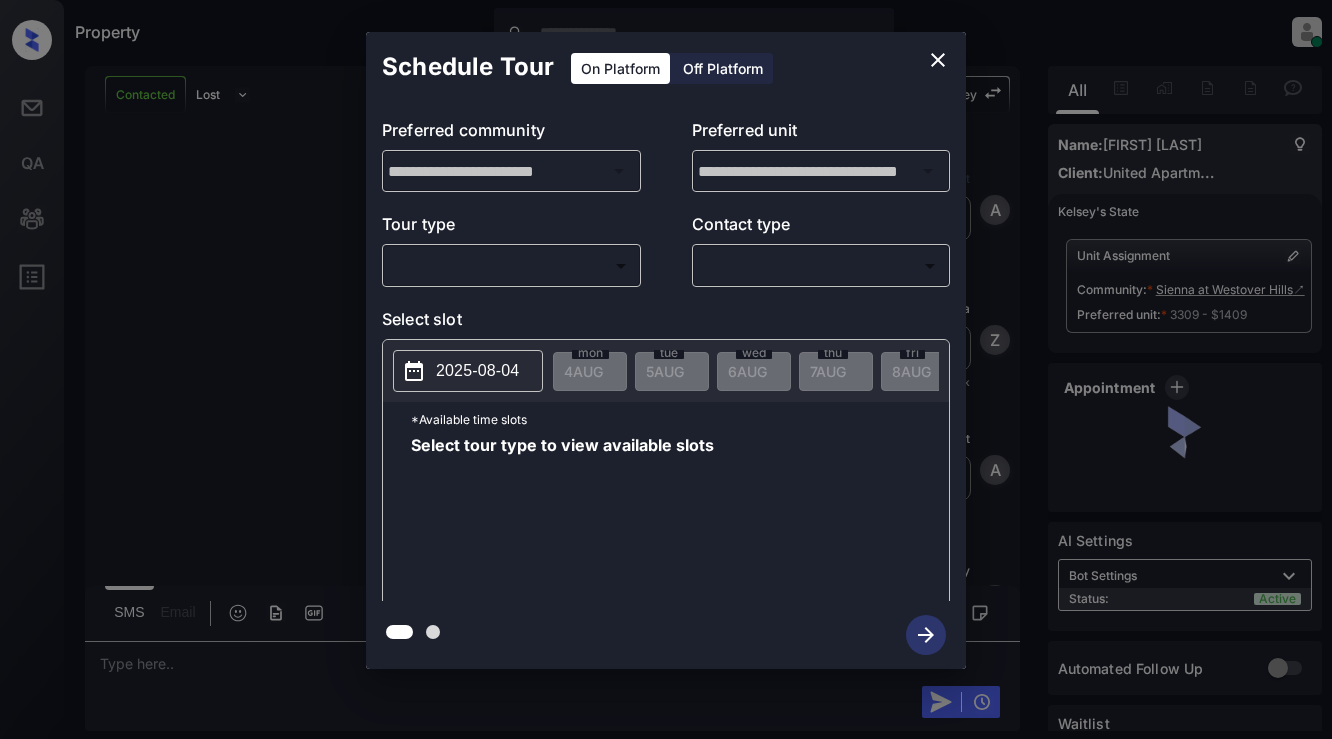 scroll, scrollTop: 0, scrollLeft: 0, axis: both 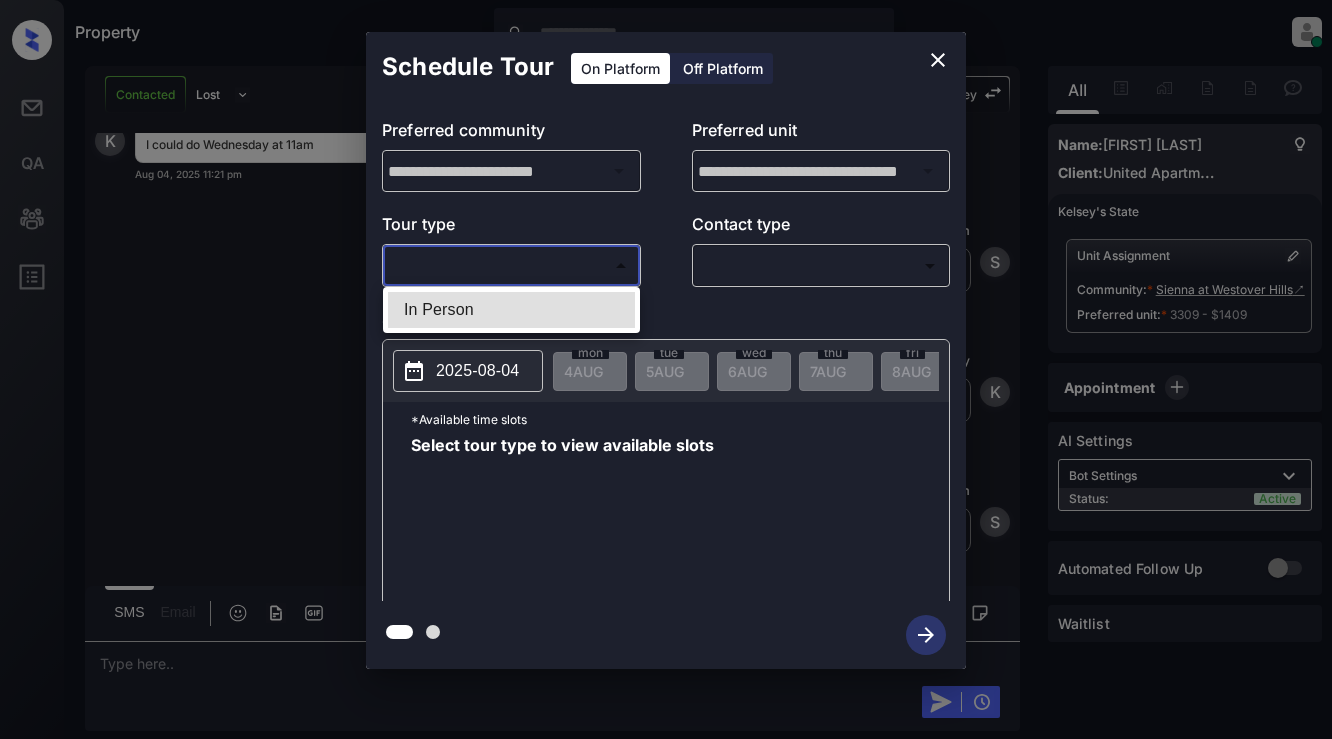 click on "Property Dominic Ceralde Online Set yourself   offline Set yourself   on break Profile Switch to  light  mode Sign out Contacted Lost Lead Sentiment: Angry Upon sliding the acknowledgement:  Lead will move to lost stage. * ​ SMS and call option will be set to opt out. AFM will be turned off for the lead. Kelsey New Message Agent Lead created via webhook in Inbound stage. Aug 04, 2025 11:13 pm A New Message Zuma Lead transferred to leasing agent: kelsey Aug 04, 2025 11:13 pm  Sync'd w  knock Z New Message Agent AFM Request sent to Kelsey. Aug 04, 2025 11:13 pm A New Message Kelsey Hi Karla. This is Kelsey with Sienna at Westover Hills. We’d love to have you come tour with us. What type of apartment are you looking for today? One bedroom or two bedroom? Aug 04, 2025 11:13 pm   | TemplateAFMSms  Sync'd w  knock K New Message Kelsey Lead archived by Kelsey! Aug 04, 2025 11:13 pm K New Message Karla Ovalle One bedroom  Aug 04, 2025 11:14 pm    Sync'd w  knock K New Message System Aug 04, 2025 11:14 pm S Kelsey" at bounding box center (666, 369) 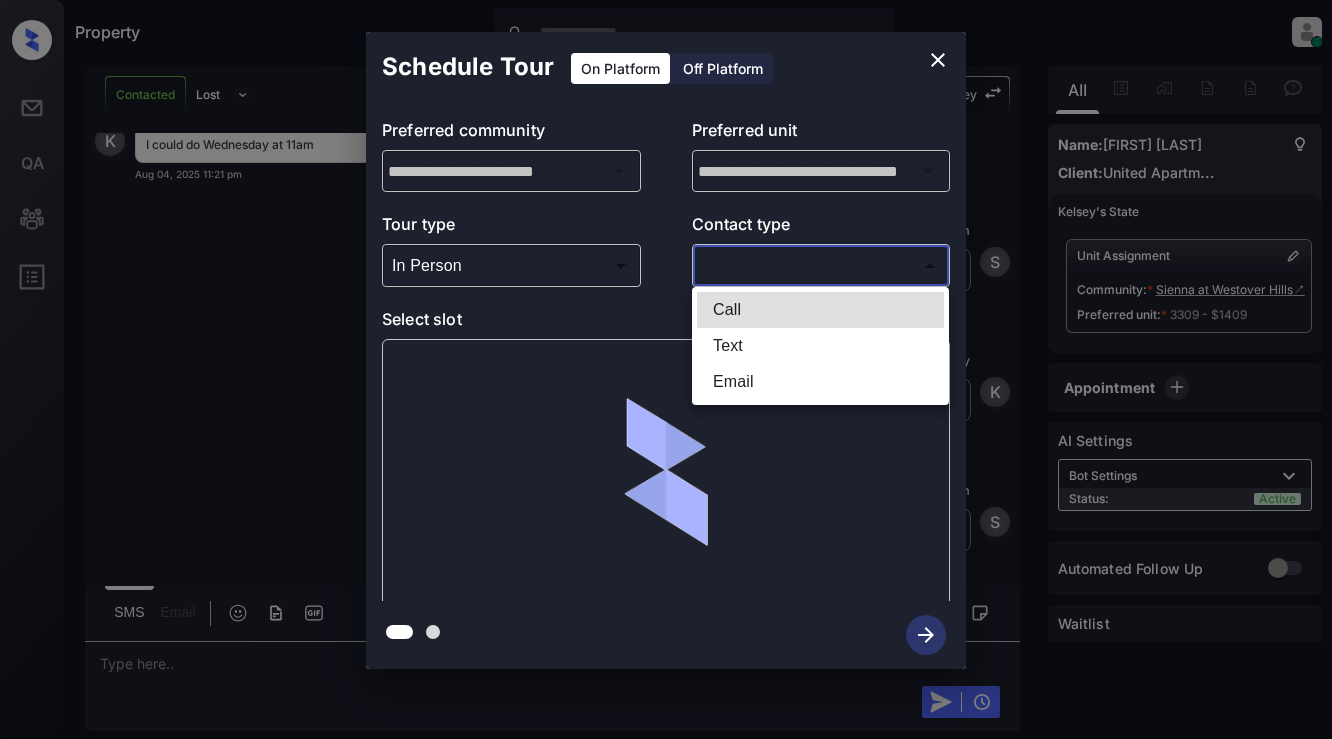 click on "Property Dominic Ceralde Online Set yourself   offline Set yourself   on break Profile Switch to  light  mode Sign out Contacted Lost Lead Sentiment: Angry Upon sliding the acknowledgement:  Lead will move to lost stage. * ​ SMS and call option will be set to opt out. AFM will be turned off for the lead. Kelsey New Message Agent Lead created via webhook in Inbound stage. Aug 04, 2025 11:13 pm A New Message Zuma Lead transferred to leasing agent: kelsey Aug 04, 2025 11:13 pm  Sync'd w  knock Z New Message Agent AFM Request sent to Kelsey. Aug 04, 2025 11:13 pm A New Message Kelsey Hi Karla. This is Kelsey with Sienna at Westover Hills. We’d love to have you come tour with us. What type of apartment are you looking for today? One bedroom or two bedroom? Aug 04, 2025 11:13 pm   | TemplateAFMSms  Sync'd w  knock K New Message Kelsey Lead archived by Kelsey! Aug 04, 2025 11:13 pm K New Message Karla Ovalle One bedroom  Aug 04, 2025 11:14 pm    Sync'd w  knock K New Message System Aug 04, 2025 11:14 pm S Kelsey" at bounding box center [666, 369] 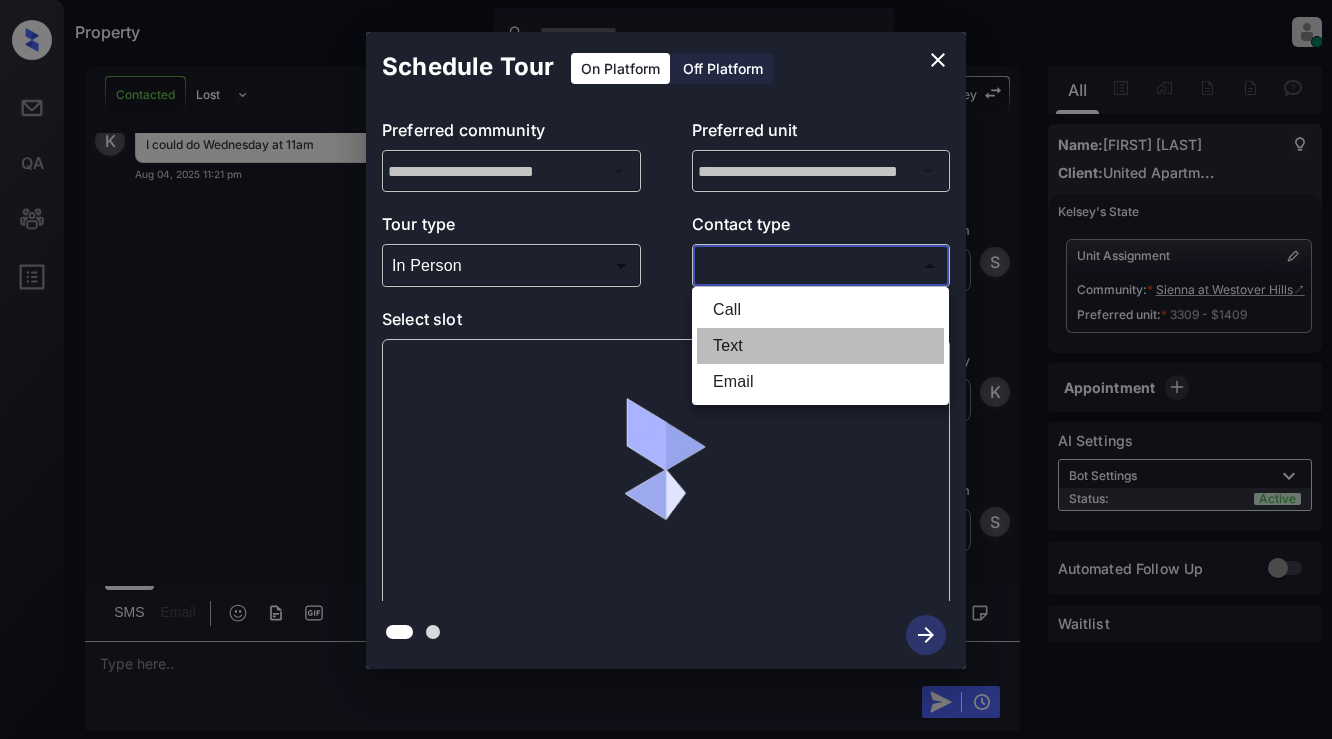 click on "Text" at bounding box center (820, 346) 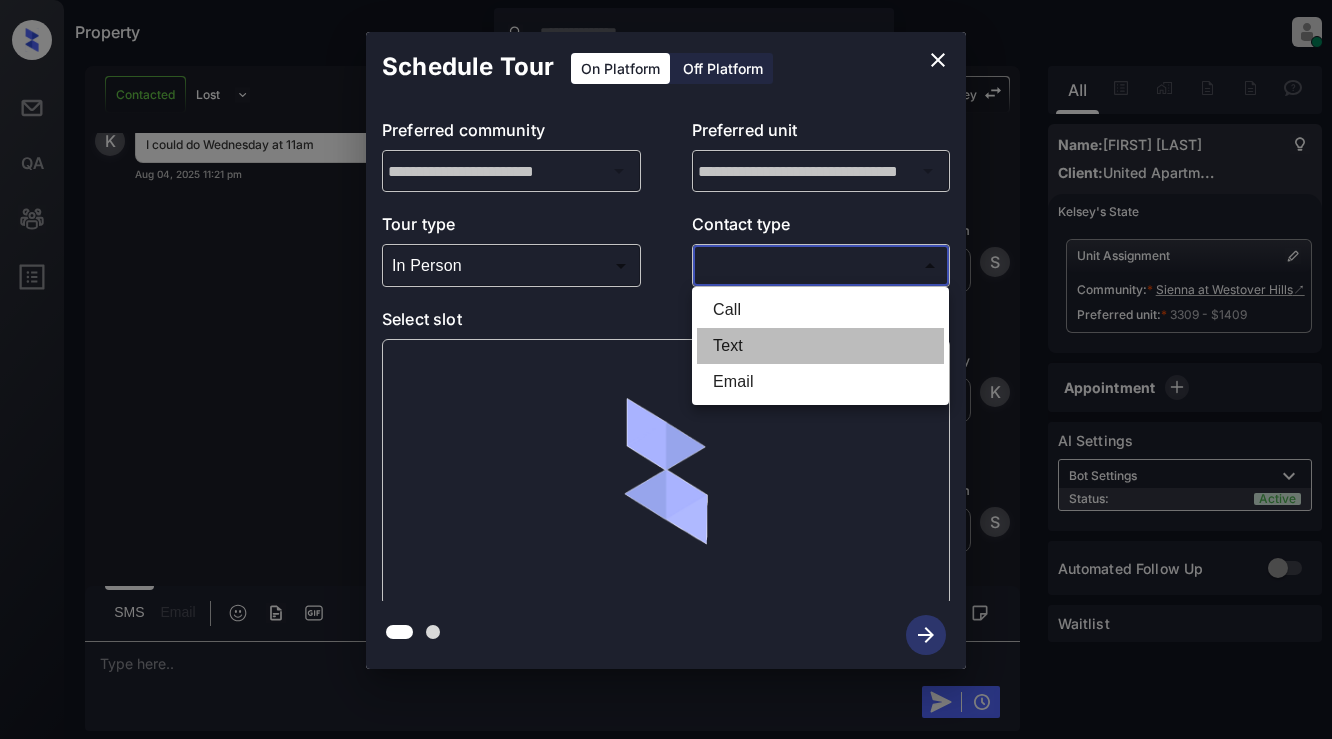 type on "****" 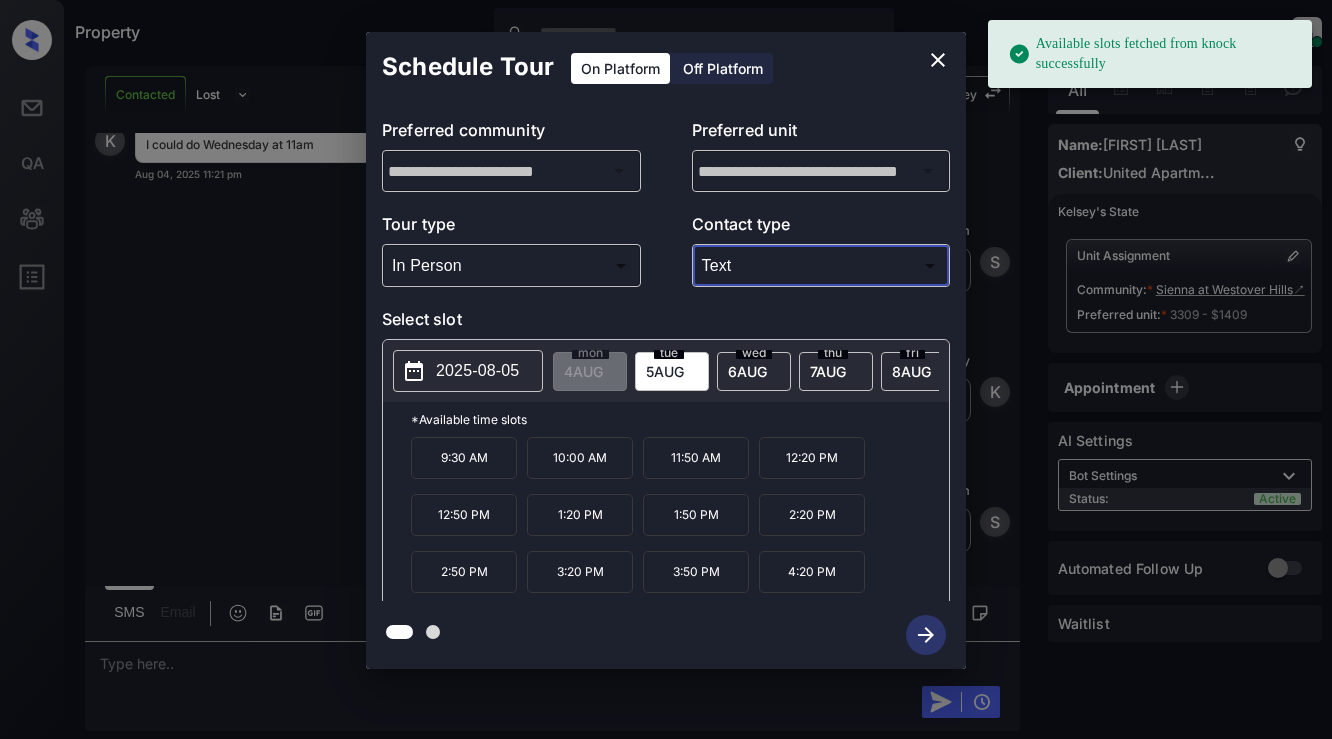 click on "2025-08-05" at bounding box center [477, 371] 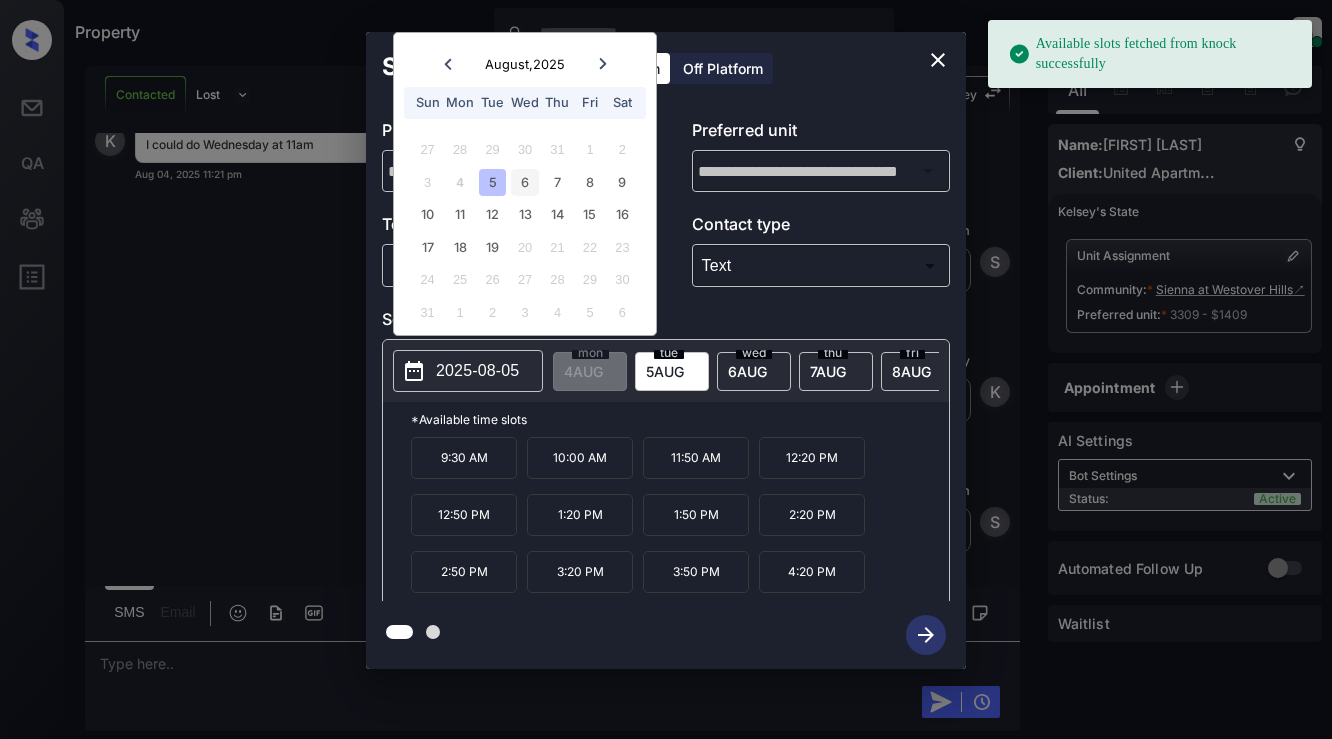 click on "6" at bounding box center [524, 182] 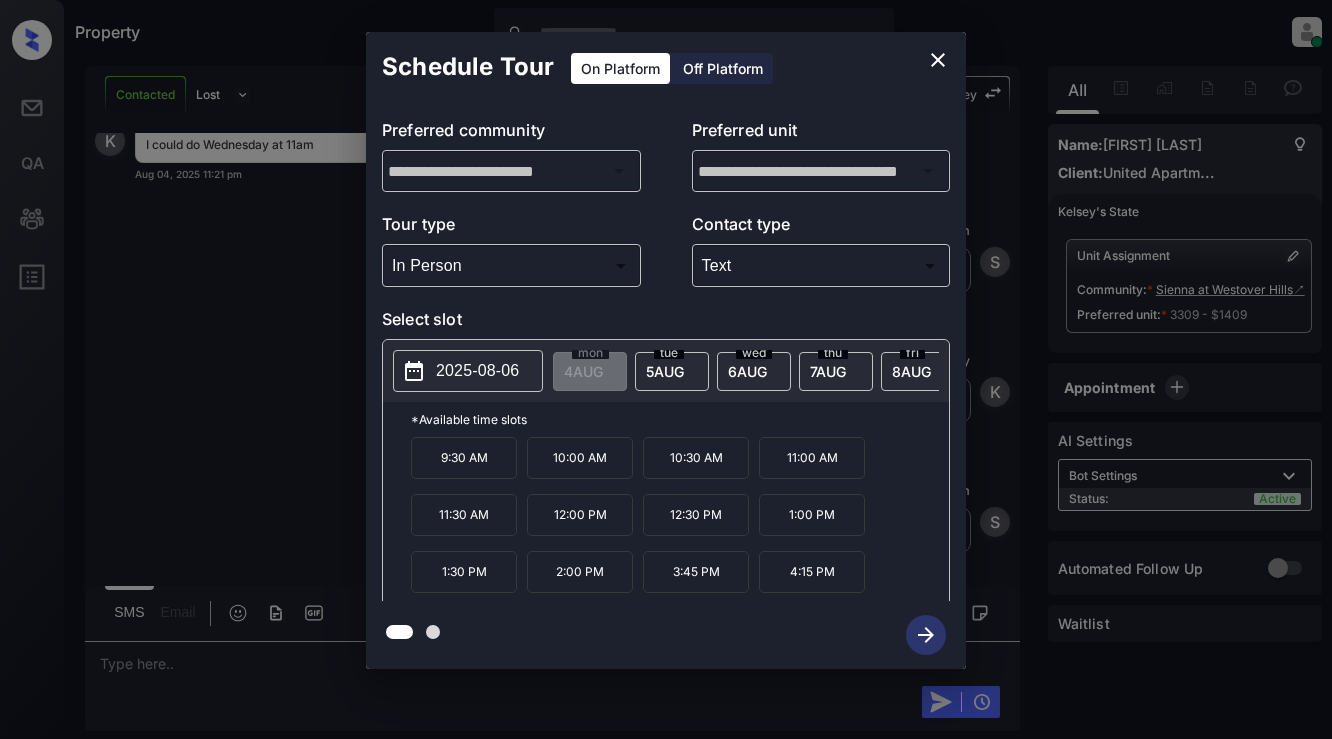 click on "11:00 AM" at bounding box center [812, 458] 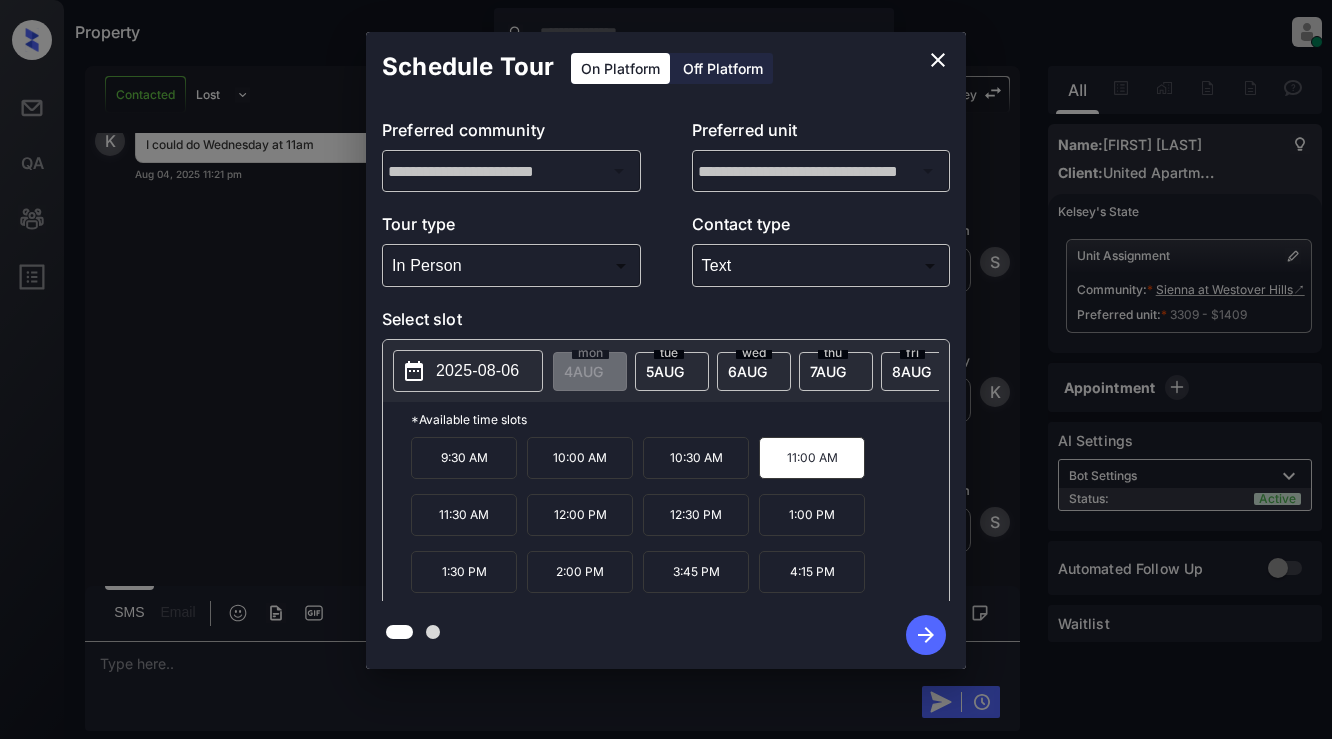 click 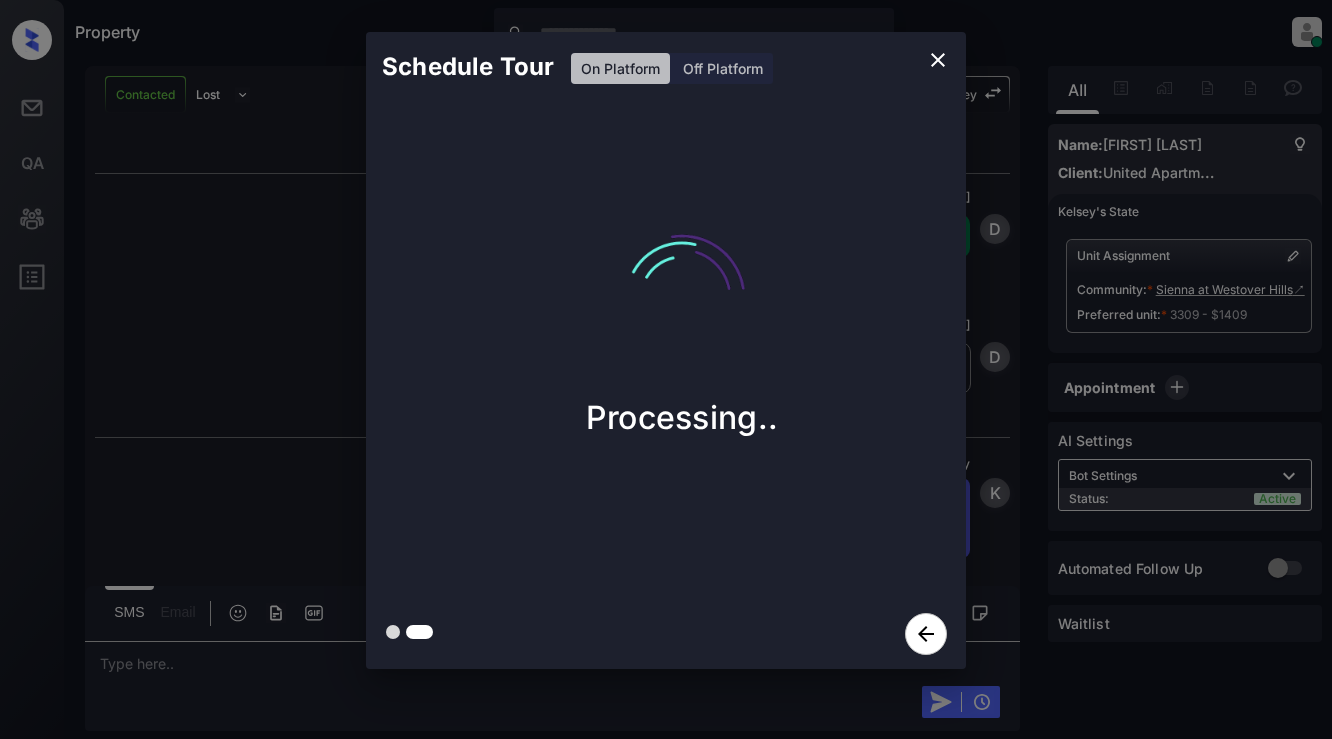 scroll, scrollTop: 3051, scrollLeft: 0, axis: vertical 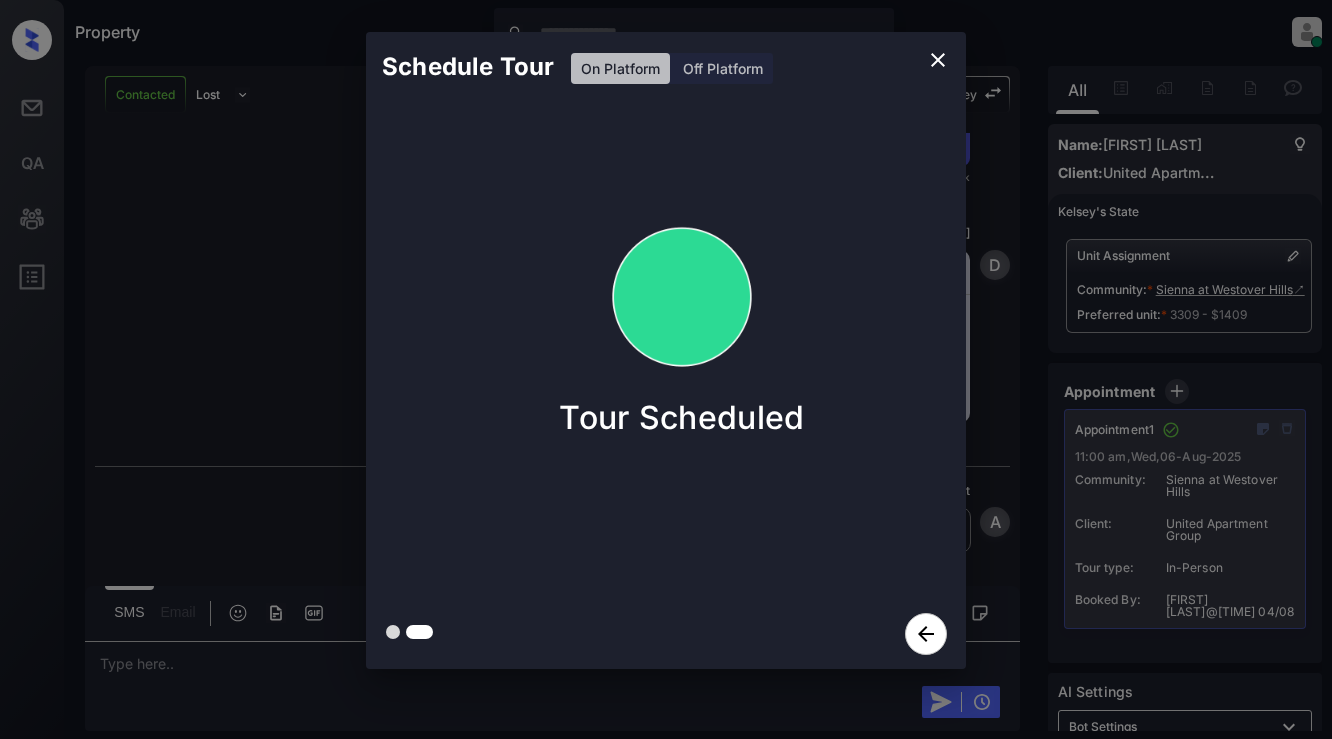 click on "Schedule Tour On Platform Off Platform Tour Scheduled" at bounding box center [666, 350] 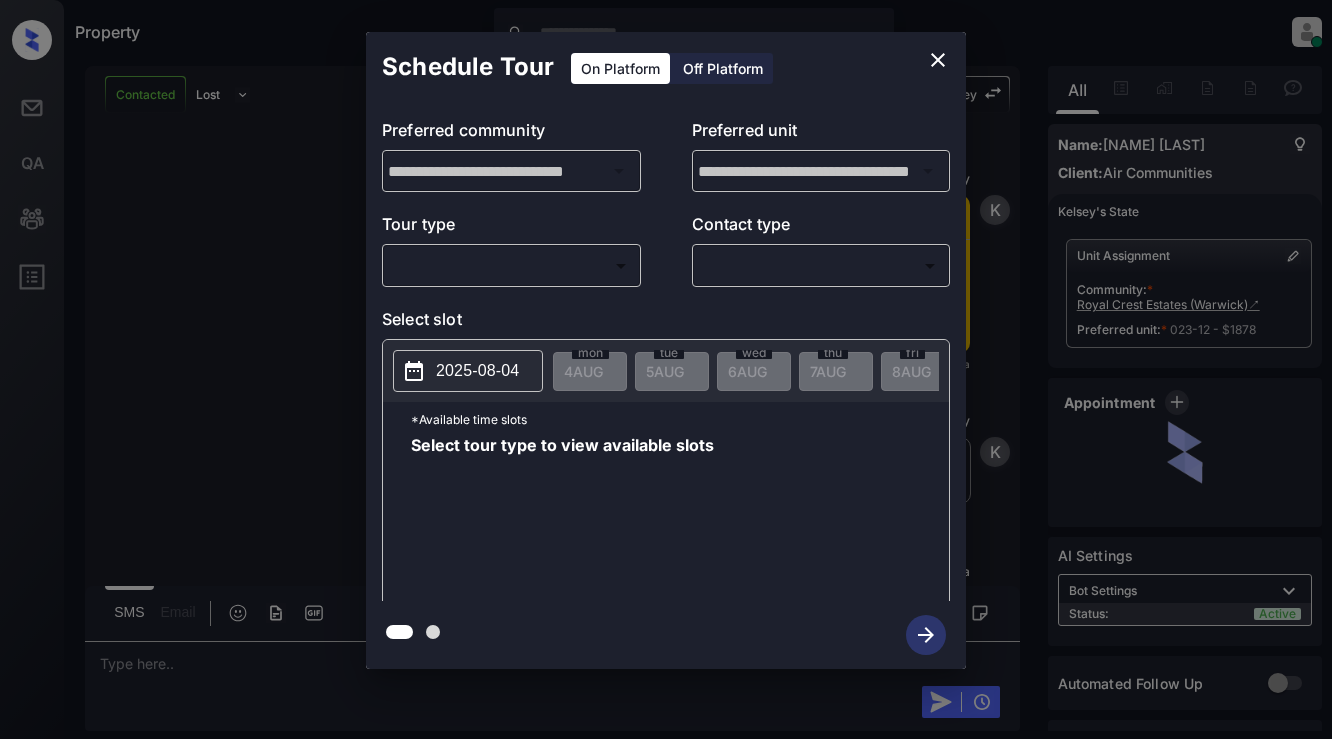 scroll, scrollTop: 0, scrollLeft: 0, axis: both 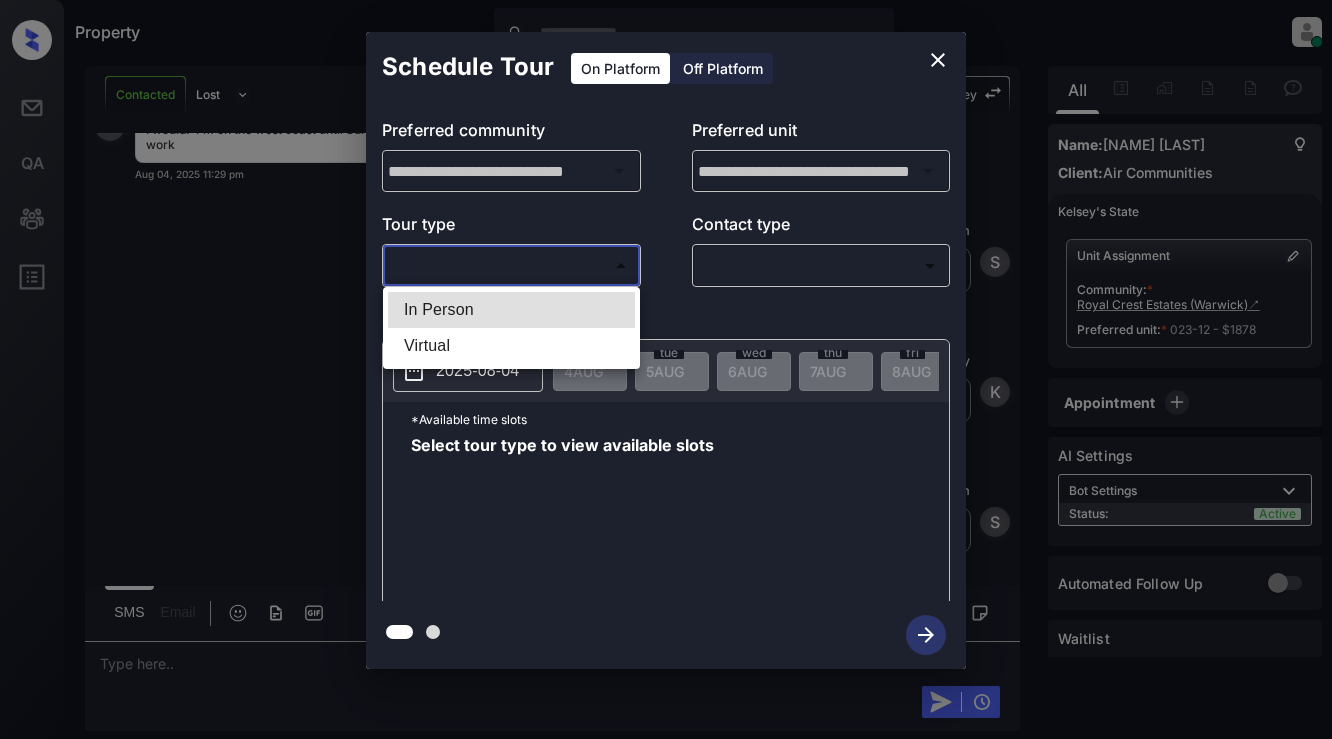 click on "Property [FIRST] [LAST] Online Set yourself   offline Set yourself   on break Profile Switch to  light  mode Sign out Contacted Lost Lead Sentiment: Angry Upon sliding the acknowledgement:  Lead will move to lost stage. * ​ SMS and call option will be set to opt out. AFM will be turned off for the lead. [NAME] New Message [NAME] Notes Note:  - Paste this link into your browser to view [NAME]’s conversation with the prospect [DATE] [TIME]  Sync'd w  entrata [NAME] New Message [NAME] Due to the activation of disableLeadTransfer feature flag, [NAME] will no longer transfer ownership of this CRM guest card [DATE] [TIME] [NAME] New Message [NAME] transferred to leasing agent: [NAME] [DATE] [TIME] [NAME] New Message Agent Lead created via emailParser in Inbound stage. [DATE] [TIME] [NAME] New Message Agent AFM Request sent to [NAME]. [DATE] [TIME] [NAME] New Message" at bounding box center [666, 369] 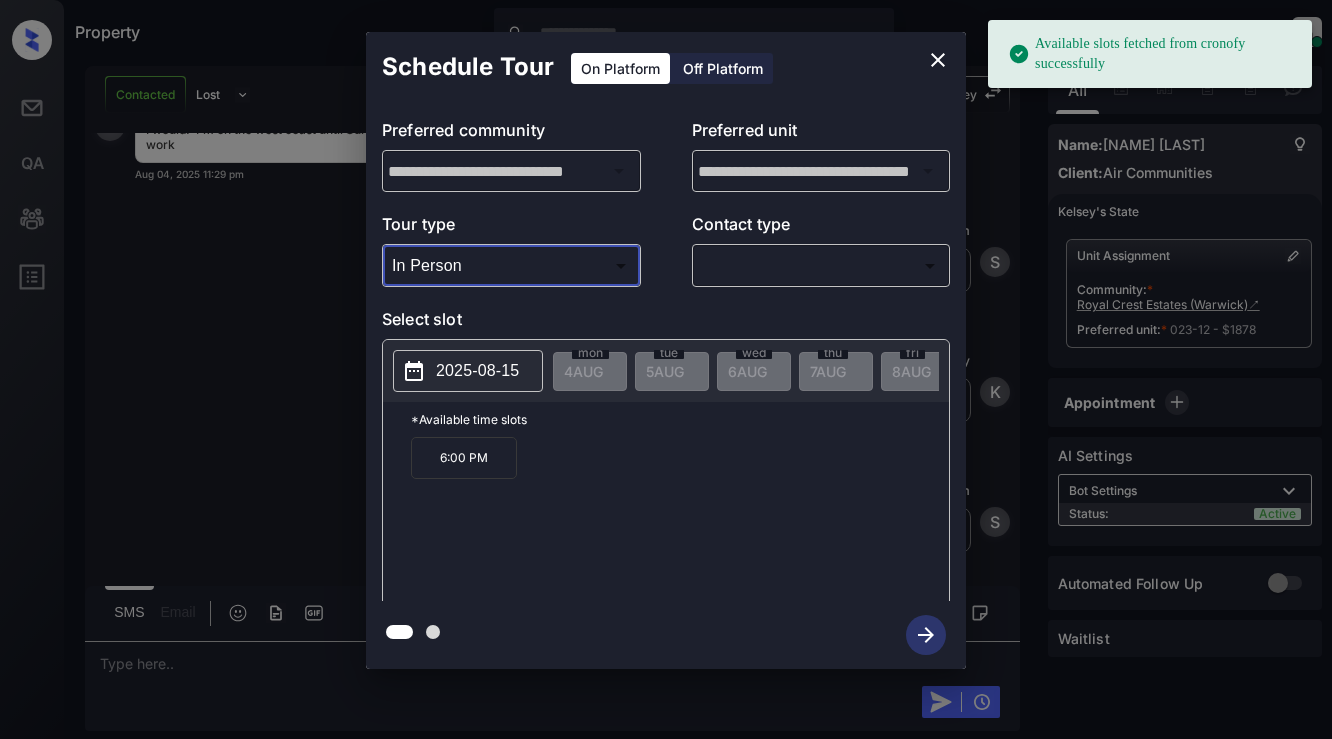 click on "2025-08-15" at bounding box center (477, 371) 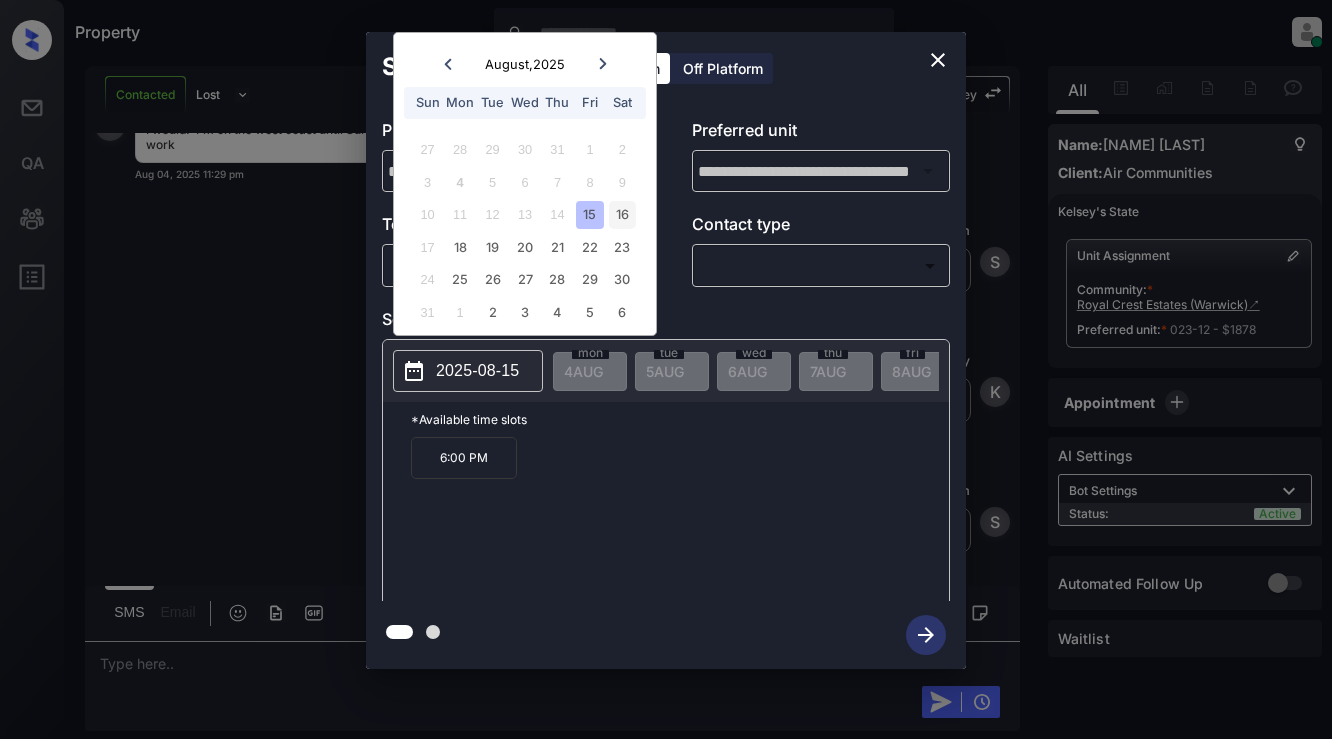 click on "16" at bounding box center [622, 214] 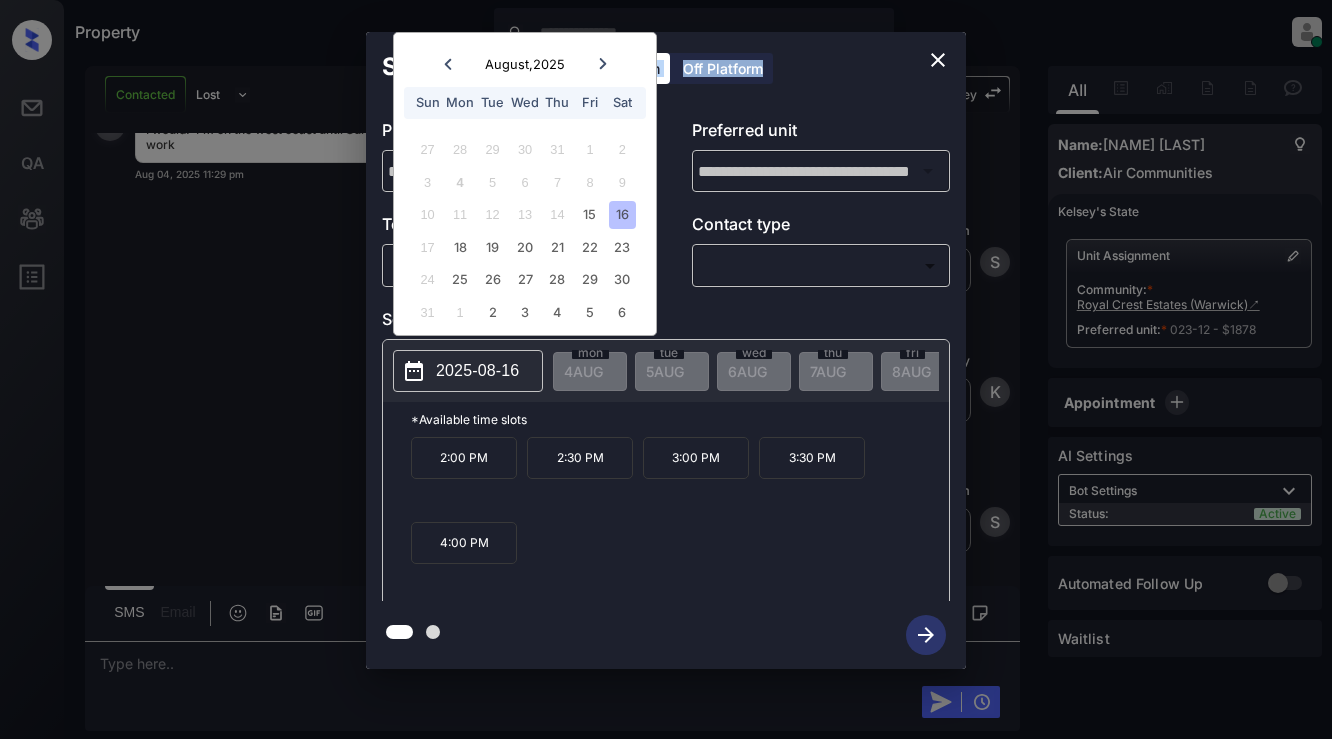 click on "Schedule Tour On Platform Off Platform" at bounding box center (666, 67) 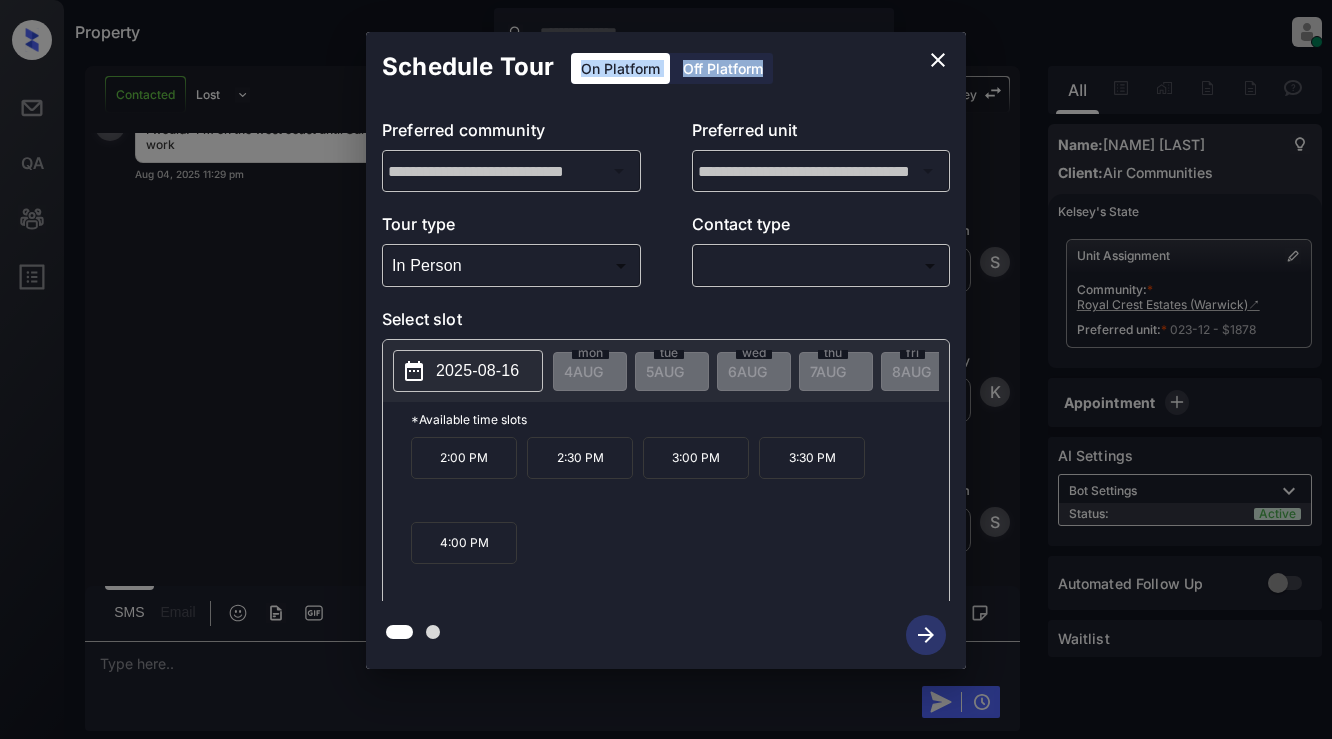 click on "Schedule Tour On Platform Off Platform" at bounding box center [666, 67] 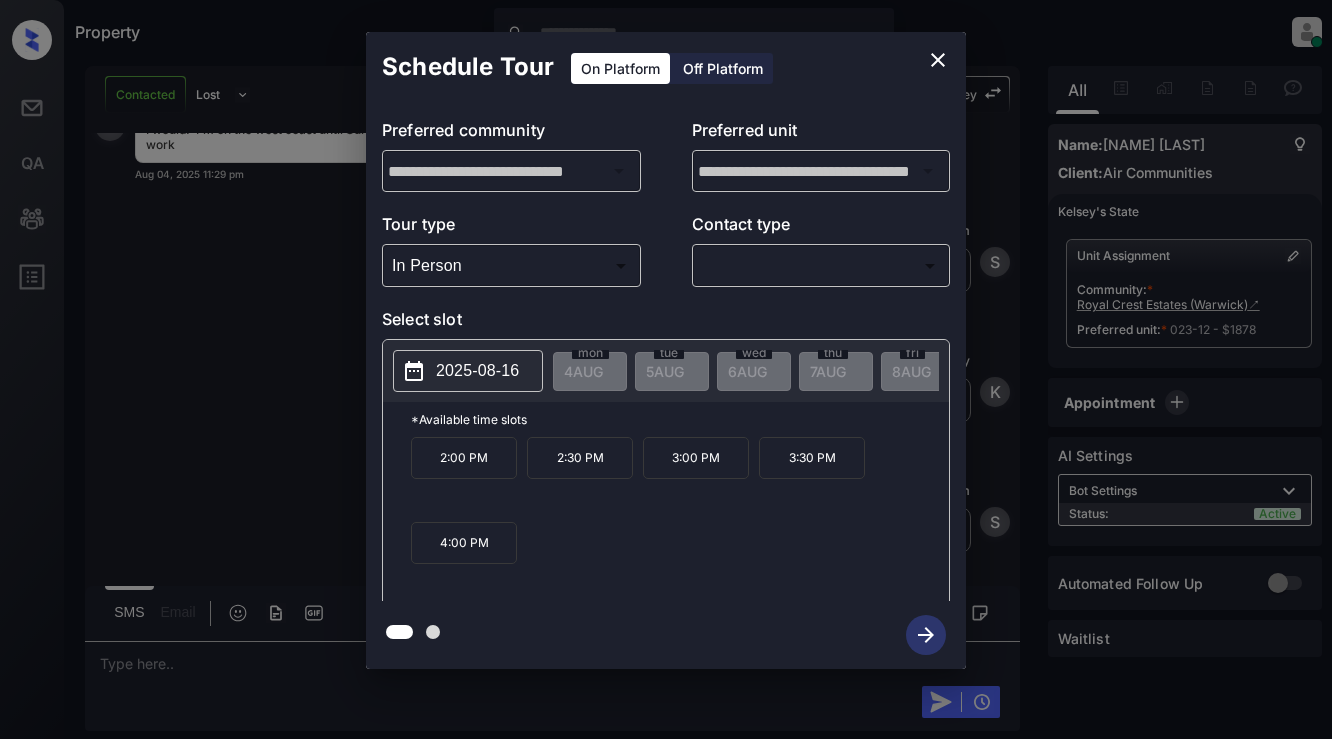 drag, startPoint x: 924, startPoint y: 61, endPoint x: 937, endPoint y: 60, distance: 13.038404 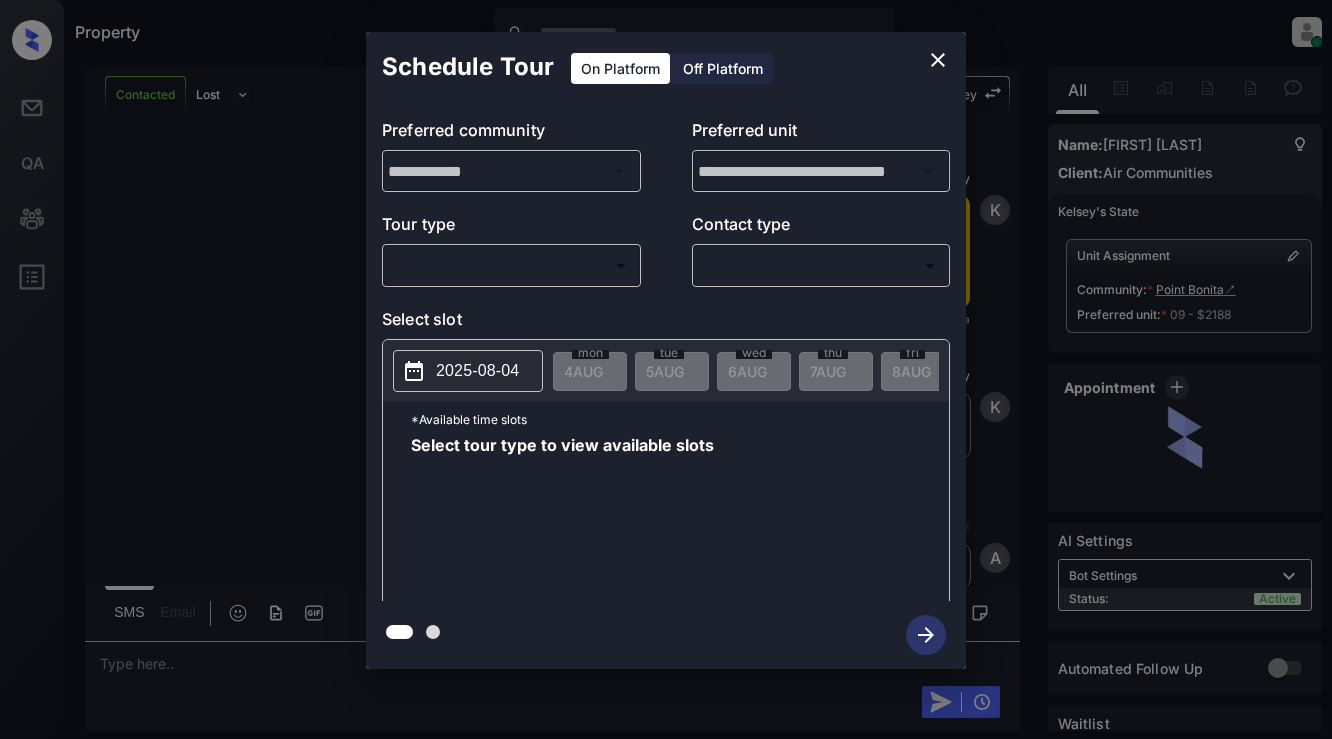 scroll, scrollTop: 0, scrollLeft: 0, axis: both 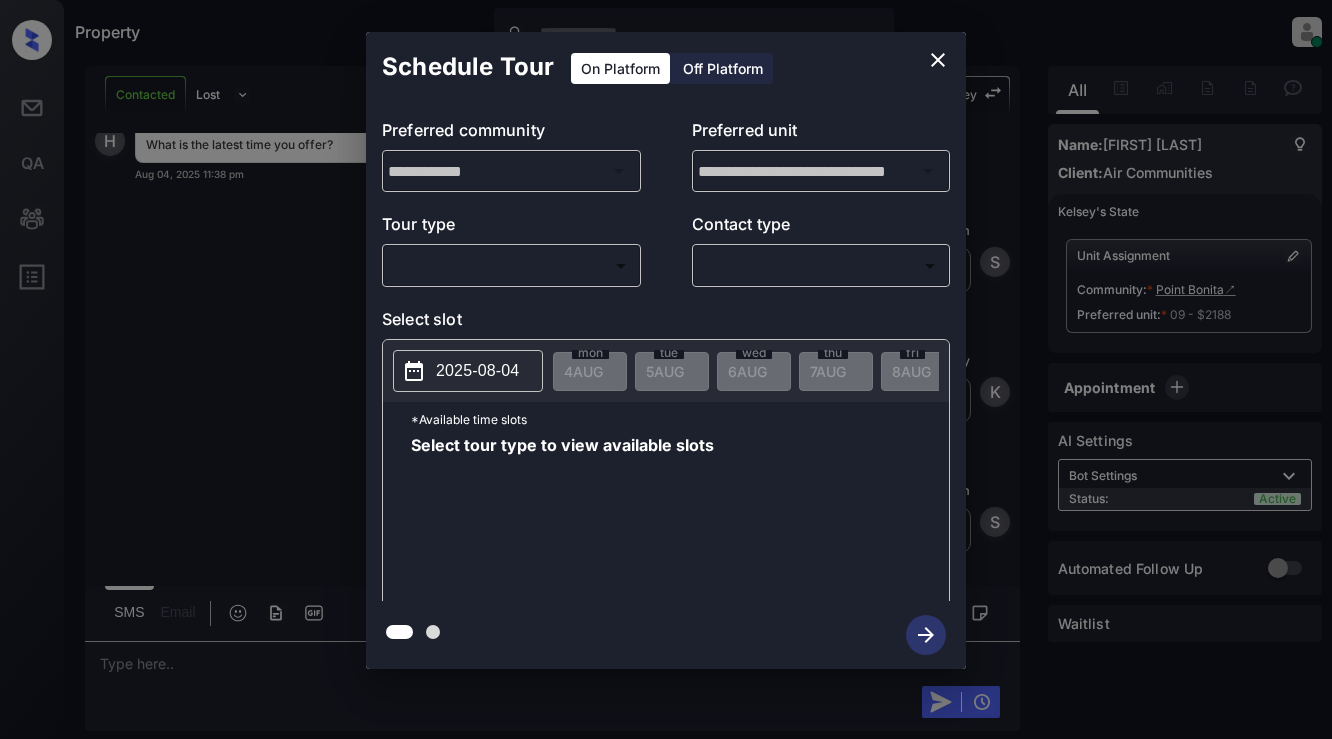 click on "Property [NAME] Online Set yourself   offline Set yourself   on break Profile Switch to  light  mode Sign out Contacted Lost Lead Sentiment: Angry Upon sliding the acknowledgement:  Lead will move to lost stage. * ​ SMS and call option will be set to opt out. AFM will be turned off for the lead. [NAME] New Message [NAME] Notes Note:  - Paste this link into your browser to view [NAME]’s conversation with the prospect Aug 03, [YEAR] 10:22 pm  Sync'd w  entrata K New Message [NAME] Due to the activation of disableLeadTransfer feature flag, [NAME] will no longer transfer ownership of this CRM guest card Aug 03, [YEAR] 10:22 pm K New Message Agent Lead created via emailParser in Inbound stage. Aug 03, [YEAR] 10:22 pm A New Message Zuma Lead transferred to leasing agent: [NAME] Aug 03, [YEAR] 10:22 pm Z New Message Agent AFM Request sent to [NAME]. Aug 03, [YEAR] 10:22 pm A New Message" at bounding box center (666, 369) 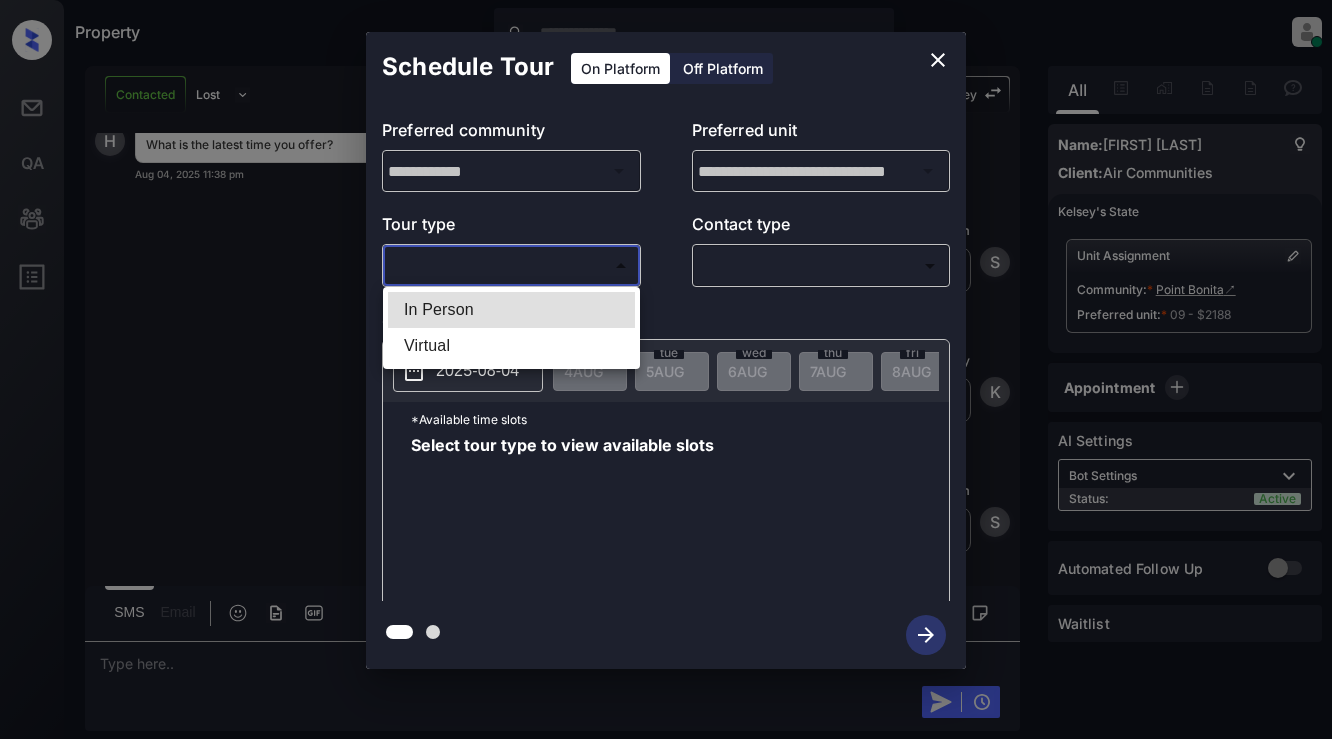 click on "In Person Virtual" at bounding box center (511, 328) 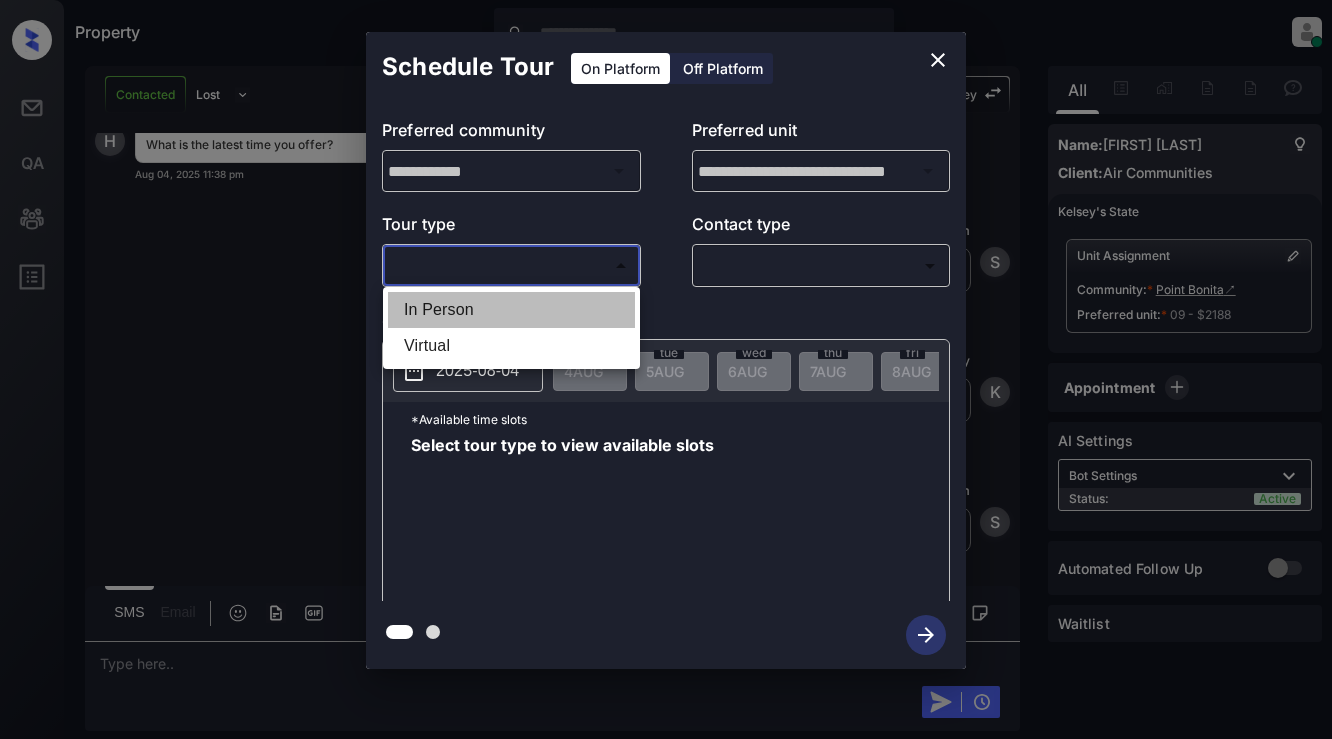 click on "In Person" at bounding box center (511, 310) 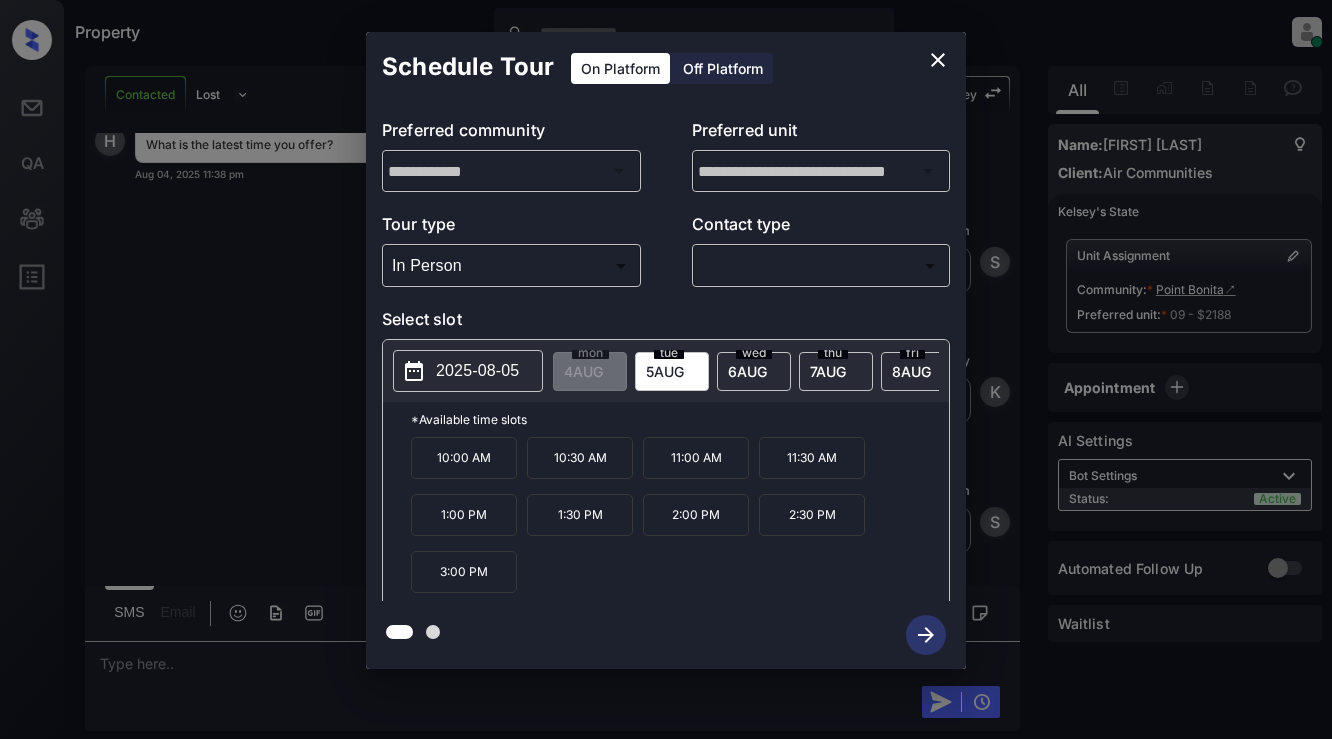 click on "wed 6 AUG" at bounding box center [754, 371] 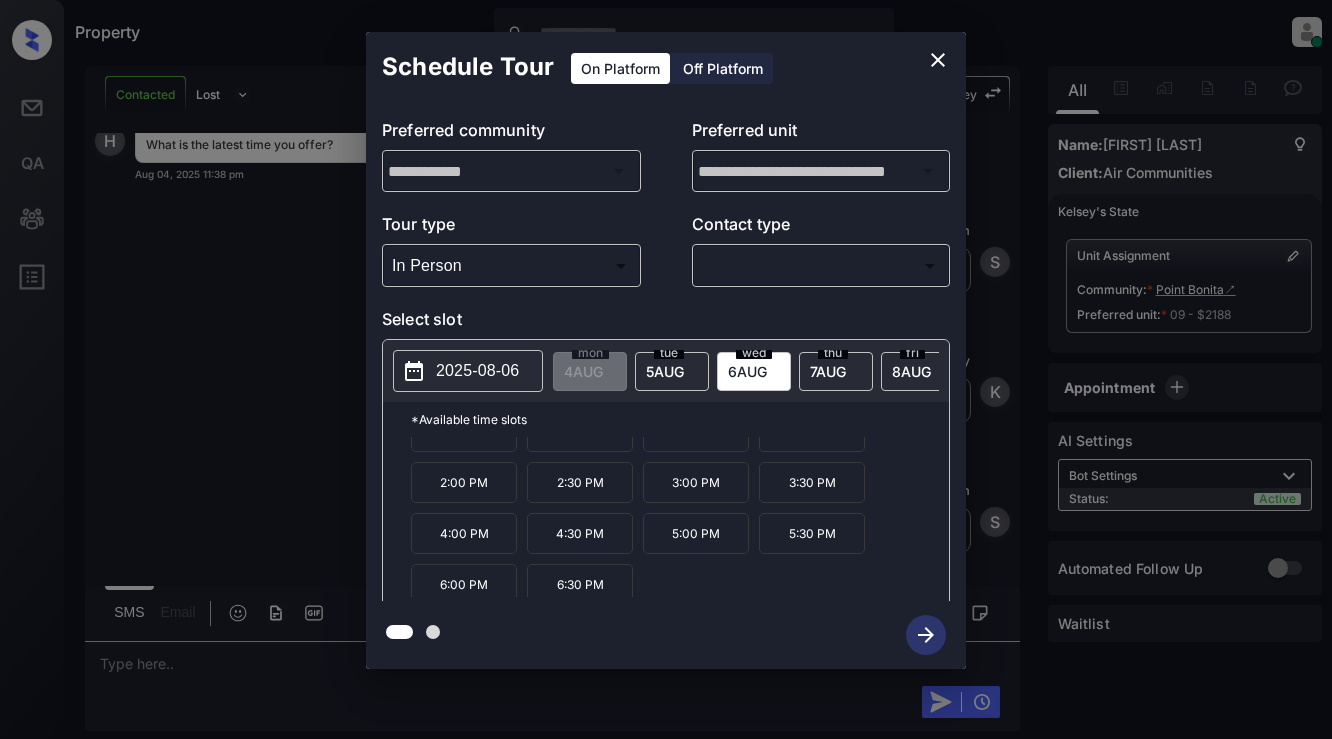 scroll, scrollTop: 85, scrollLeft: 0, axis: vertical 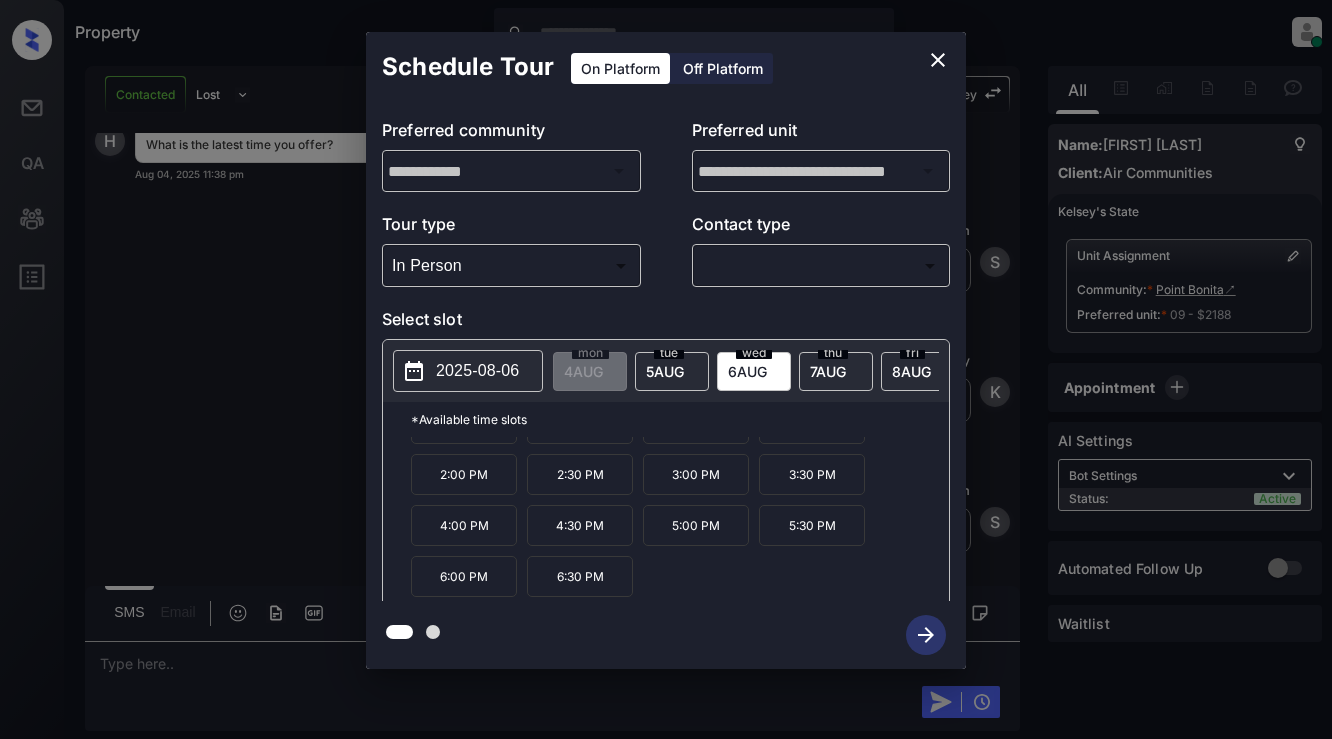 click on "7 AUG" at bounding box center (583, 371) 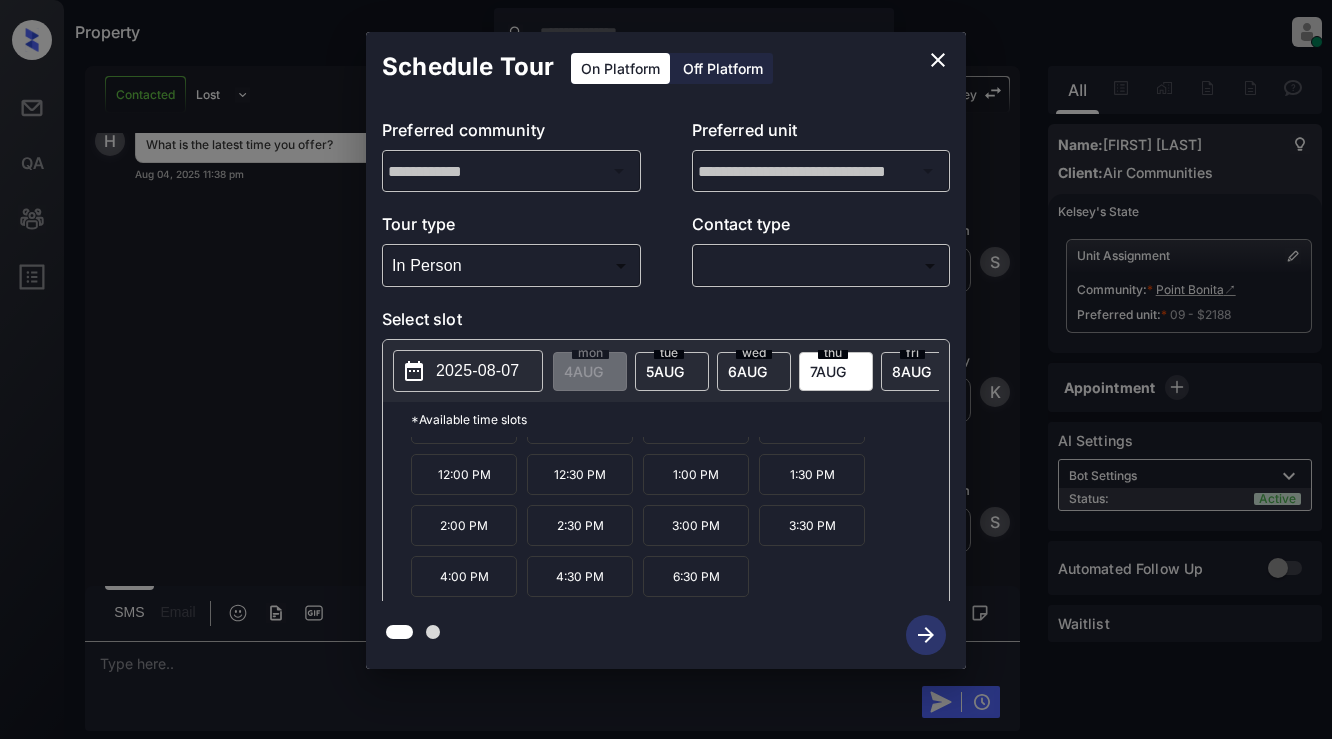 click on "fri 8 AUG" at bounding box center [918, 371] 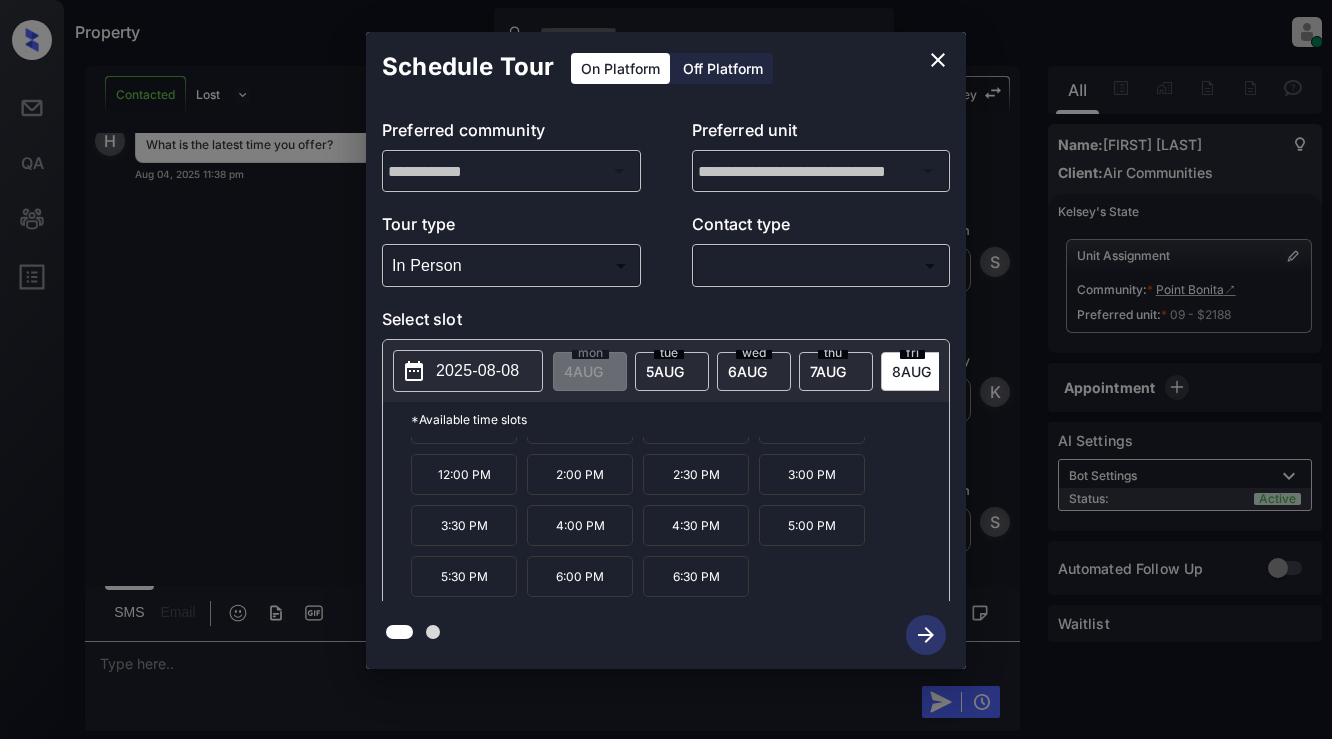 click on "2025-08-08" at bounding box center [477, 371] 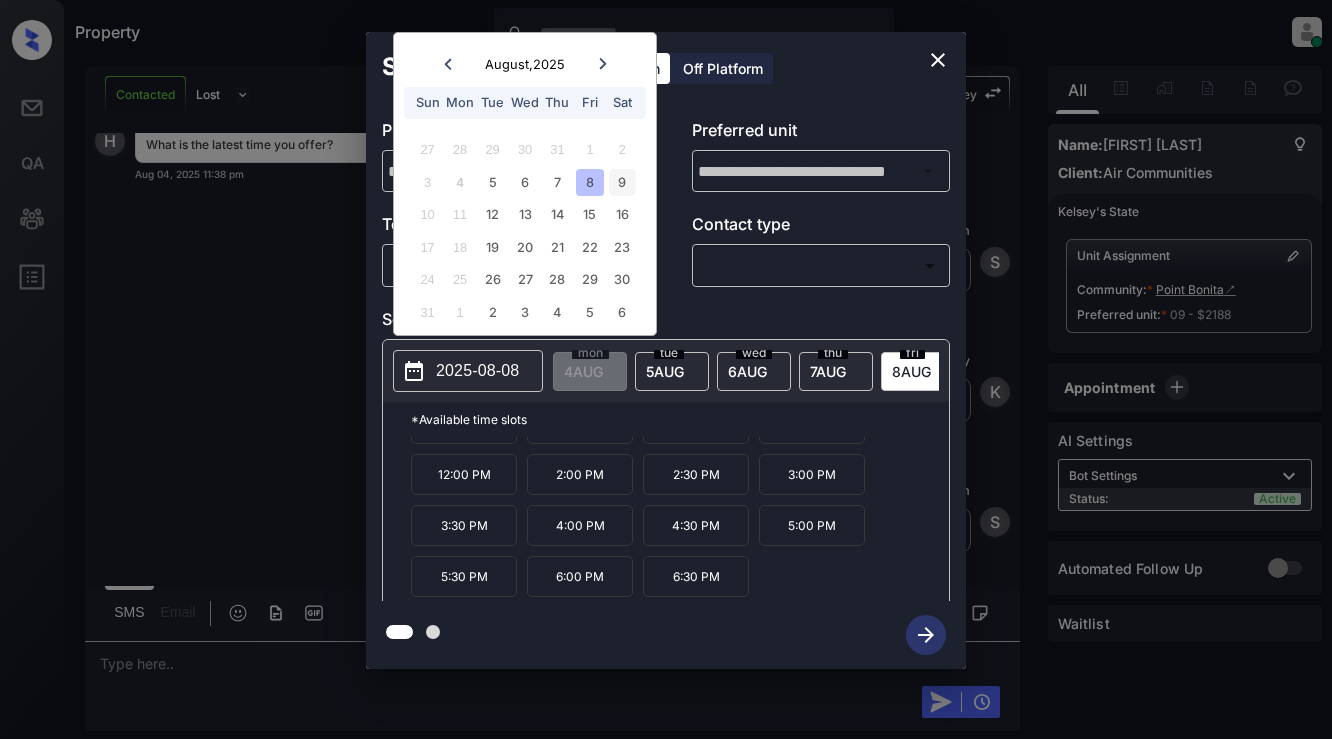click on "9" at bounding box center (622, 182) 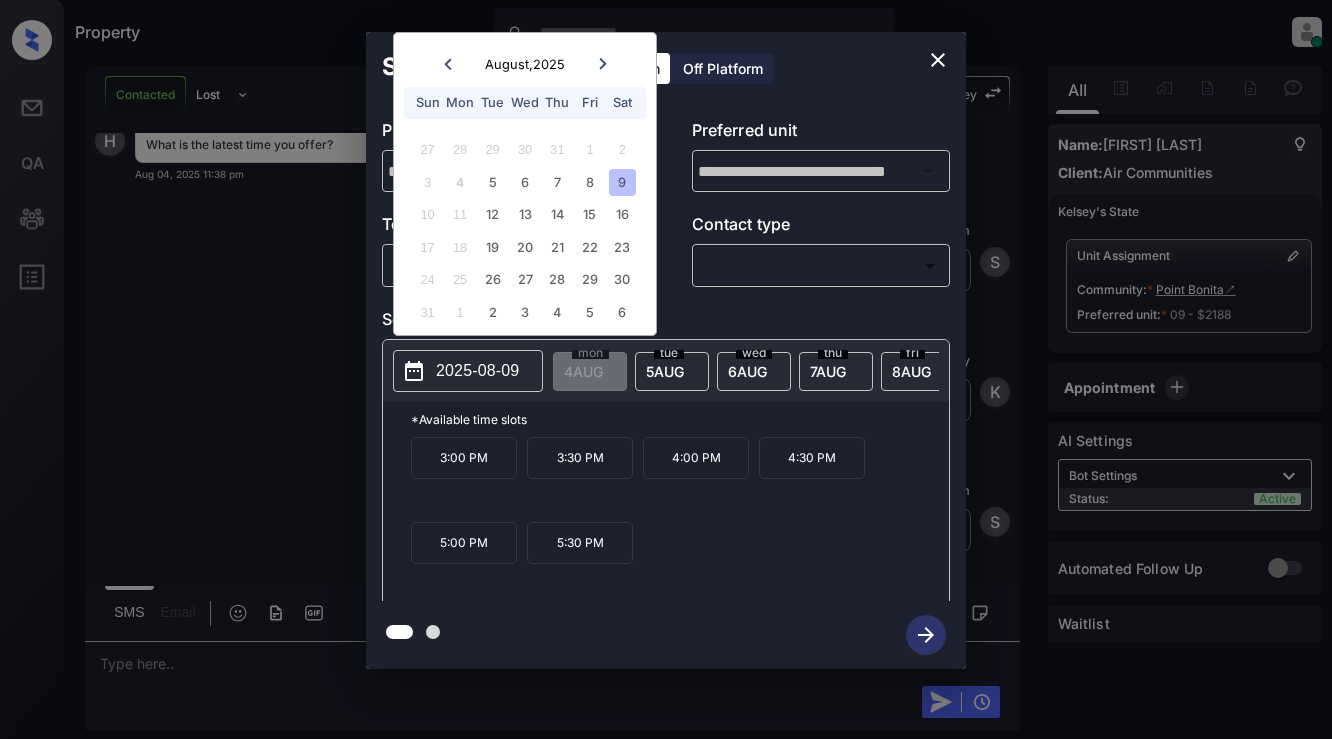 click 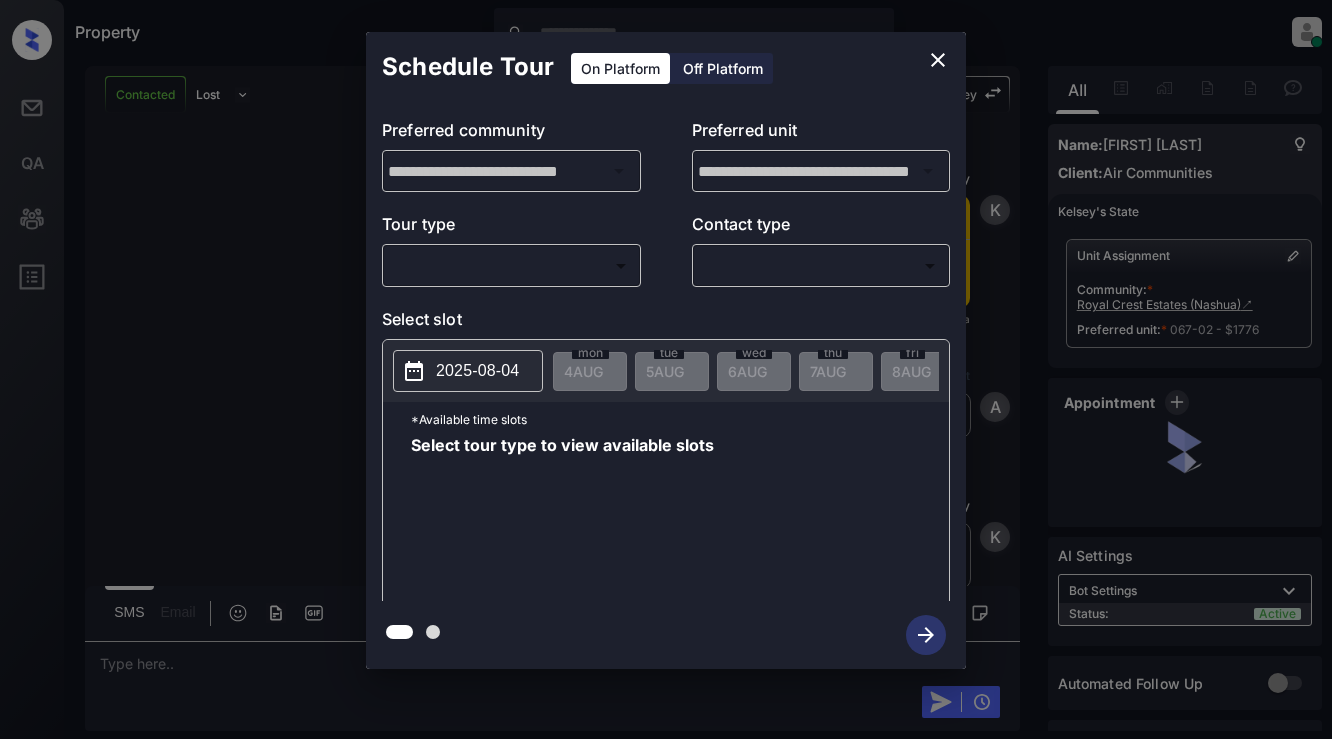 scroll, scrollTop: 0, scrollLeft: 0, axis: both 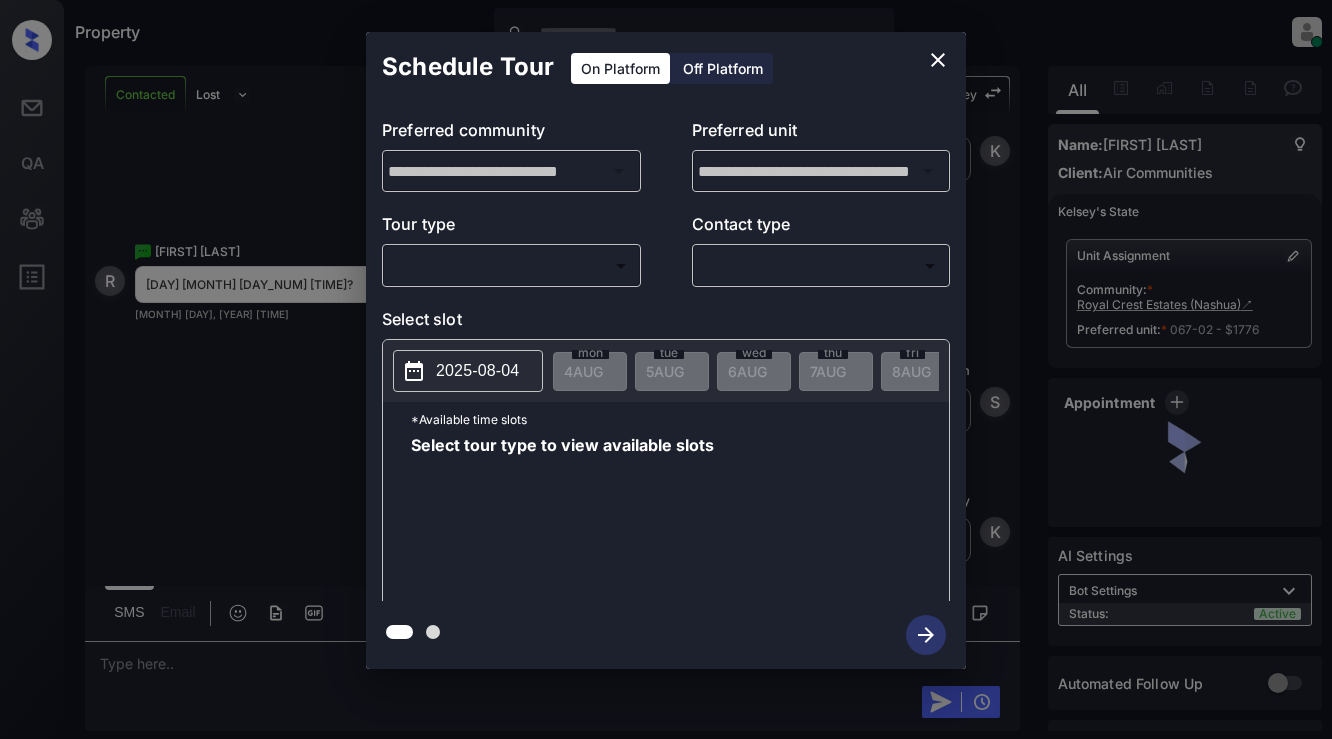 click on "Property [FIRST] [LAST] Online Set yourself   offline Set yourself   on break Profile Switch to  light  mode Sign out Contacted Lost Lead Sentiment: Angry Upon sliding the acknowledgement:  Lead will move to lost stage. * ​ SMS and call option will be set to opt out. AFM will be turned off for the lead. [FIRST] New Message [FIRST] Notes Note:   - Paste this link into your browser to view [FIRST]’s conversation with the prospect [MONTH] [DAY], [YEAR] [TIME]  Sync'd w  entrata [FIRST] New Message Agent Lead created via emailParser in Inbound stage. [MONTH] [DAY], [YEAR] [TIME] [FIRST] New Message [FIRST] Due to the activation of disableLeadTransfer feature flag, [FIRST] will no longer transfer ownership of this CRM guest card [MONTH] [DAY], [YEAR] [TIME] [FIRST] New Message Agent AFM Request sent to [FIRST]. [MONTH] [DAY], [YEAR] [TIME] [FIRST] New Message" at bounding box center (666, 369) 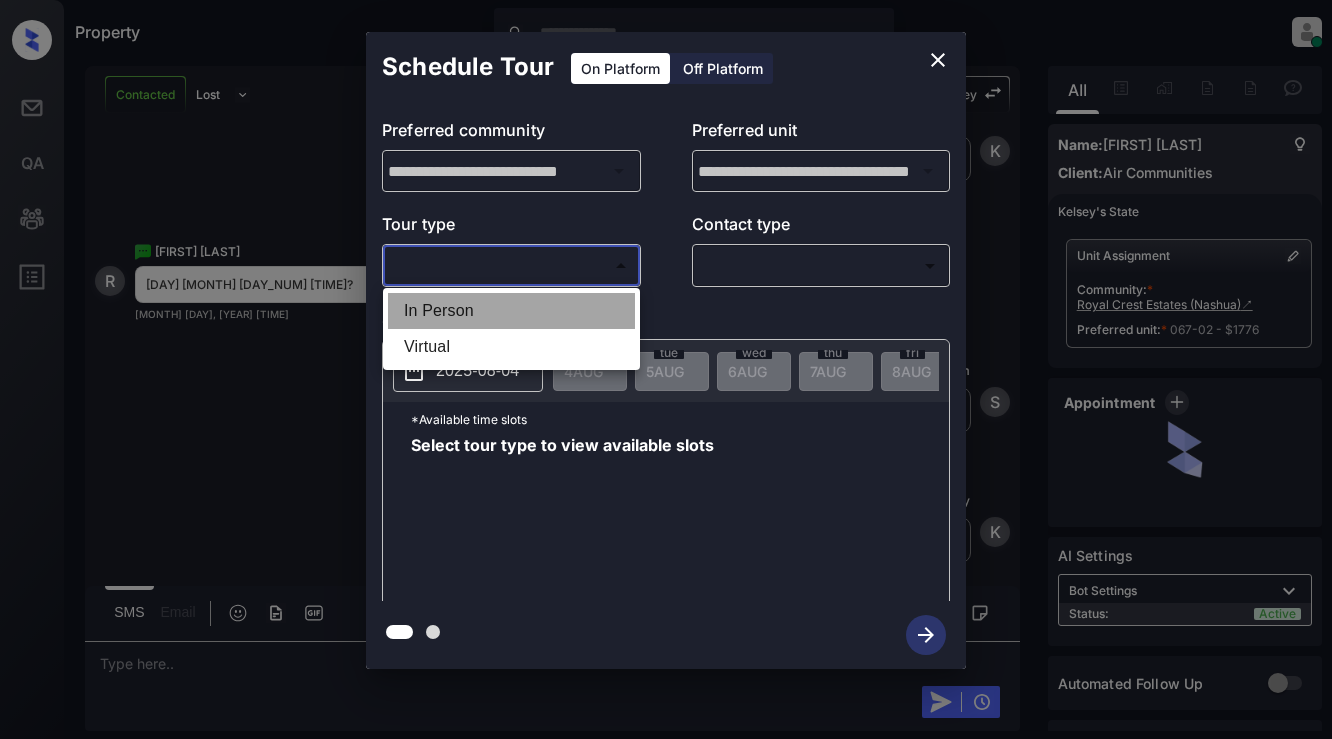 click on "In Person" at bounding box center [511, 311] 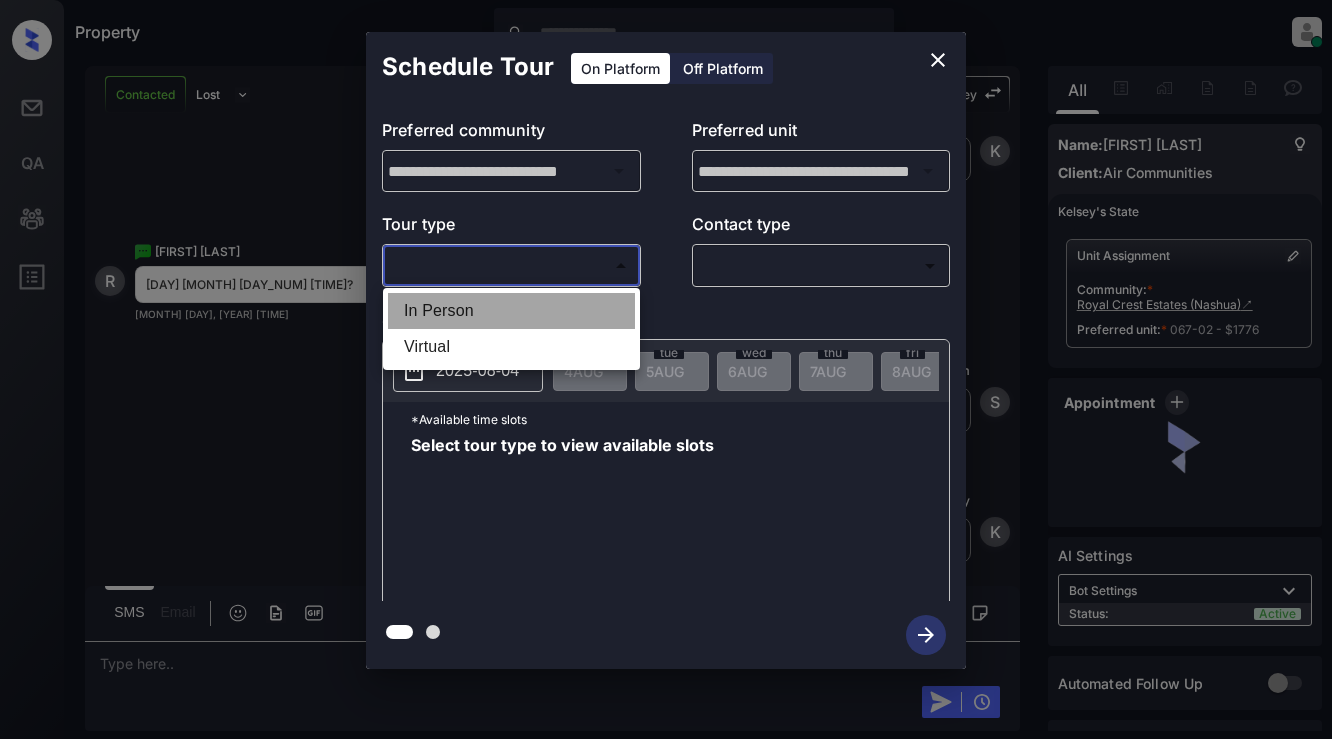type on "********" 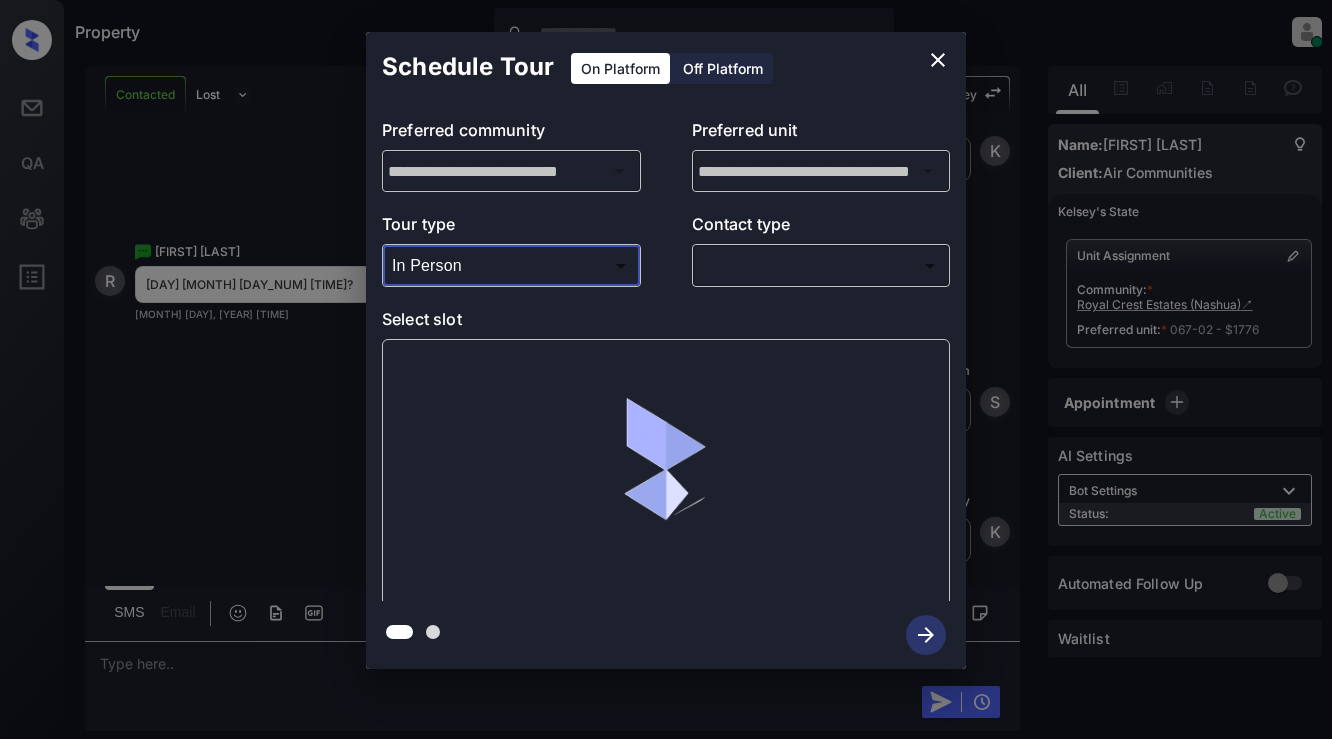 click on "Property [FIRST] [LAST] Online Set yourself   offline Set yourself   on break Profile Switch to  light  mode Sign out Contacted Lost Lead Sentiment: Angry Upon sliding the acknowledgement:  Lead will move to lost stage. * ​ SMS and call option will be set to opt out. AFM will be turned off for the lead. [FIRST] New Message [FIRST] Notes Note:   - Paste this link into your browser to view [FIRST]’s conversation with the prospect [MONTH] [DAY], [YEAR] [TIME]  Sync'd w  entrata [FIRST] New Message Agent Lead created via emailParser in Inbound stage. [MONTH] [DAY], [YEAR] [TIME] [FIRST] New Message [FIRST] Due to the activation of disableLeadTransfer feature flag, [FIRST] will no longer transfer ownership of this CRM guest card [MONTH] [DAY], [YEAR] [TIME] [FIRST] New Message Agent AFM Request sent to [FIRST]. [MONTH] [DAY], [YEAR] [TIME] [FIRST] New Message" at bounding box center [666, 369] 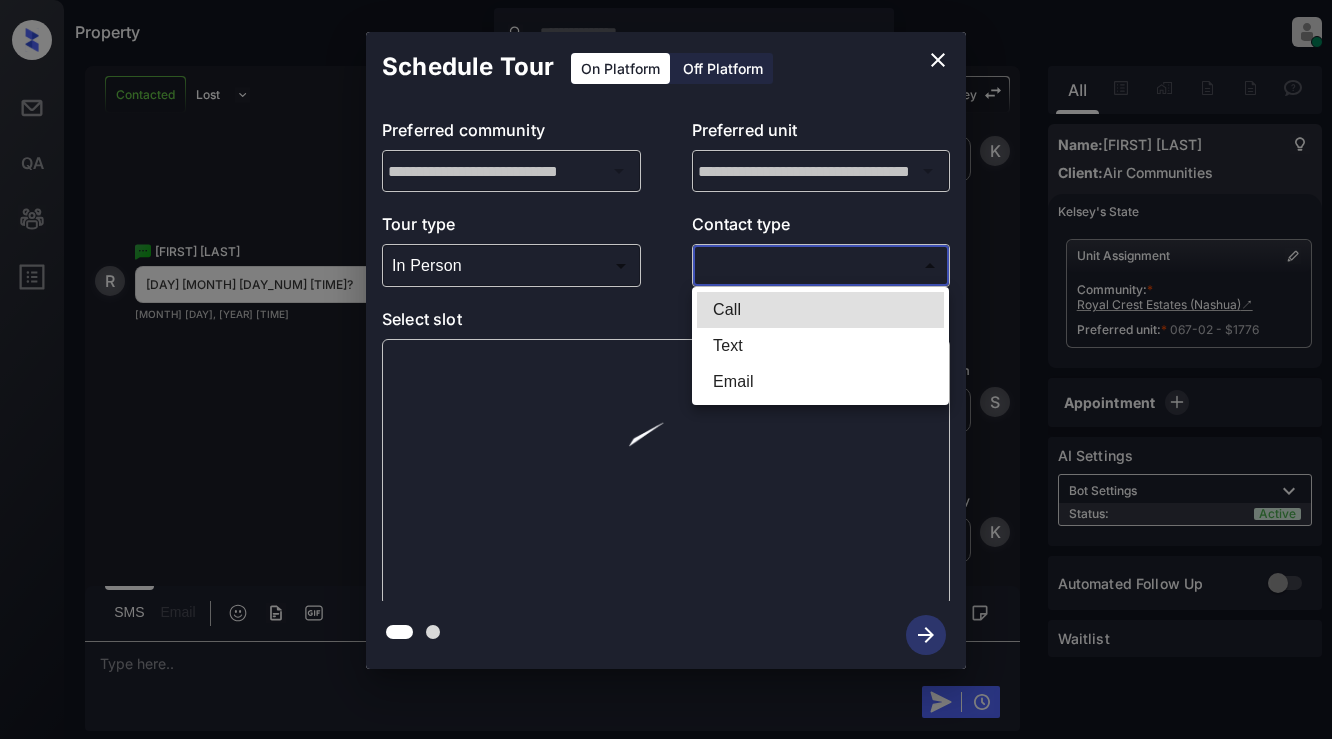 click on "Text" at bounding box center (820, 346) 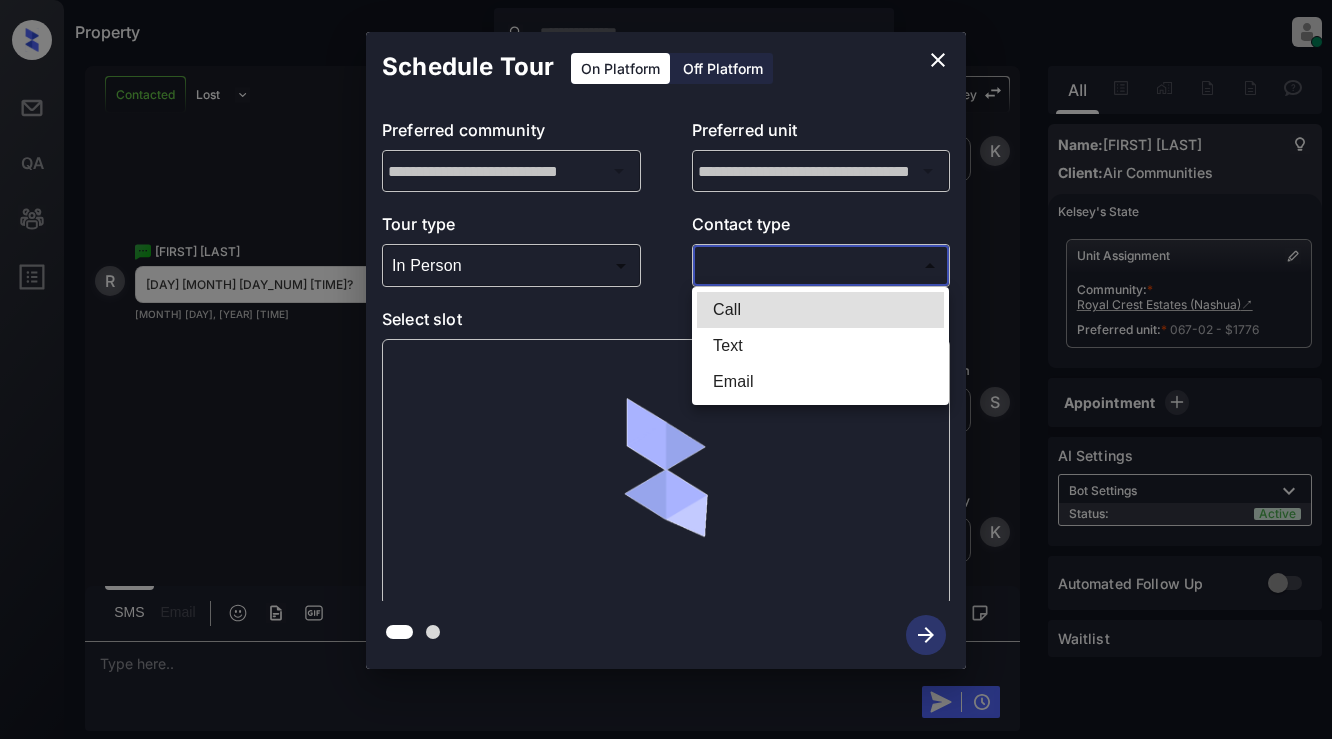 type on "****" 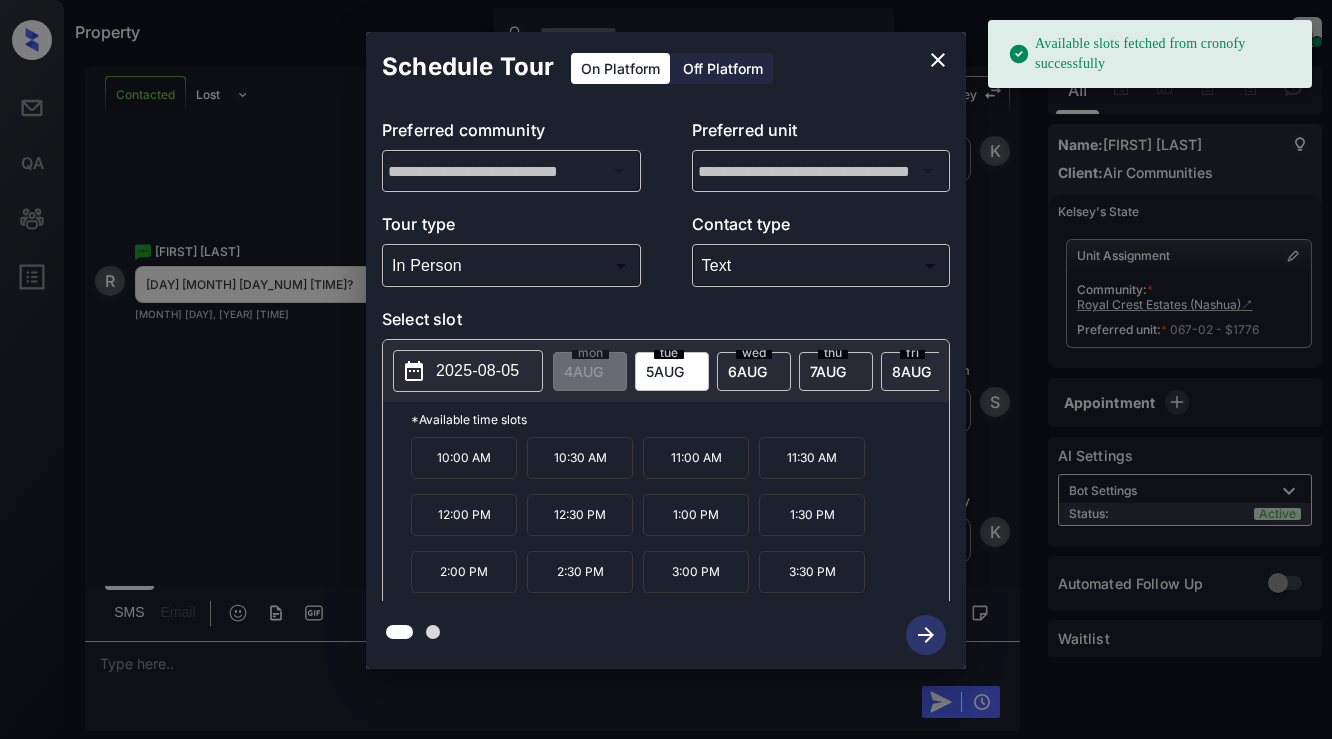 click on "2025-08-05" at bounding box center [477, 371] 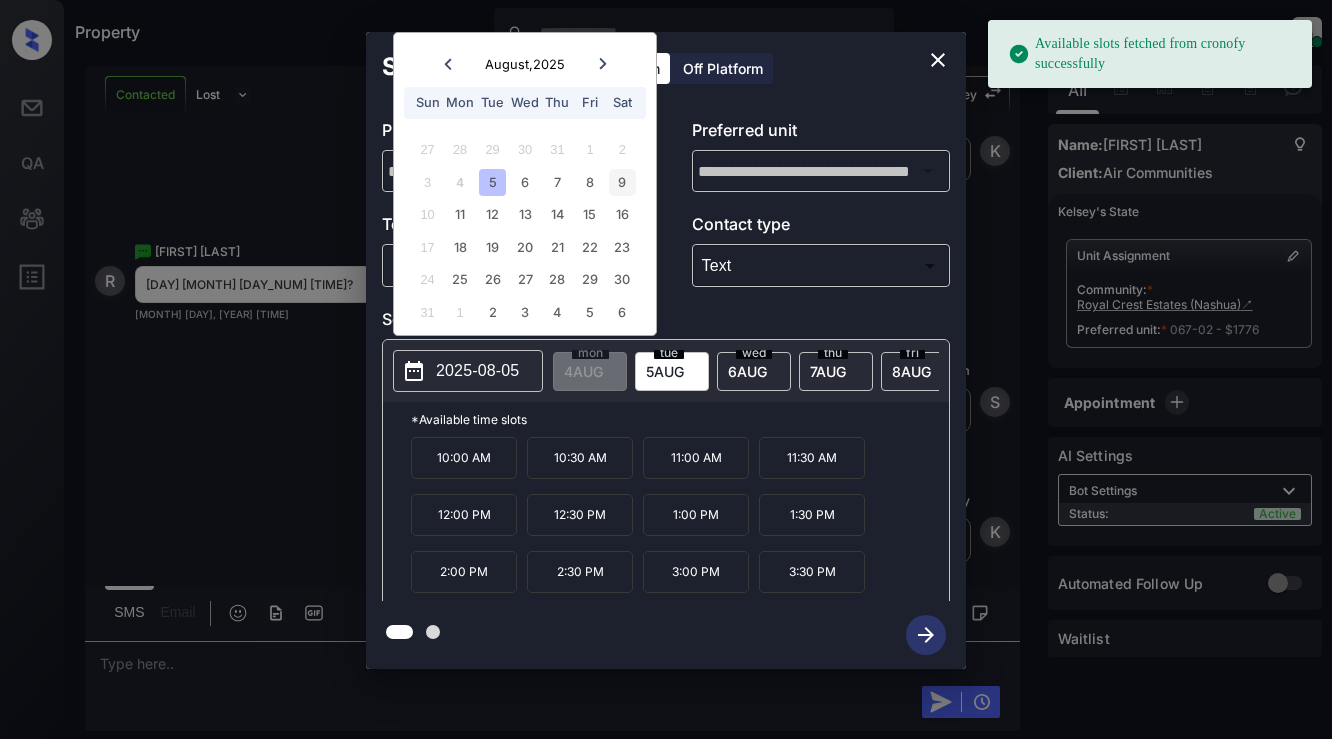 click on "9" at bounding box center [622, 182] 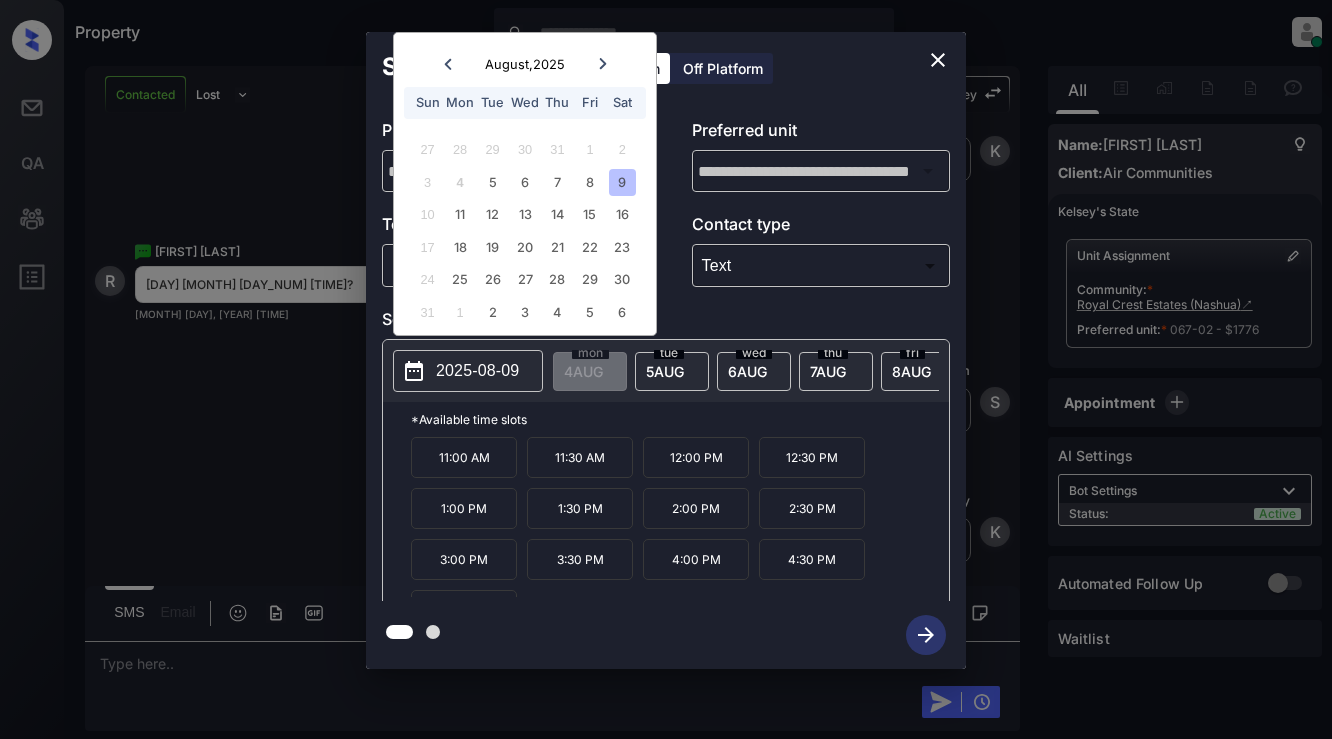 click on "1:00 PM" at bounding box center (464, 508) 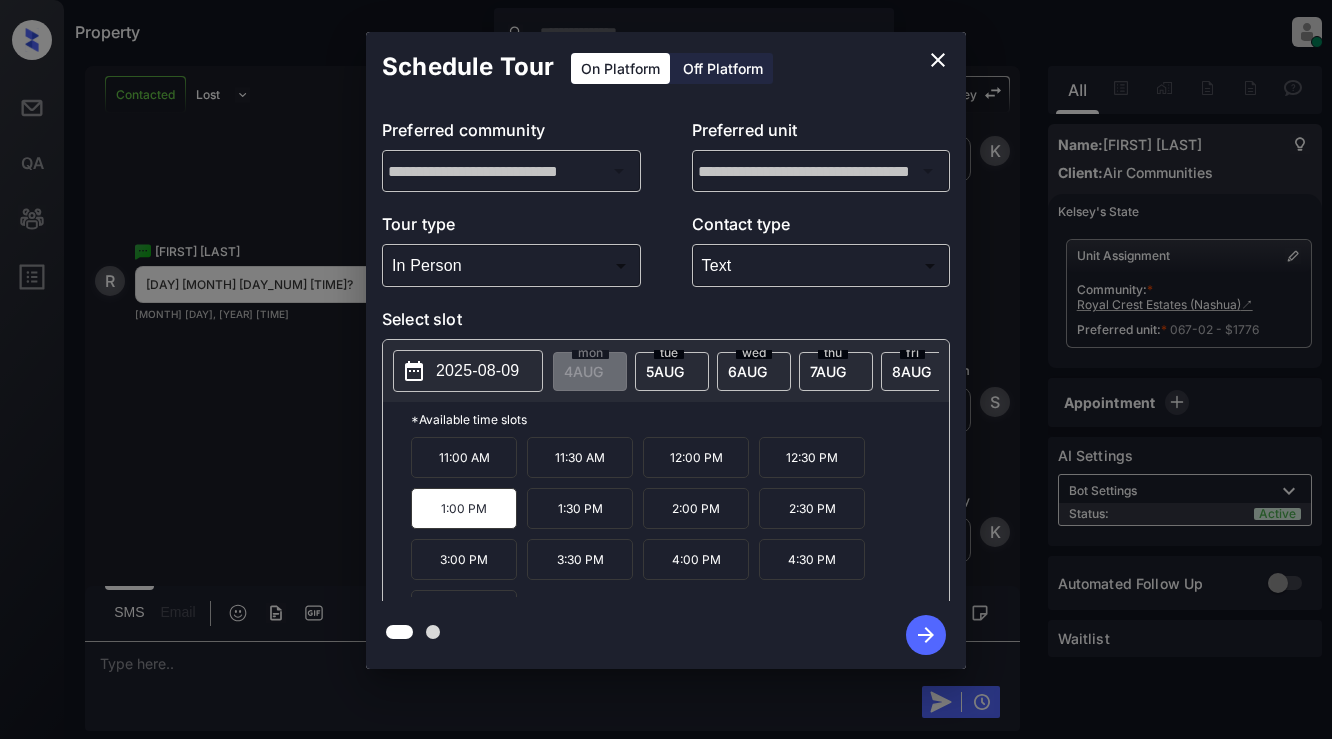 click 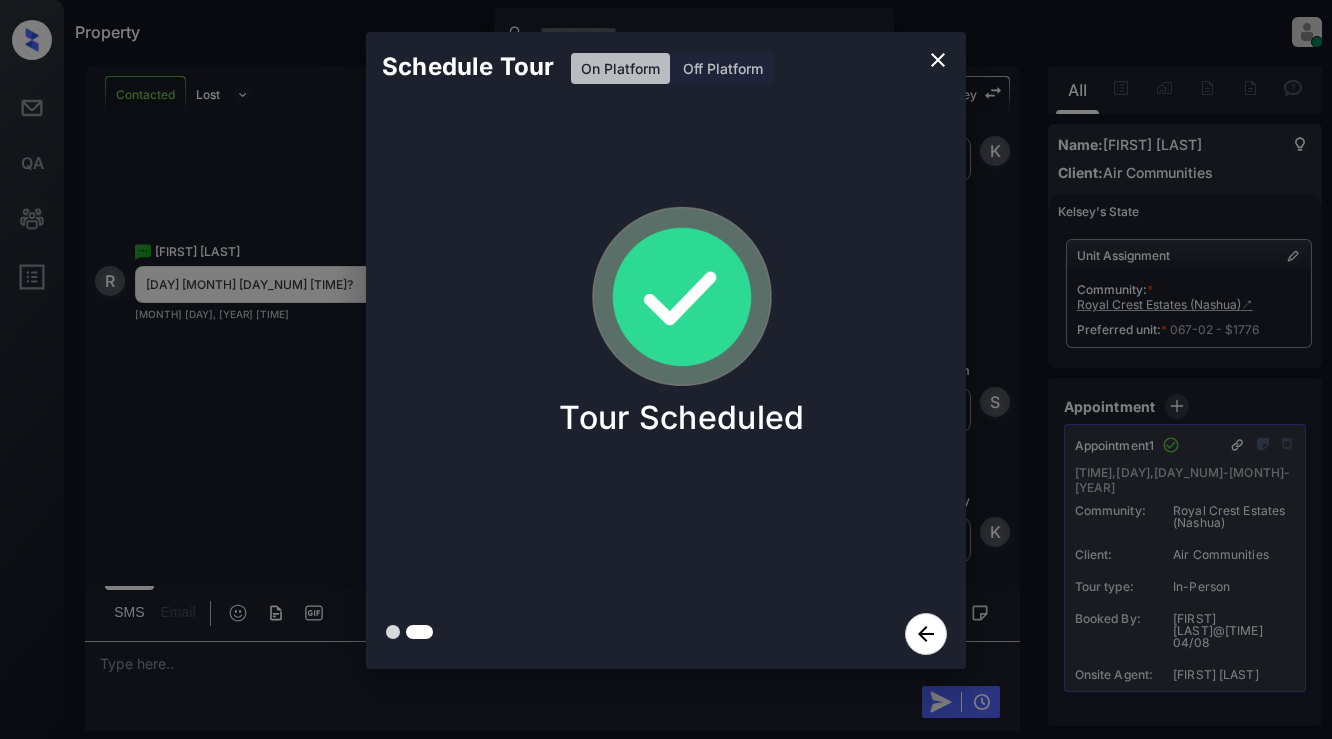 click on "Schedule Tour On Platform Off Platform Tour Scheduled" at bounding box center (666, 350) 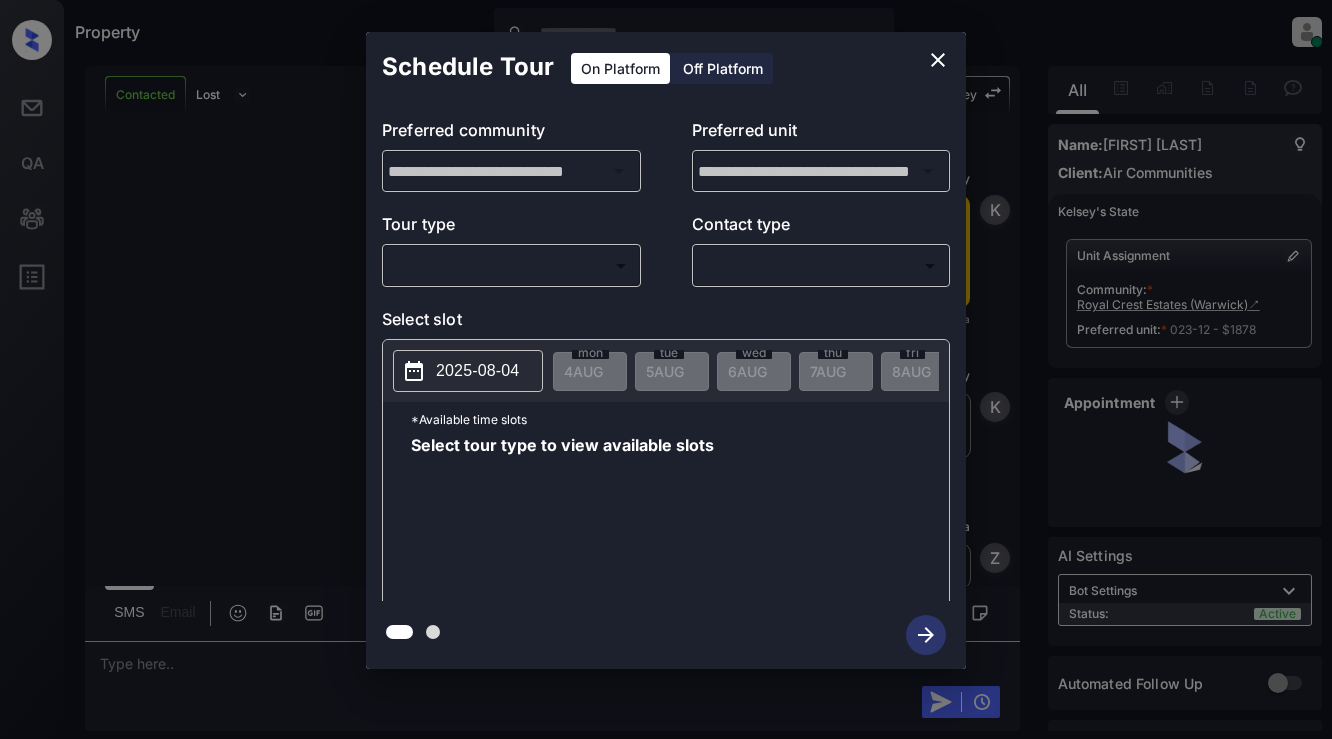 scroll, scrollTop: 0, scrollLeft: 0, axis: both 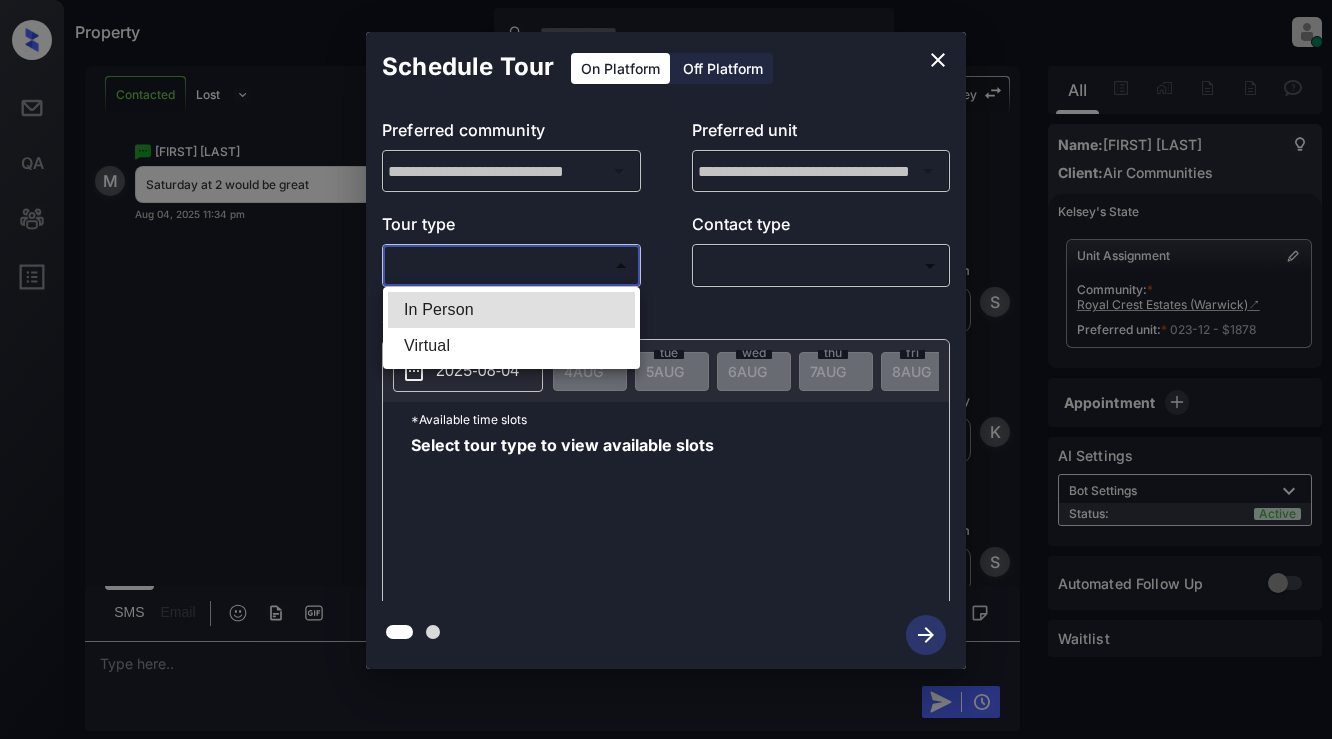 click on "Property [FIRST] [LAST] Online Set yourself   offline Set yourself   on break Profile Switch to  light  mode Sign out Contacted Lost Lead Sentiment: Angry Upon sliding the acknowledgement:  Lead will move to lost stage. * ​ SMS and call option will be set to opt out. AFM will be turned off for the lead. [FIRST] New Message [FIRST] Notes Note:  - Paste this link into your browser to view [FIRST]’s conversation with the prospect Aug 04, 2025 08:40 pm  Sync'd w  entrata [FIRST] New Message [FIRST] Due to the activation of disableLeadTransfer feature flag, [FIRST] will no longer transfer ownership of this CRM guest card Aug 04, 2025 08:40 pm [FIRST] New Message Zuma Lead transferred to leasing agent: [FIRST] Aug 04, 2025 08:40 pm [FIRST] New Message Agent Lead created via emailParser in Inbound stage. Aug 04, 2025 08:40 pm [FIRST] New Message Agent AFM Request sent to [FIRST]. Aug 04, 2025 08:40 pm [FIRST] New Message" at bounding box center [666, 369] 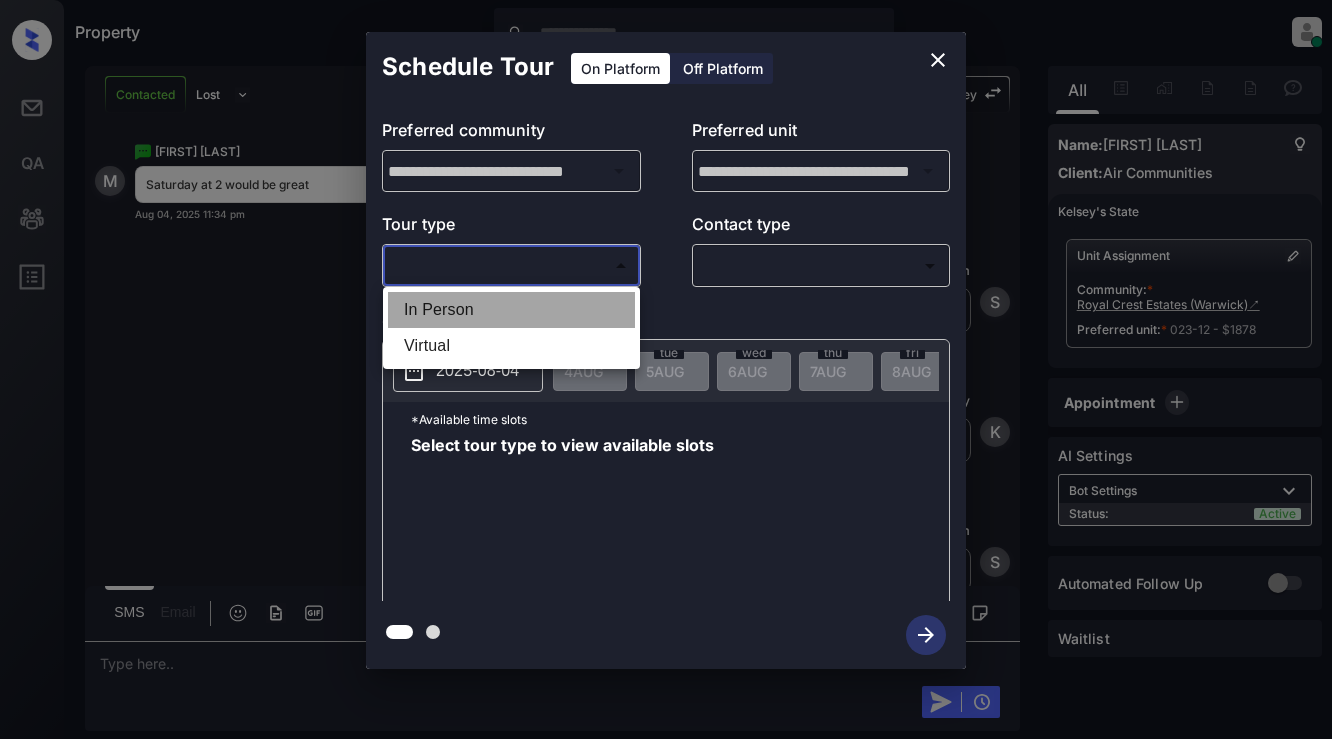 click on "In Person" at bounding box center [511, 310] 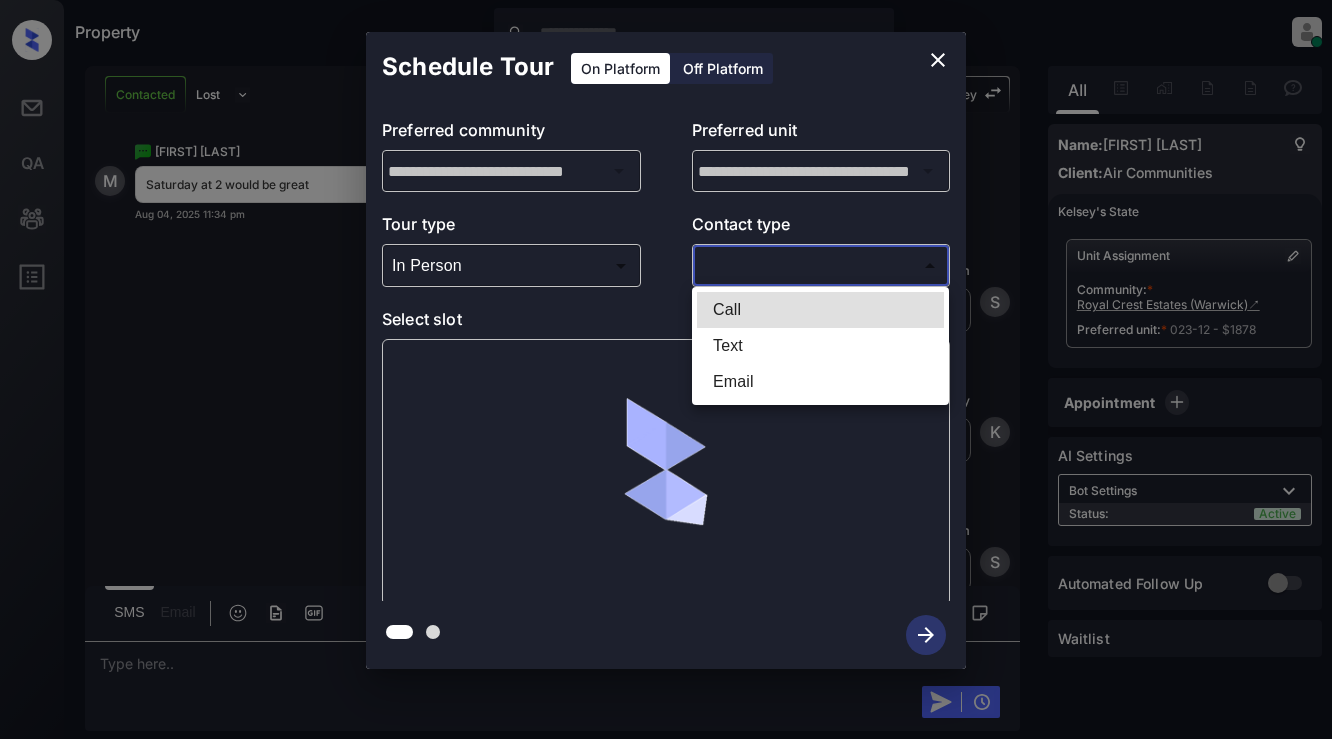 click on "Property [FIRST] [LAST] Online Set yourself   offline Set yourself   on break Profile Switch to  light  mode Sign out Contacted Lost Lead Sentiment: Angry Upon sliding the acknowledgement:  Lead will move to lost stage. * ​ SMS and call option will be set to opt out. AFM will be turned off for the lead. [FIRST] New Message [FIRST] Notes Note:  - Paste this link into your browser to view [FIRST]’s conversation with the prospect Aug 04, 2025 08:40 pm  Sync'd w  entrata [FIRST] New Message [FIRST] Due to the activation of disableLeadTransfer feature flag, [FIRST] will no longer transfer ownership of this CRM guest card Aug 04, 2025 08:40 pm [FIRST] New Message Zuma Lead transferred to leasing agent: [FIRST] Aug 04, 2025 08:40 pm [FIRST] New Message Agent Lead created via emailParser in Inbound stage. Aug 04, 2025 08:40 pm [FIRST] New Message Agent AFM Request sent to [FIRST]. Aug 04, 2025 08:40 pm [FIRST] New Message" at bounding box center (666, 369) 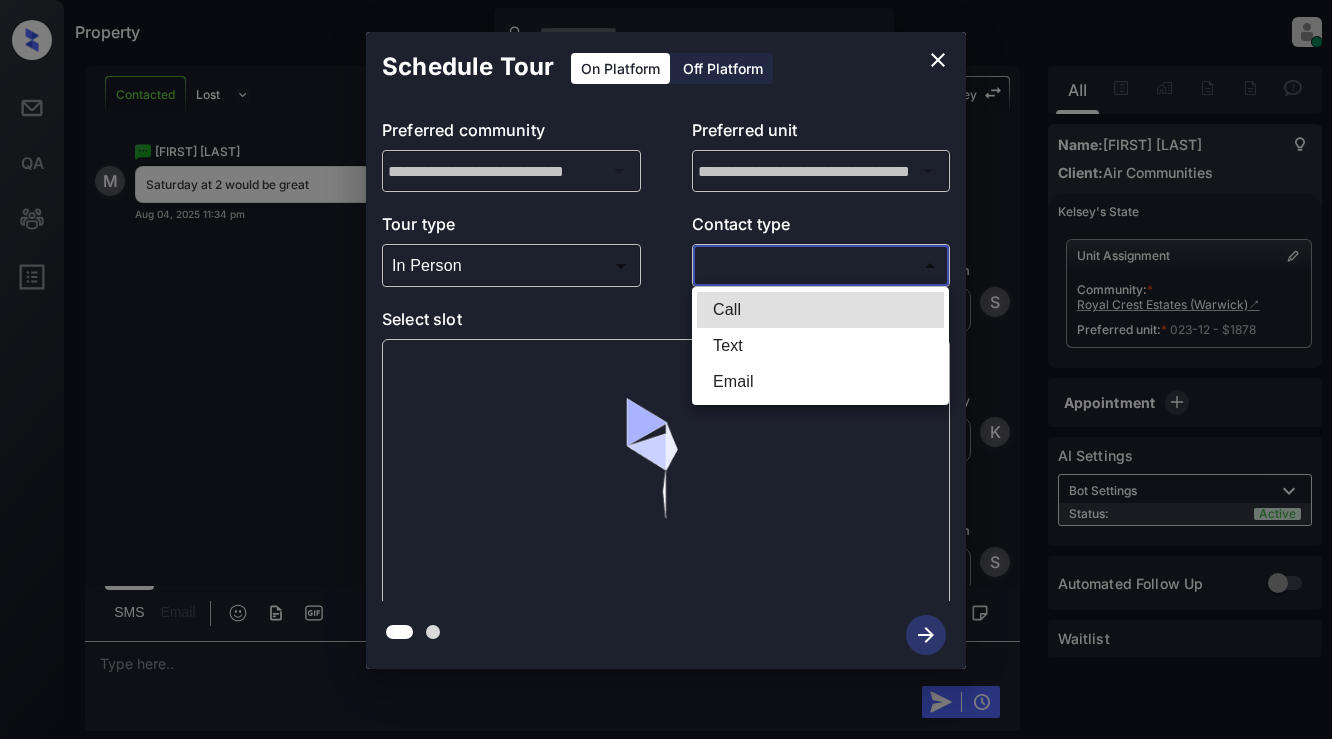 click on "Text" at bounding box center (820, 346) 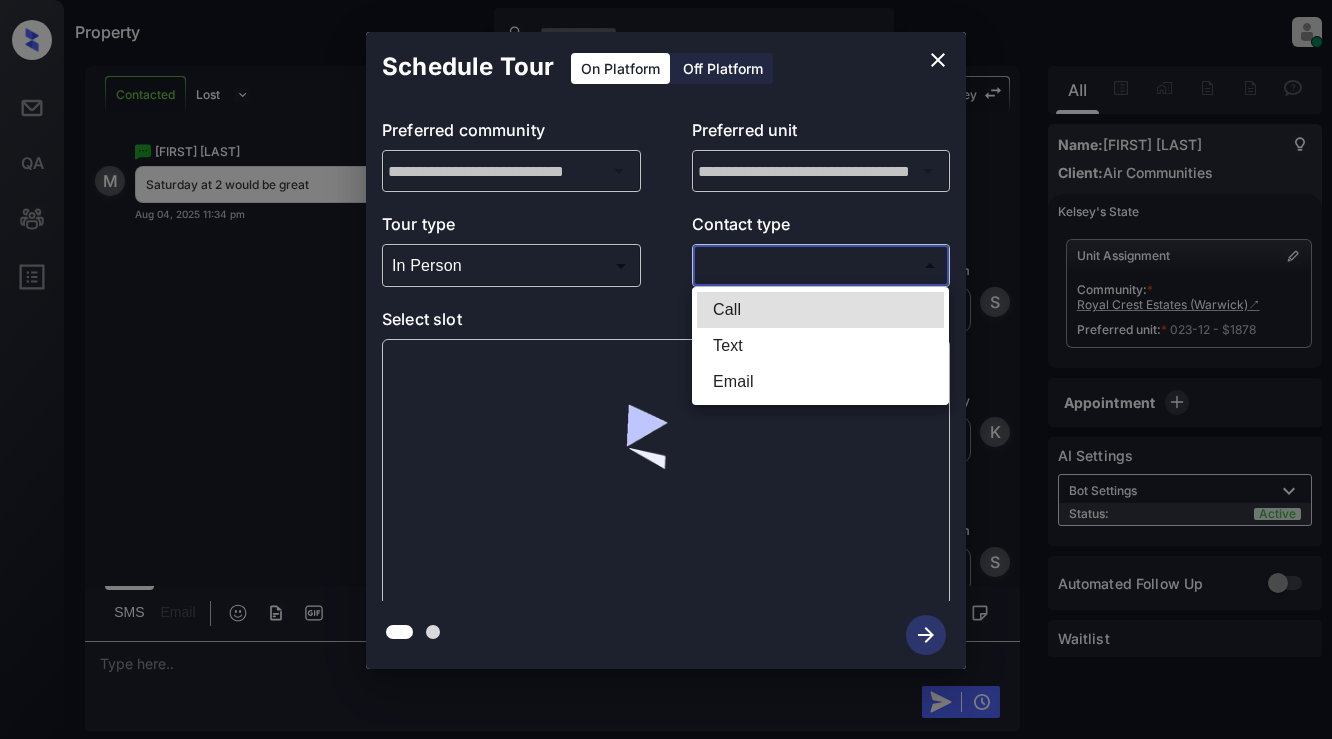 type on "****" 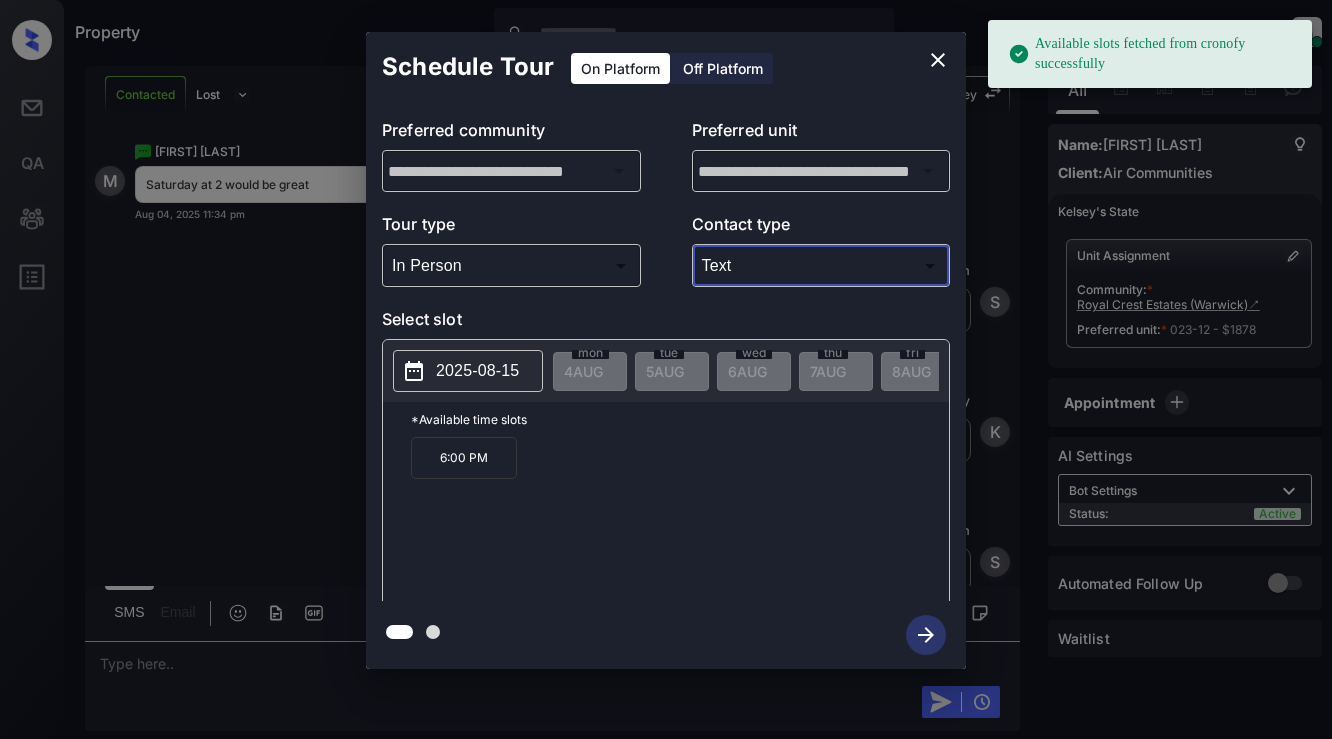 click on "2025-08-15" at bounding box center [477, 371] 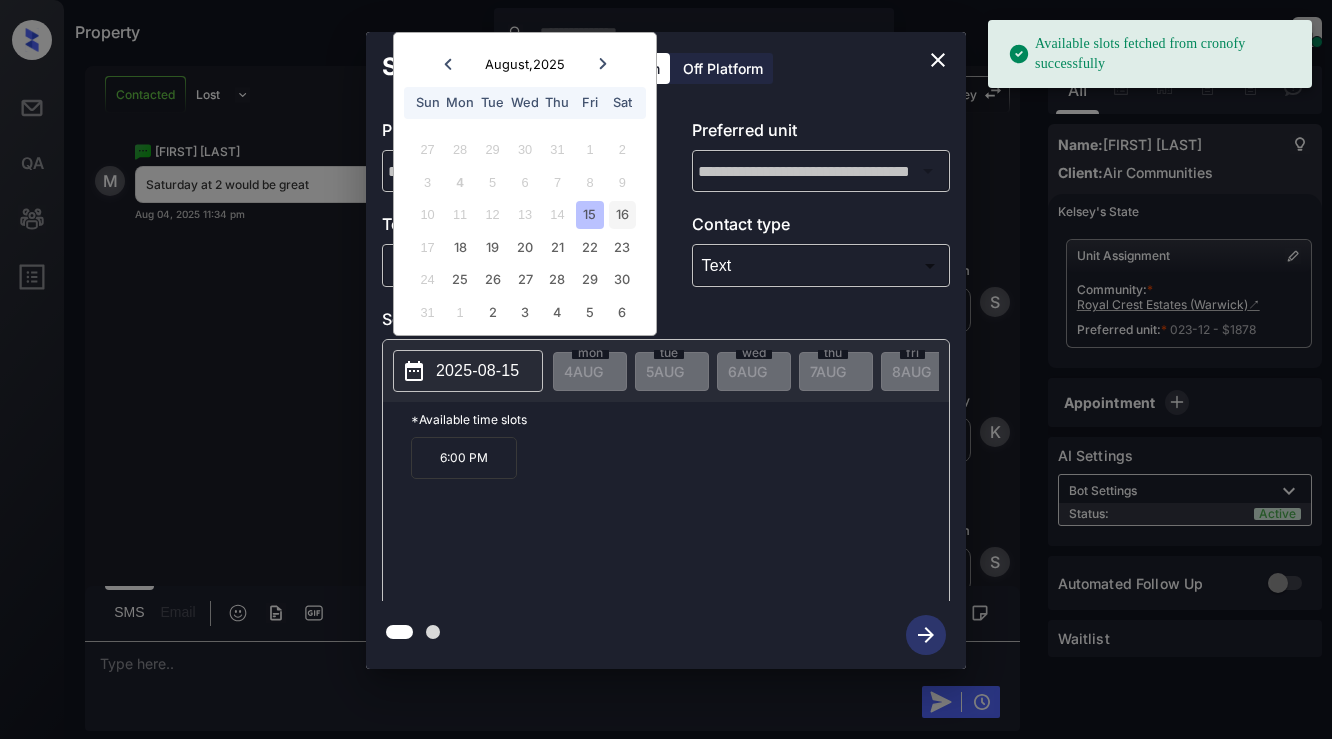 click on "16" at bounding box center [622, 214] 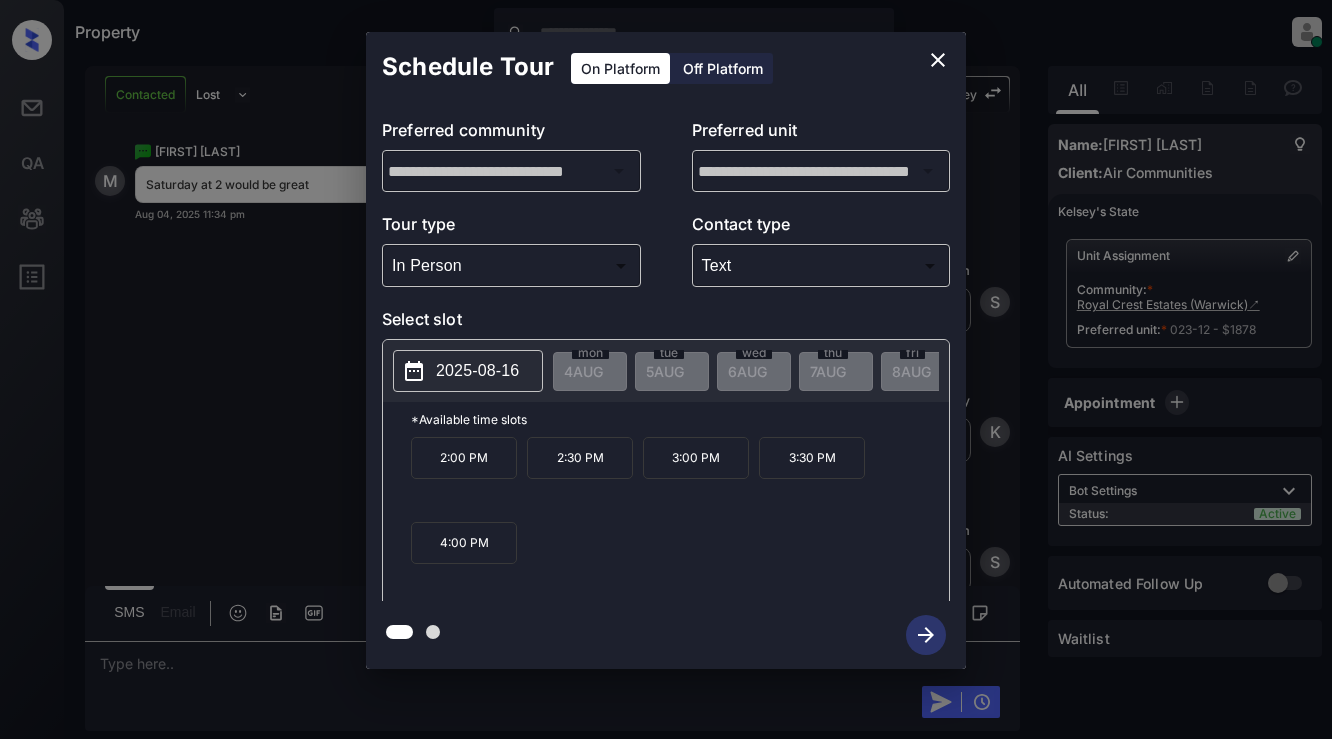 click on "2:00 PM" at bounding box center [464, 458] 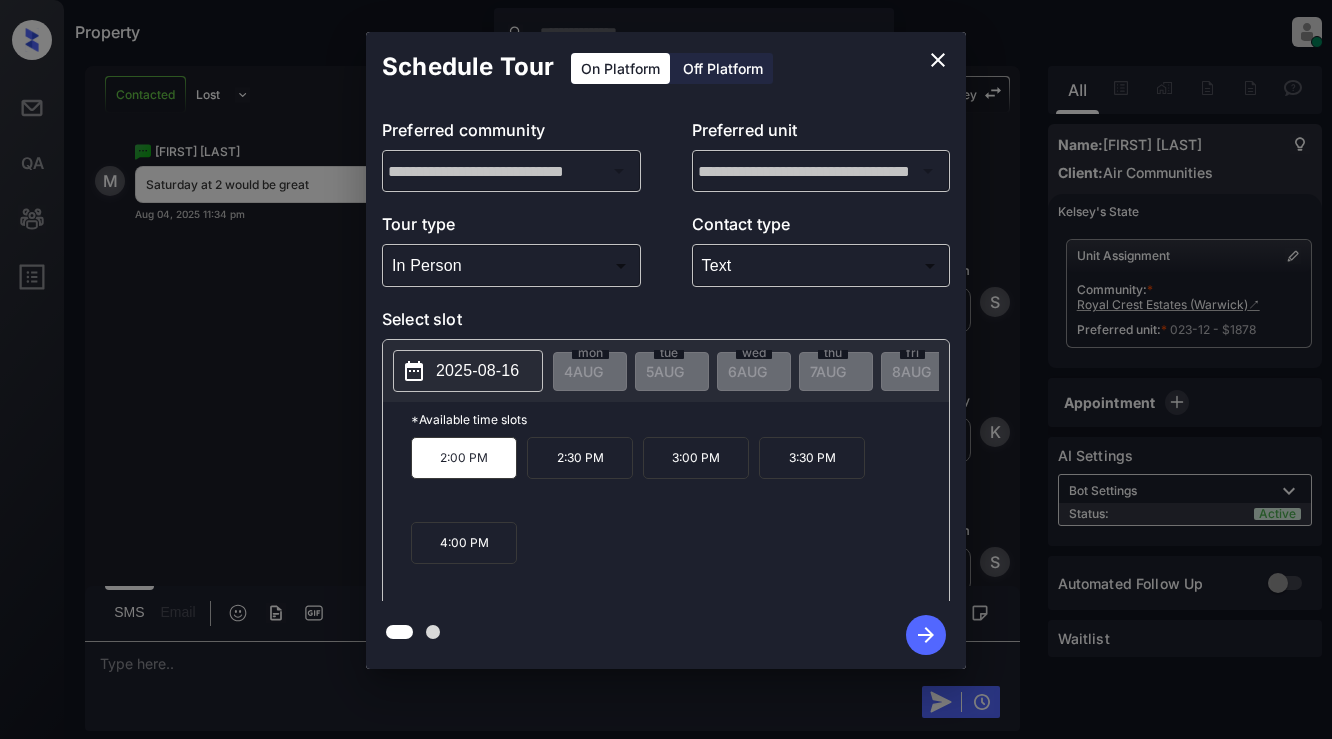 click 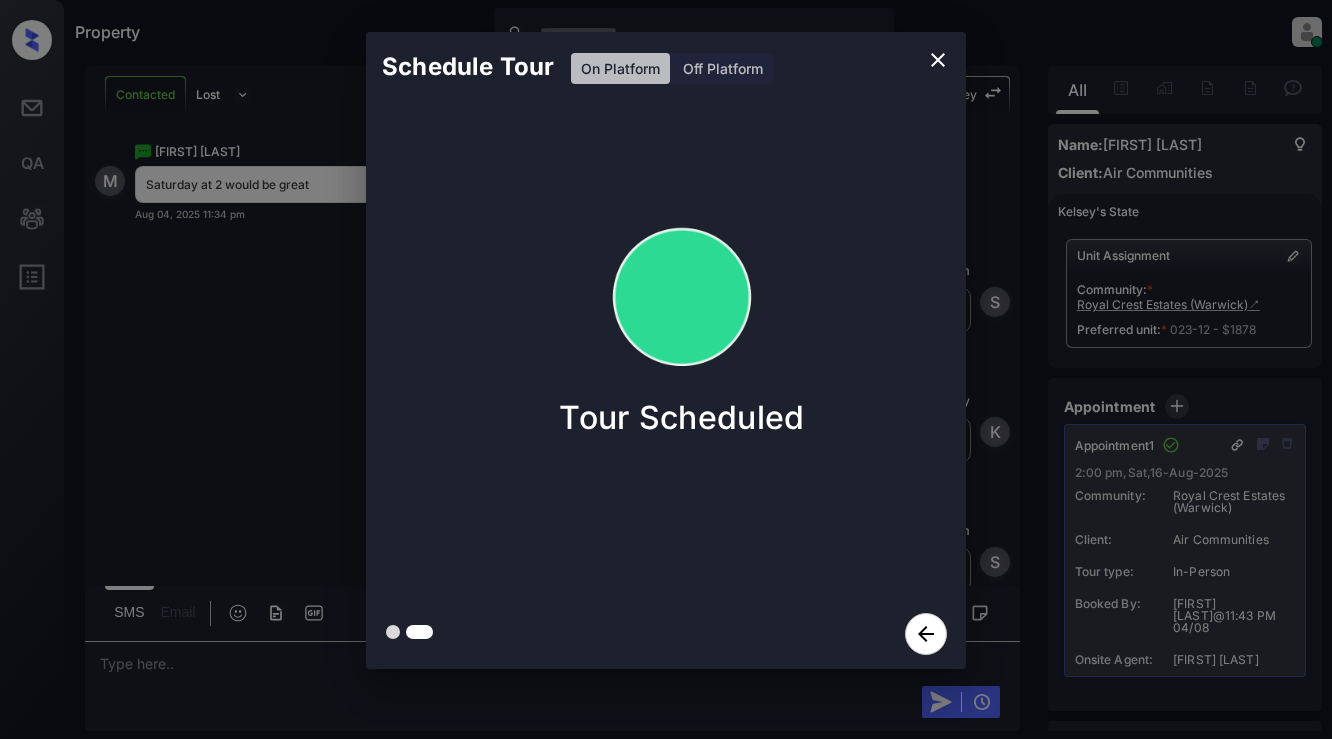 type 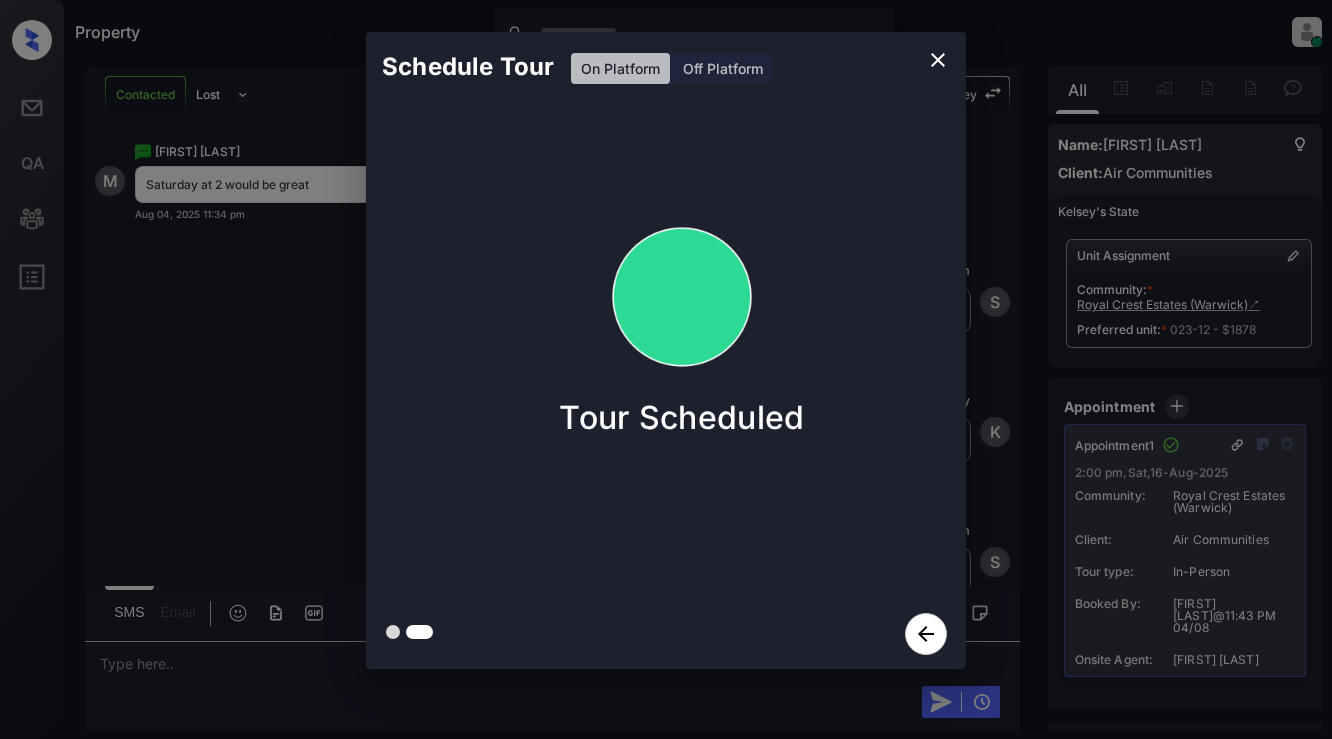 click on "Schedule Tour On Platform Off Platform Tour Scheduled" at bounding box center (666, 350) 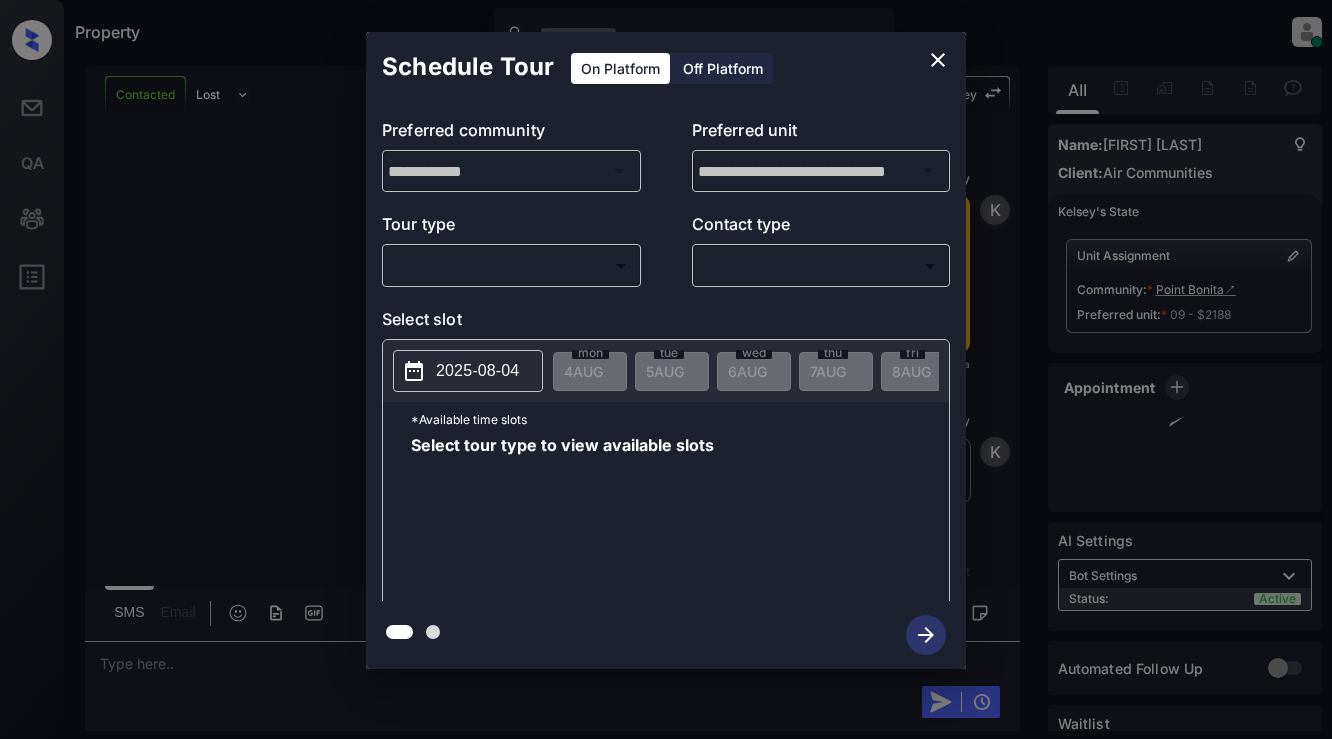 scroll, scrollTop: 0, scrollLeft: 0, axis: both 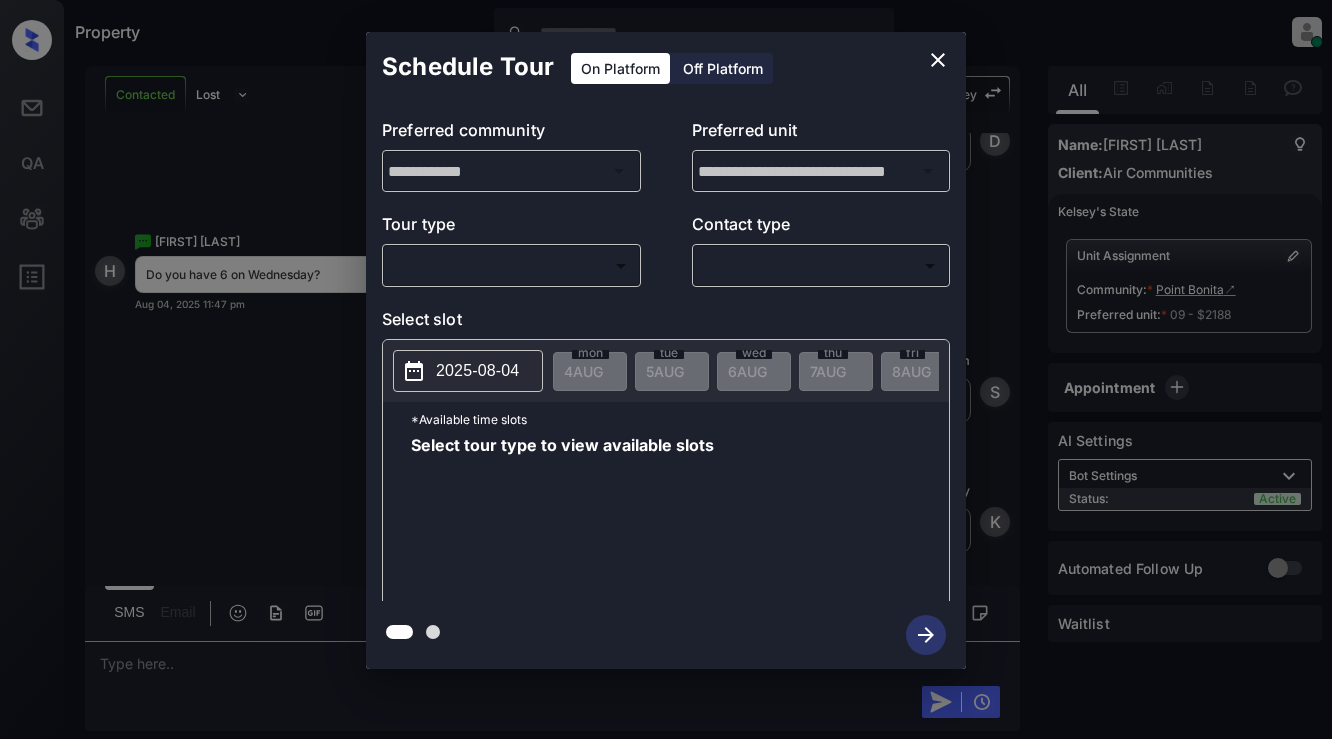 click on "**********" at bounding box center [666, 350] 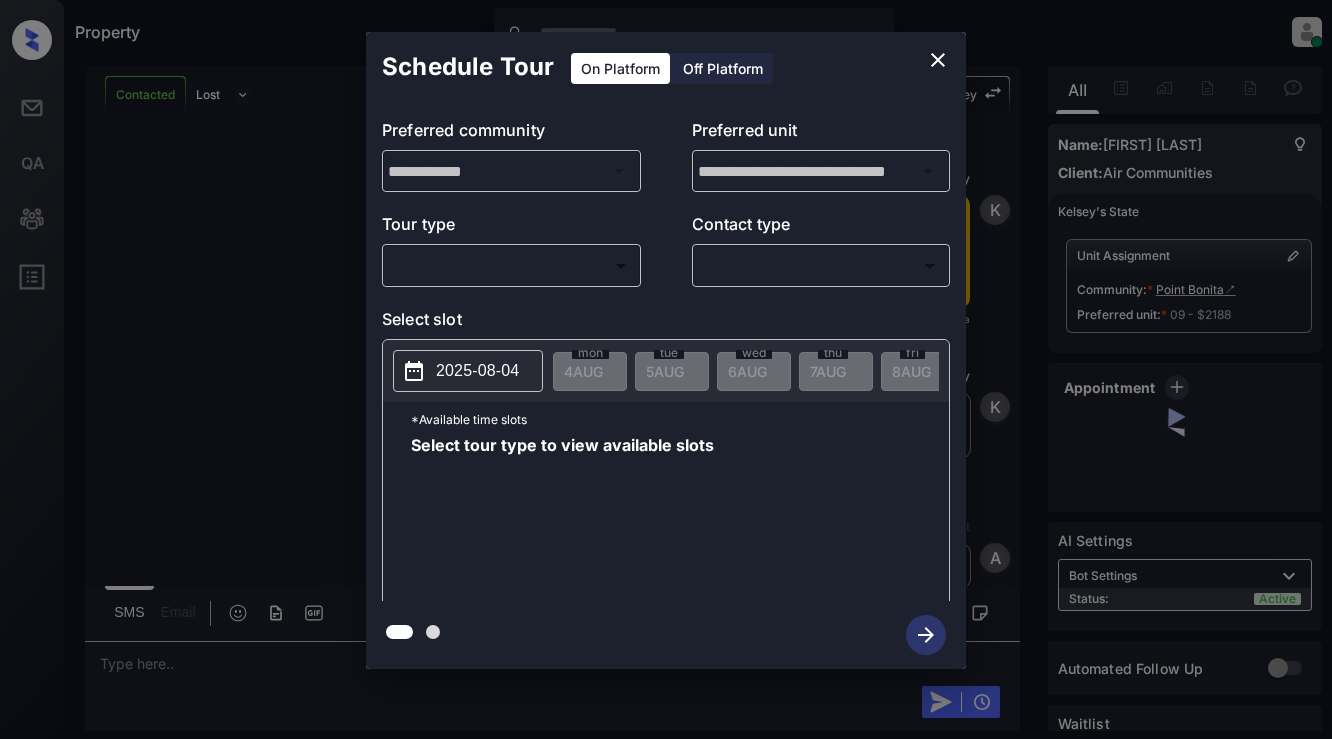 scroll, scrollTop: 0, scrollLeft: 0, axis: both 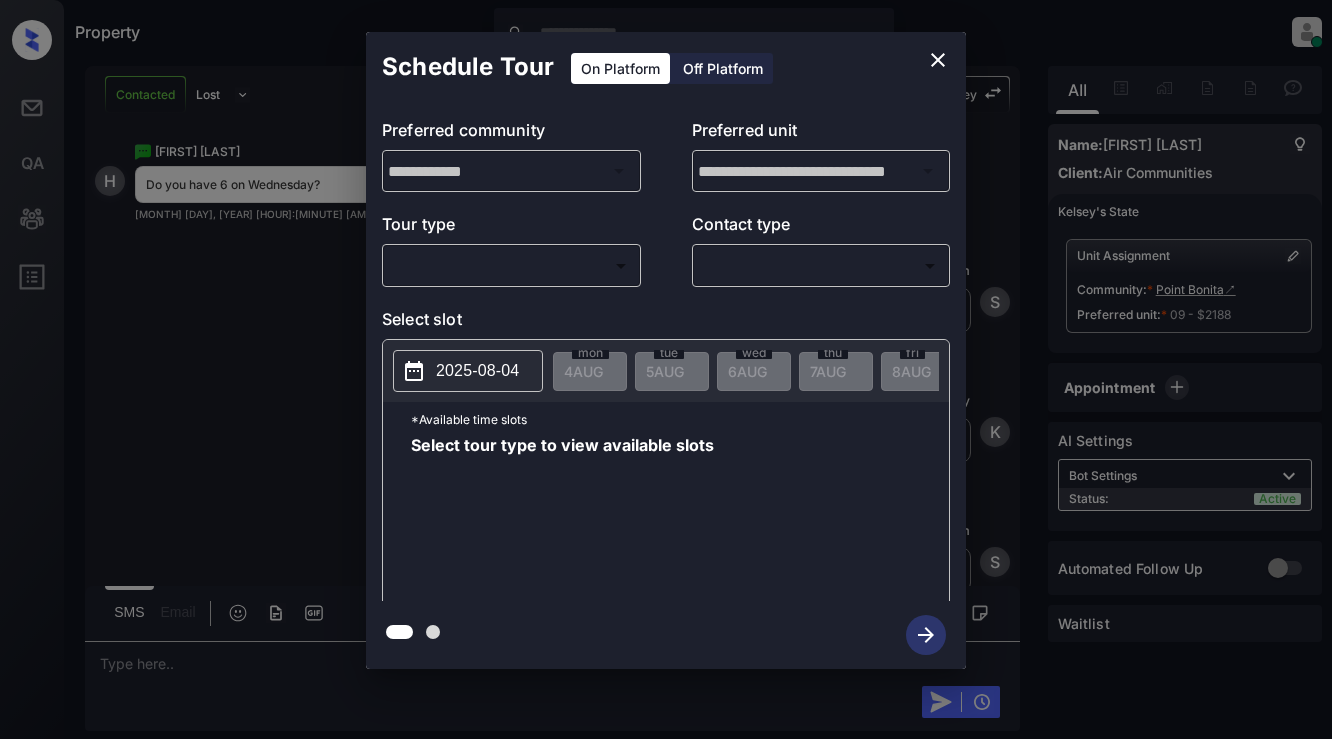 click on "Property Dominic Ceralde Online Set yourself   offline Set yourself   on break Profile Switch to  light  mode Sign out Contacted Lost Lead Sentiment: Angry Upon sliding the acknowledgement:  Lead will move to lost stage. * ​ SMS and call option will be set to opt out. AFM will be turned off for the lead. Kelsey New Message Kelsey Notes Note: <a href="https://conversation.getzuma.com/6890437a7de24a40ffc6dfdd">https://conversation.getzuma.com/6890437a7de24a40ffc6dfdd</a> - Paste this link into your browser to view Kelsey’s conversation with the prospect Aug 03, 2025 10:22 pm  Sync'd w  entrata K New Message Kelsey Due to the activation of disableLeadTransfer feature flag, Kelsey will no longer transfer ownership of this CRM guest card Aug 03, 2025 10:22 pm K New Message Agent Lead created via emailParser in Inbound stage. Aug 03, 2025 10:22 pm A New Message Zuma Lead transferred to leasing agent: kelsey Aug 03, 2025 10:22 pm Z New Message Agent AFM Request sent to Kelsey. Aug 03, 2025 10:22 pm A New Message" at bounding box center (666, 369) 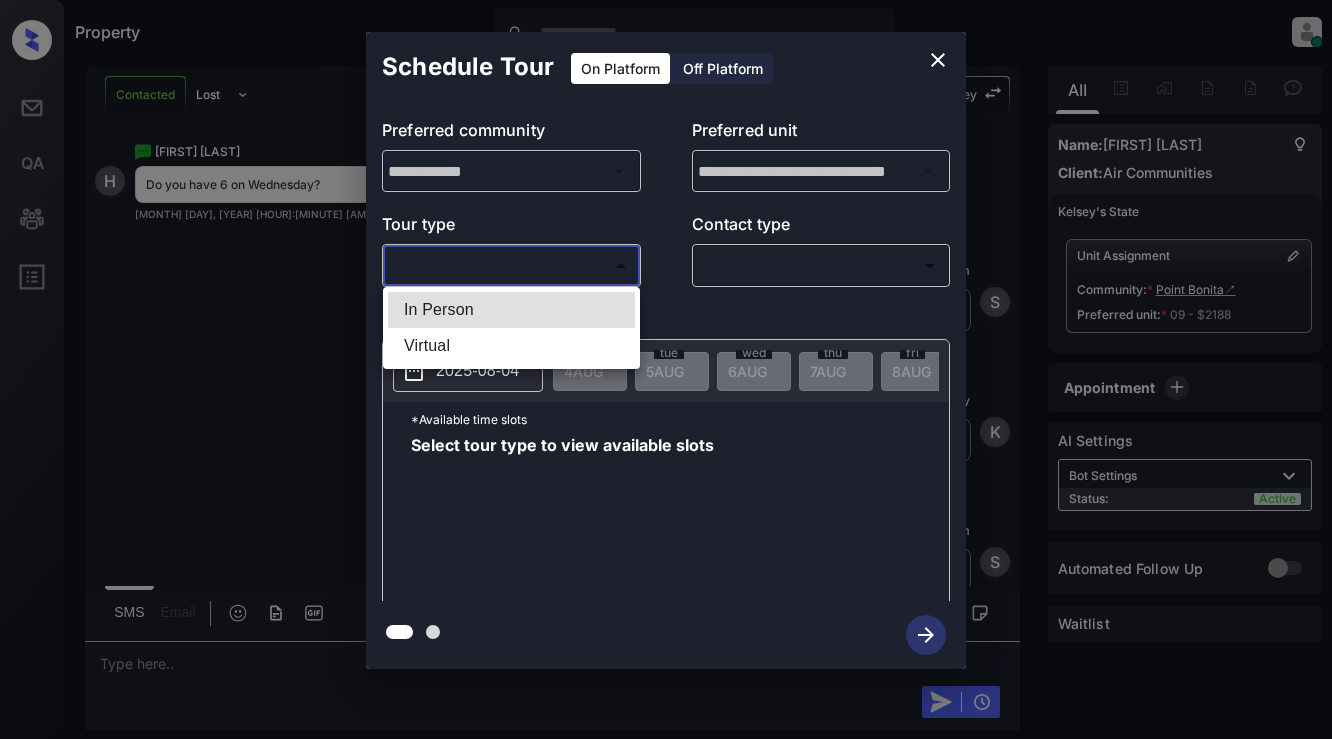 drag, startPoint x: 521, startPoint y: 298, endPoint x: 576, endPoint y: 300, distance: 55.03635 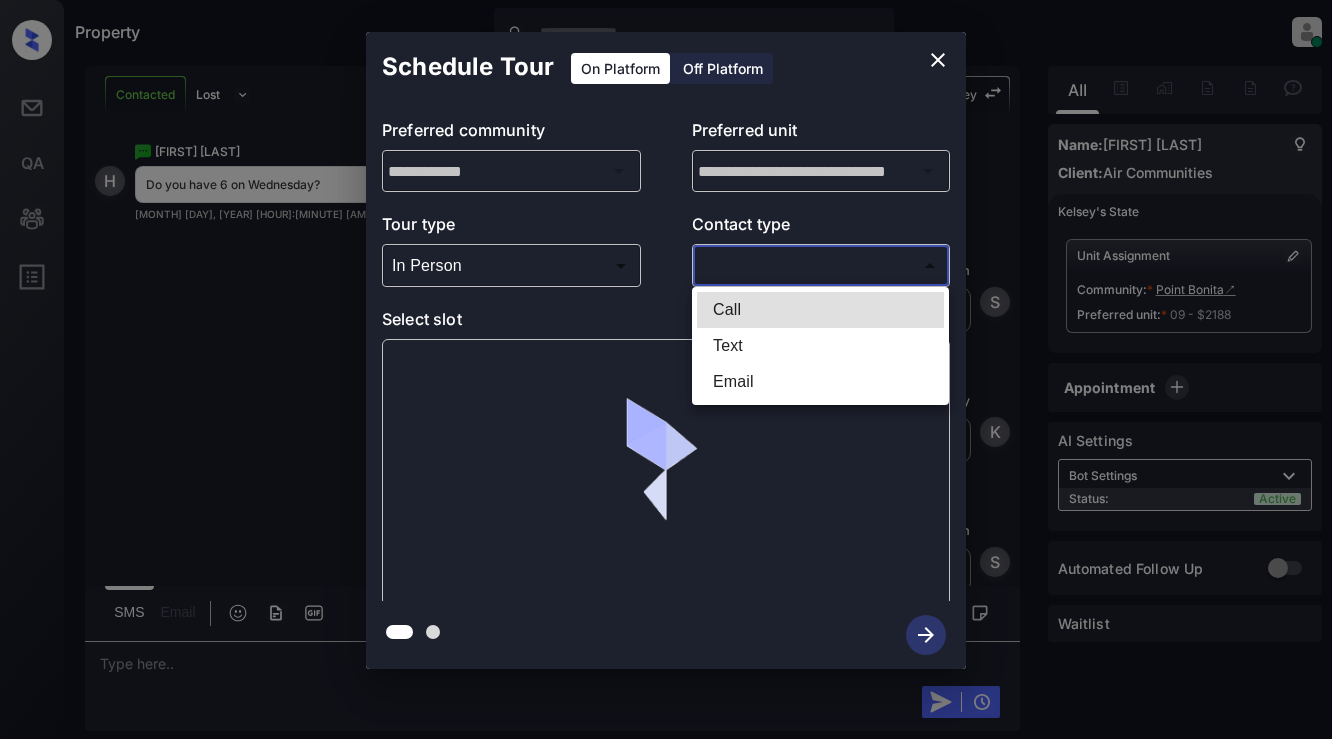 click on "Property Dominic Ceralde Online Set yourself   offline Set yourself   on break Profile Switch to  light  mode Sign out Contacted Lost Lead Sentiment: Angry Upon sliding the acknowledgement:  Lead will move to lost stage. * ​ SMS and call option will be set to opt out. AFM will be turned off for the lead. Kelsey New Message Kelsey Notes Note: <a href="https://conversation.getzuma.com/6890437a7de24a40ffc6dfdd">https://conversation.getzuma.com/6890437a7de24a40ffc6dfdd</a> - Paste this link into your browser to view Kelsey’s conversation with the prospect Aug 03, 2025 10:22 pm  Sync'd w  entrata K New Message Kelsey Due to the activation of disableLeadTransfer feature flag, Kelsey will no longer transfer ownership of this CRM guest card Aug 03, 2025 10:22 pm K New Message Agent Lead created via emailParser in Inbound stage. Aug 03, 2025 10:22 pm A New Message Zuma Lead transferred to leasing agent: kelsey Aug 03, 2025 10:22 pm Z New Message Agent AFM Request sent to Kelsey. Aug 03, 2025 10:22 pm A New Message" at bounding box center [666, 369] 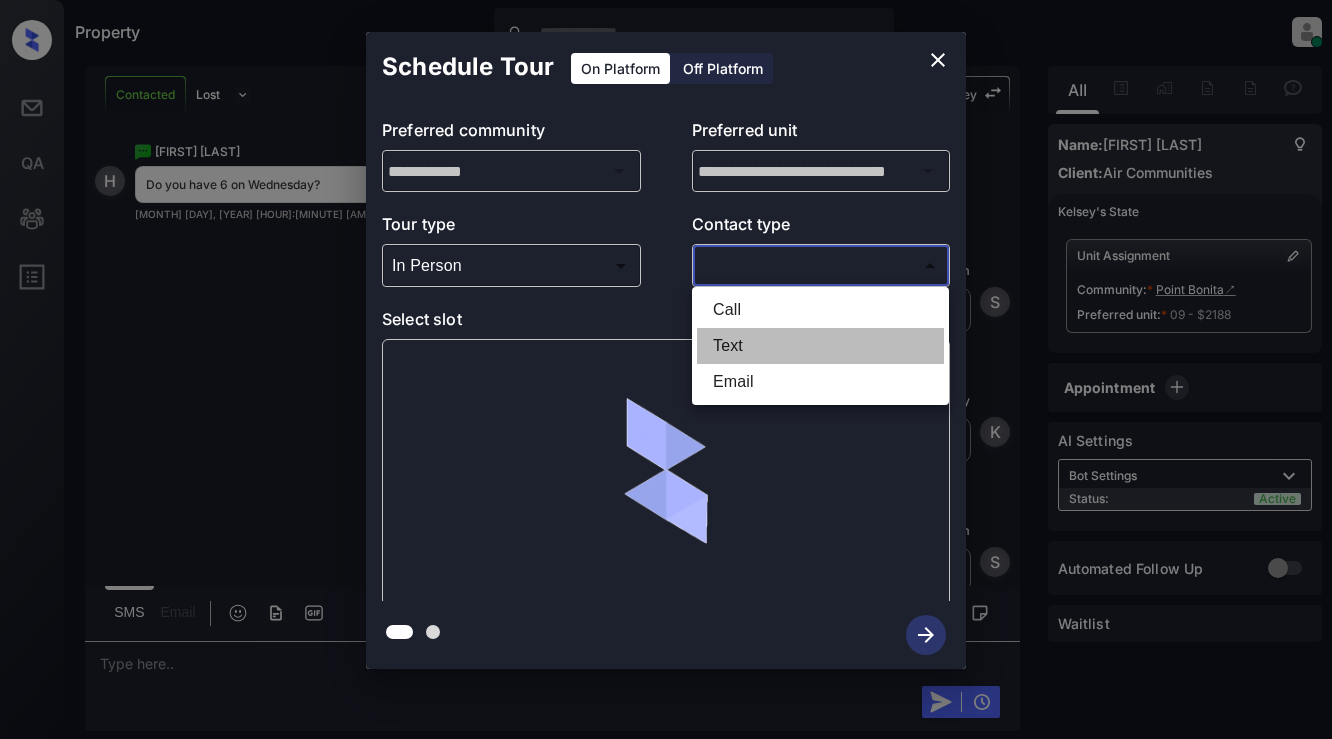 click on "Text" at bounding box center [820, 346] 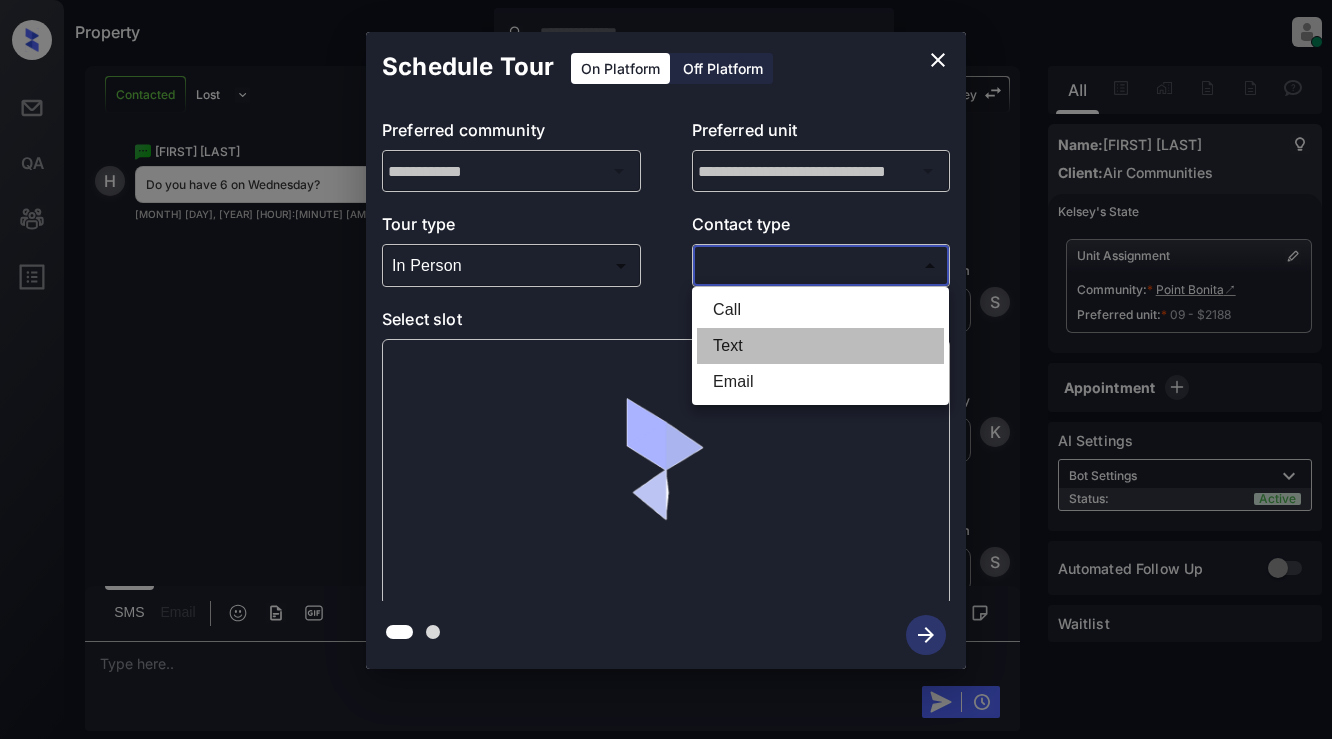 type on "****" 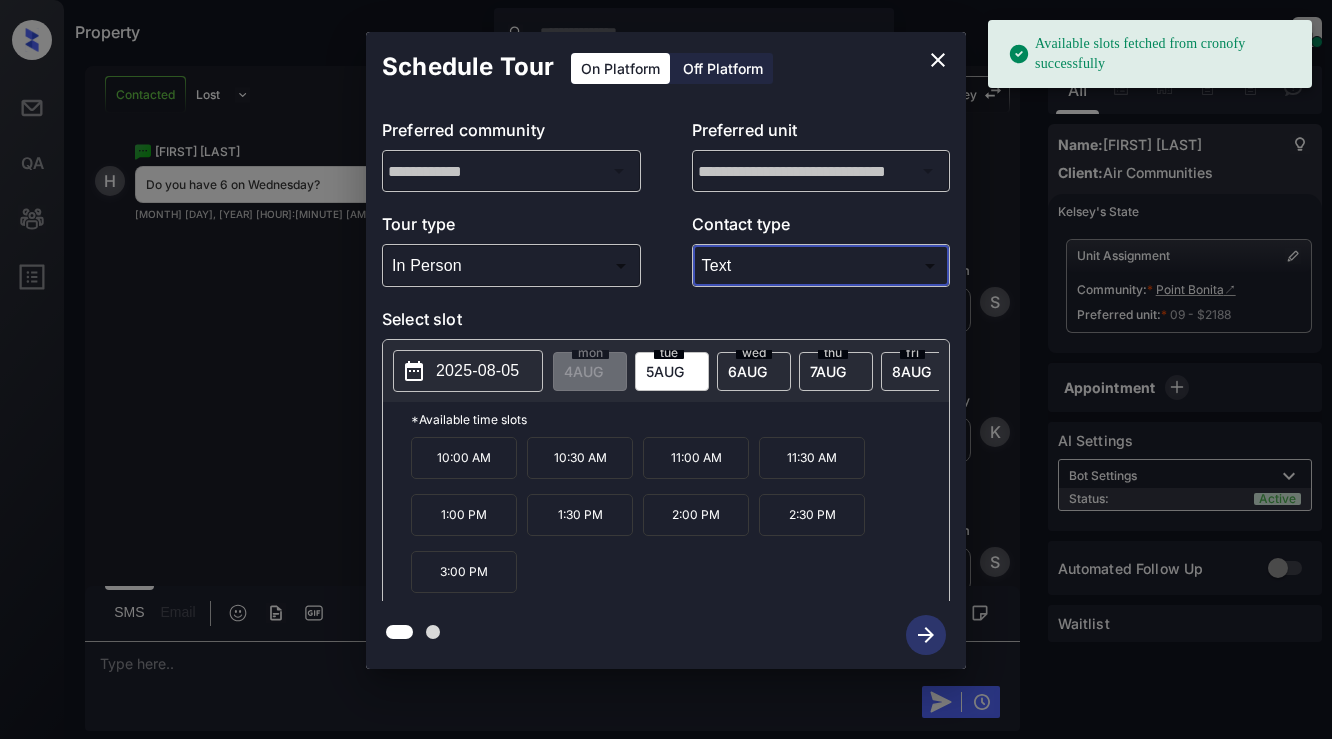 click on "2025-08-05" at bounding box center (477, 371) 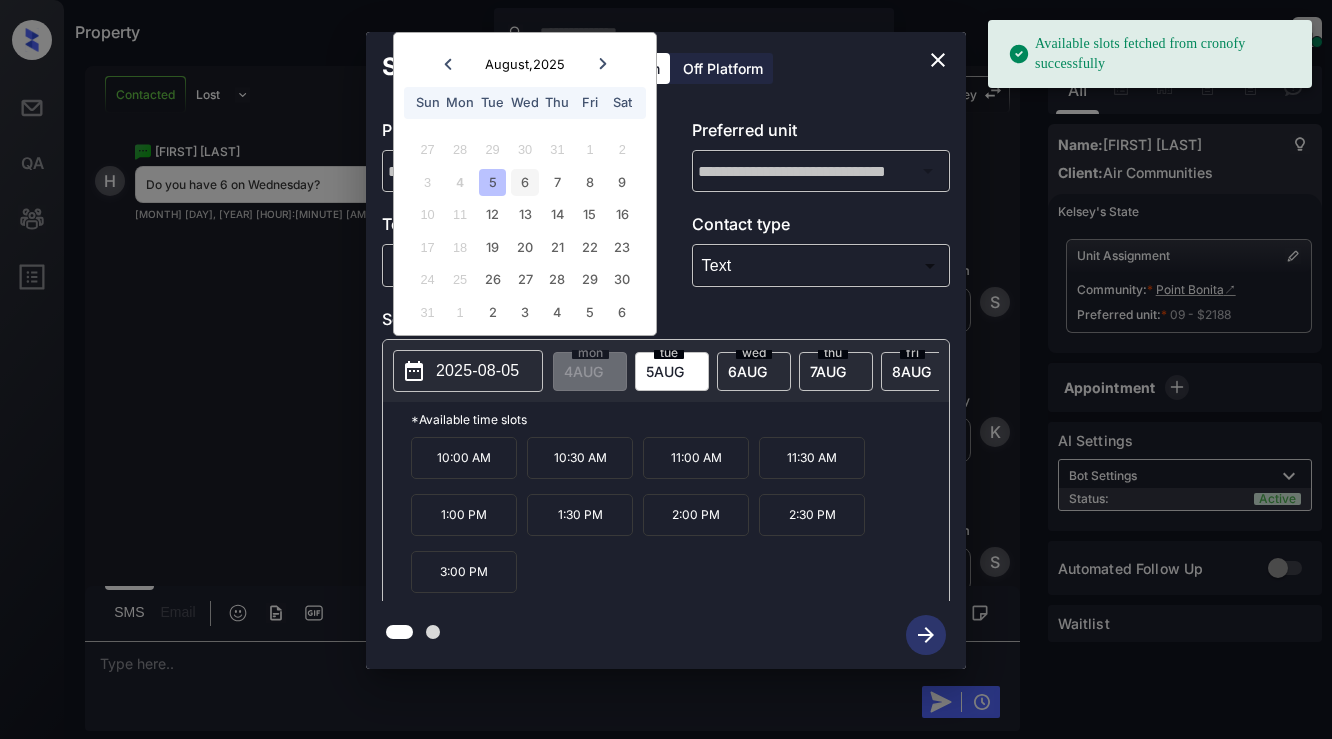 click on "6" at bounding box center [524, 182] 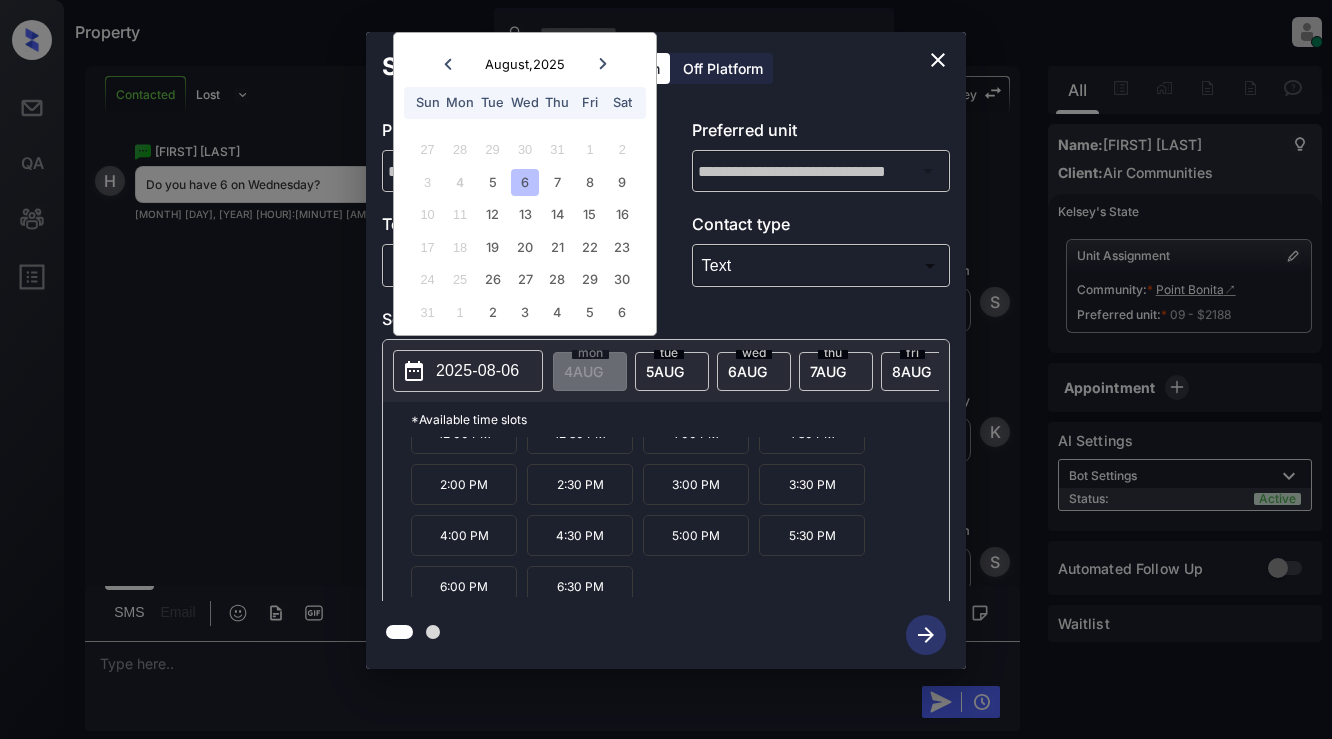 scroll, scrollTop: 85, scrollLeft: 0, axis: vertical 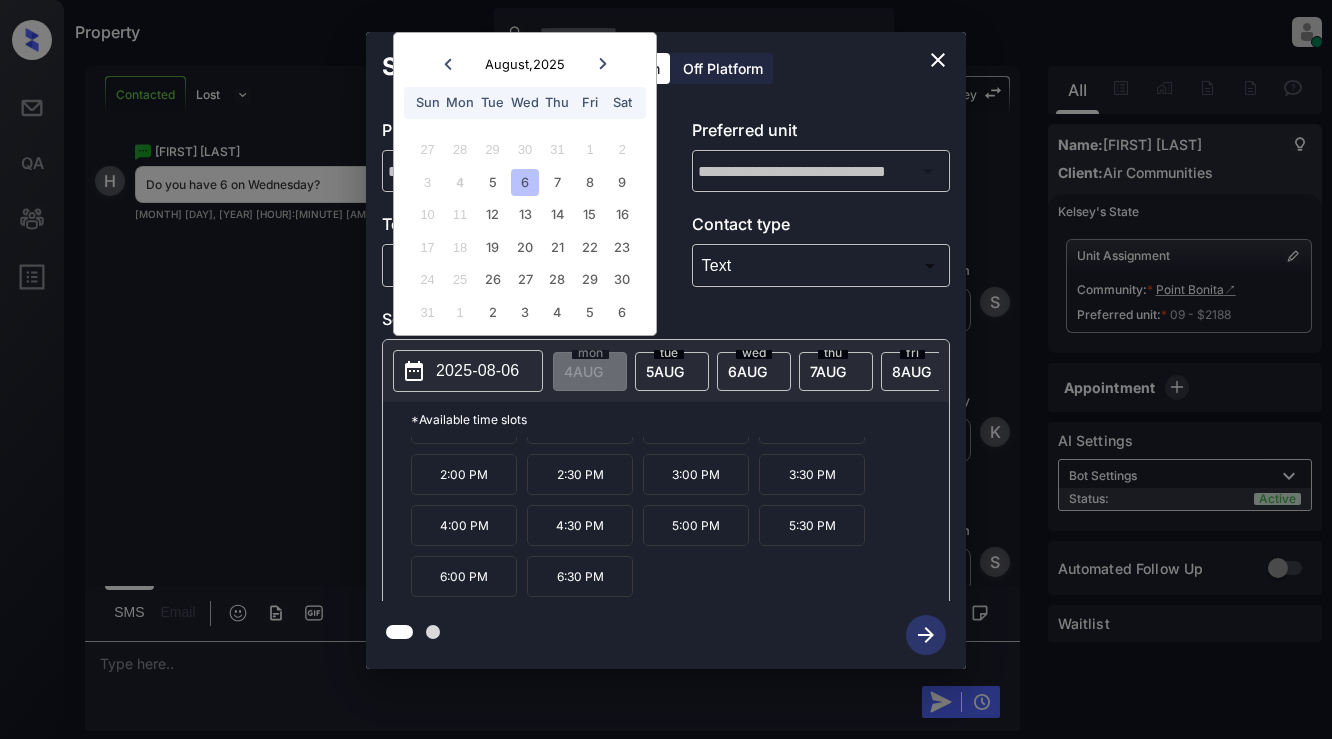 click on "6:00 PM" at bounding box center (464, 576) 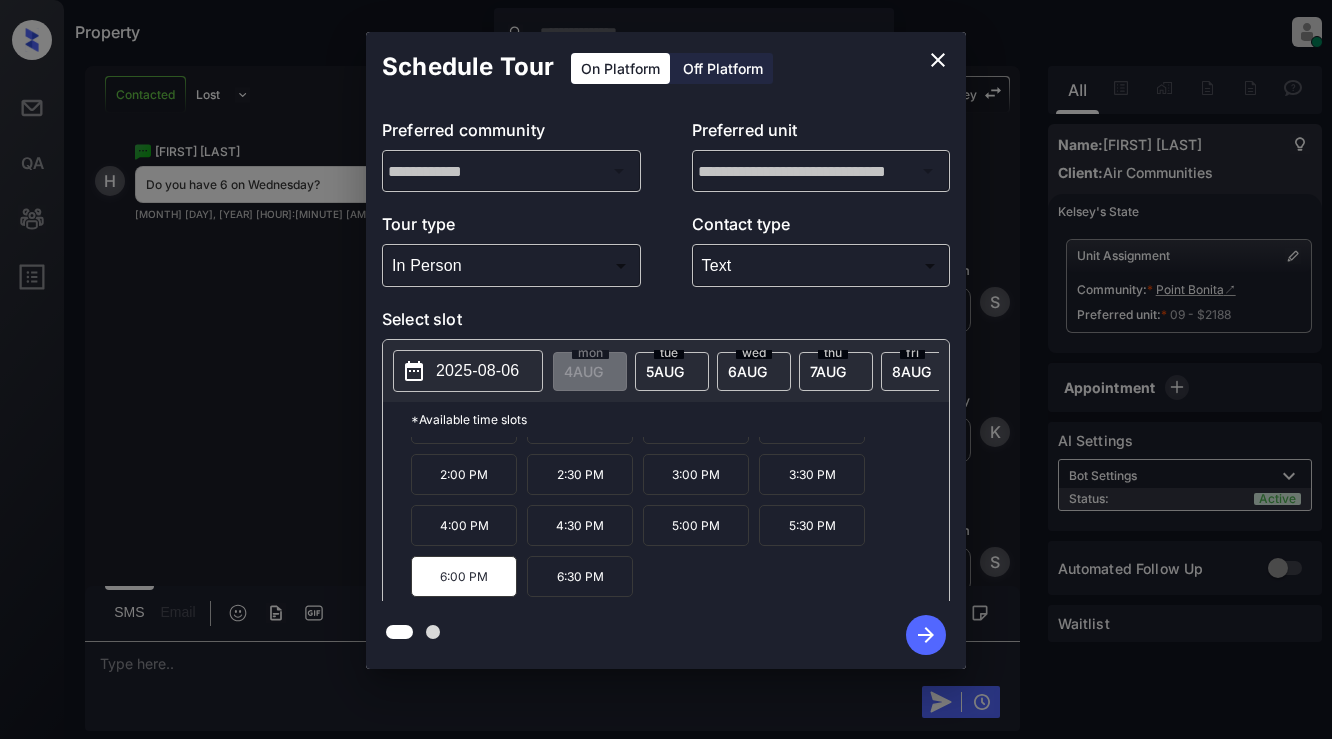 click 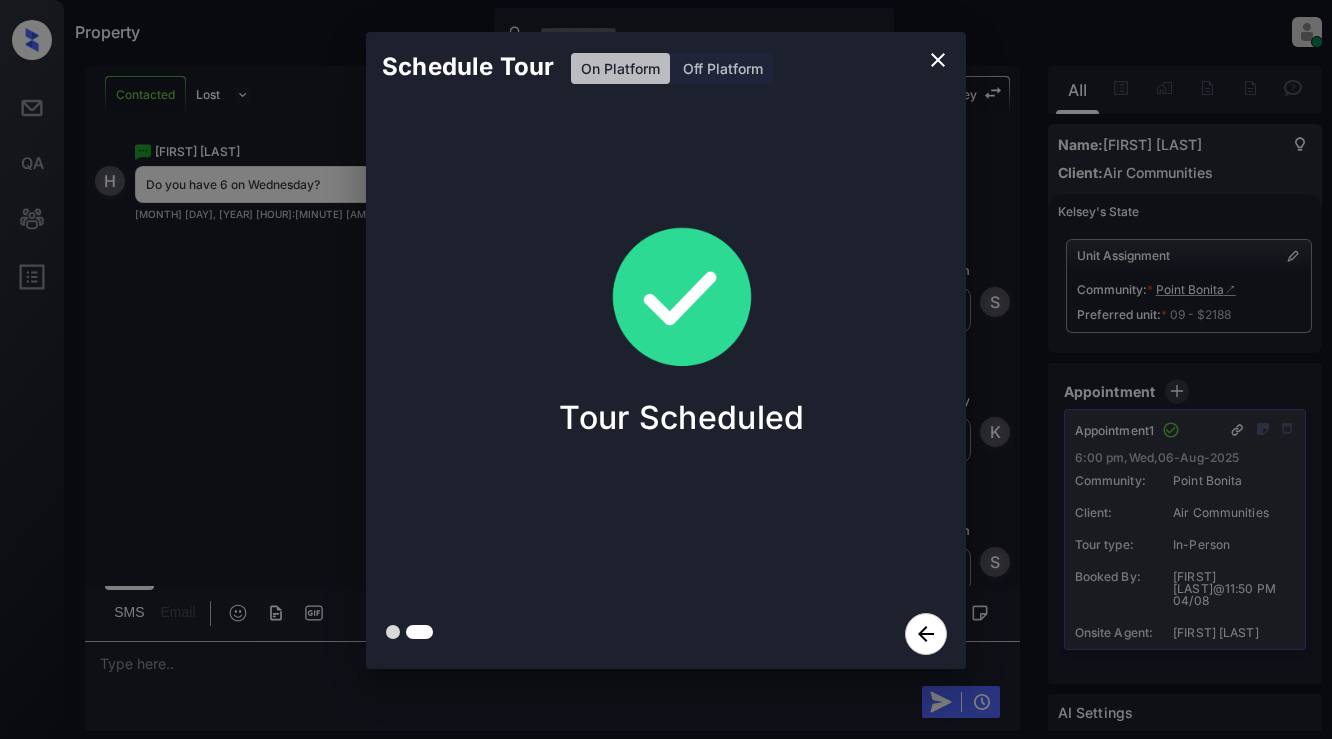 click on "Schedule Tour On Platform Off Platform Tour Scheduled" at bounding box center [666, 350] 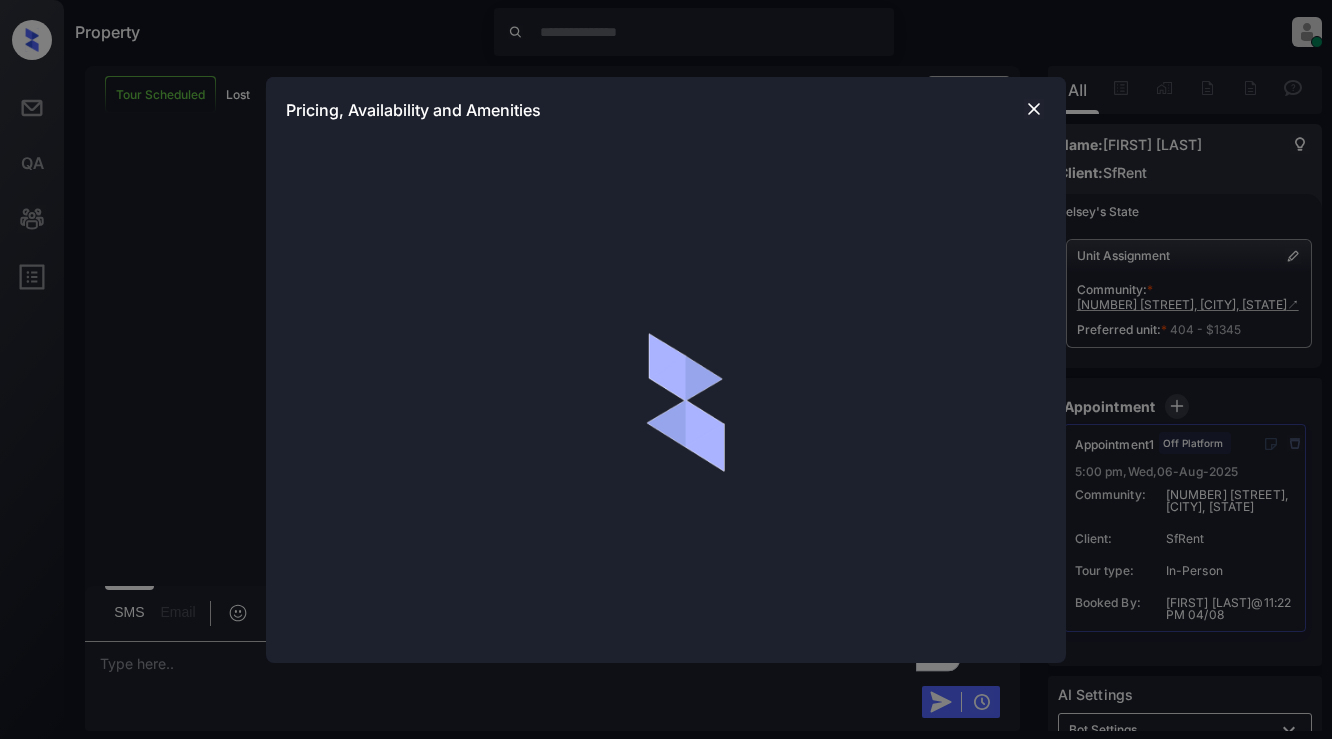 scroll, scrollTop: 0, scrollLeft: 0, axis: both 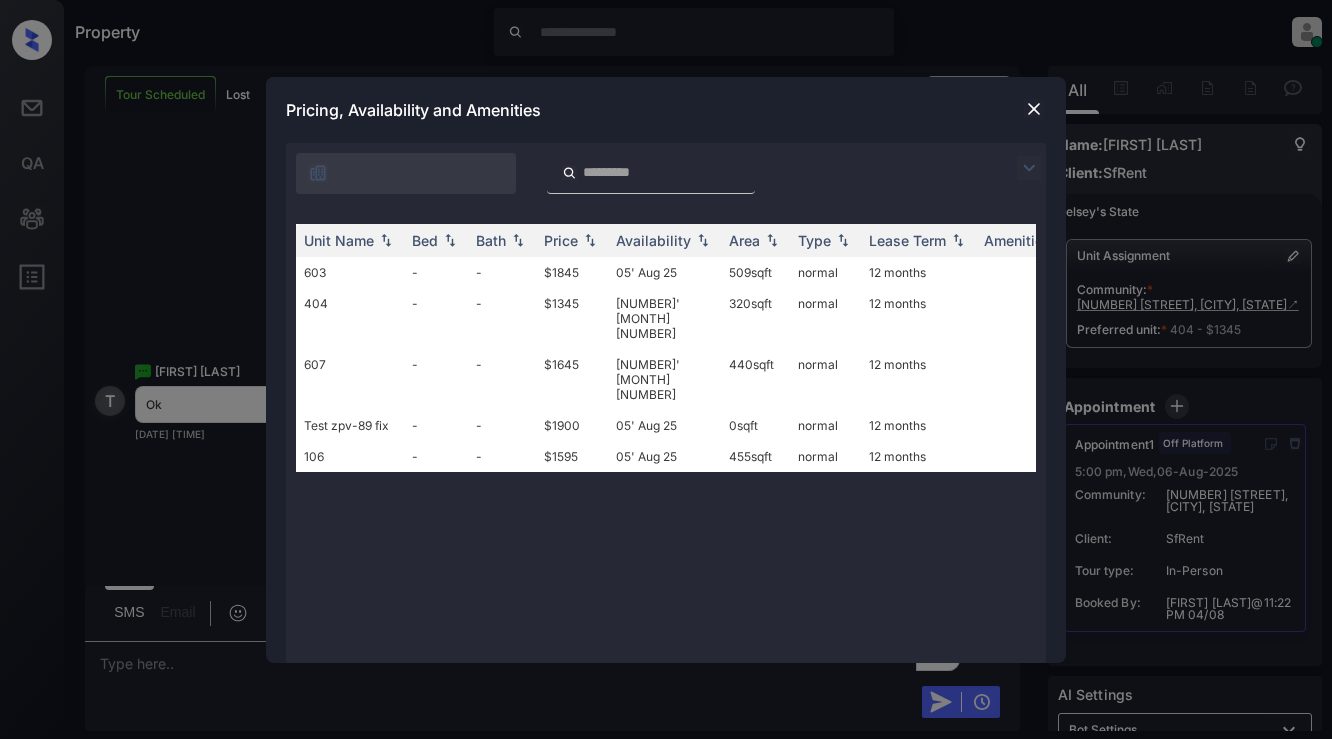click at bounding box center (1034, 109) 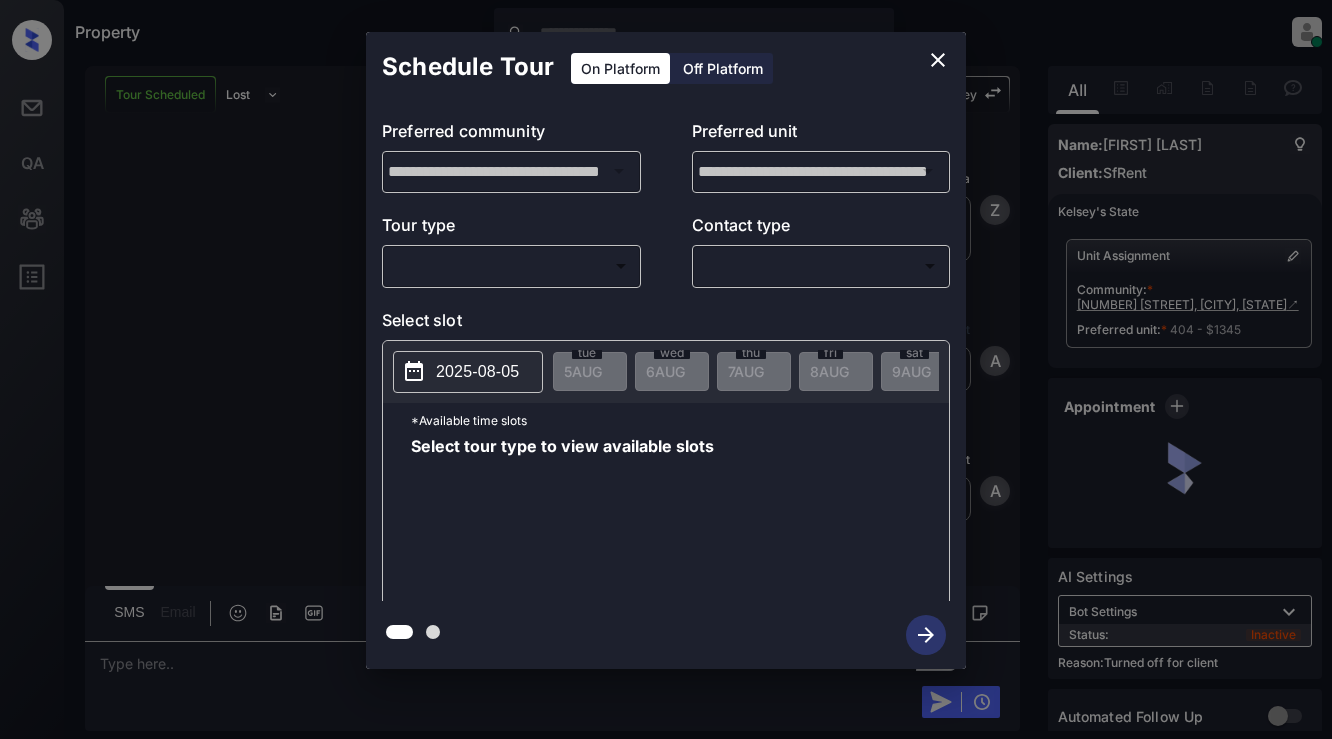 scroll, scrollTop: 0, scrollLeft: 0, axis: both 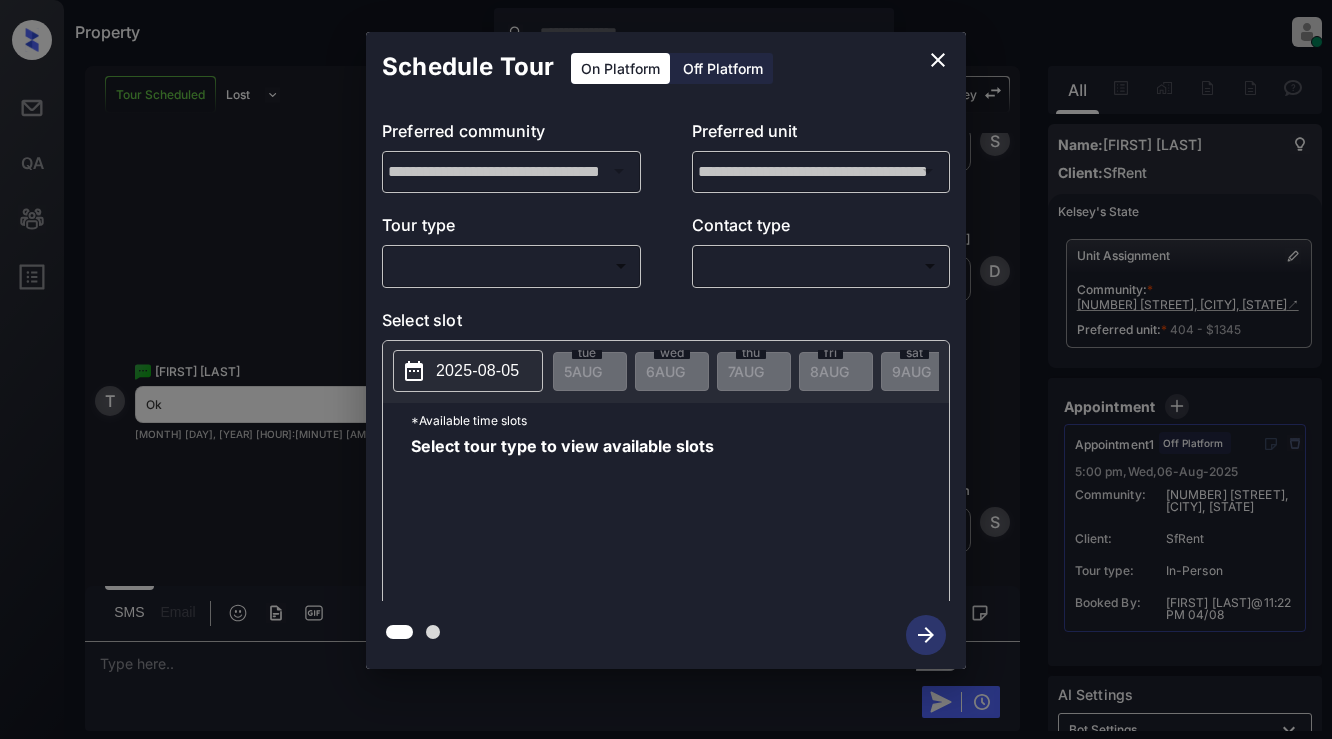 click on "Off Platform" at bounding box center [723, 68] 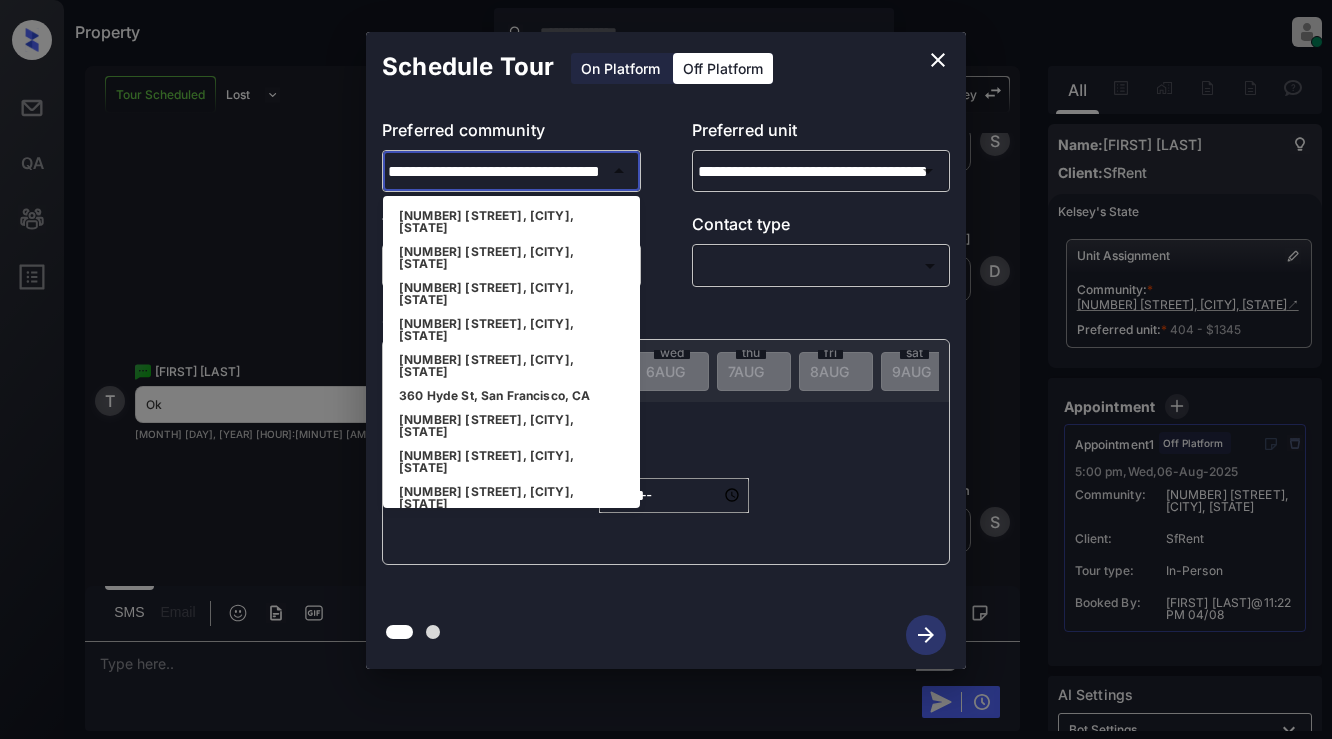 click on "**********" at bounding box center [511, 171] 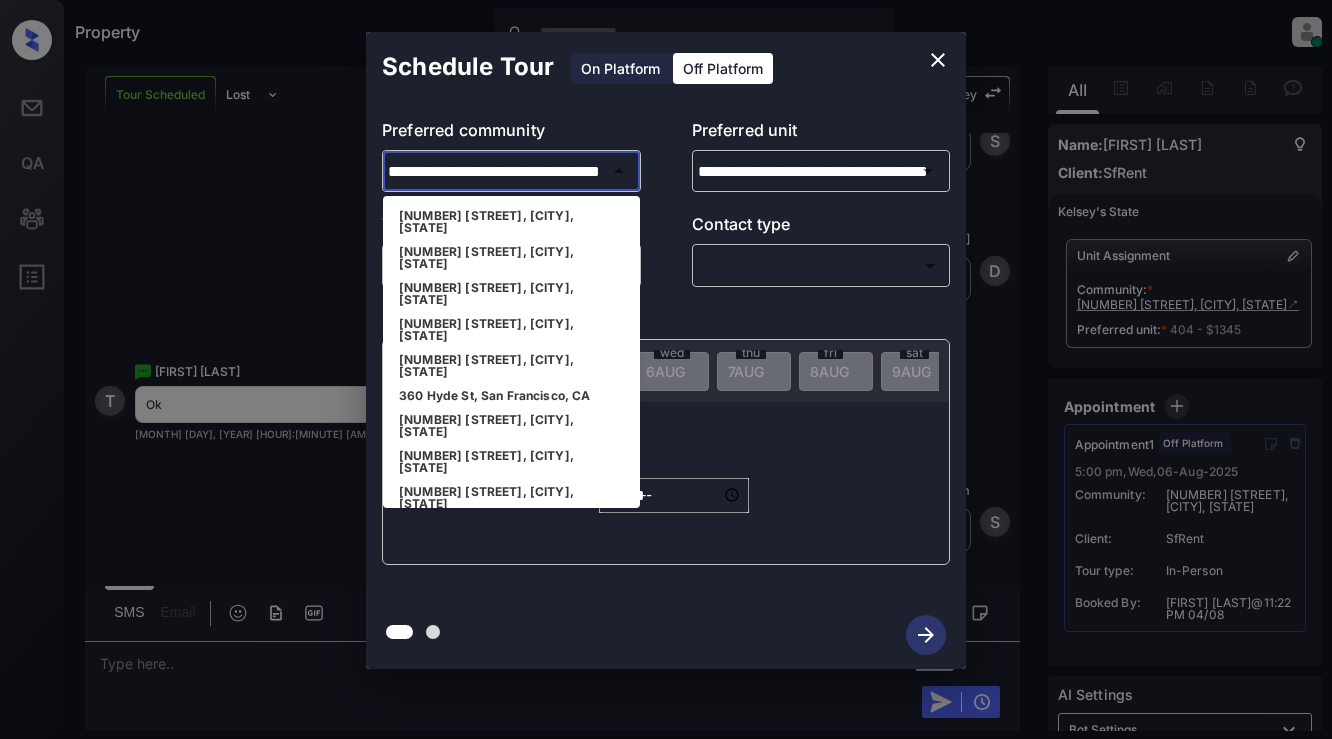 click on "851 O’Farrell St, San Francisco, CA" at bounding box center [511, 606] 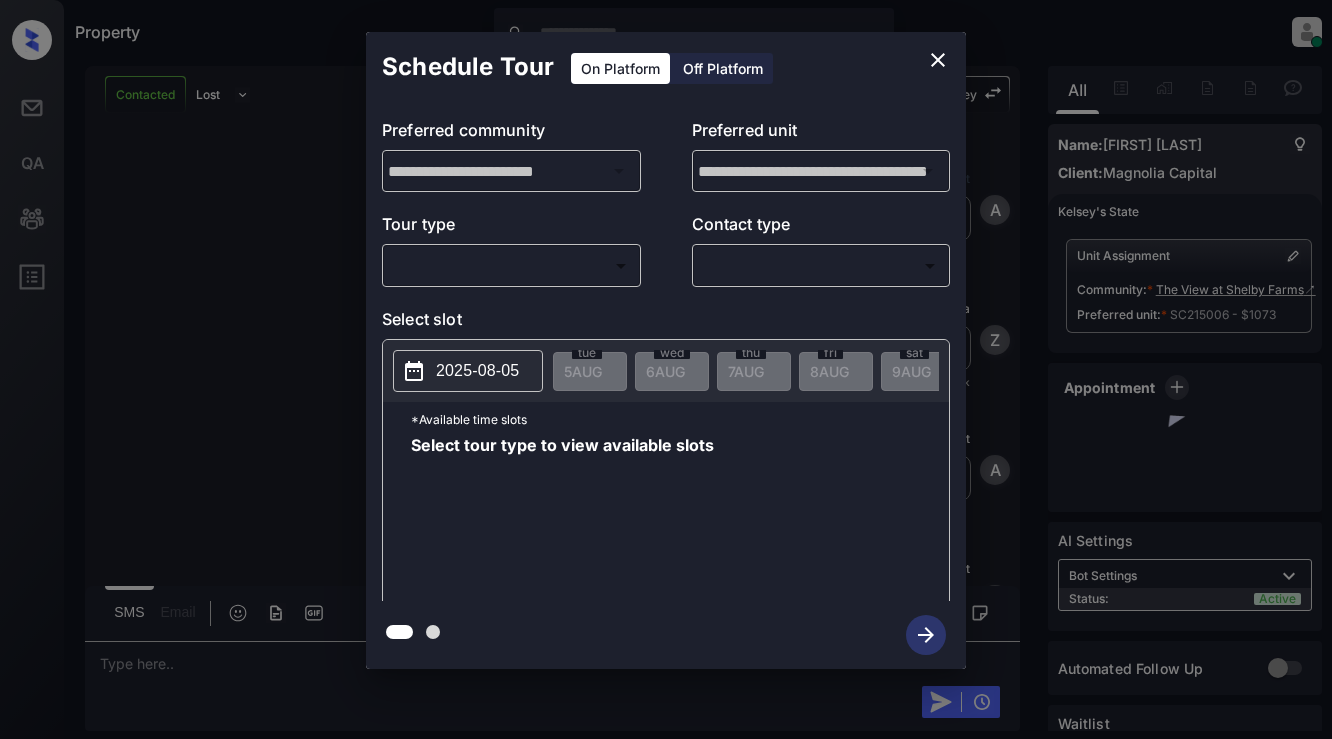 scroll, scrollTop: 0, scrollLeft: 0, axis: both 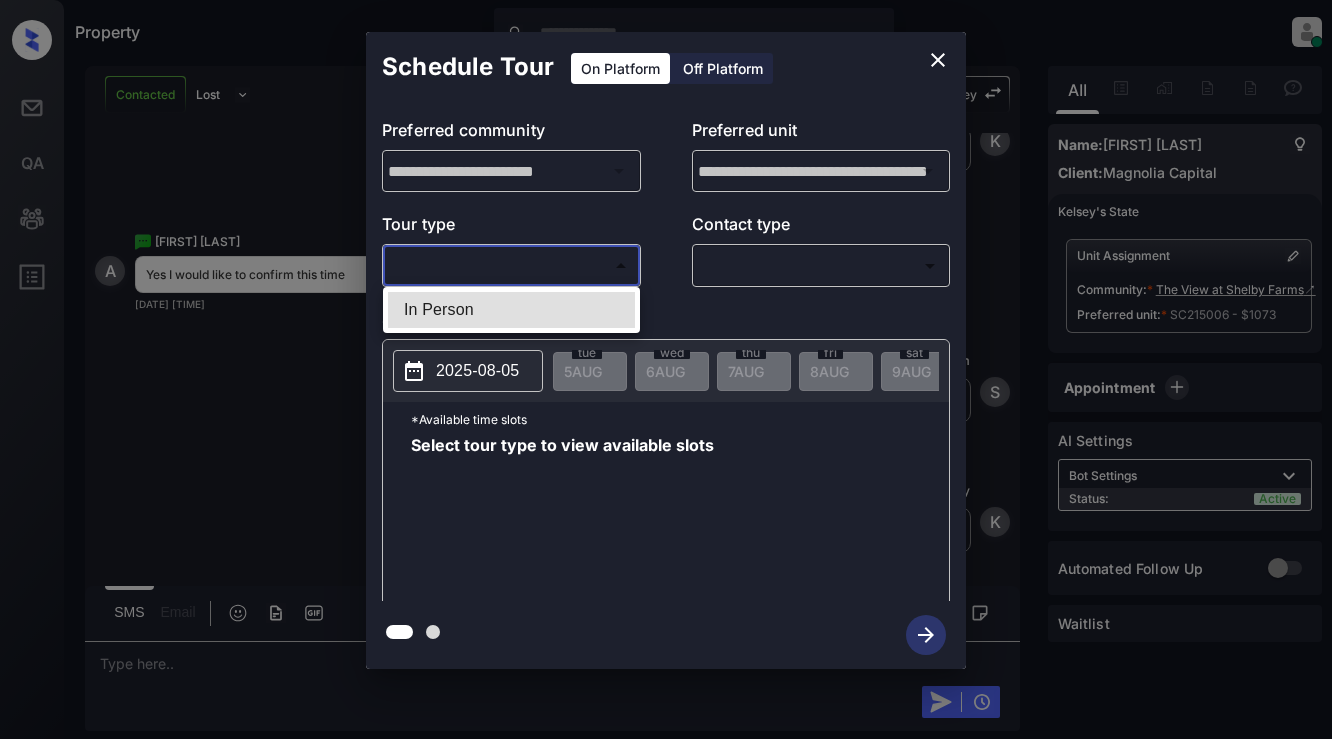 click on "Property [LAST] [LAST] Online Set yourself   offline Set yourself   on break Profile Switch to  light  mode Sign out Contacted Lost Lead Sentiment: Angry Upon sliding the acknowledgement:  Lead will move to lost stage. * ​ SMS and call option will be set to opt out. AFM will be turned off for the lead. [FIRST] New Message Agent Lead created via webhook in Inbound stage. [DATE] [TIME] A New Message Zuma Lead transferred to leasing agent: [FIRST] [DATE] [TIME]  Sync'd w  knock Z New Message Agent AFM Request sent to [FIRST]. [DATE] [TIME] A New Message Agent Notes Note: Structured Note:
Move In Date: [DATE]
Bedroom: 2
[DATE] [TIME] A New Message Agent Lead Details Updated
BedRoom: 2
[DATE] [TIME] K New Message [FIRST] A preferred unit has been added as, SC215006 [DATE] [TIME] K New Message [FIRST] [DATE] [TIME]   | SmarterAFMV2Sms  Sync'd w  knock K New Message [FIRST] Lead archived by [FIRST]! [DATE] [TIME] K New Message [FIRST] [LAST]   A S" at bounding box center (666, 369) 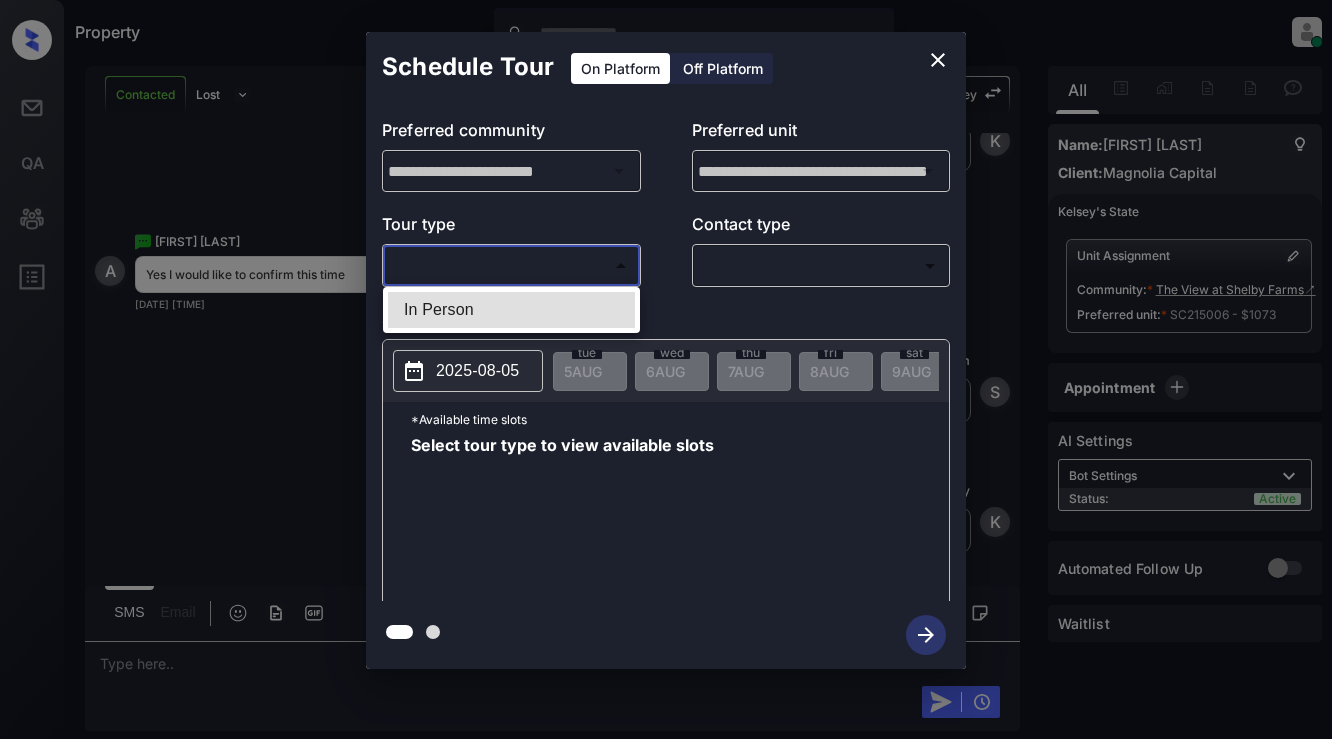click on "In Person" at bounding box center (511, 310) 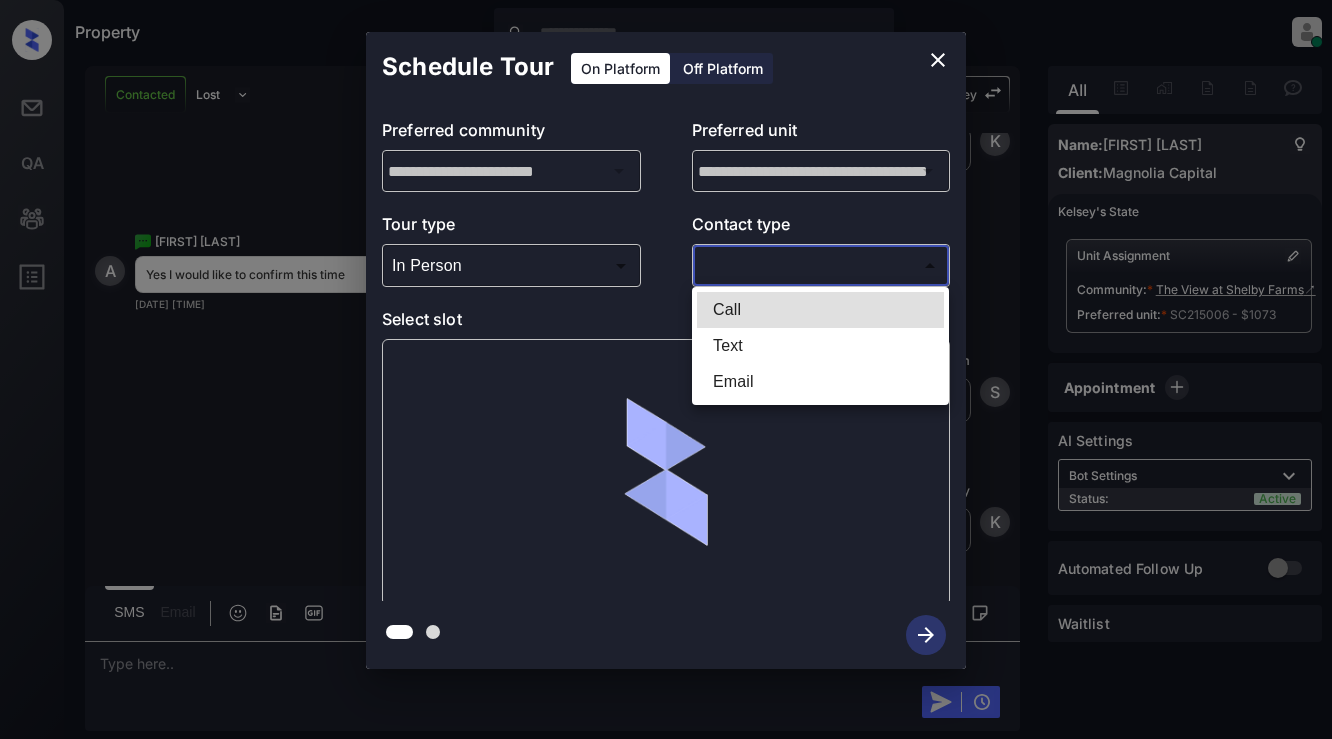 click on "Property Dominic Ceralde Online Set yourself   offline Set yourself   on break Profile Switch to  light  mode Sign out Contacted Lost Lead Sentiment: Angry Upon sliding the acknowledgement:  Lead will move to lost stage. * ​ SMS and call option will be set to opt out. AFM will be turned off for the lead. Kelsey New Message Agent Lead created via webhook in Inbound stage. Aug 05, 2025 12:19 am A New Message Zuma Lead transferred to leasing agent: kelsey Aug 05, 2025 12:19 am  Sync'd w  knock Z New Message Agent AFM Request sent to Kelsey. Aug 05, 2025 12:19 am A New Message Agent Notes Note: Structured Note:
Move In Date: 2025-09-01
Bedroom: 2
Aug 05, 2025 12:19 am A New Message Kelsey Lead Details Updated
BedRoom: 2
Aug 05, 2025 12:19 am K New Message Kelsey A preferred unit has been added as, SC215006 Aug 05, 2025 12:19 am K New Message Kelsey Aug 05, 2025 12:19 am   | SmarterAFMV2Sms  Sync'd w  knock K New Message Kelsey Lead archived by Kelsey! Aug 05, 2025 12:19 am K New Message Argelis Baez   A S" at bounding box center [666, 369] 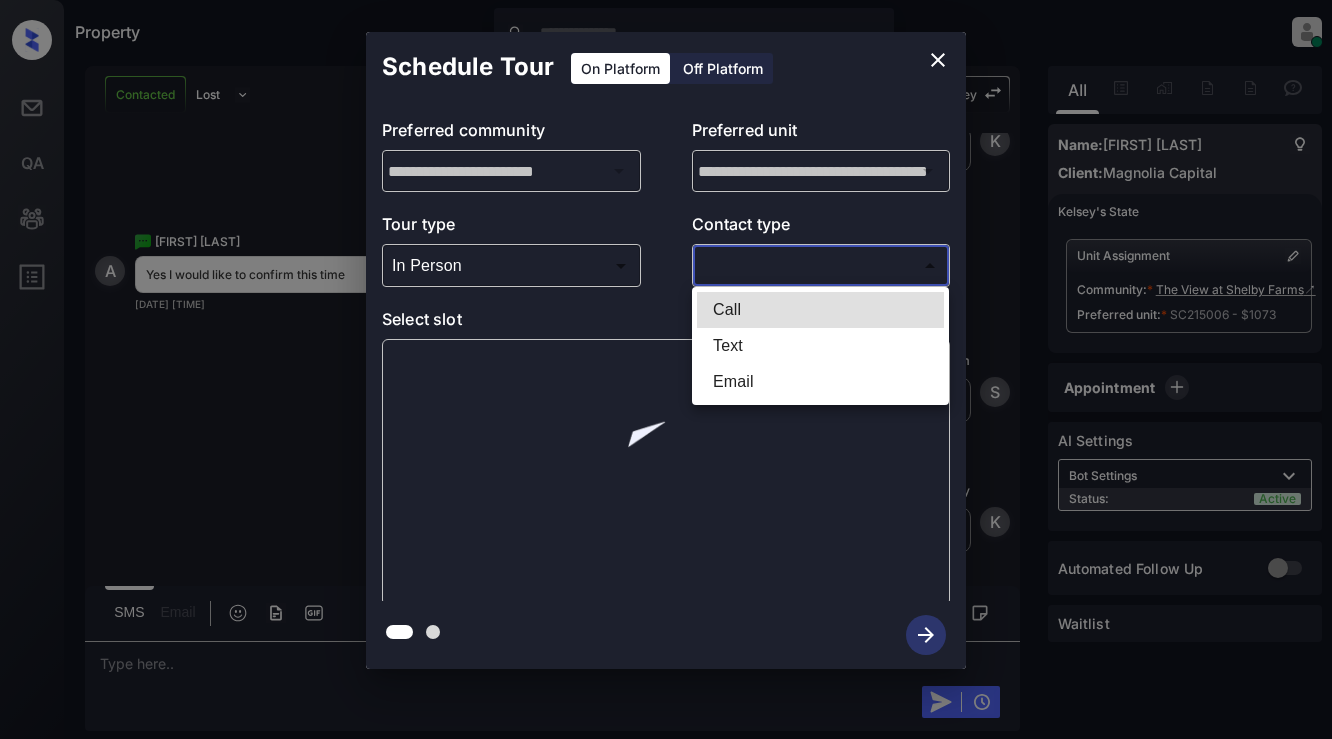 click on "Text" at bounding box center (820, 346) 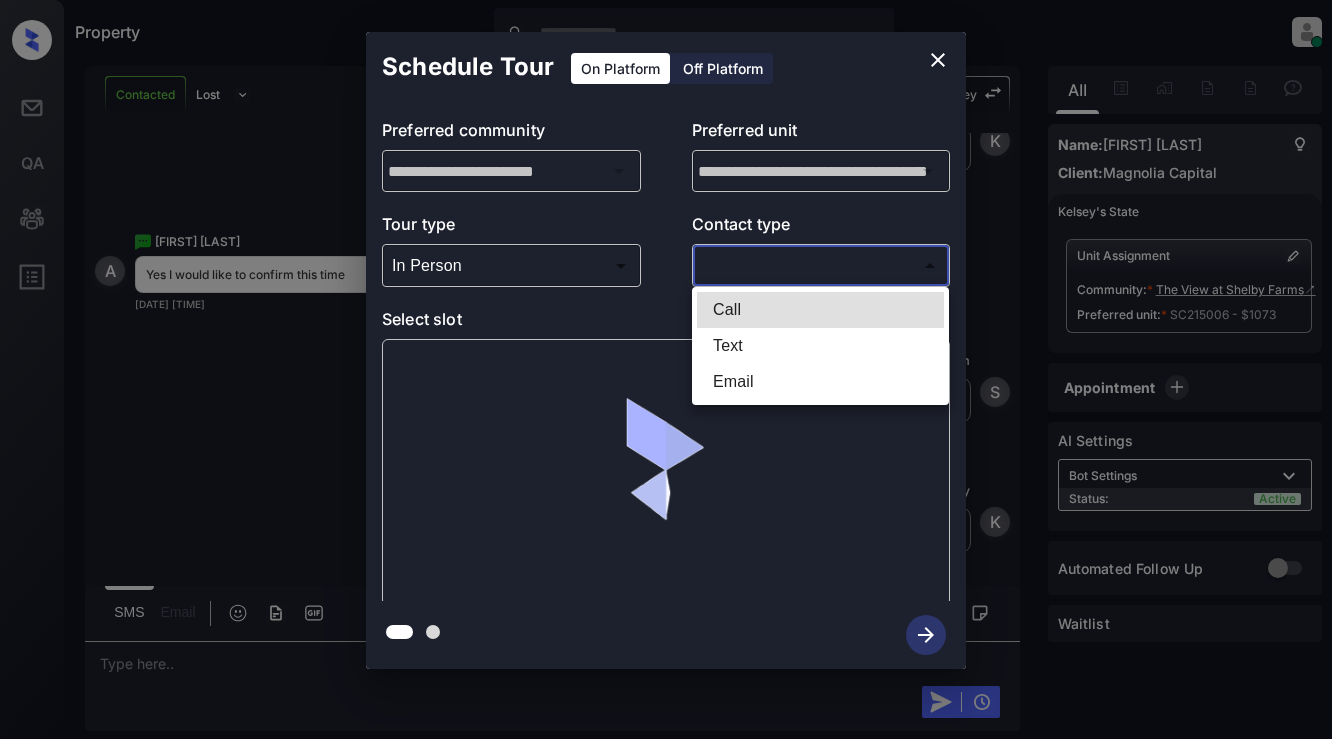 type on "****" 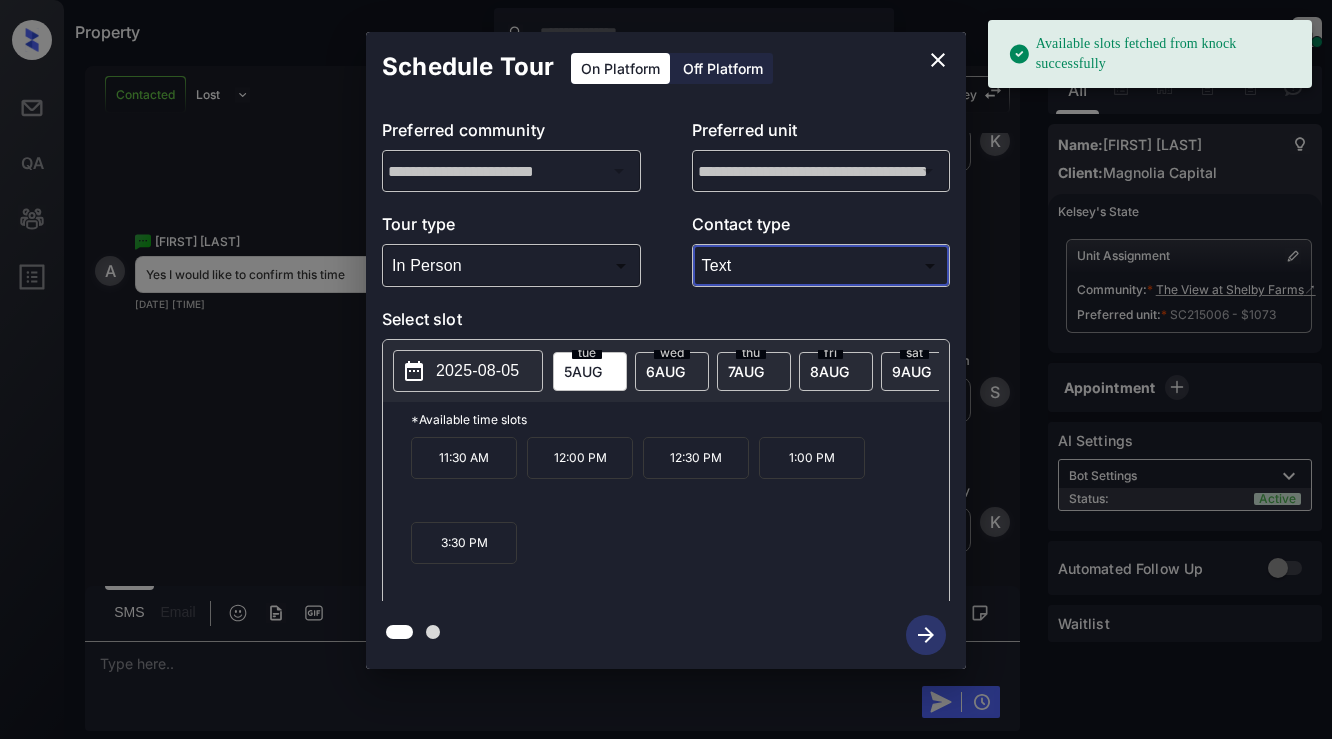 click on "6 AUG" at bounding box center (583, 371) 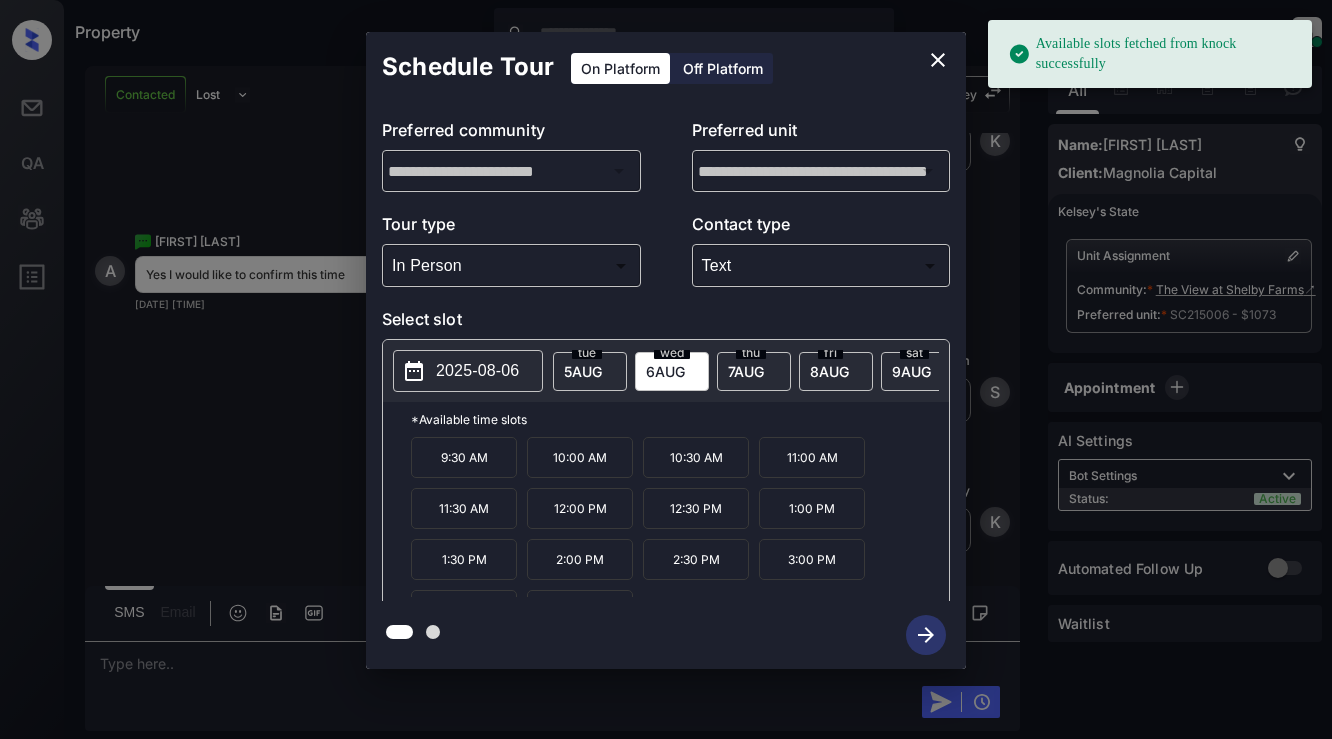 click on "11:00 AM" at bounding box center (812, 457) 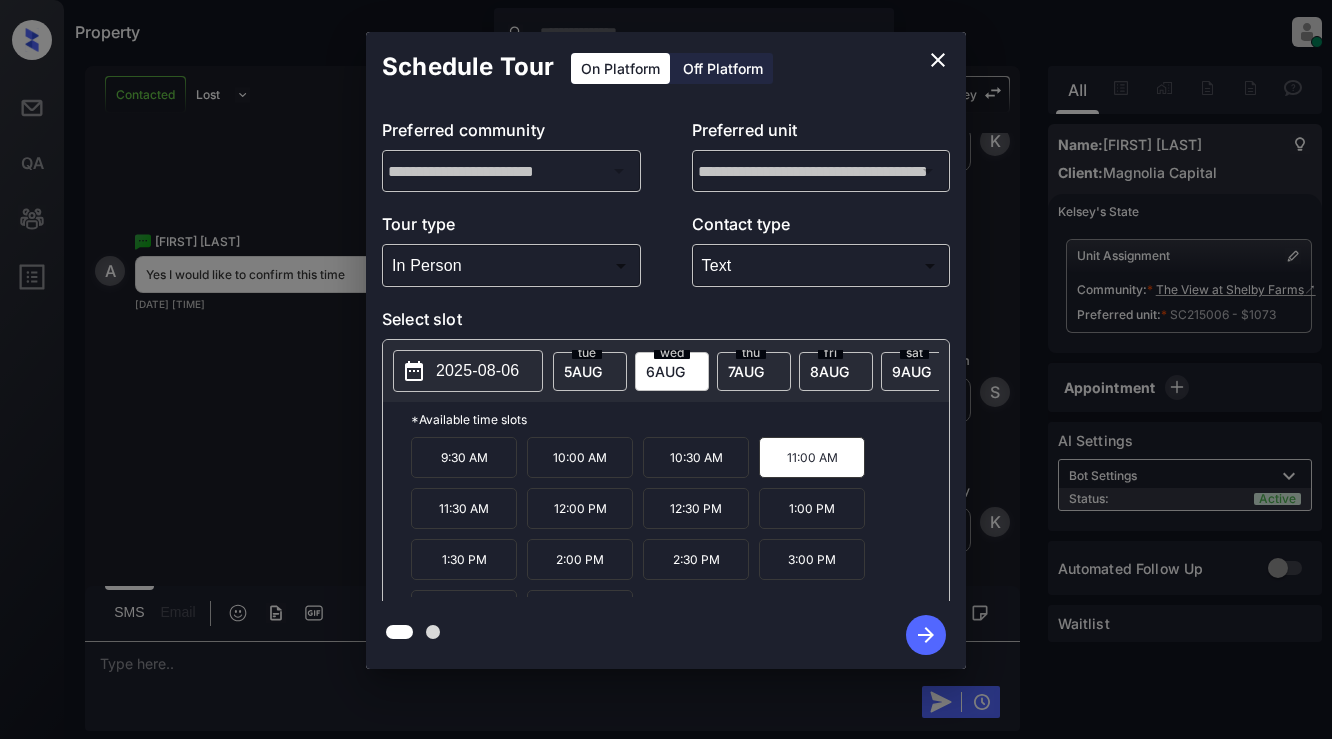 click 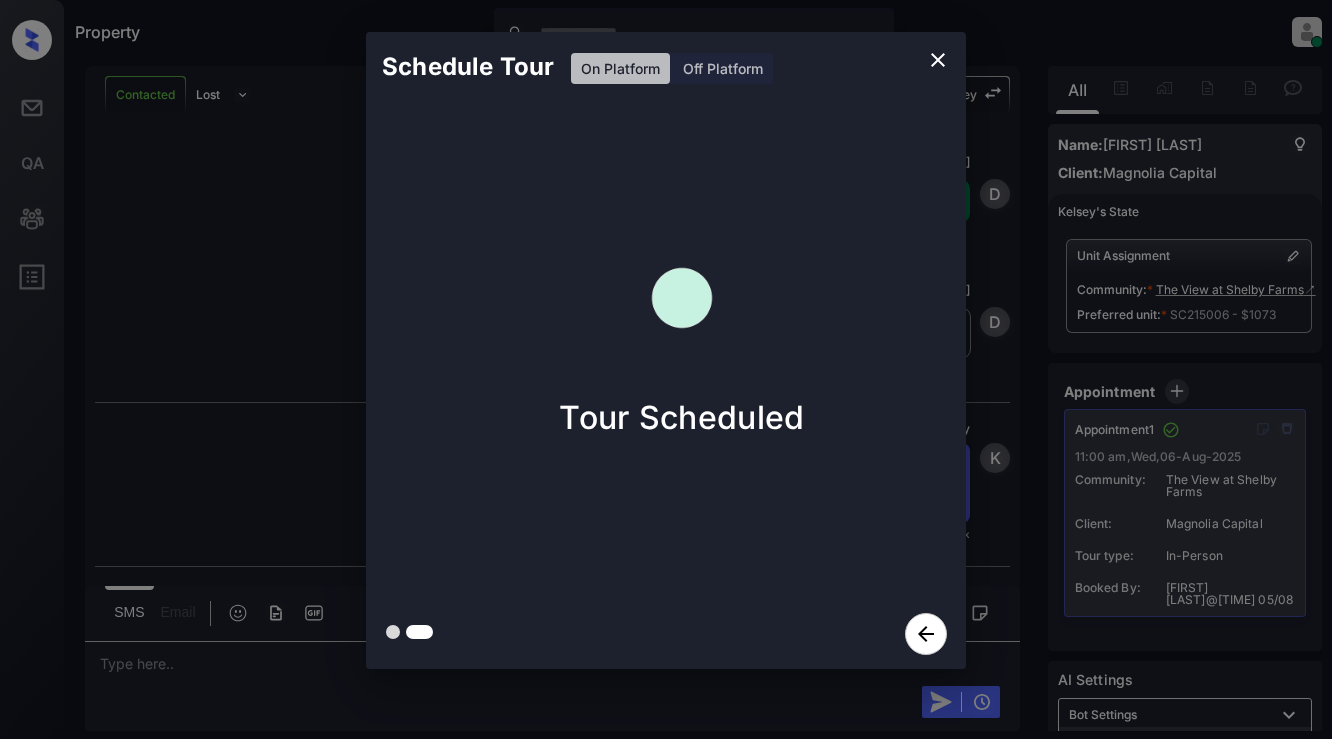 scroll, scrollTop: 2518, scrollLeft: 0, axis: vertical 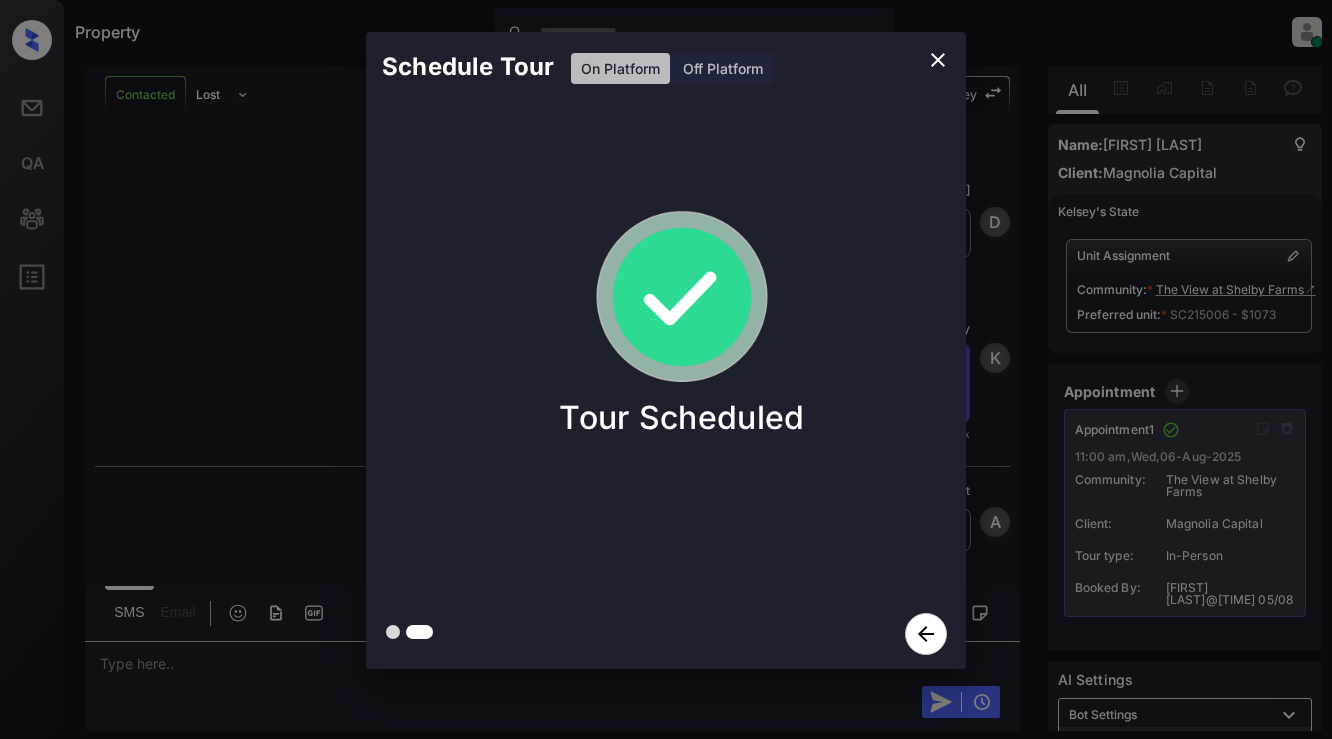 click on "Schedule Tour On Platform Off Platform Tour Scheduled" at bounding box center (666, 350) 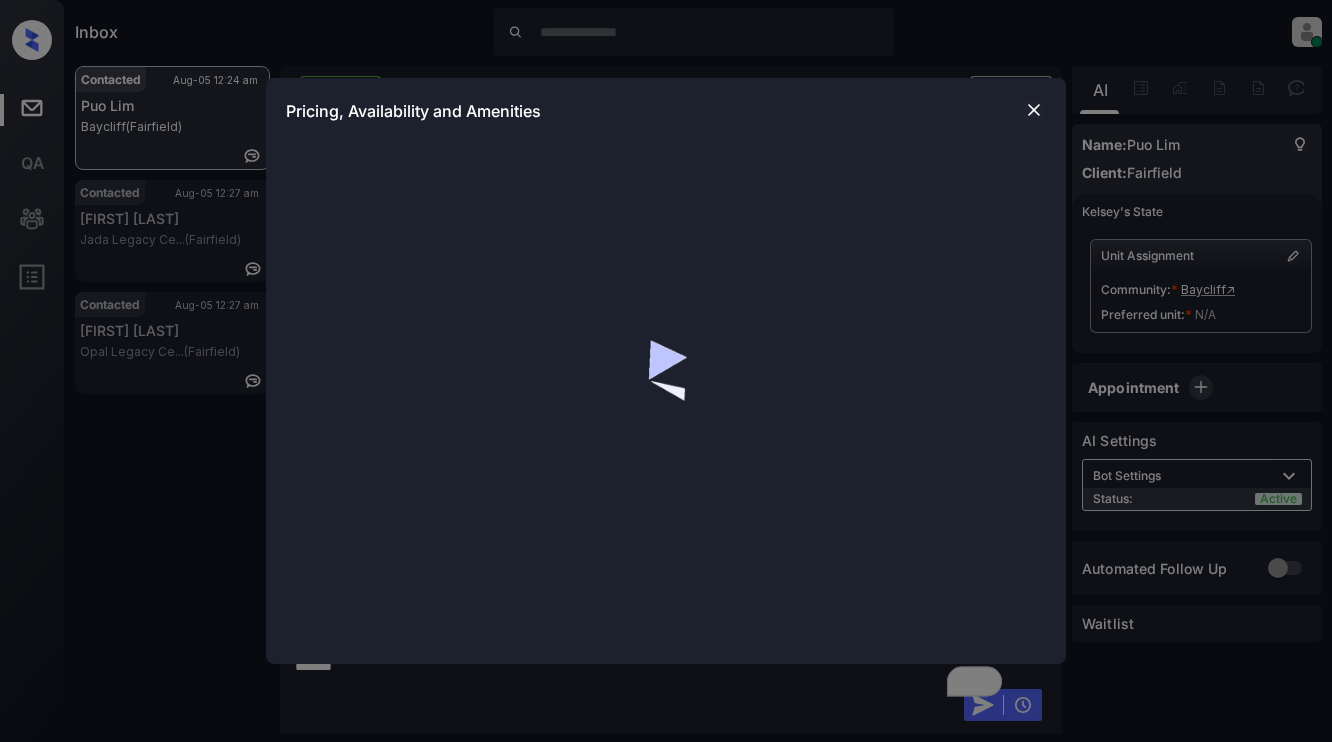 scroll, scrollTop: 0, scrollLeft: 0, axis: both 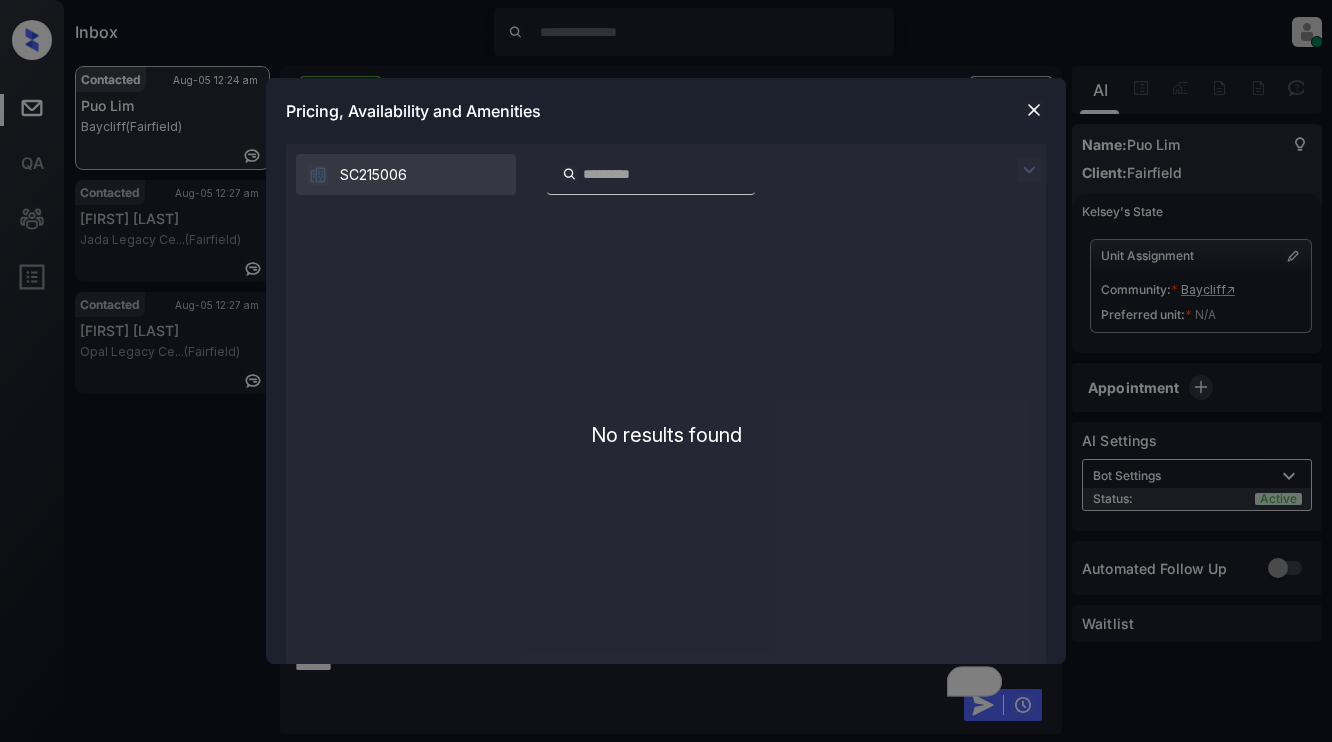 click at bounding box center [1034, 110] 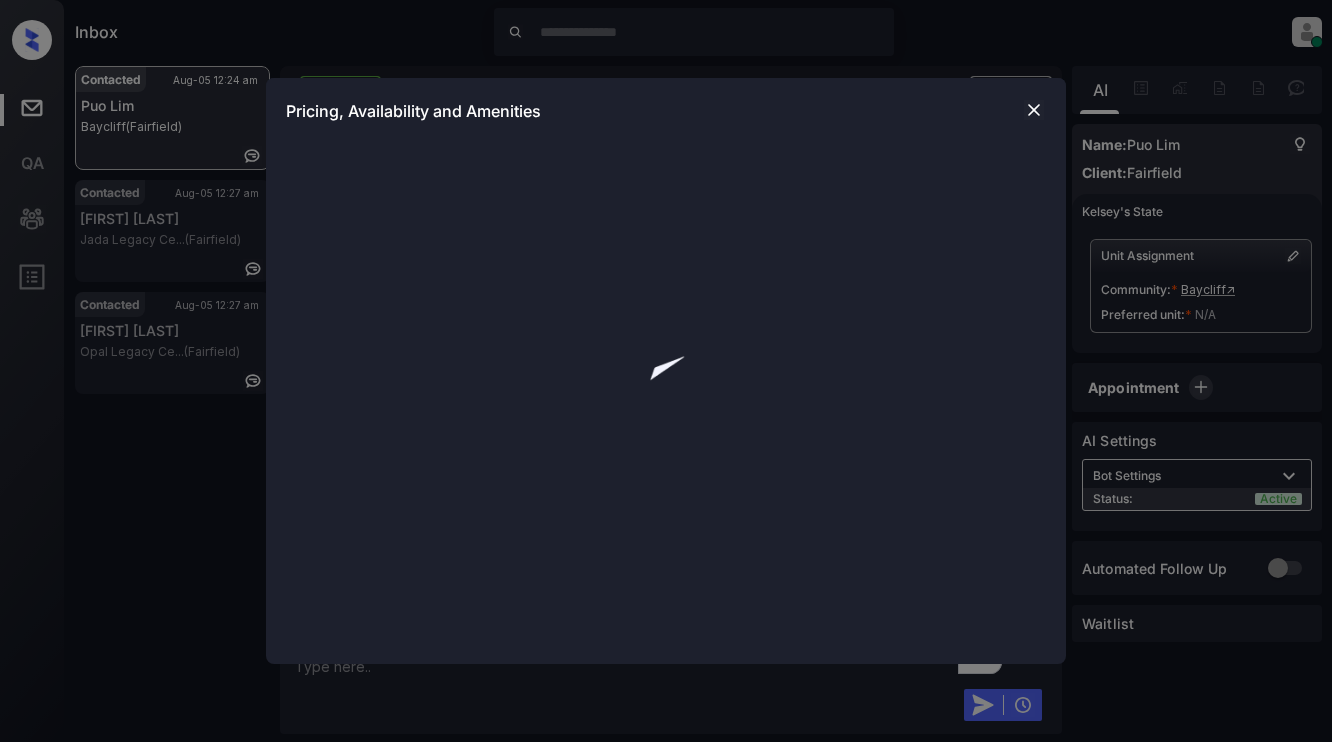 scroll, scrollTop: 0, scrollLeft: 0, axis: both 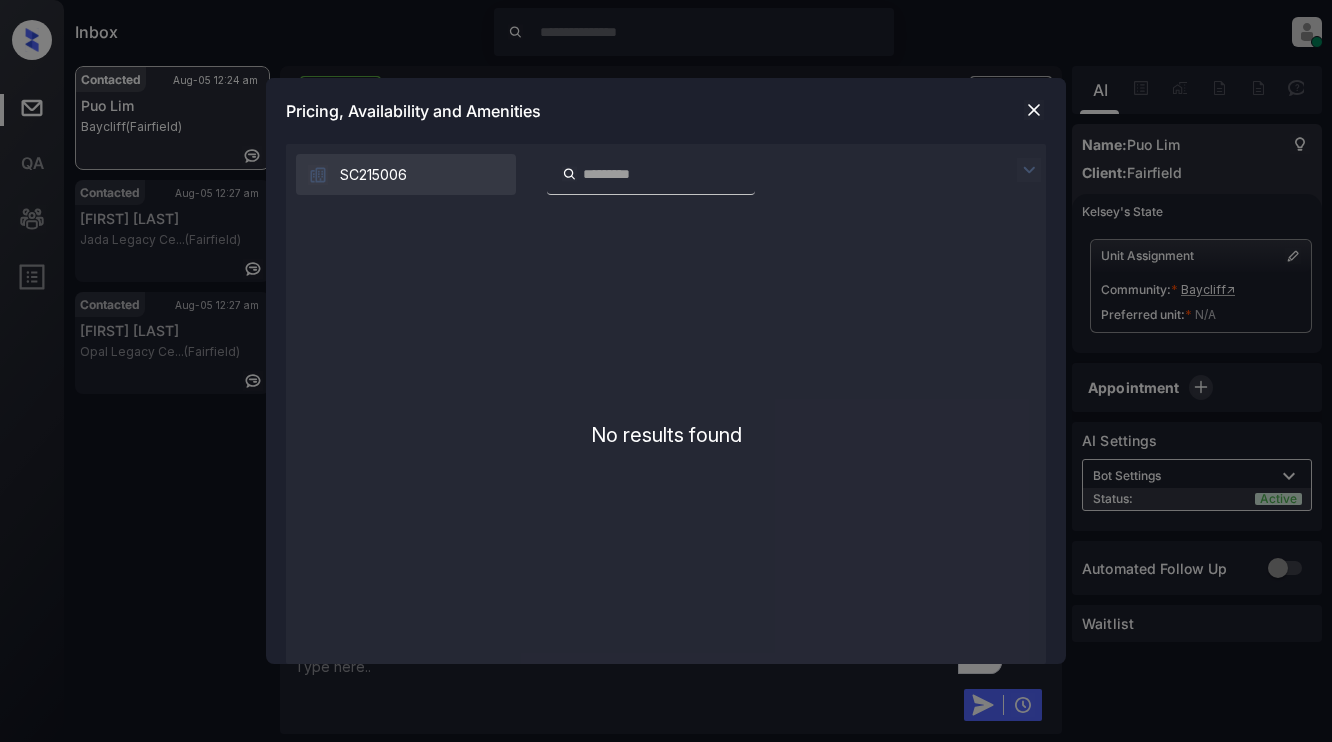 click at bounding box center (1034, 110) 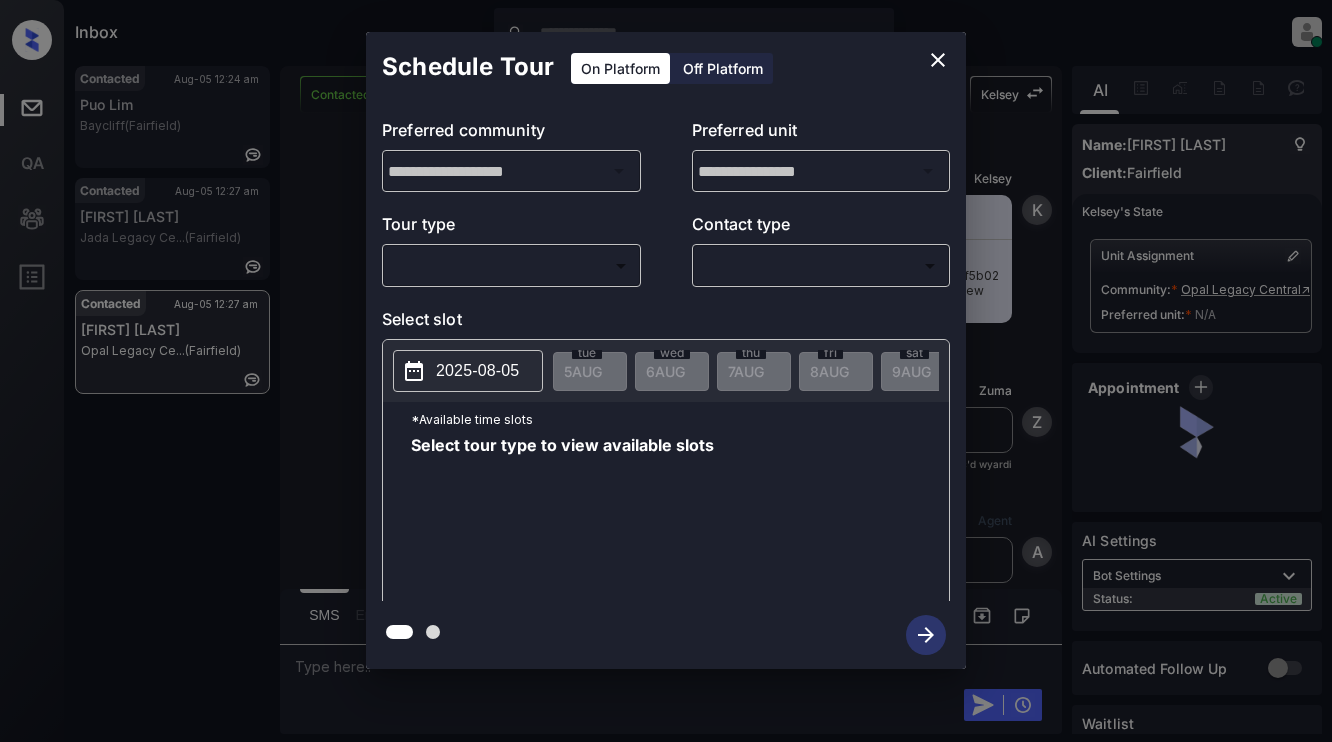 scroll, scrollTop: 0, scrollLeft: 0, axis: both 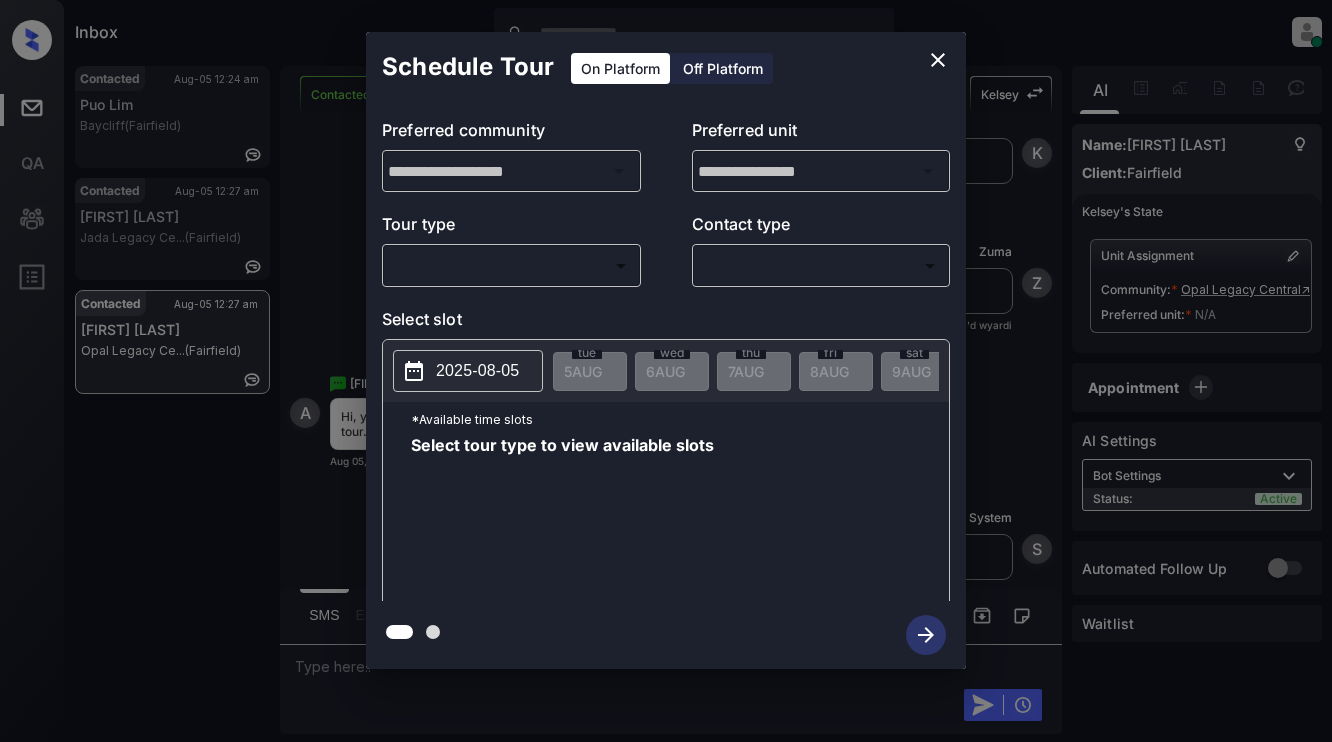 click on "Inbox Dominic Ceralde Online Set yourself   offline Set yourself   on break Profile Switch to  light  mode Sign out Contacted Aug-05 12:24 am   Puo Lim Baycliff  (Fairfield) Contacted Aug-05 12:27 am   Asif Rashid Jada Legacy Ce...  (Fairfield) Contacted Aug-05 12:27 am   Asif Rashid Opal Legacy Ce...  (Fairfield) Contacted Lost Lead Sentiment: Angry Upon sliding the acknowledgement:  Lead will move to lost stage. * ​ SMS and call option will be set to opt out. AFM will be turned off for the lead. Kelsey New Message Kelsey Notes Note: https://conversation.getzuma.com/6891b1986a5f5b0244769961 - Paste this link into your browser to view Kelsey’s conversation with the prospect Aug 05, 2025 12:24 am K New Message Zuma Lead transferred to leasing agent: kelsey Aug 05, 2025 12:24 am  Sync'd w  yardi Z New Message Agent Lead created via leadPoller in Inbound stage. Aug 05, 2025 12:24 am A New Message Agent AFM Request sent to Kelsey. Aug 05, 2025 12:24 am A New Message Agent Notes Note: Aug 05, 2025 12:24 am A" at bounding box center [666, 371] 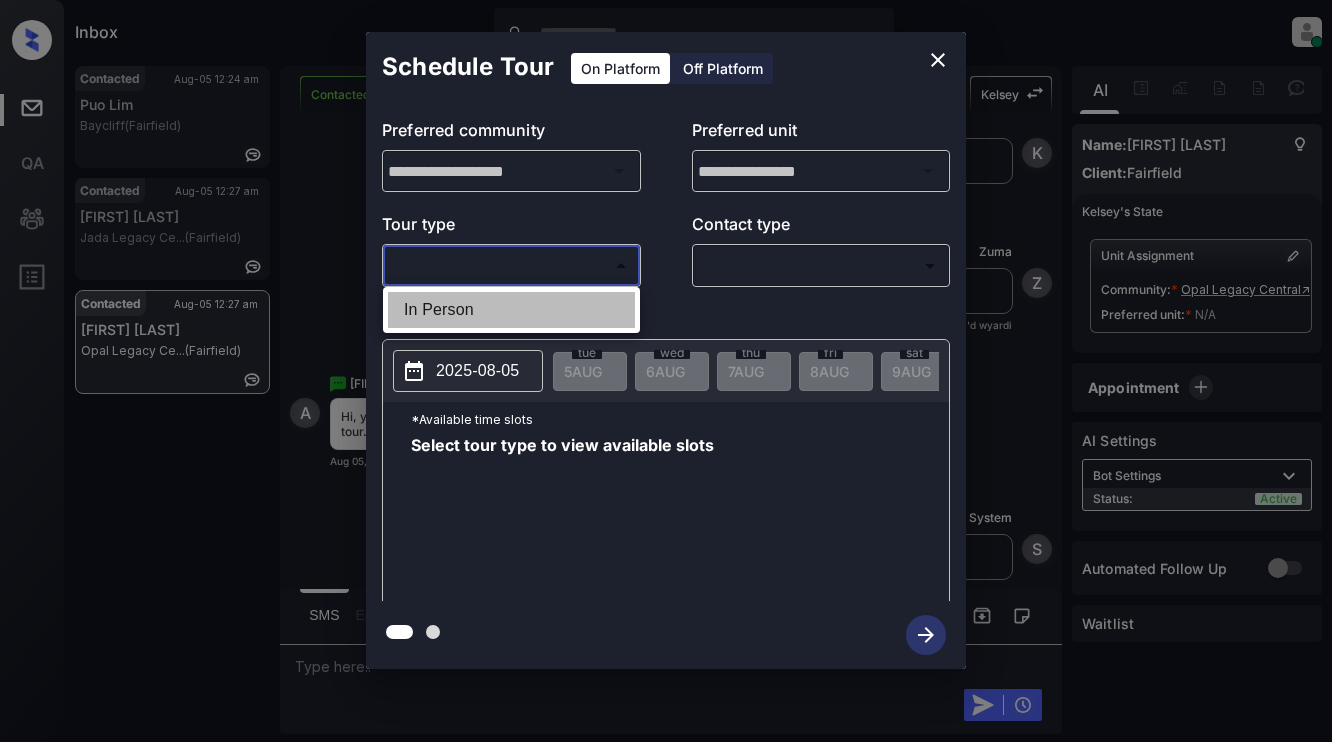 click on "In Person" at bounding box center [511, 310] 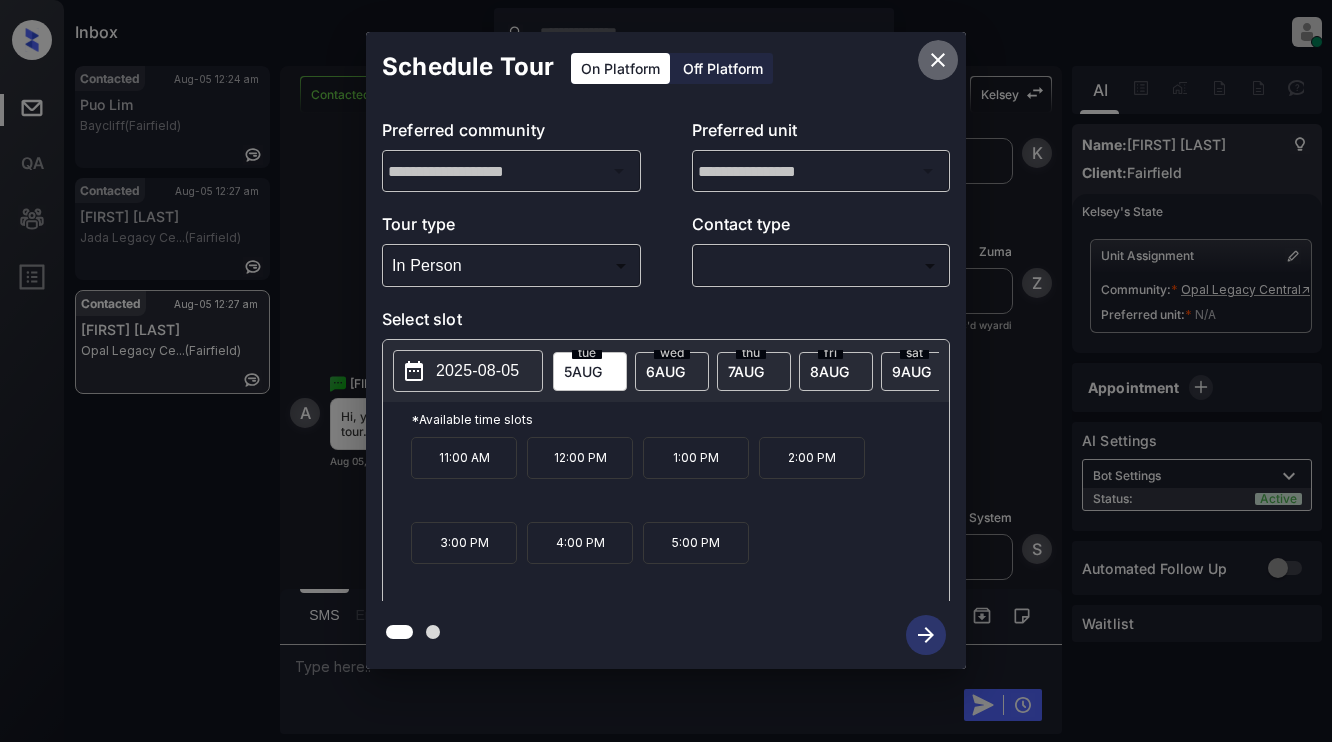 click 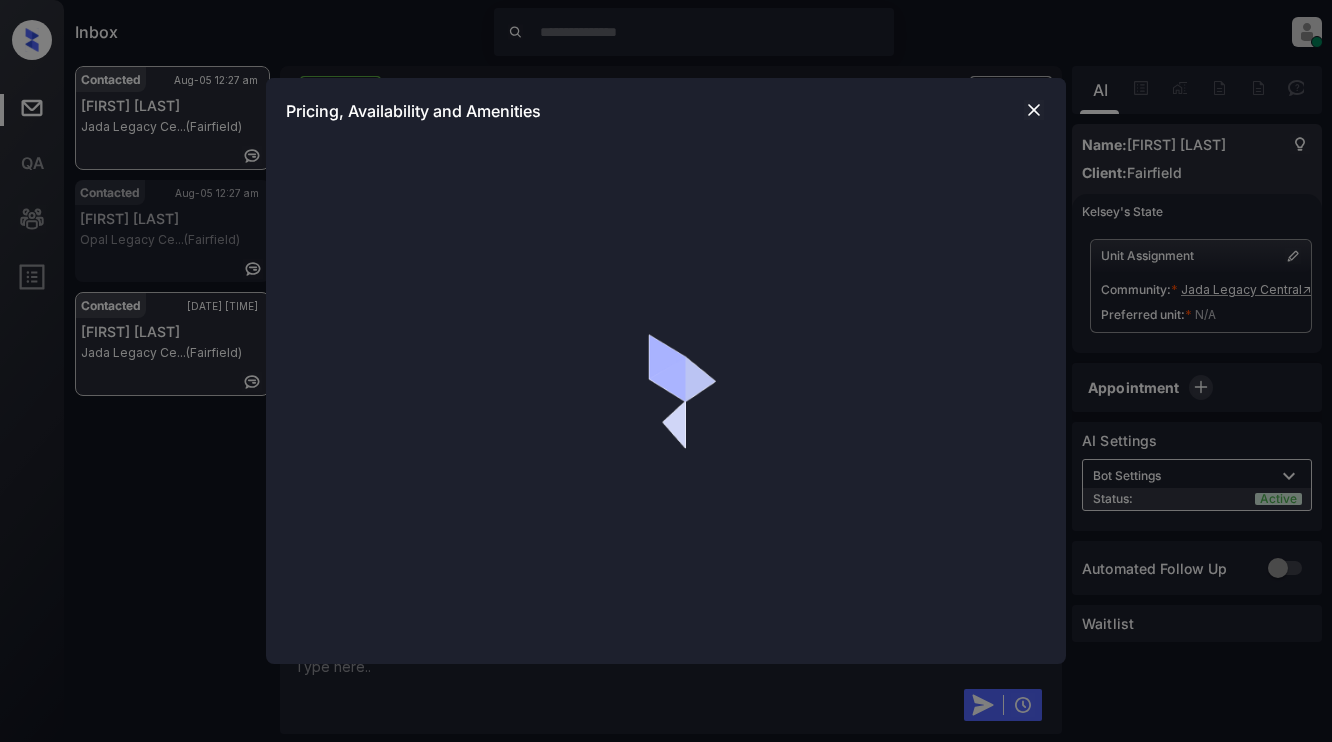 scroll, scrollTop: 0, scrollLeft: 0, axis: both 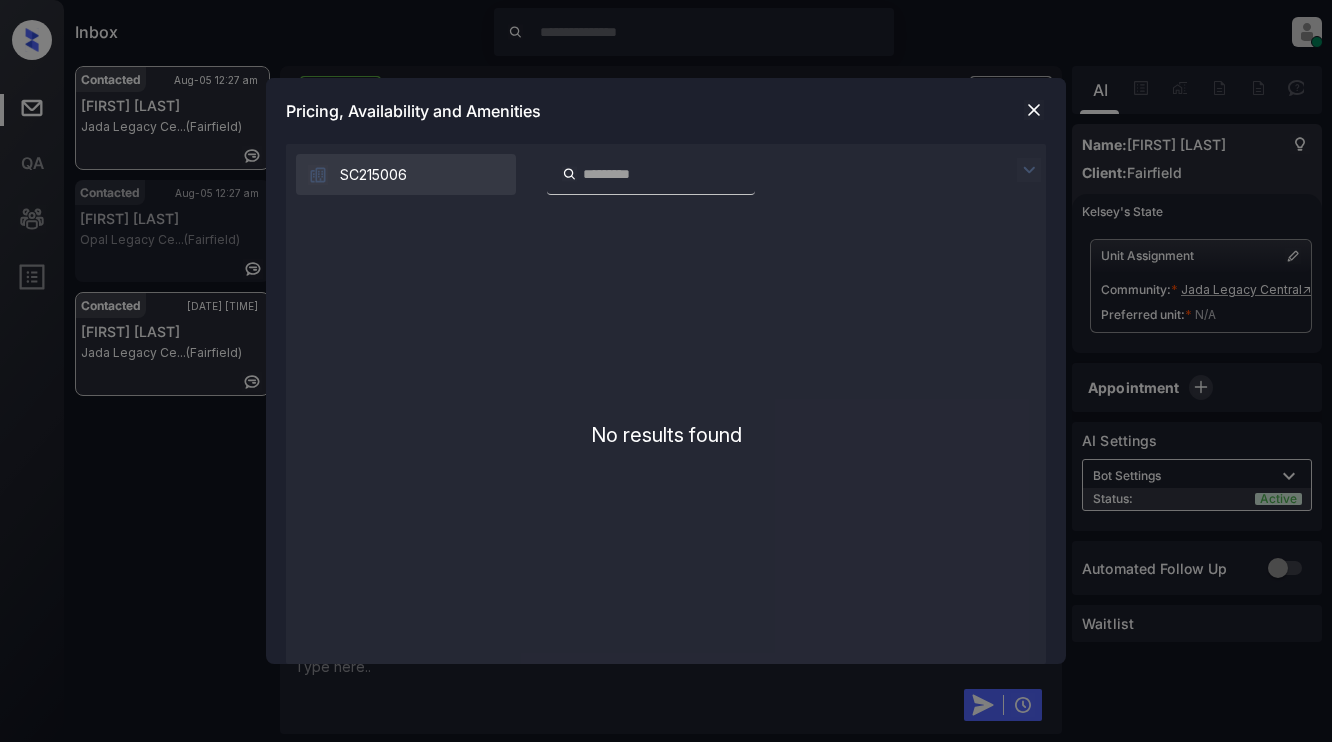 click at bounding box center (1034, 110) 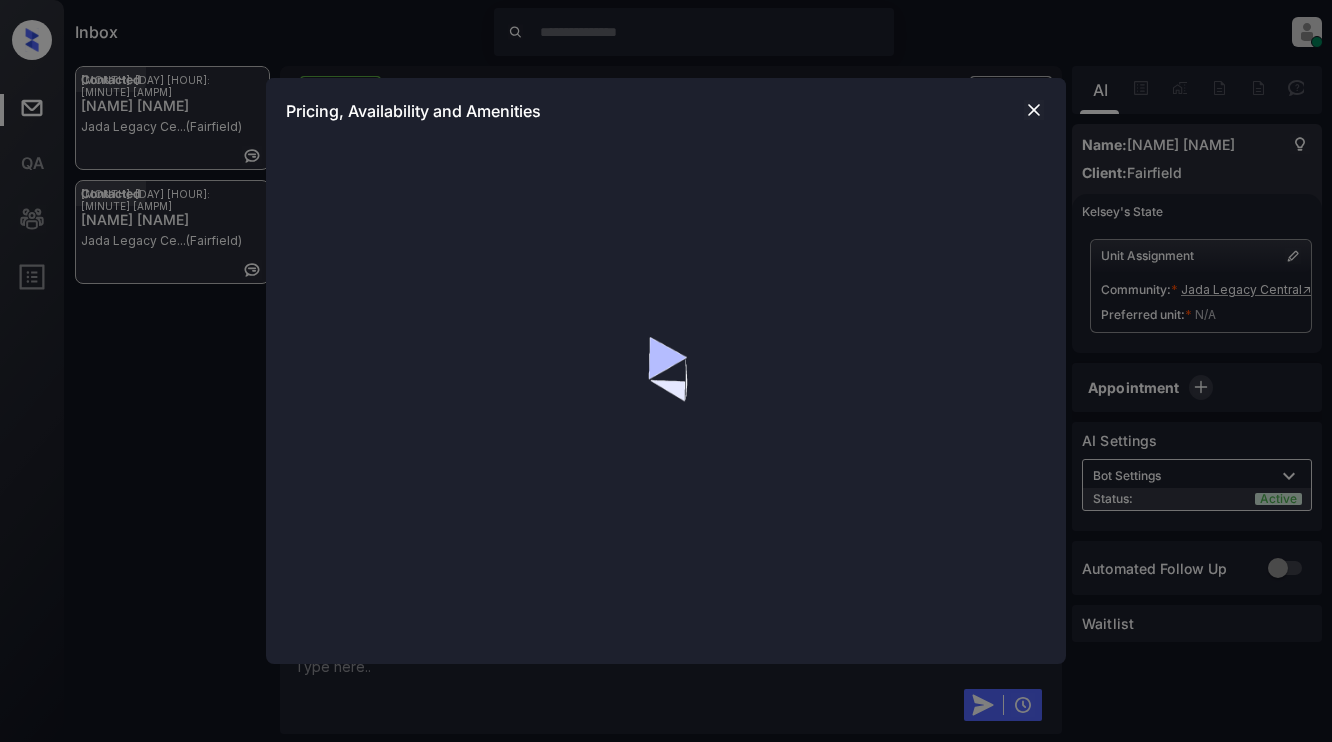 scroll, scrollTop: 0, scrollLeft: 0, axis: both 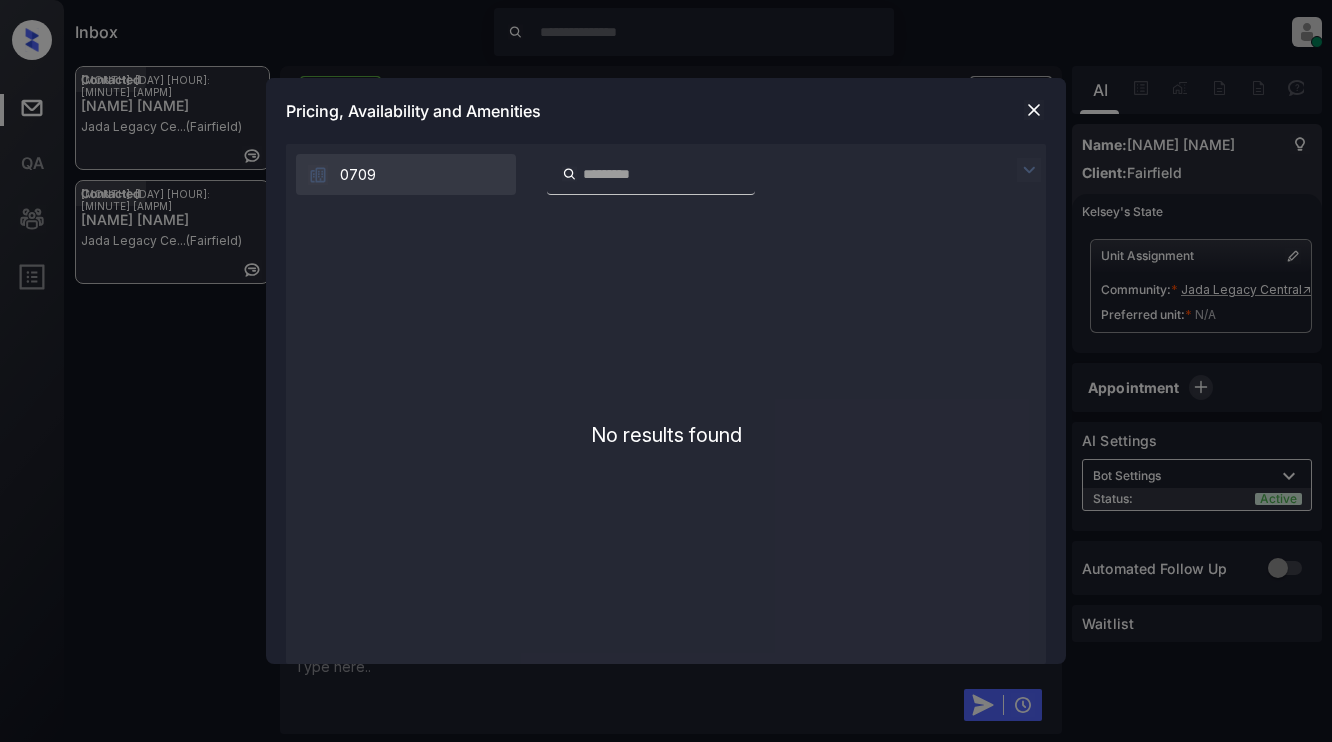 click at bounding box center (1034, 110) 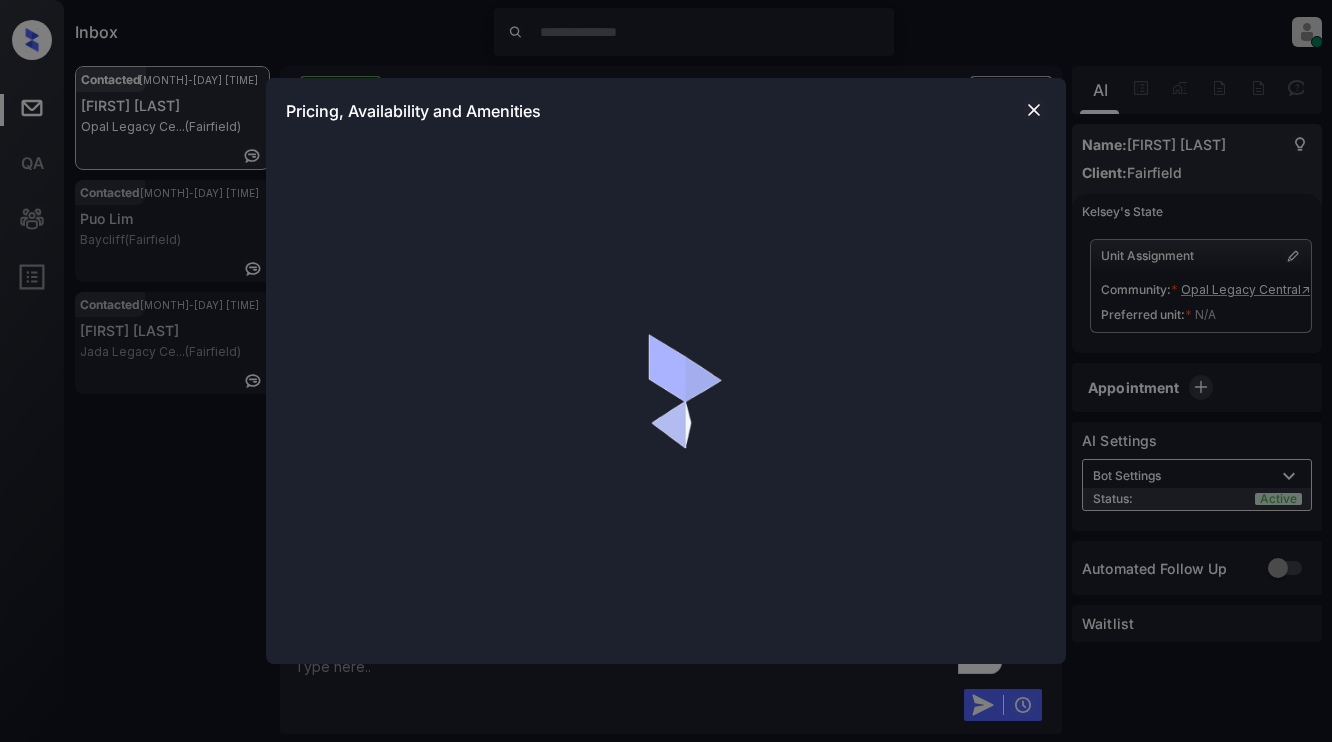 scroll, scrollTop: 0, scrollLeft: 0, axis: both 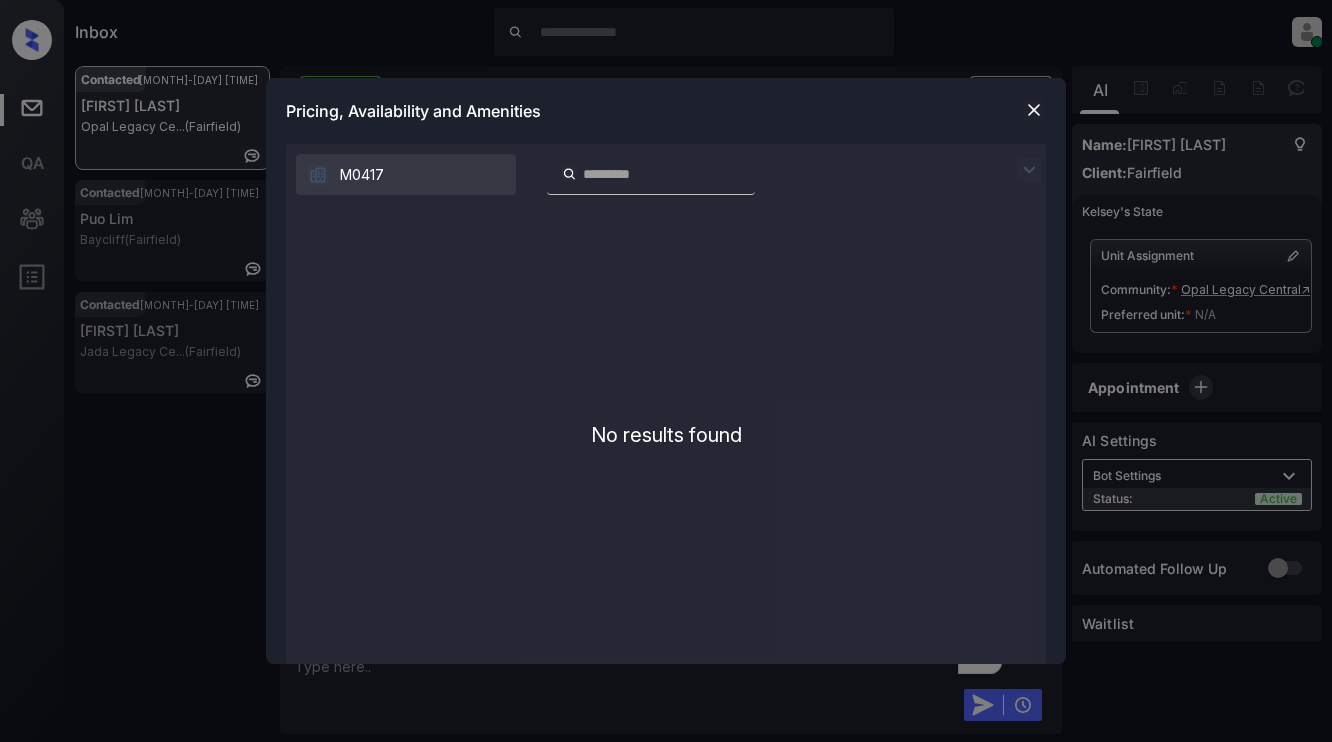 click at bounding box center [1034, 110] 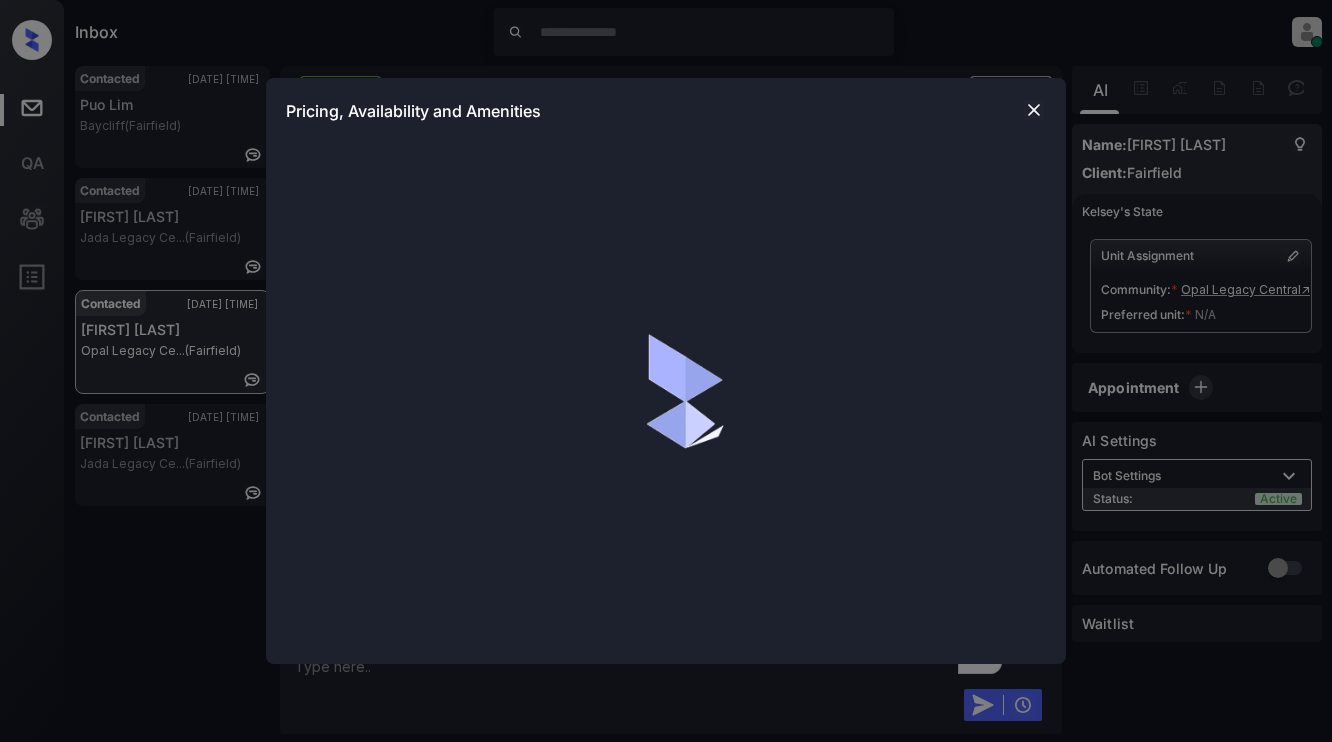 scroll, scrollTop: 0, scrollLeft: 0, axis: both 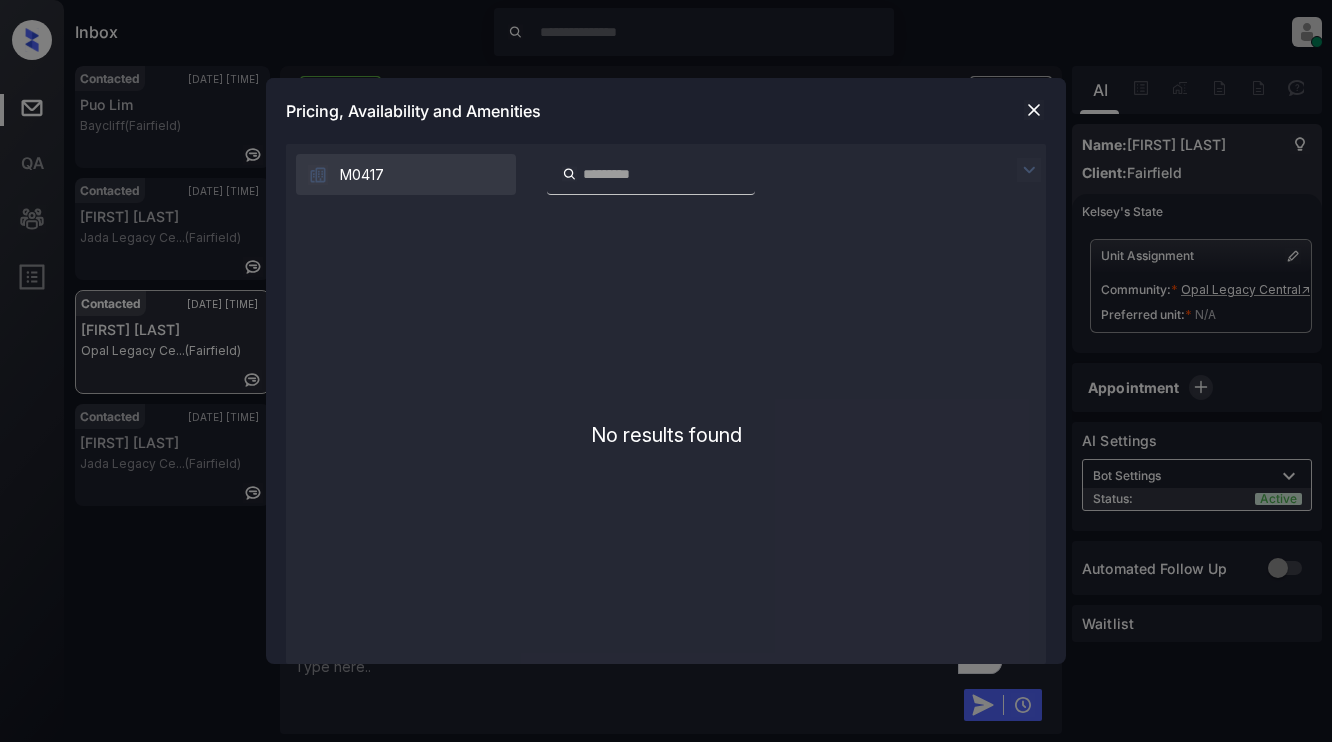 click at bounding box center (1034, 110) 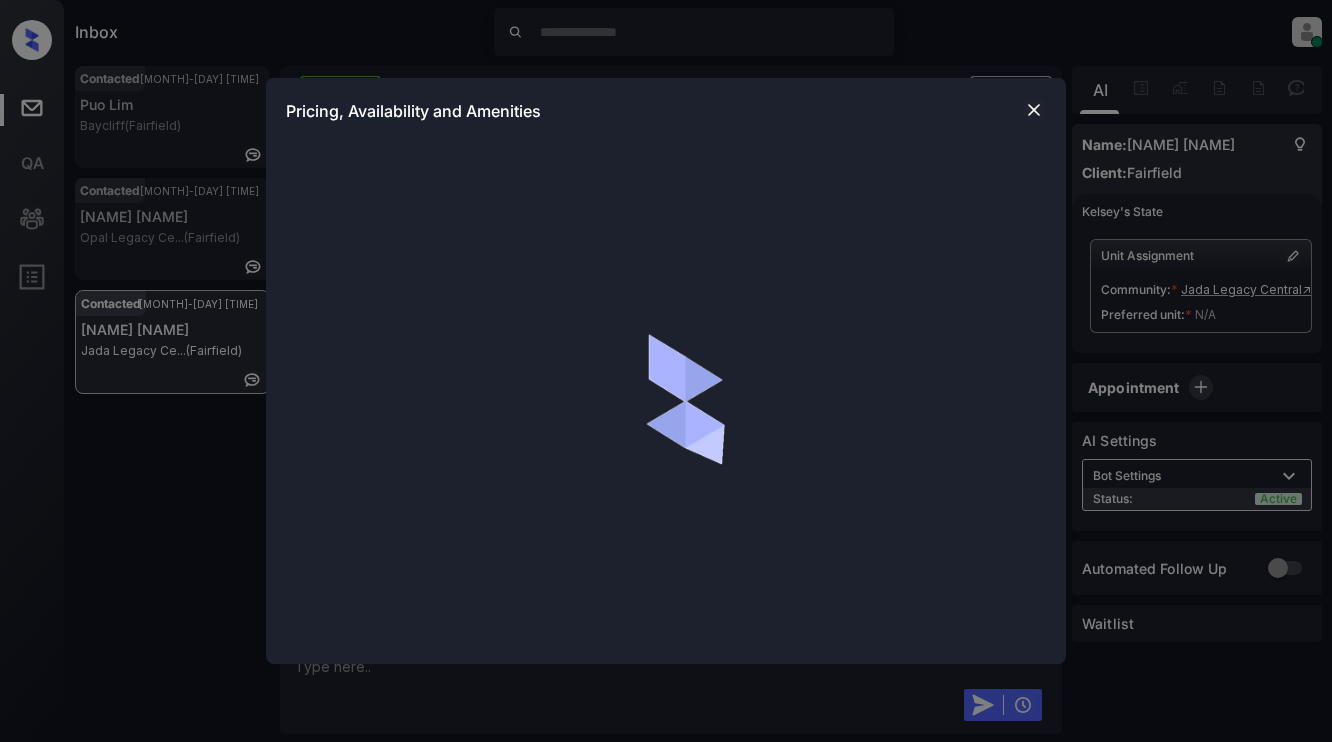 scroll, scrollTop: 0, scrollLeft: 0, axis: both 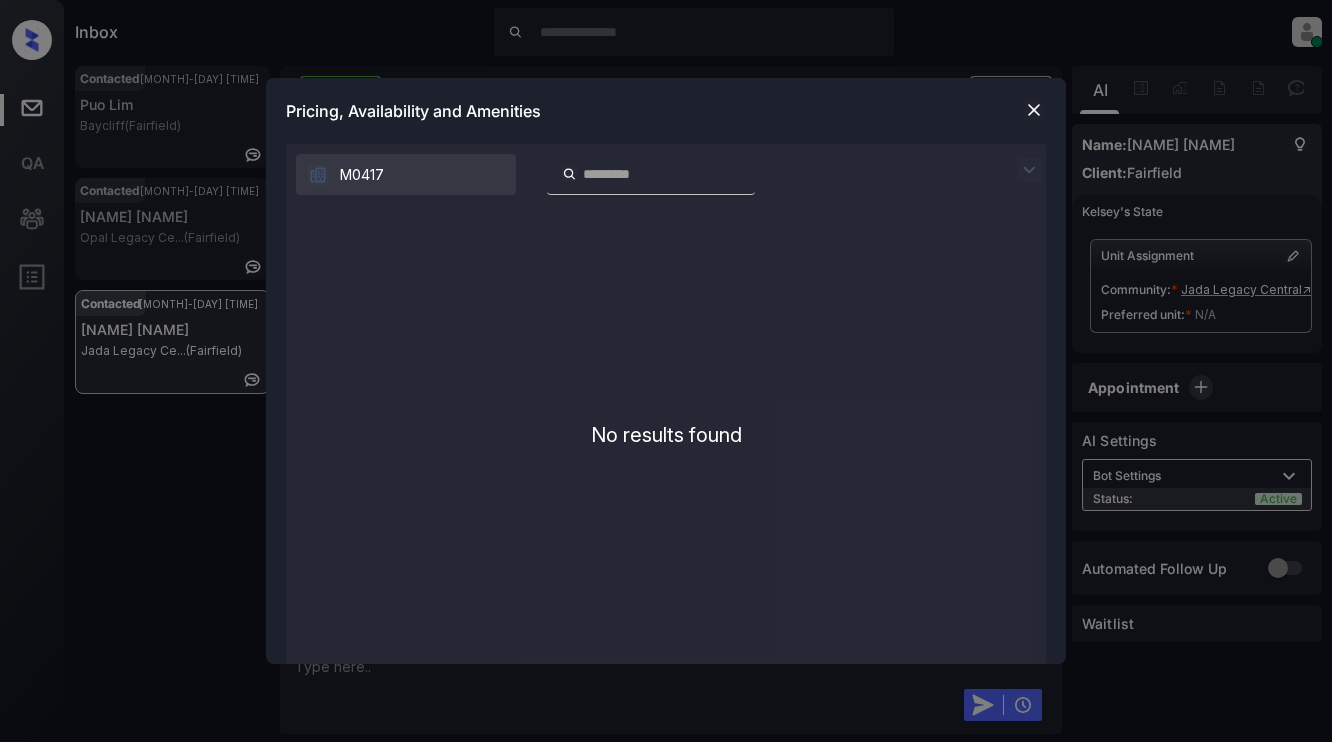 click at bounding box center (1034, 110) 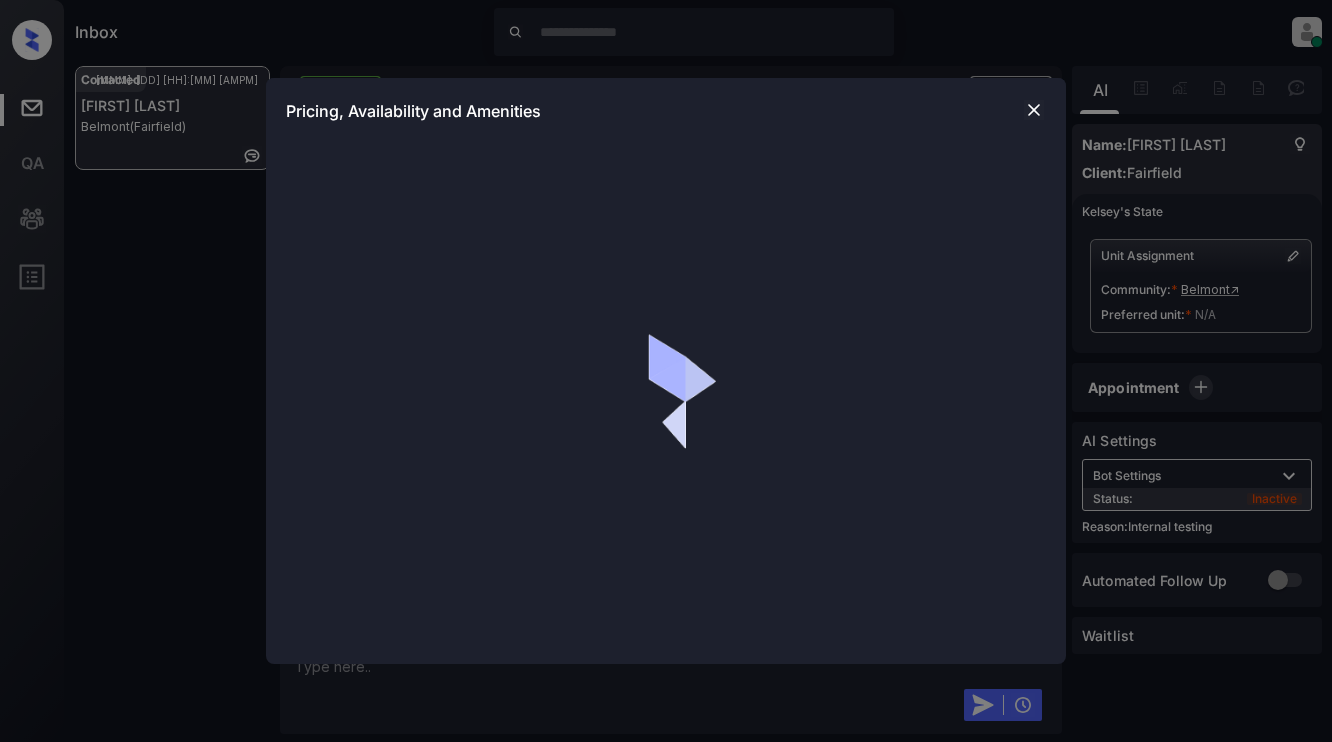 scroll, scrollTop: 0, scrollLeft: 0, axis: both 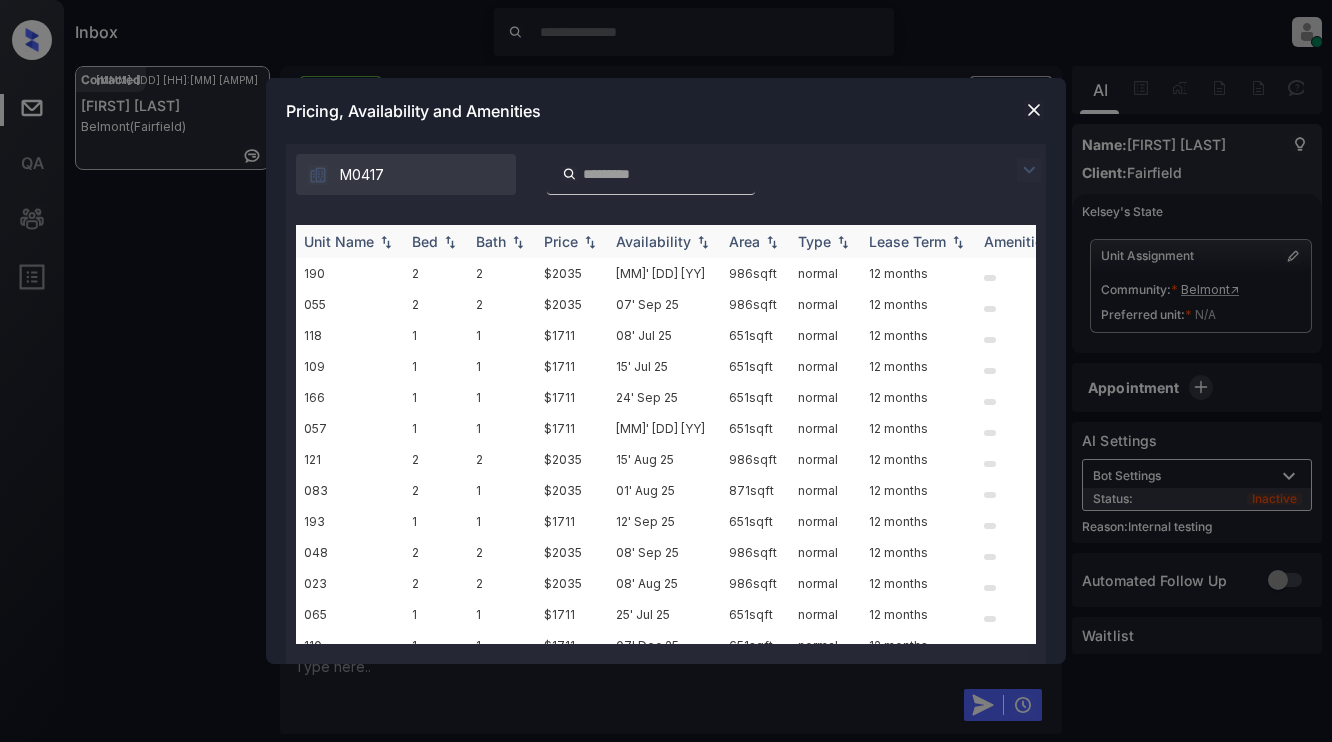 click at bounding box center (590, 242) 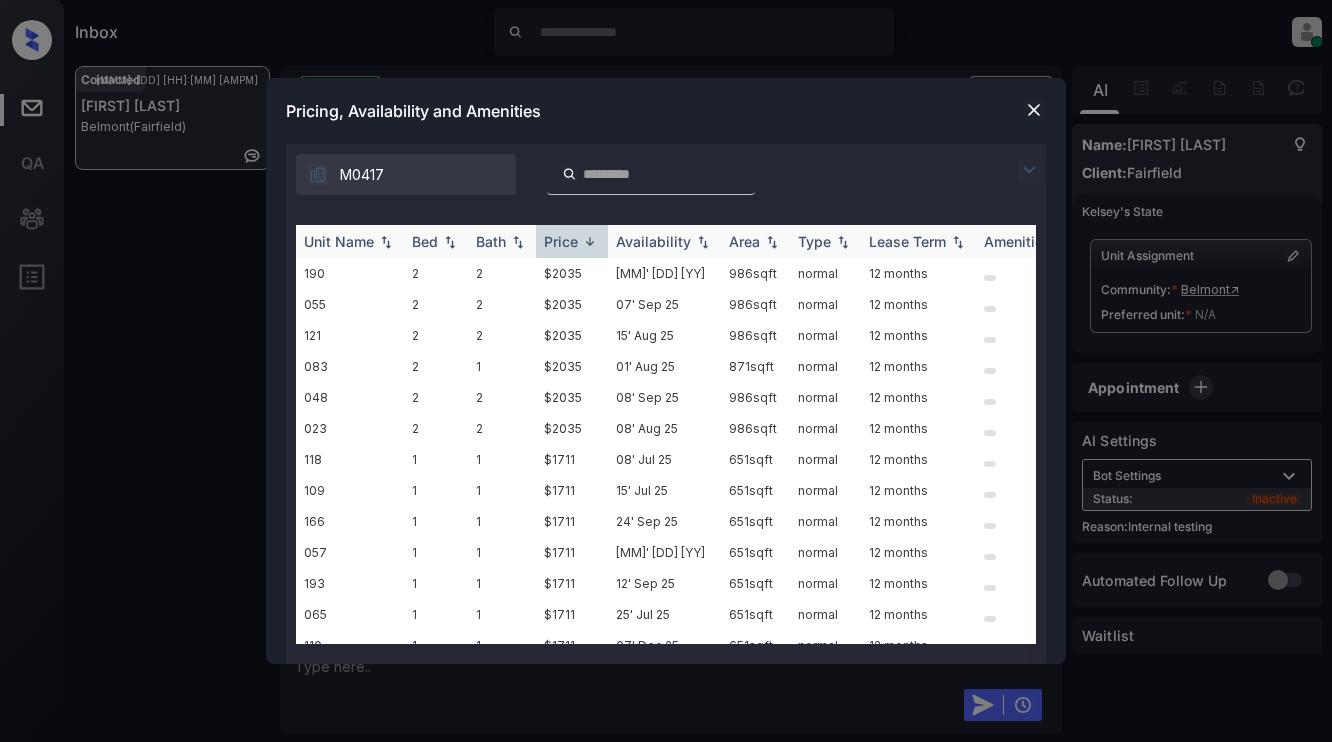 click at bounding box center [590, 241] 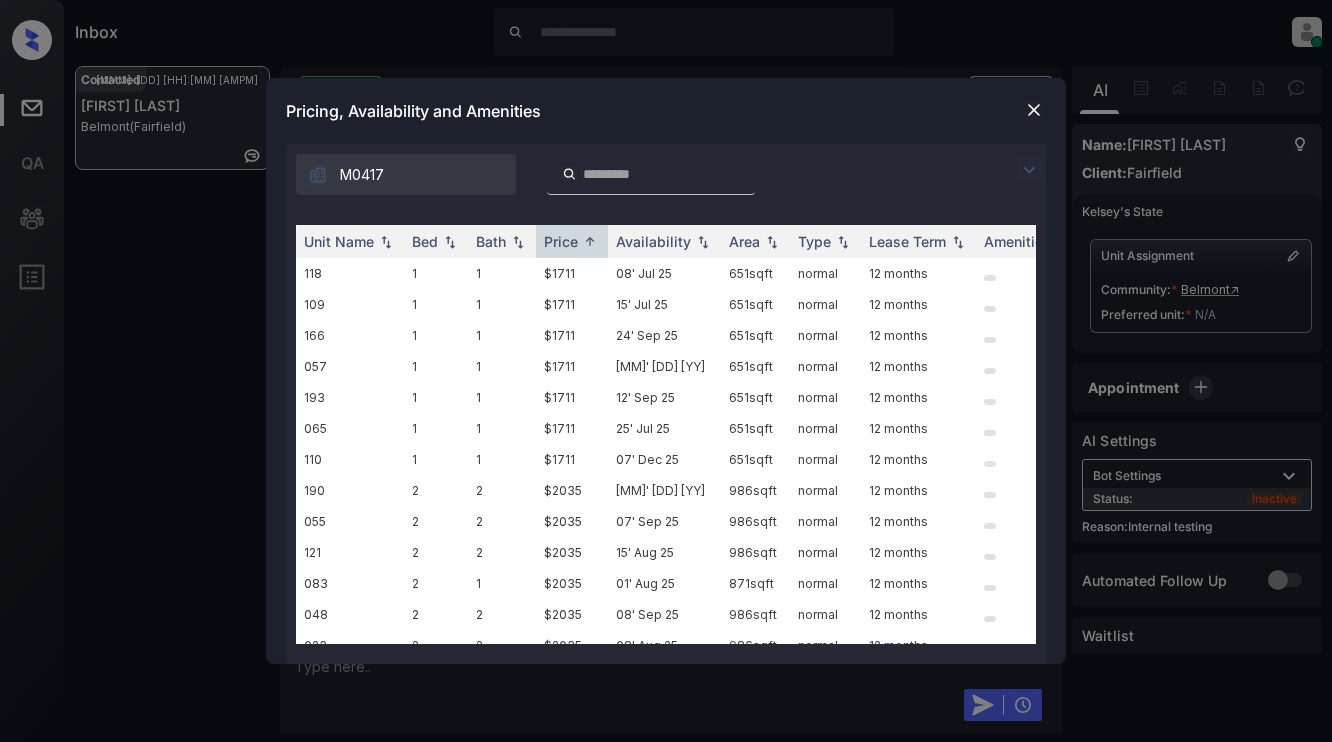 click at bounding box center [1029, 170] 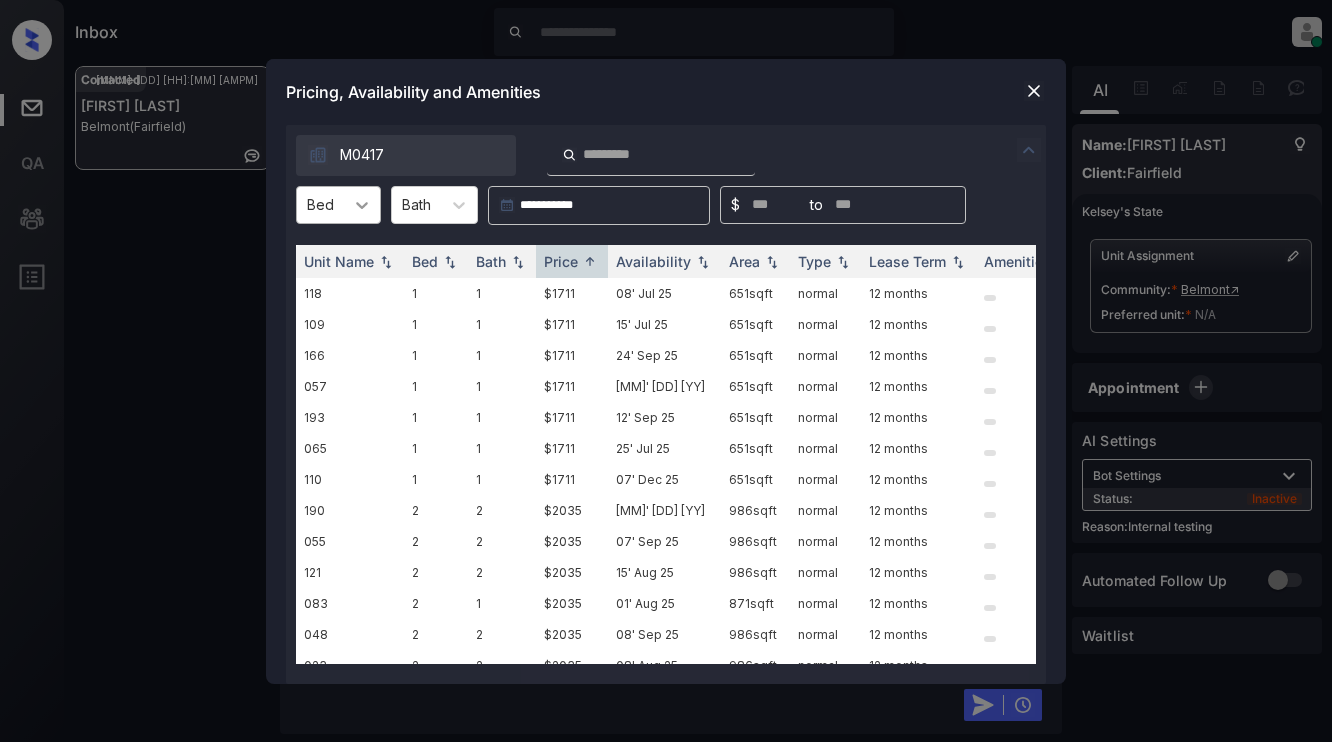click at bounding box center (362, 205) 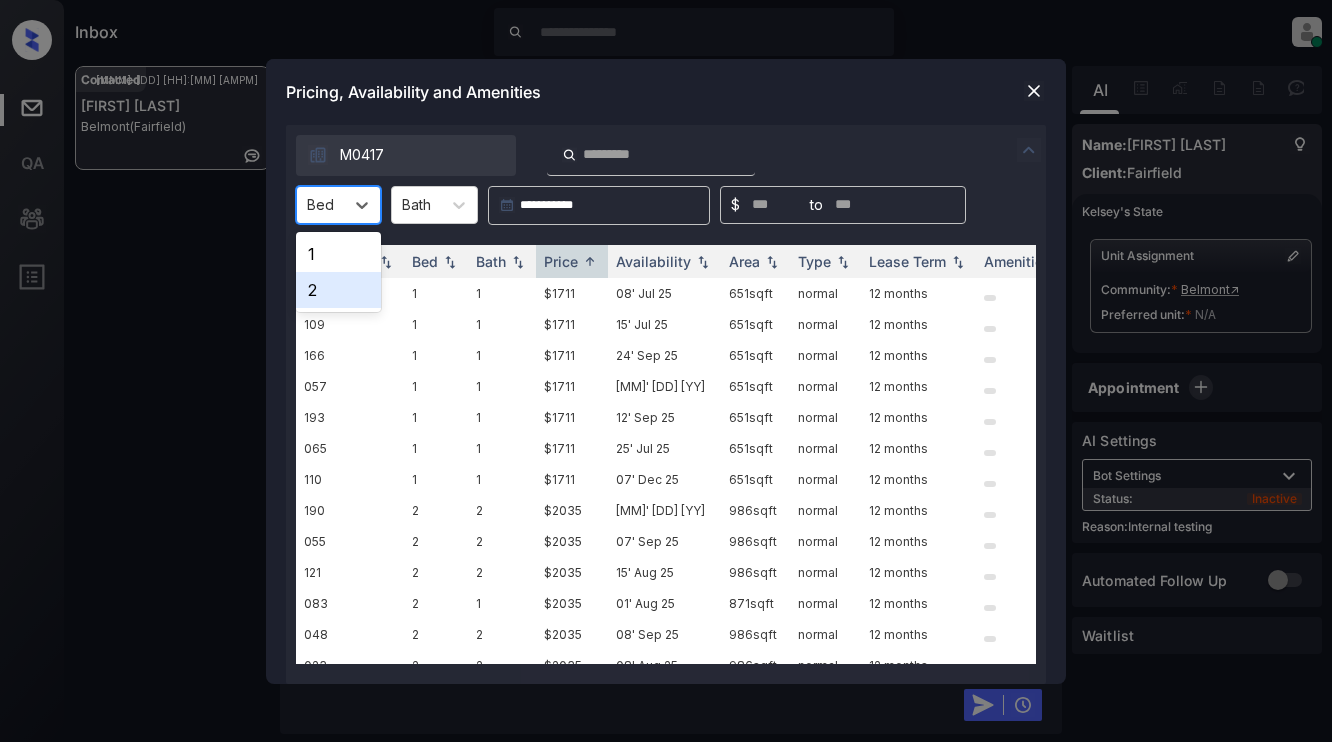 click on "2" at bounding box center (338, 290) 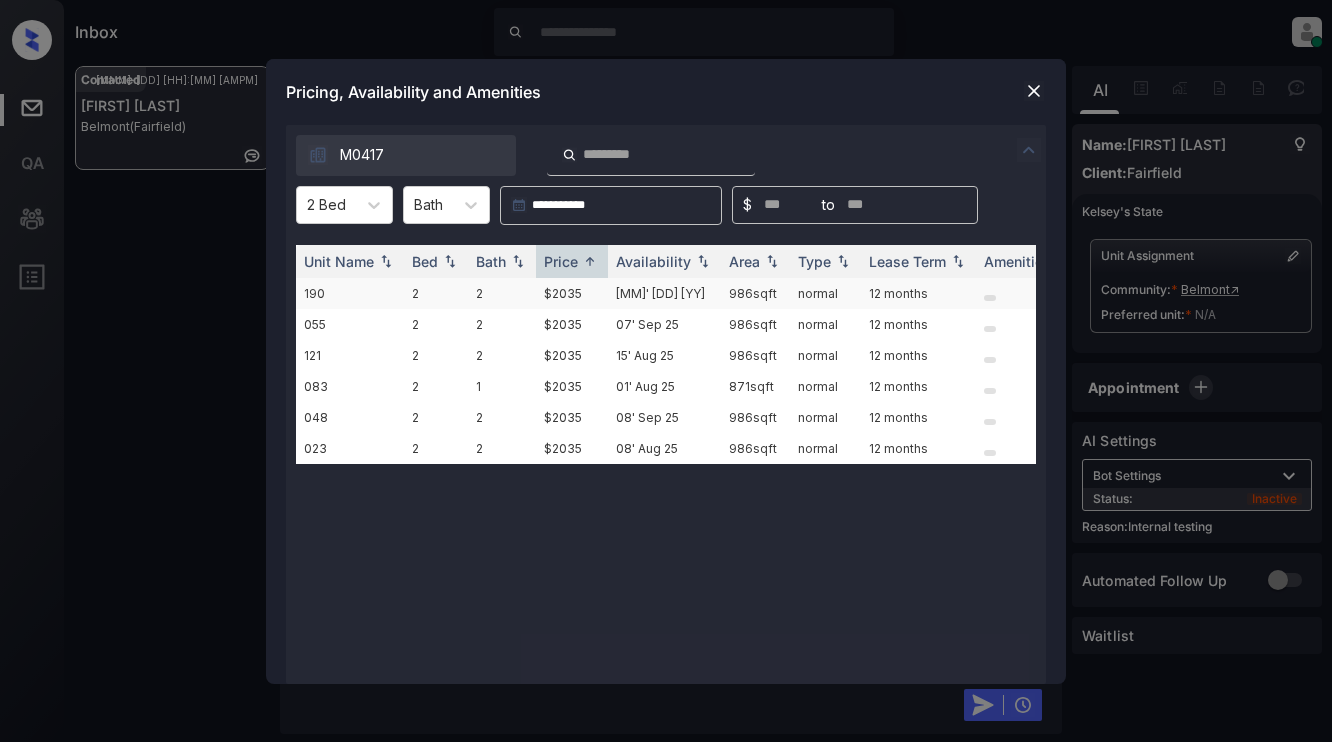 click on "$2035" at bounding box center [572, 293] 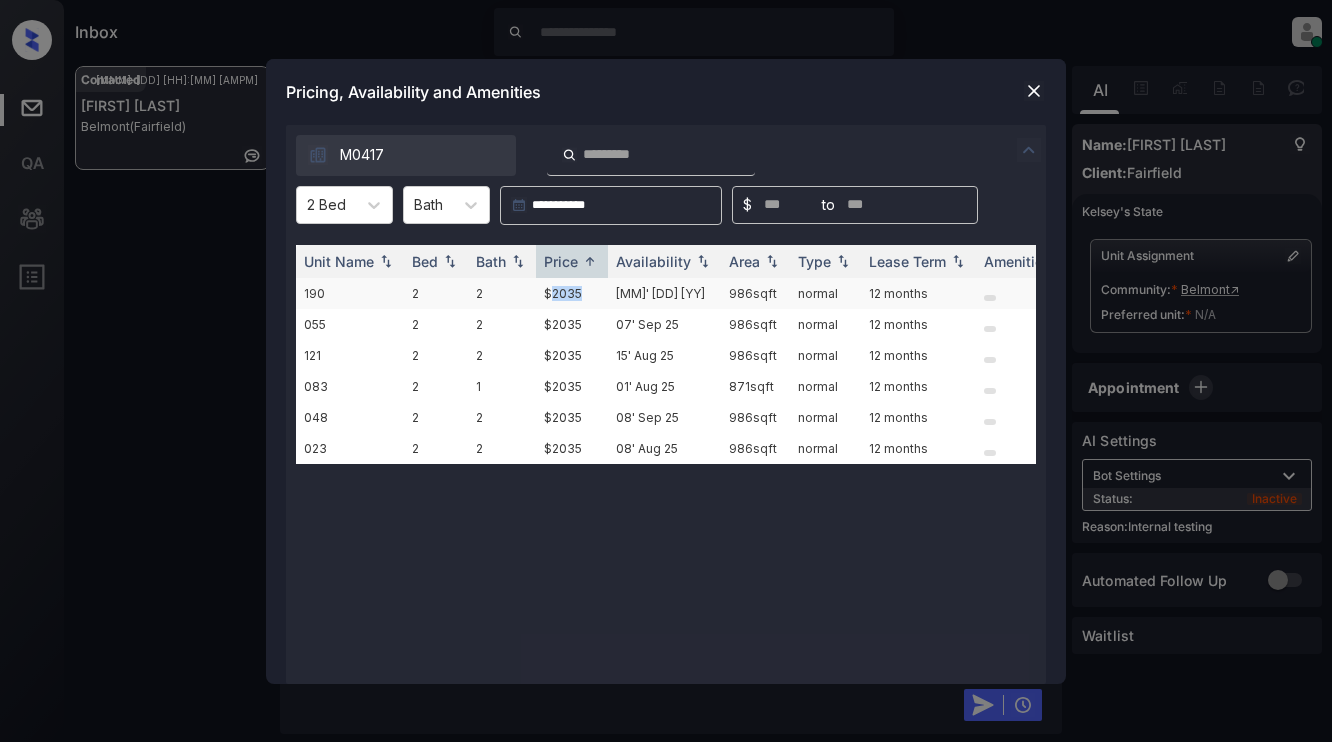 click on "$2035" at bounding box center [572, 293] 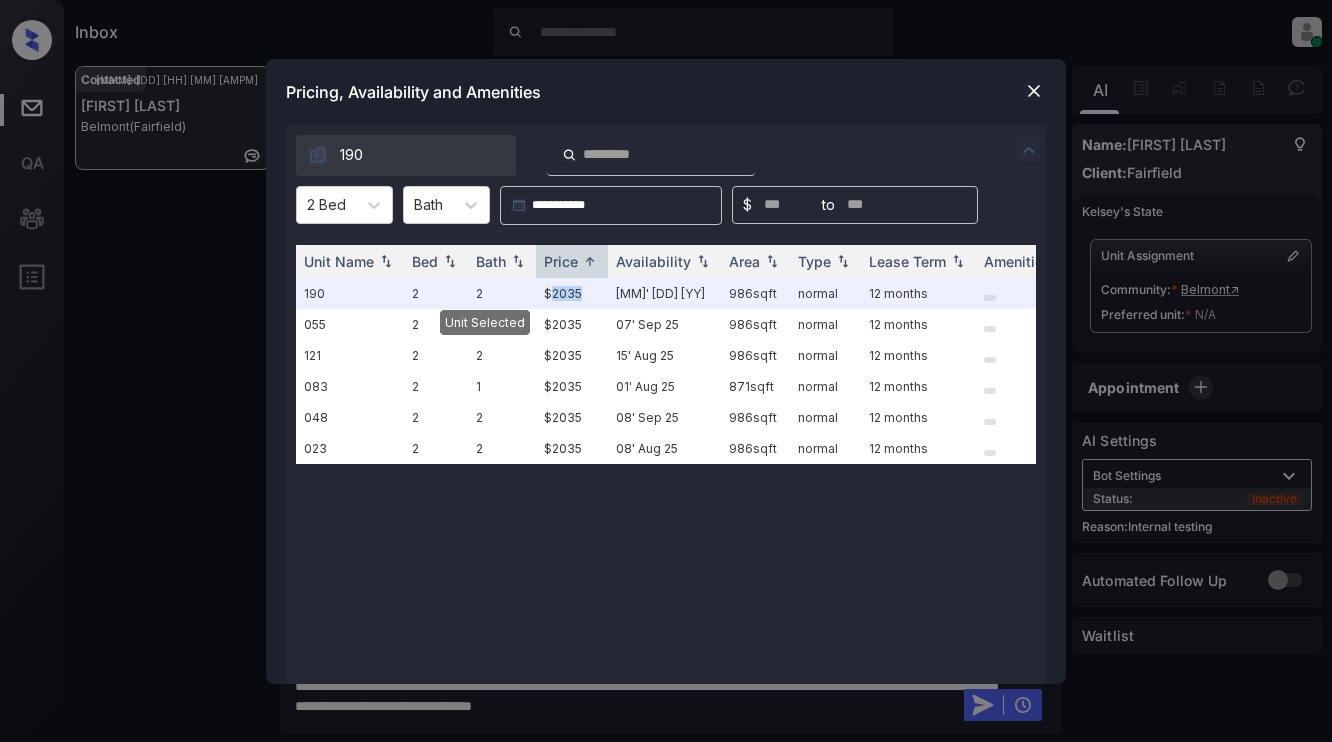 click at bounding box center (1034, 91) 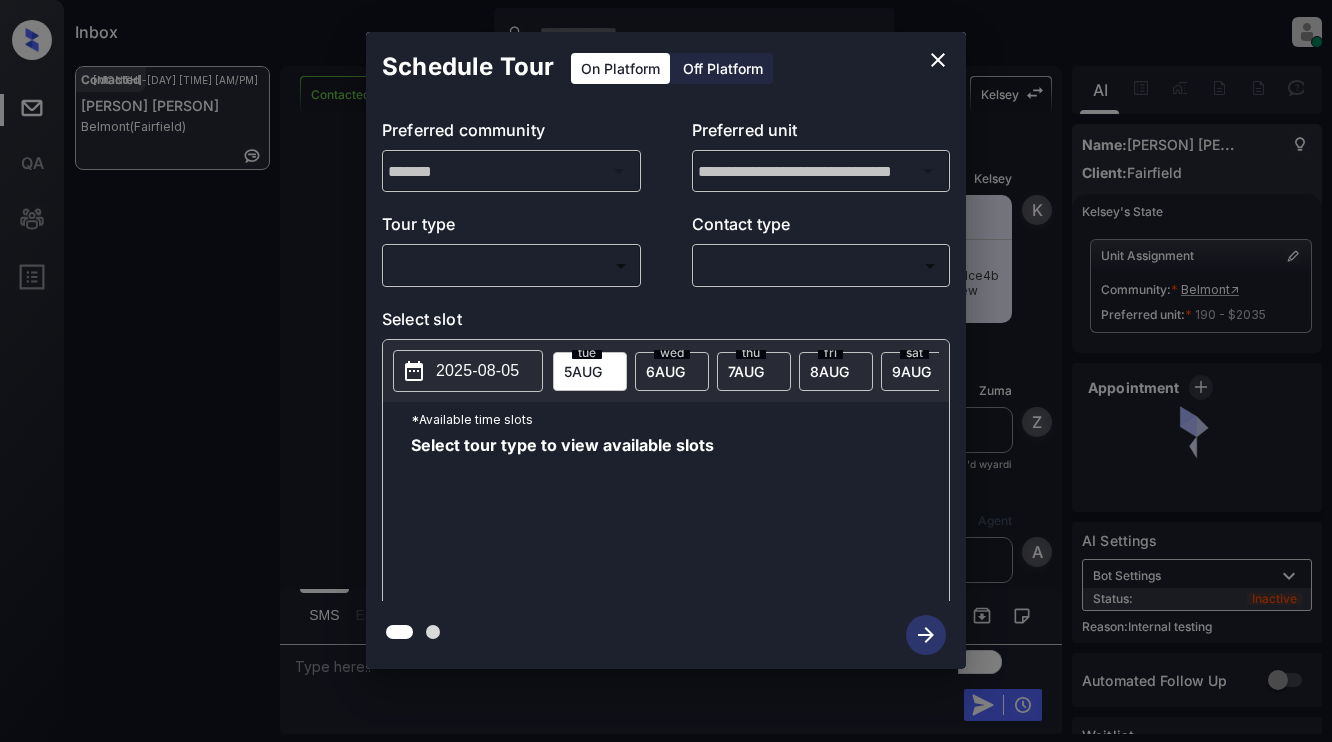 scroll, scrollTop: 0, scrollLeft: 0, axis: both 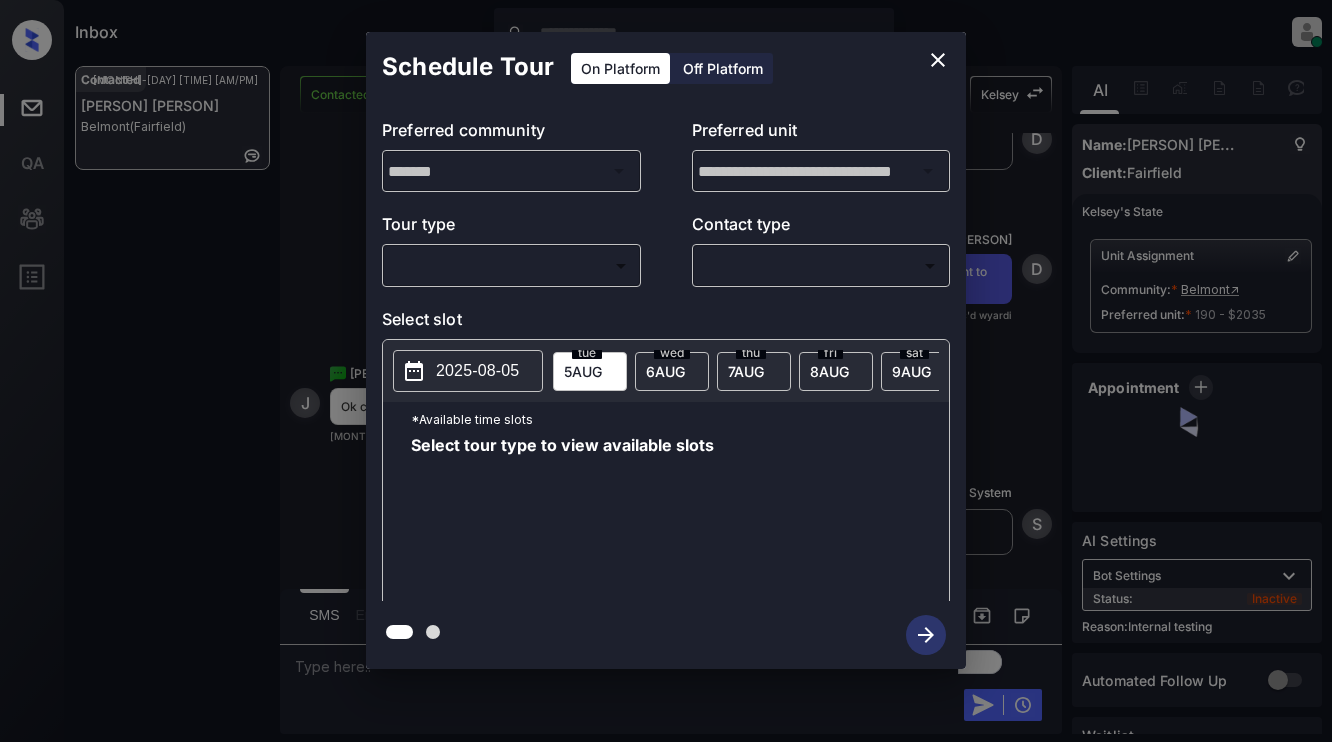 click on "Inbox Dominic Ceralde Online Set yourself   offline Set yourself   on break Profile Switch to  light  mode Sign out Contacted Aug-05 12:42 am   Juan Colon Belmont  (Fairfield) Contacted Lost Lead Sentiment: Angry Upon sliding the acknowledgement:  Lead will move to lost stage. * ​ SMS and call option will be set to opt out. AFM will be turned off for the lead. Kelsey New Message Kelsey Notes Note: https://conversation.getzuma.com/6891a8cfe051ce4b13f103e6 - Paste this link into your browser to view Kelsey’s conversation with the prospect Aug 04, 2025 11:46 pm K New Message Zuma Lead transferred to leasing agent: kelsey Aug 04, 2025 11:46 pm  Sync'd w  yardi Z New Message Agent Lead created via leadPoller in Inbound stage. Aug 04, 2025 11:46 pm A New Message Agent AFM Request sent to Kelsey. Aug 04, 2025 11:46 pm A New Message Agent Notes Note: Aug 04, 2025 11:46 pm A New Message Kelsey Aug 04, 2025 11:46 pm   | TemplateAFMSms K New Message Kelsey Lead archived by Kelsey! Aug 04, 2025 11:46 pm K New Message" at bounding box center (666, 371) 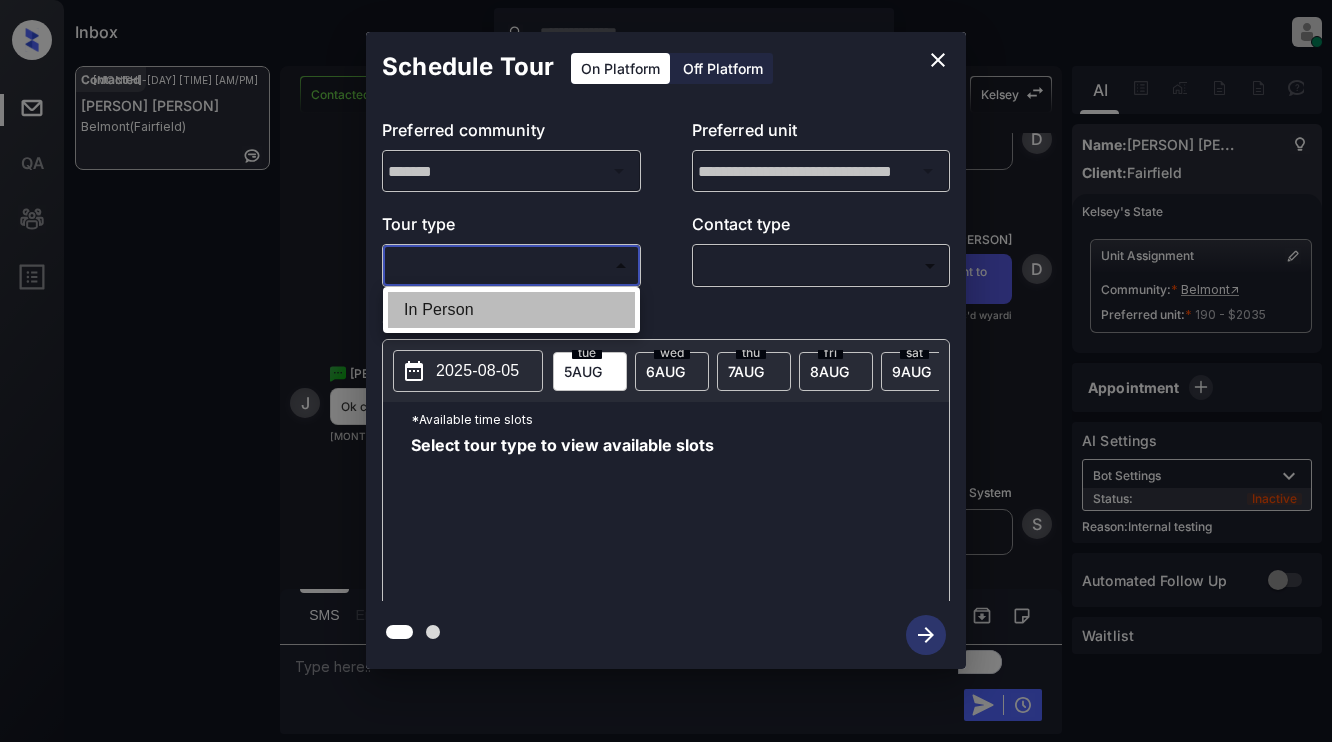 click on "In Person" at bounding box center (511, 310) 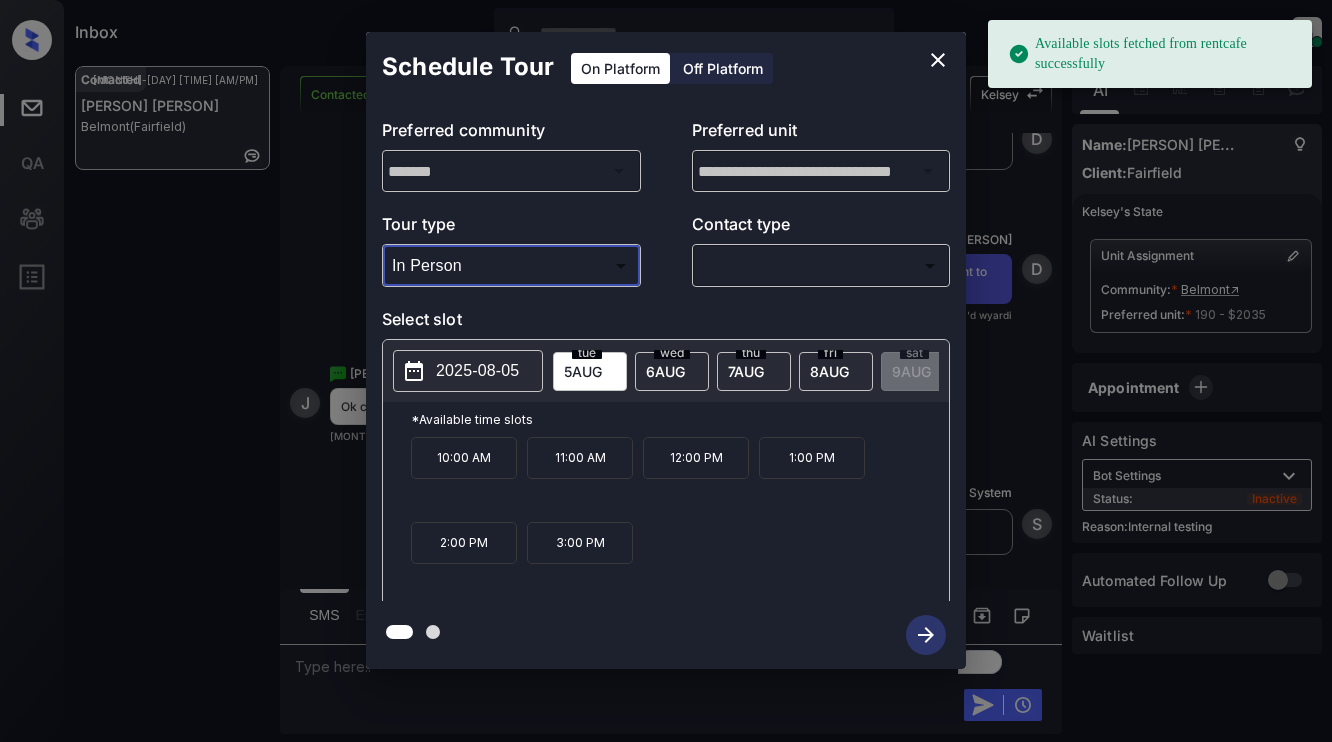 click on "2025-08-05" at bounding box center [477, 371] 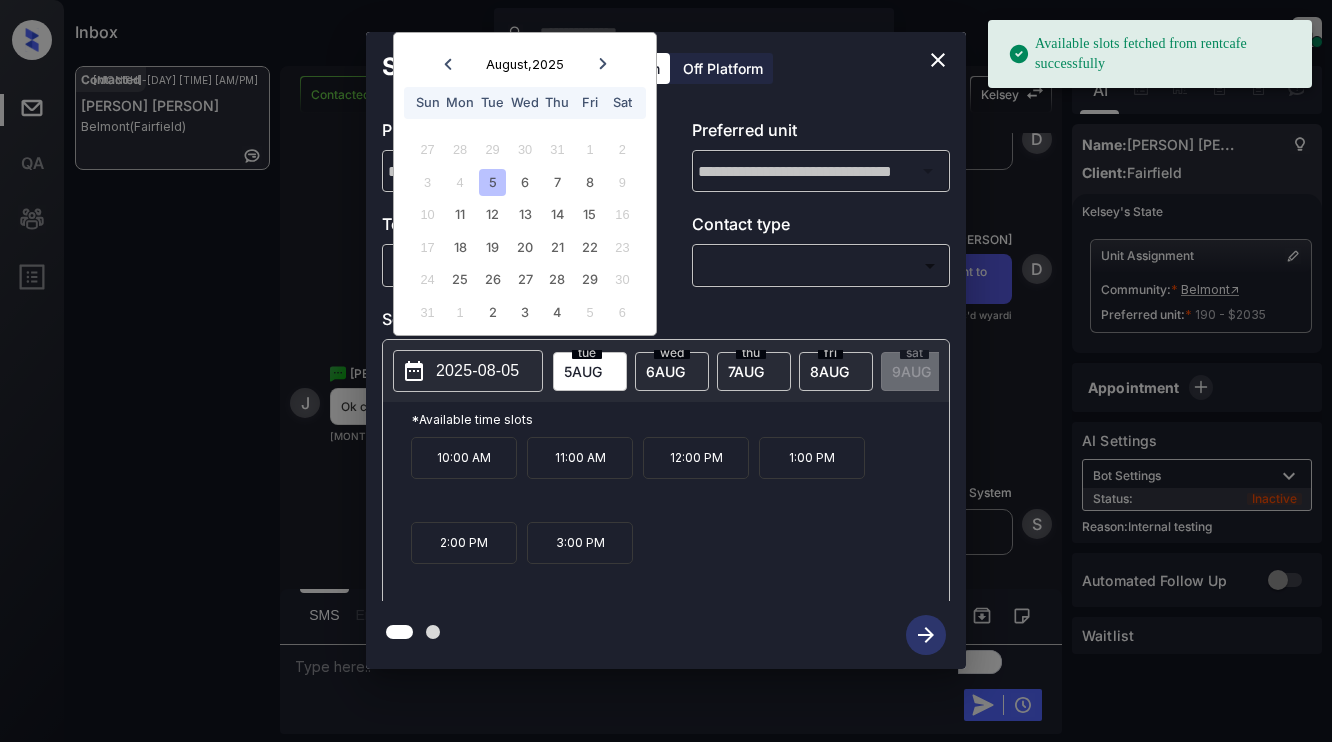 click 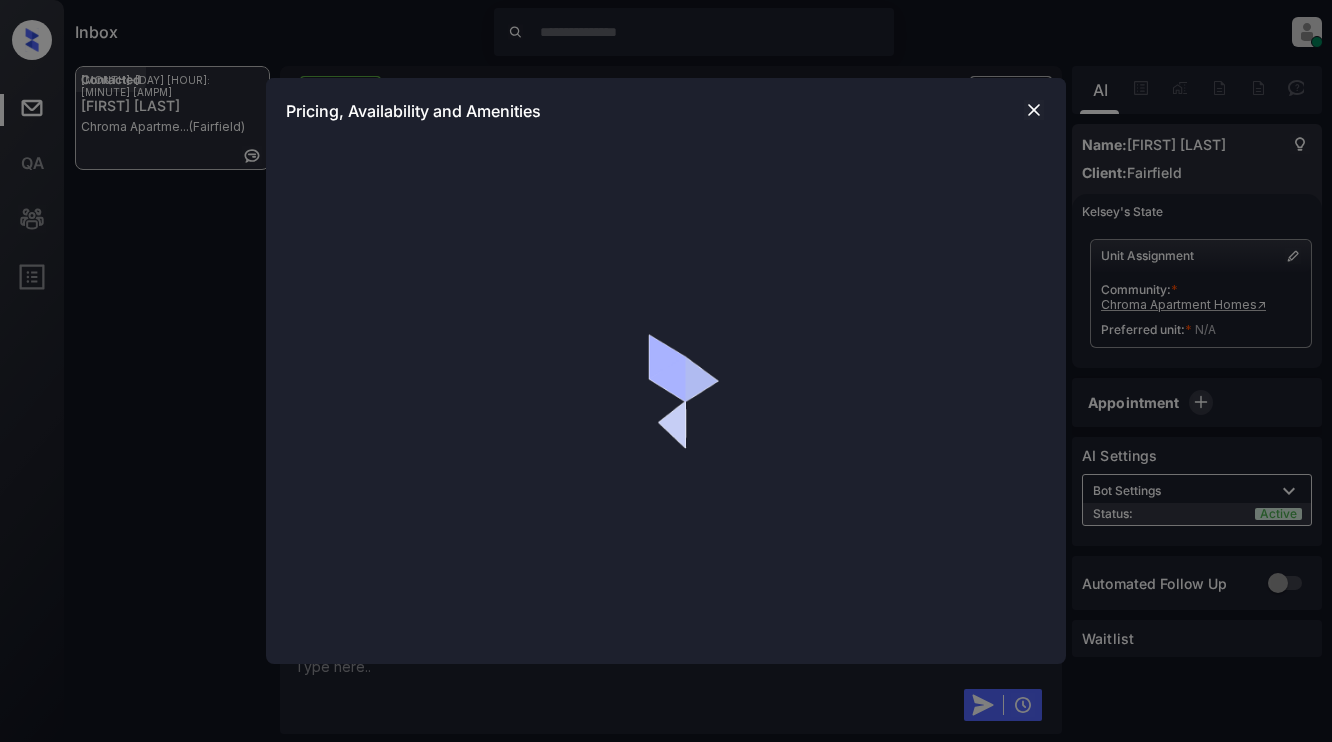 scroll, scrollTop: 0, scrollLeft: 0, axis: both 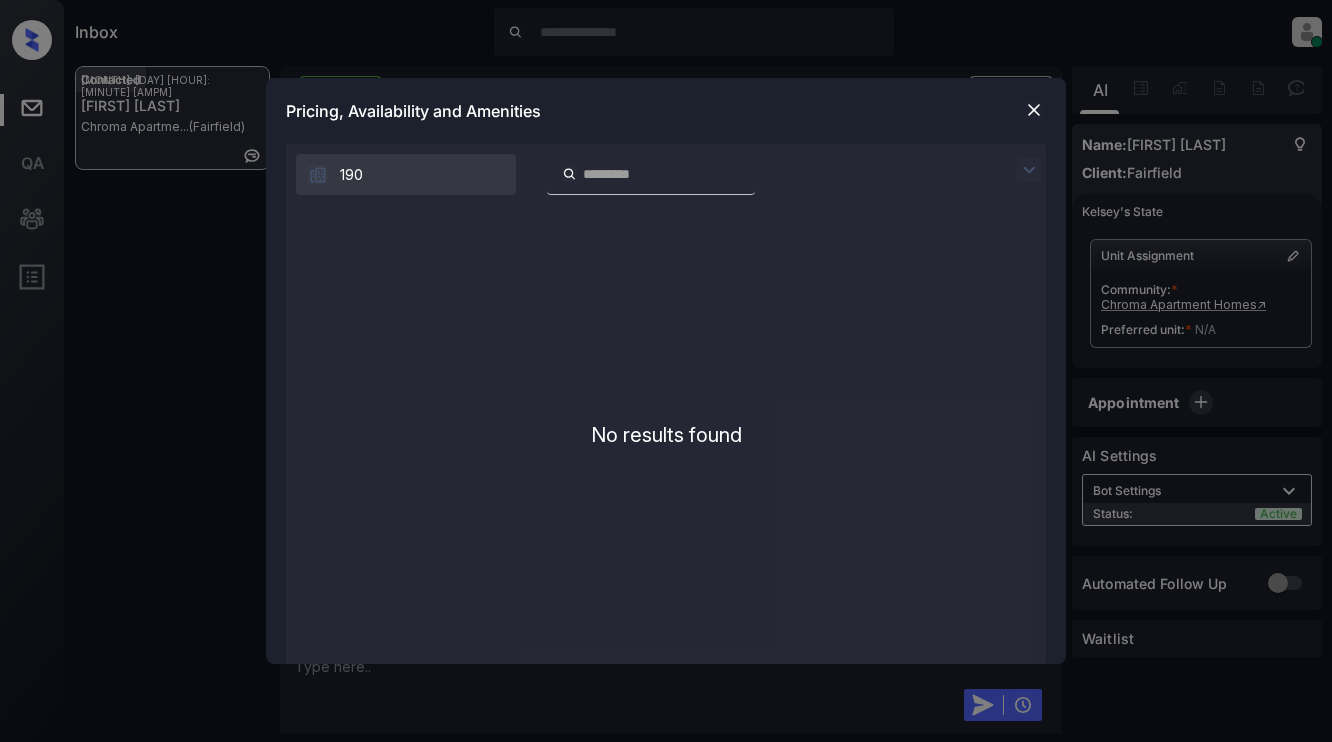 click at bounding box center (1034, 110) 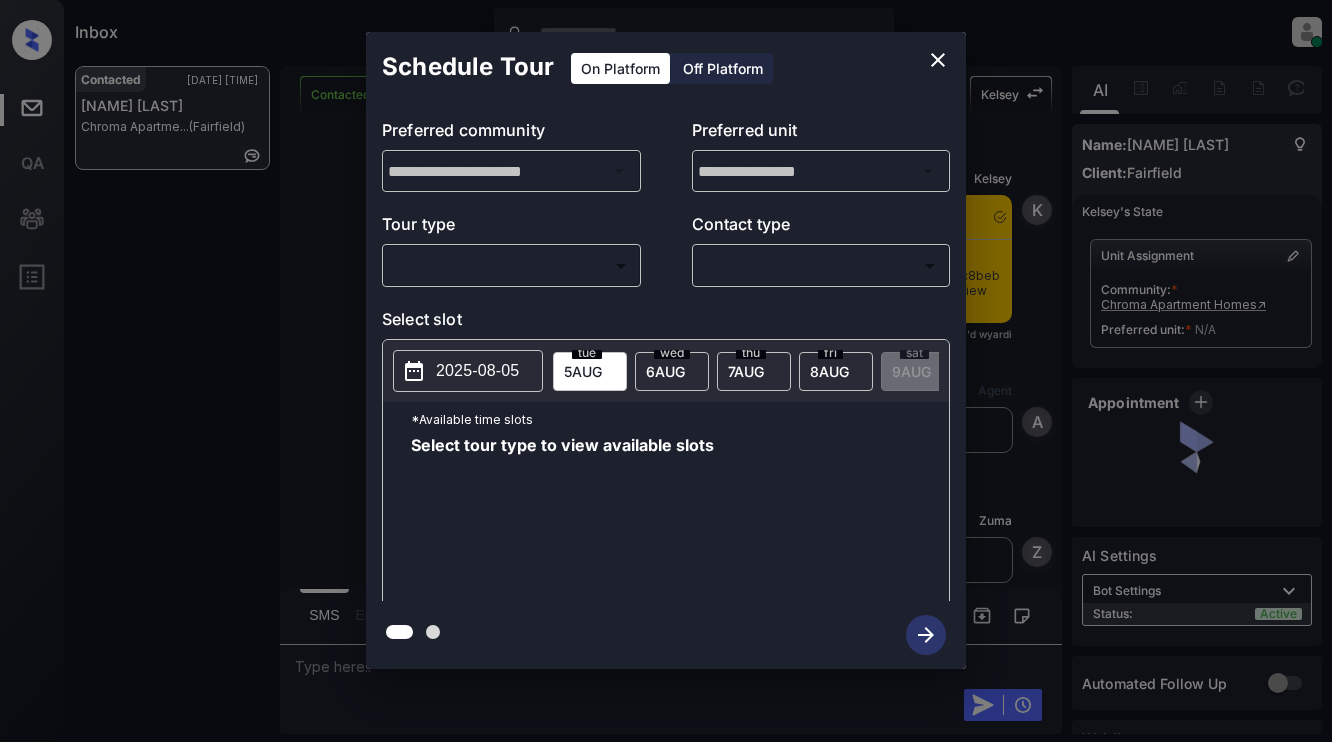 scroll, scrollTop: 0, scrollLeft: 0, axis: both 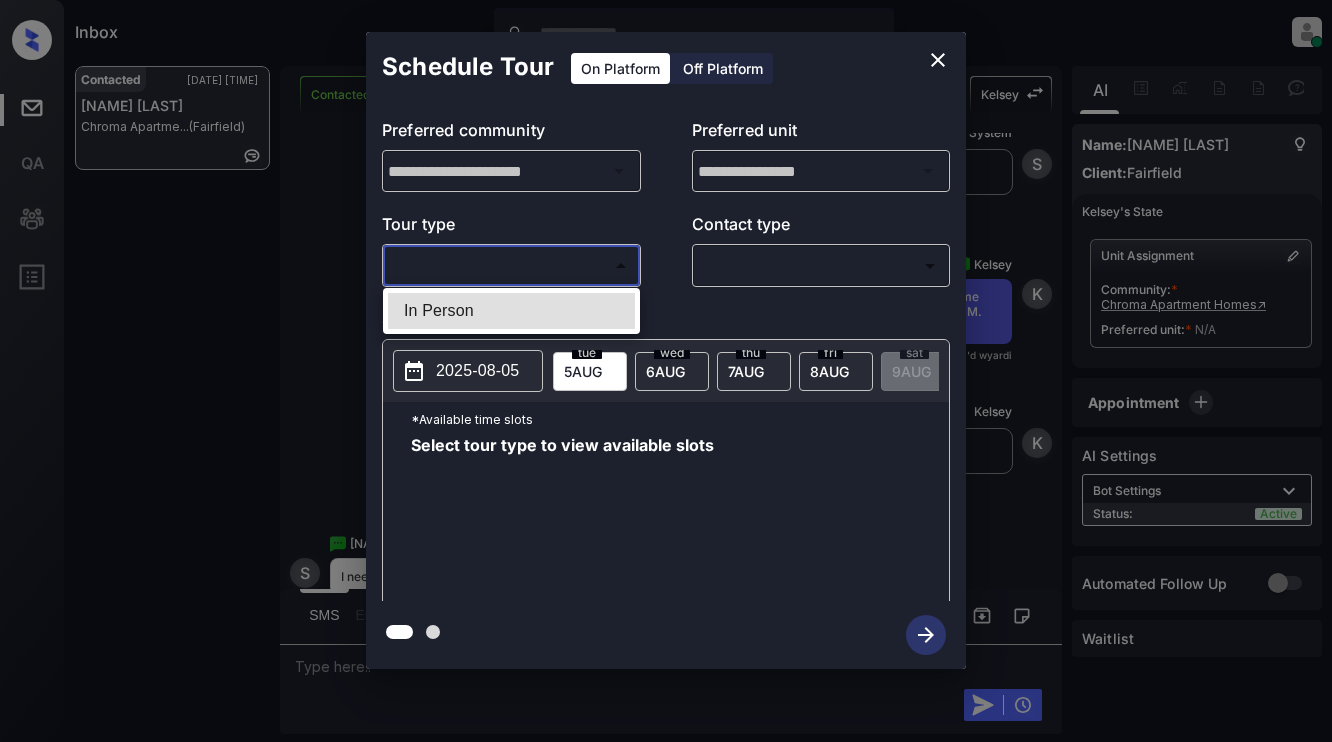 click on "Inbox Dominic Ceralde Online Set yourself   offline Set yourself   on break Profile Switch to  light  mode Sign out Contacted Aug-05 01:16 am   Susan Con Chroma Apartme...  (Fairfield) Contacted Lost Lead Sentiment: Angry Upon sliding the acknowledgement:  Lead will move to lost stage. * ​ SMS and call option will be set to opt out. AFM will be turned off for the lead. Kelsey New Message Kelsey Notes Note: https://conversation.getzuma.com/6891bbb930c8bebb56f9445f - Paste this link into your browser to view Kelsey’s conversation with the prospect Aug 05, 2025 01:07 am  Sync'd w  yardi K New Message Agent Lead created via leadPoller in Inbound stage. Aug 05, 2025 01:07 am A New Message Zuma Lead transferred to leasing agent: kelsey Aug 05, 2025 01:07 am  Sync'd w  yardi Z New Message Agent AFM Request sent to Kelsey. Aug 05, 2025 01:07 am A New Message Agent Notes Note: Aug 05, 2025 01:07 am A New Message Kelsey Aug 05, 2025 01:07 am   | TemplateAFMSms  Sync'd w  yardi K New Message Kelsey K New Message   S" at bounding box center (666, 371) 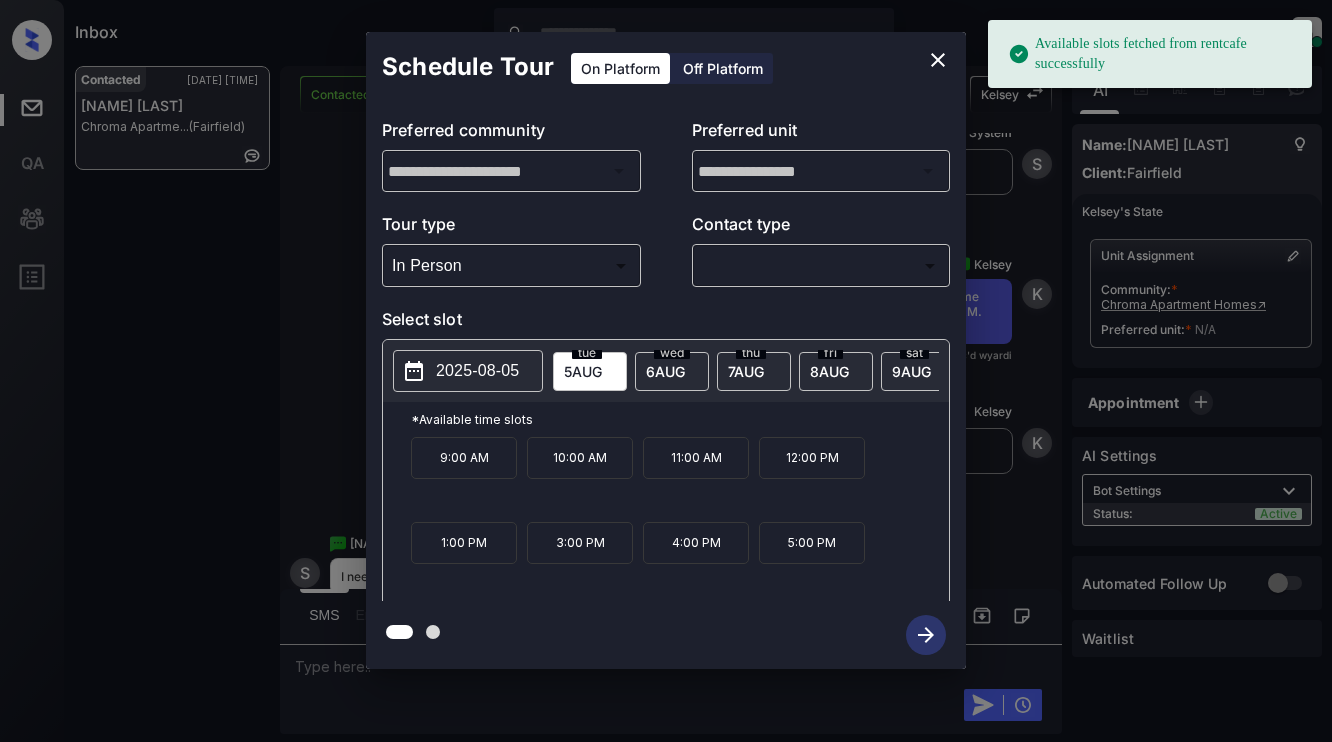 click on "6 AUG" at bounding box center [583, 371] 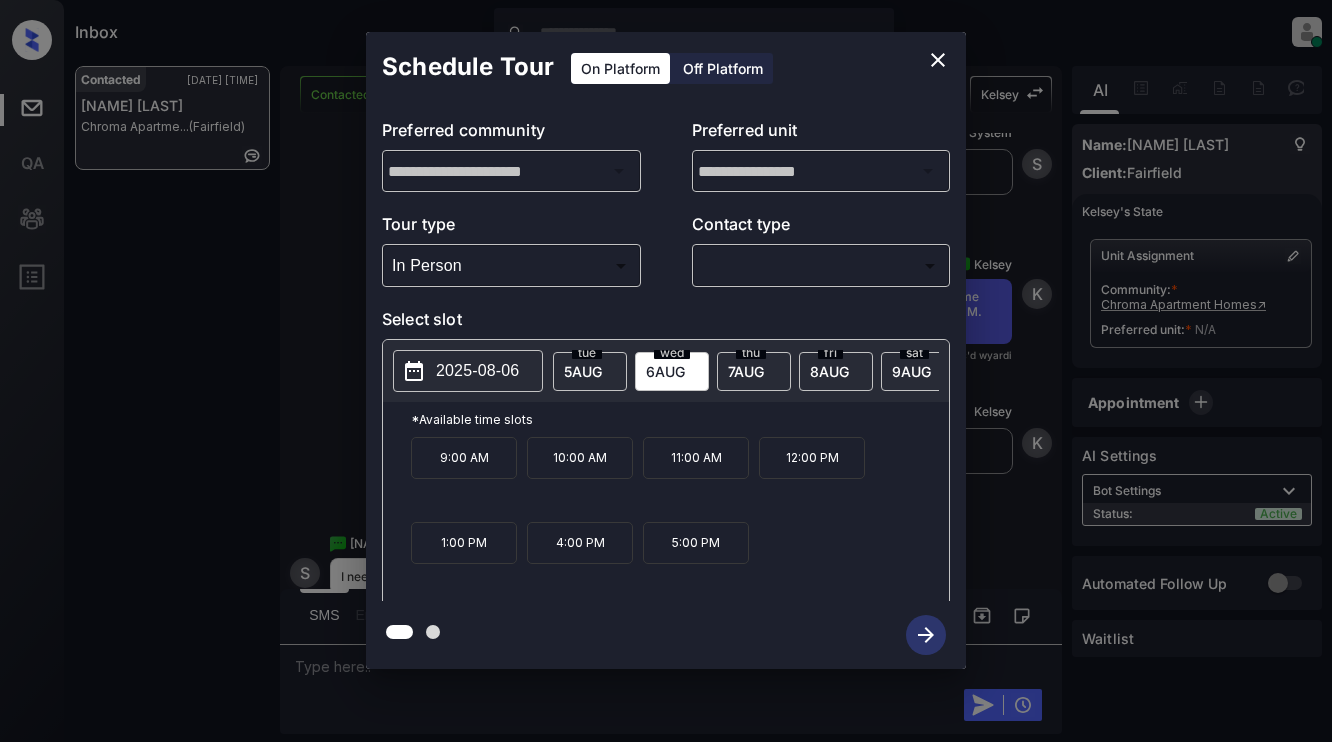 click 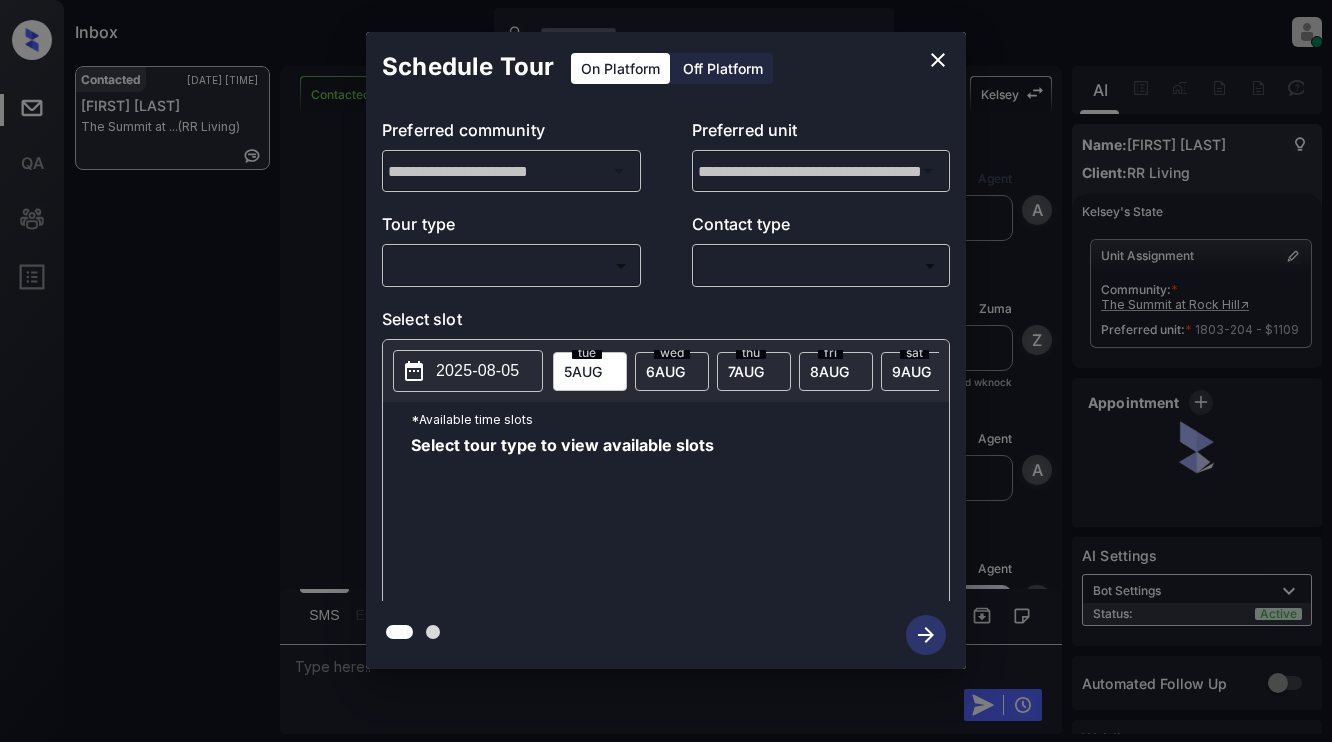 scroll, scrollTop: 0, scrollLeft: 0, axis: both 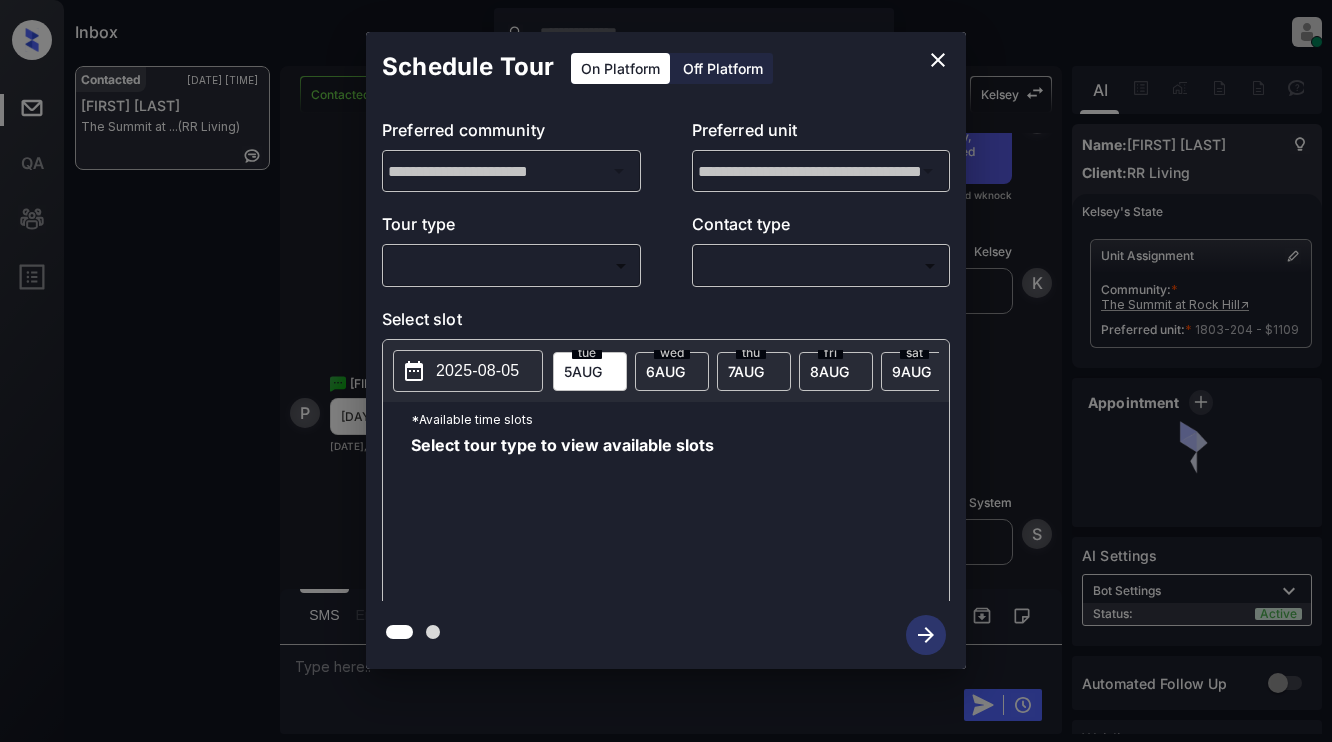 click on "Inbox Dominic Ceralde Online Set yourself   offline Set yourself   on break Profile Switch to  light  mode Sign out Contacted Aug-05 01:35 am   Paul R Sutton The Summit at ...  (RR Living) Contacted Lost Lead Sentiment: Angry Upon sliding the acknowledgement:  Lead will move to lost stage. * ​ SMS and call option will be set to opt out. AFM will be turned off for the lead. Kelsey New Message Agent Lead created via webhook in Inbound stage. Aug 05, 2025 01:00 am A New Message Zuma Lead transferred to leasing agent: kelsey Aug 05, 2025 01:00 am  Sync'd w  knock Z New Message Agent AFM Request sent to Kelsey. Aug 05, 2025 01:00 am A New Message Agent Notes Note: Structured Note:
Move In Date: 2025-09-01
Aug 05, 2025 01:00 am A New Message Kelsey Lead Details Updated
Move In Date:  1-9-2025
Aug 05, 2025 01:01 am K New Message Kelsey Aug 05, 2025 01:01 am   | SmarterAFMV2Sms  Sync'd w  knock K New Message Kelsey Lead archived by Kelsey! Aug 05, 2025 01:01 am K New Message Paul R Sutton 1 br    Sync'd w  P" at bounding box center [666, 371] 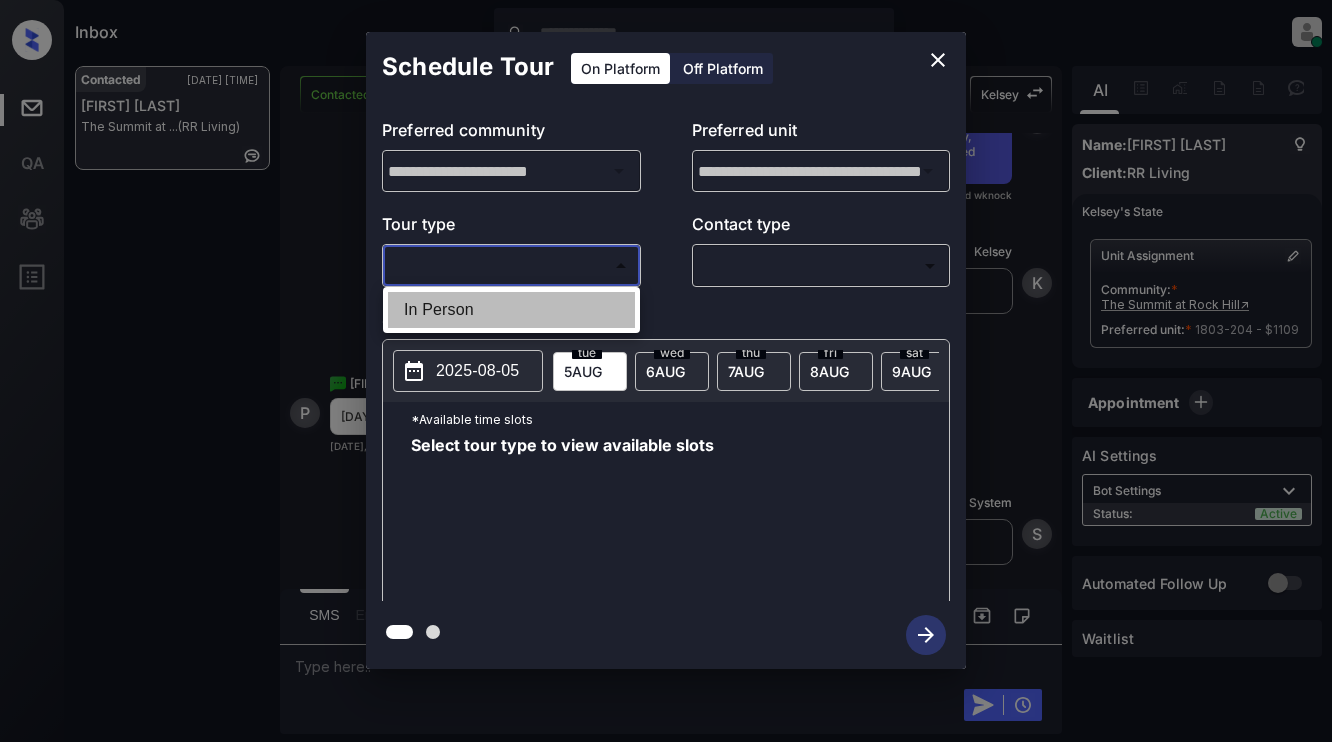 click on "In Person" at bounding box center (511, 310) 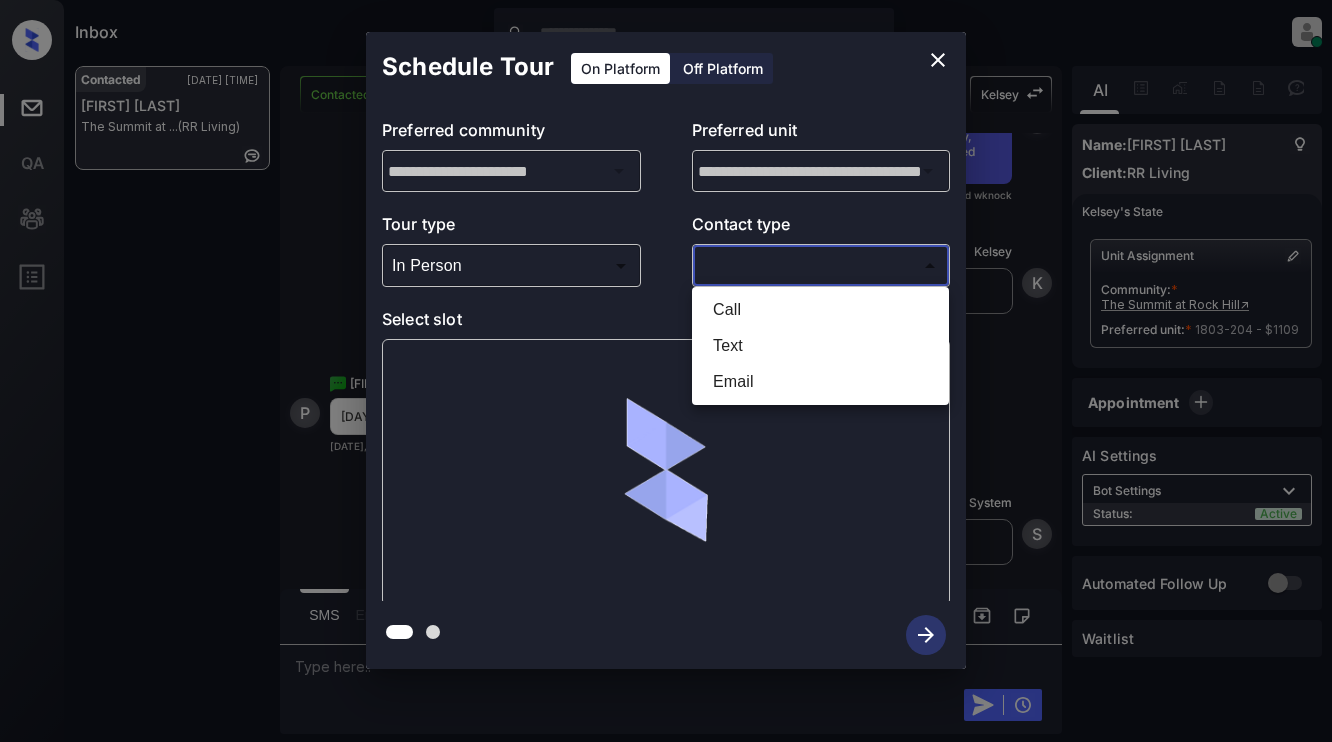 click on "Inbox Dominic Ceralde Online Set yourself   offline Set yourself   on break Profile Switch to  light  mode Sign out Contacted Aug-05 01:35 am   Paul R Sutton The Summit at ...  (RR Living) Contacted Lost Lead Sentiment: Angry Upon sliding the acknowledgement:  Lead will move to lost stage. * ​ SMS and call option will be set to opt out. AFM will be turned off for the lead. Kelsey New Message Agent Lead created via webhook in Inbound stage. Aug 05, 2025 01:00 am A New Message Zuma Lead transferred to leasing agent: kelsey Aug 05, 2025 01:00 am  Sync'd w  knock Z New Message Agent AFM Request sent to Kelsey. Aug 05, 2025 01:00 am A New Message Agent Notes Note: Structured Note:
Move In Date: 2025-09-01
Aug 05, 2025 01:00 am A New Message Kelsey Lead Details Updated
Move In Date:  1-9-2025
Aug 05, 2025 01:01 am K New Message Kelsey Aug 05, 2025 01:01 am   | SmarterAFMV2Sms  Sync'd w  knock K New Message Kelsey Lead archived by Kelsey! Aug 05, 2025 01:01 am K New Message Paul R Sutton 1 br    Sync'd w  P" at bounding box center [666, 371] 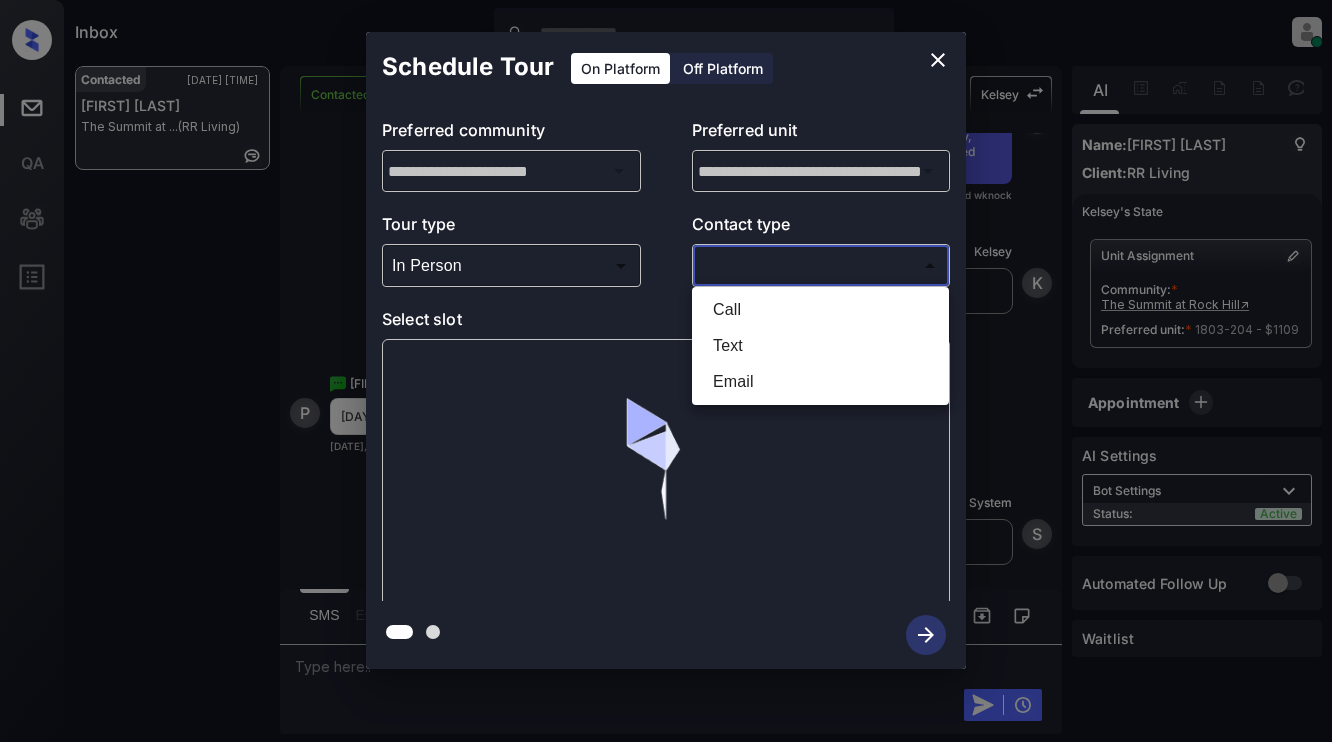 click on "Text" at bounding box center (820, 346) 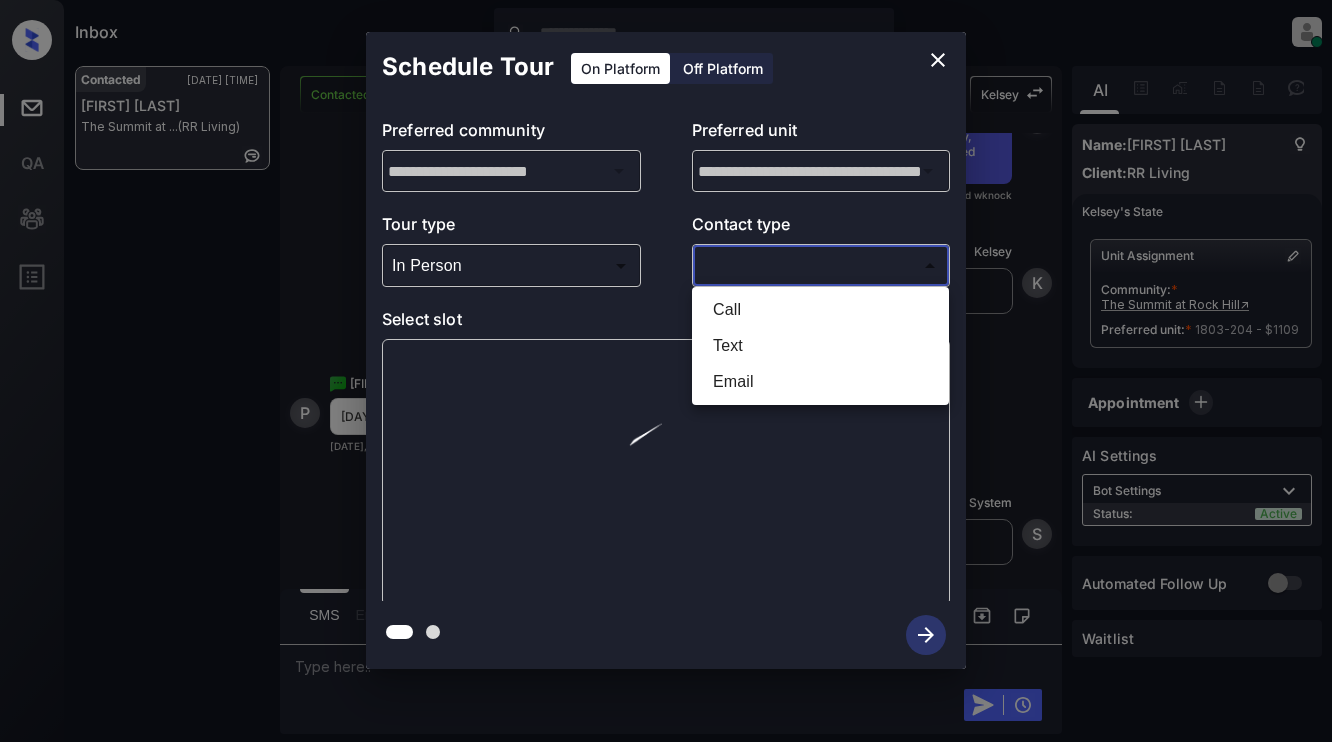 type on "****" 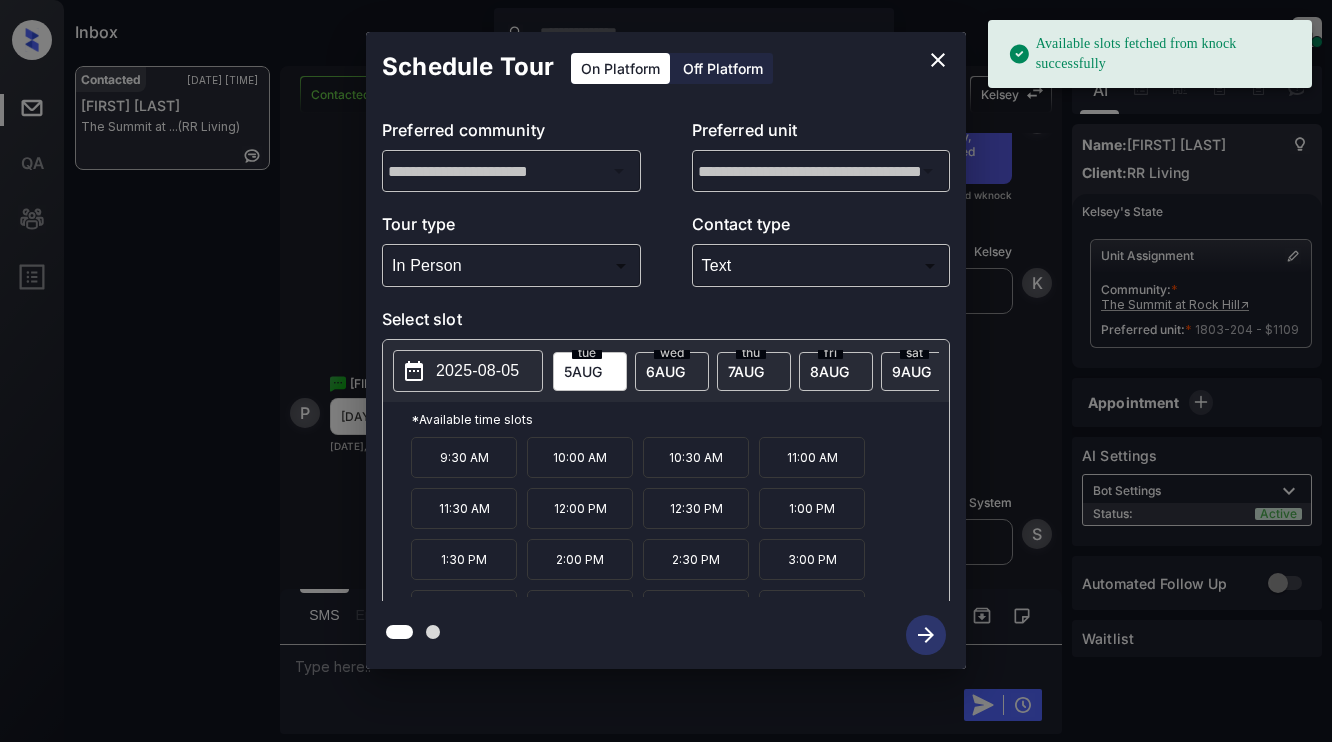 click on "6 AUG" at bounding box center [583, 371] 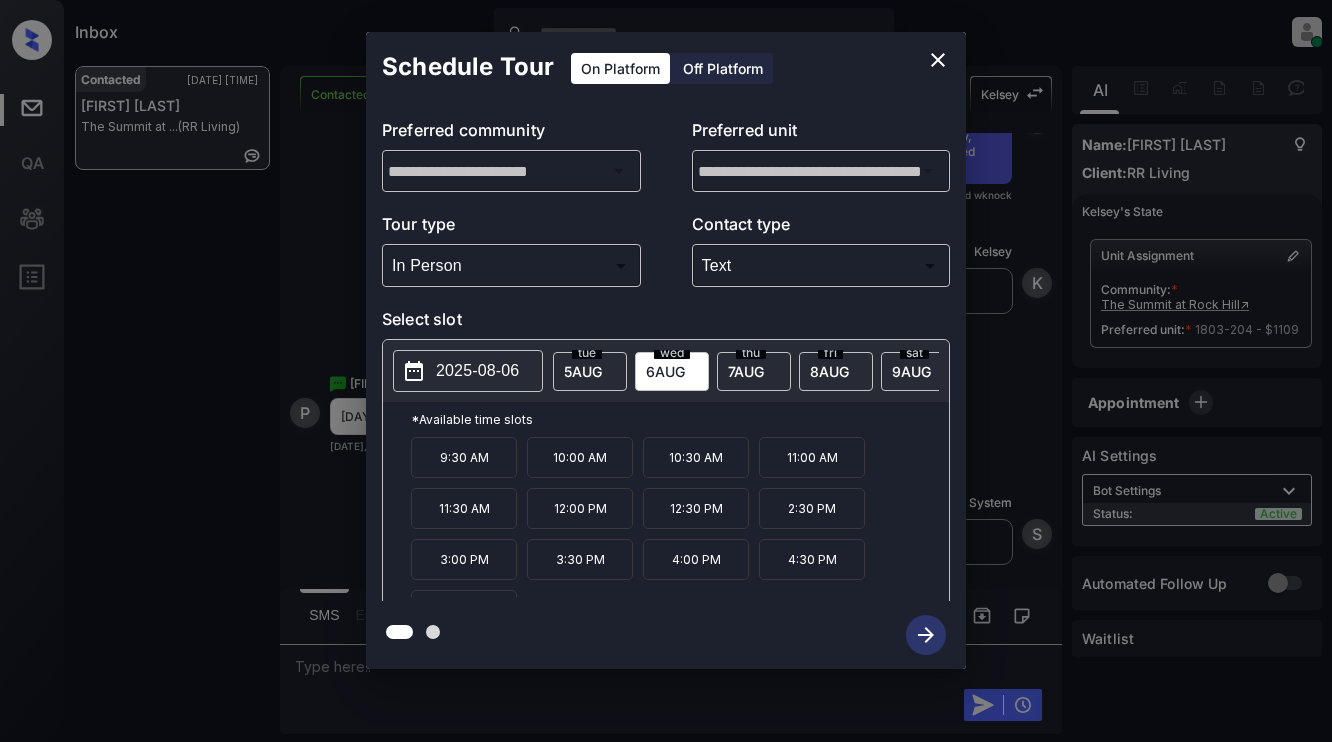 scroll, scrollTop: 34, scrollLeft: 0, axis: vertical 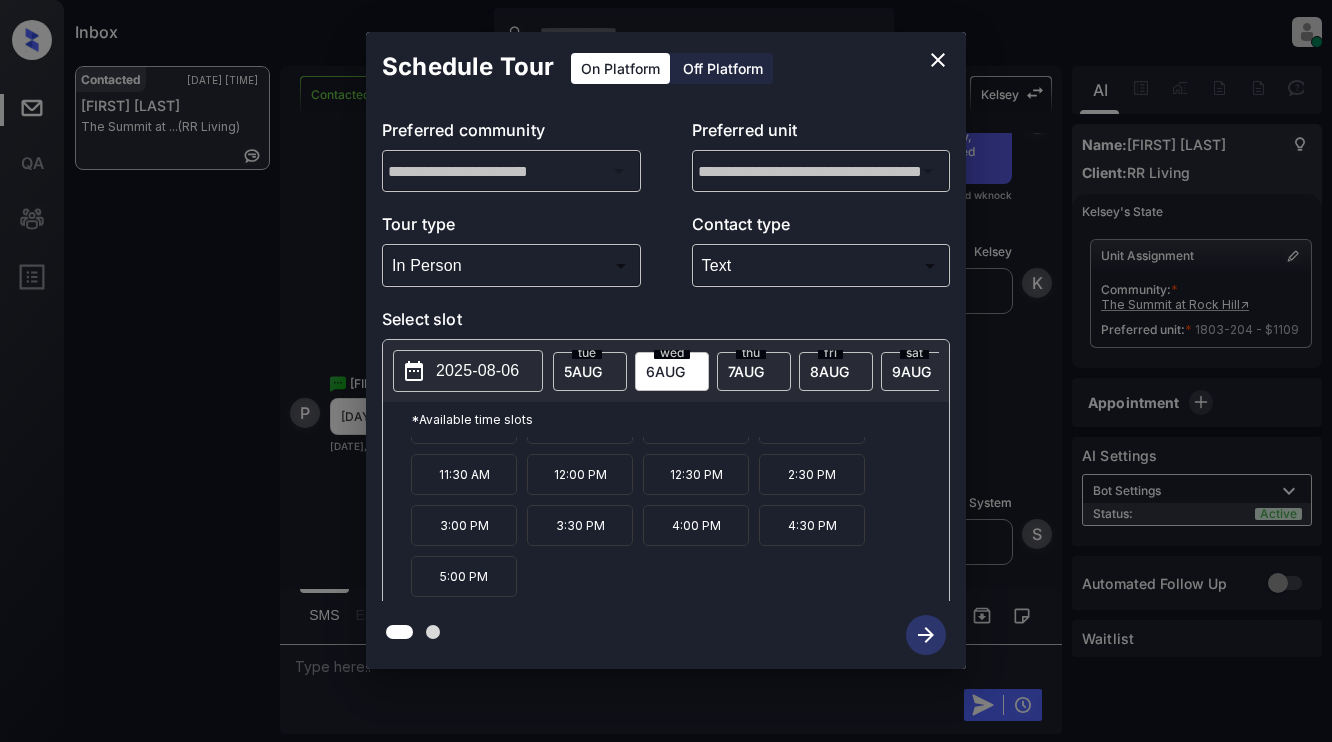 click on "4:00 PM" at bounding box center [696, 525] 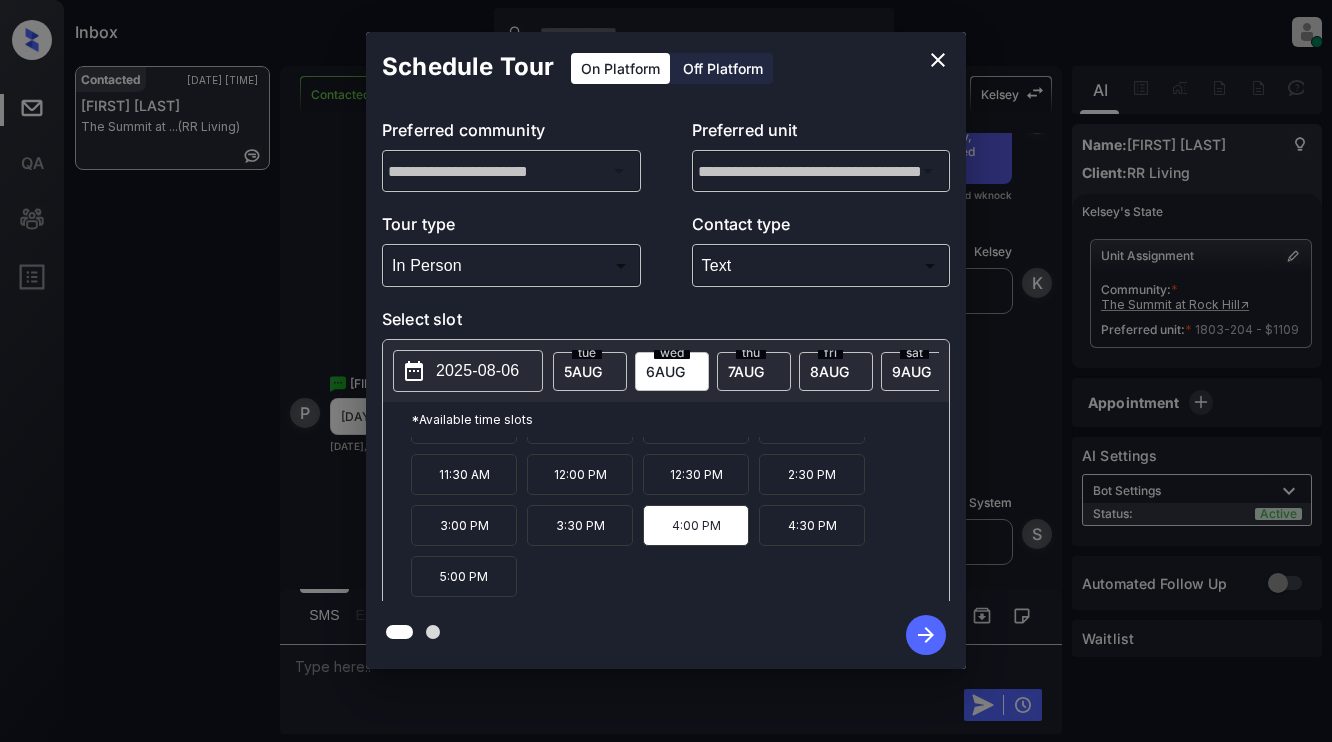 click on "Schedule Tour On Platform Off Platform" at bounding box center (666, 67) 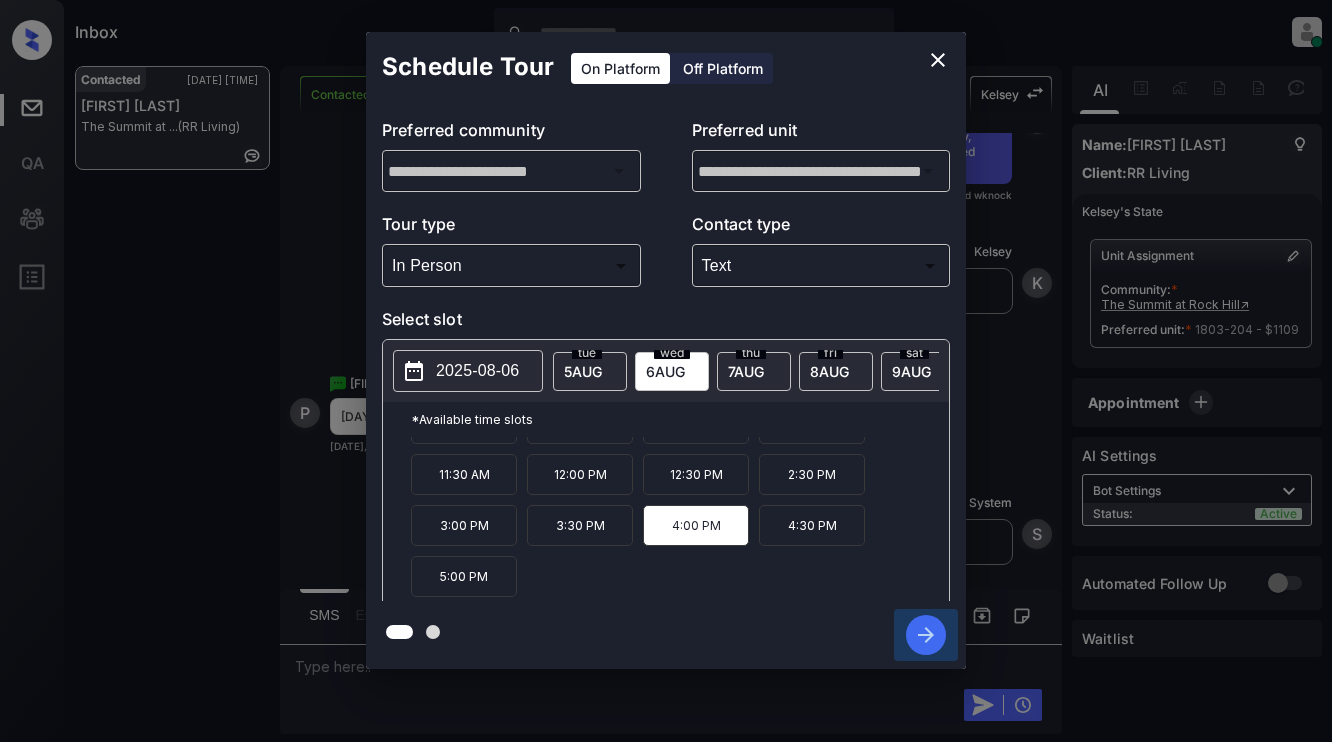 click 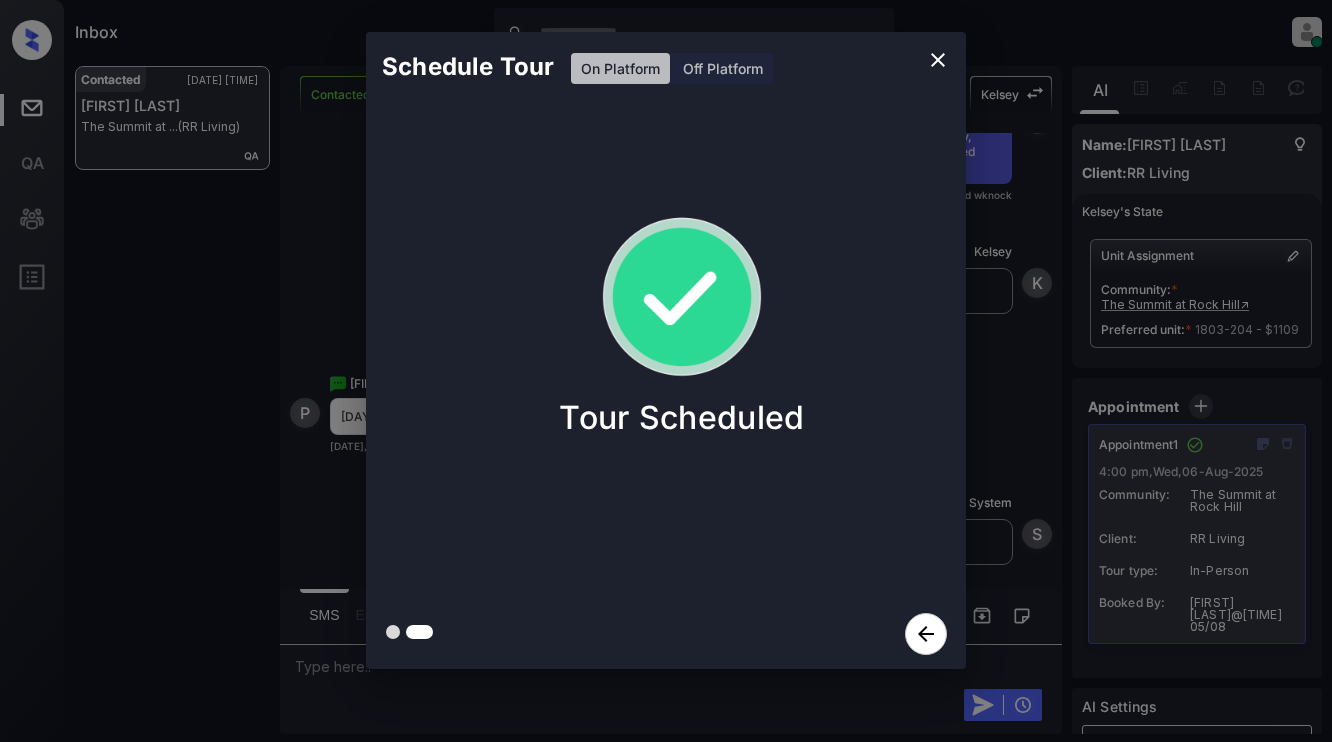click on "Schedule Tour On Platform Off Platform Tour Scheduled" at bounding box center (666, 350) 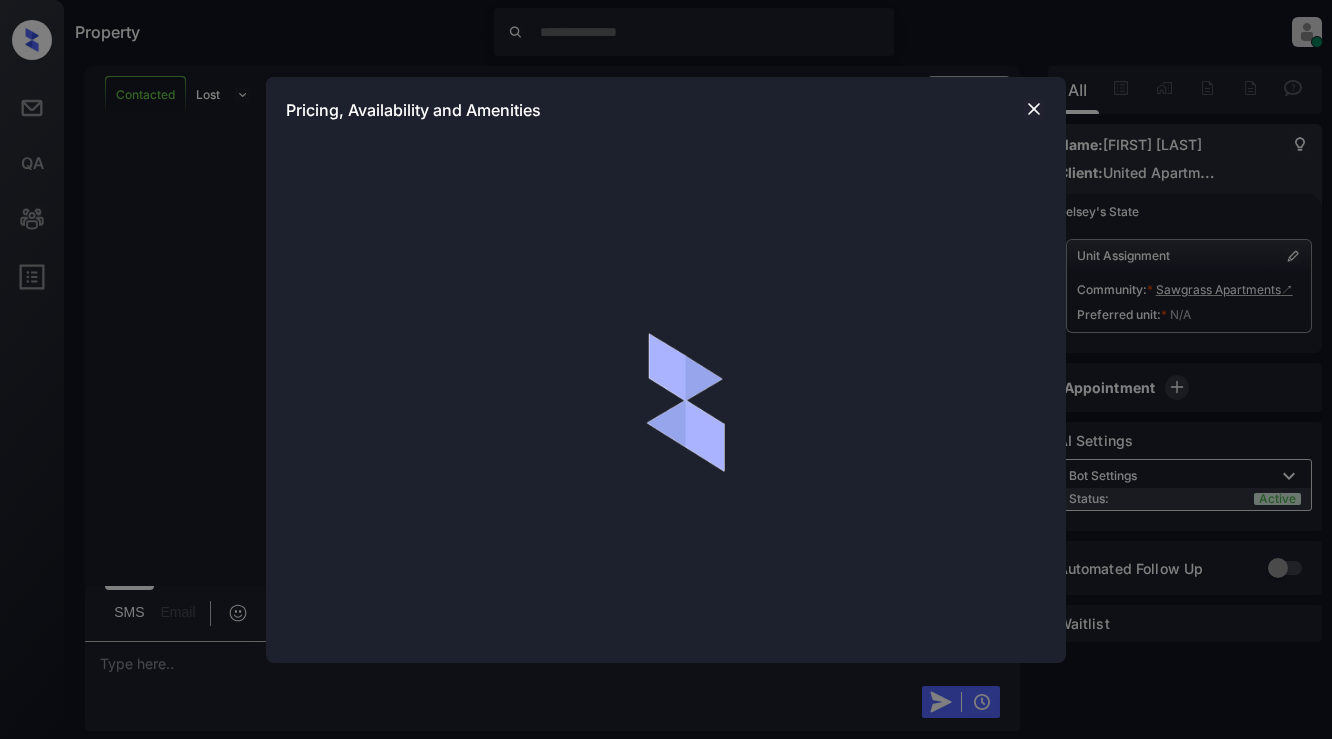 scroll, scrollTop: 0, scrollLeft: 0, axis: both 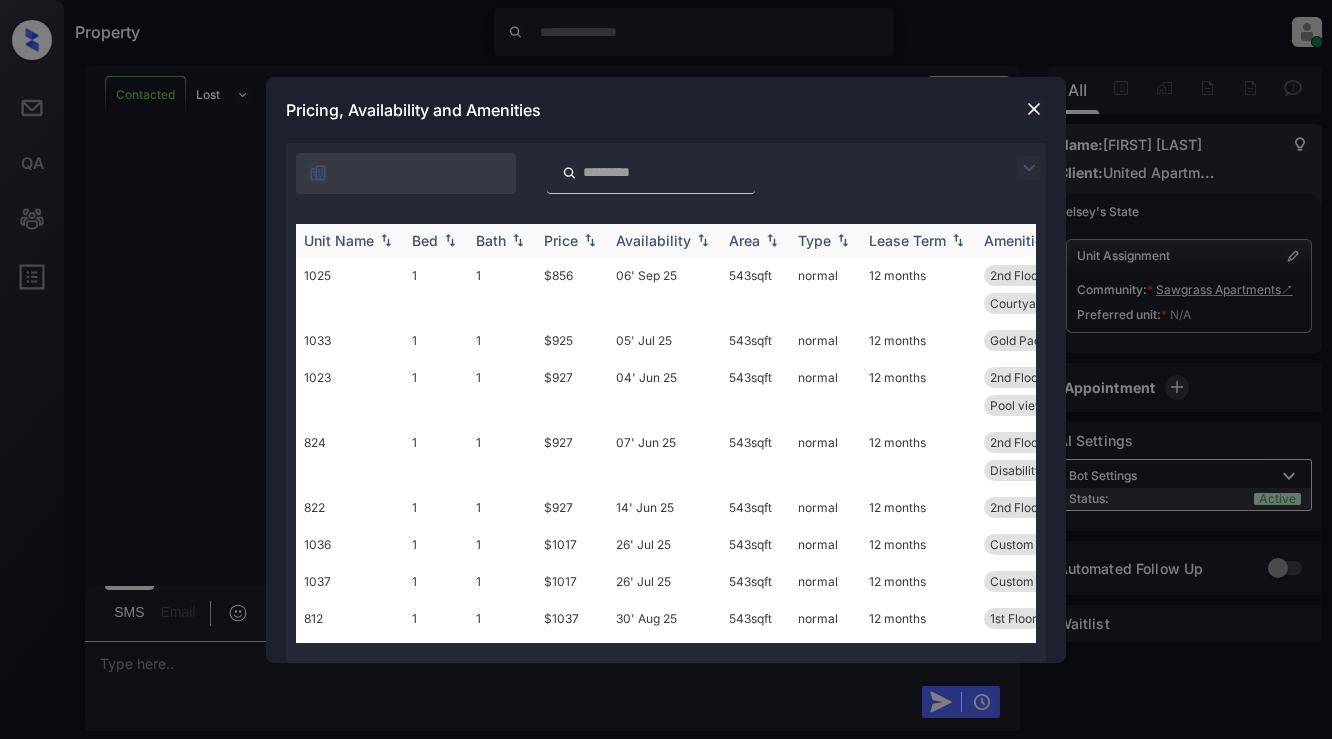 click at bounding box center (590, 240) 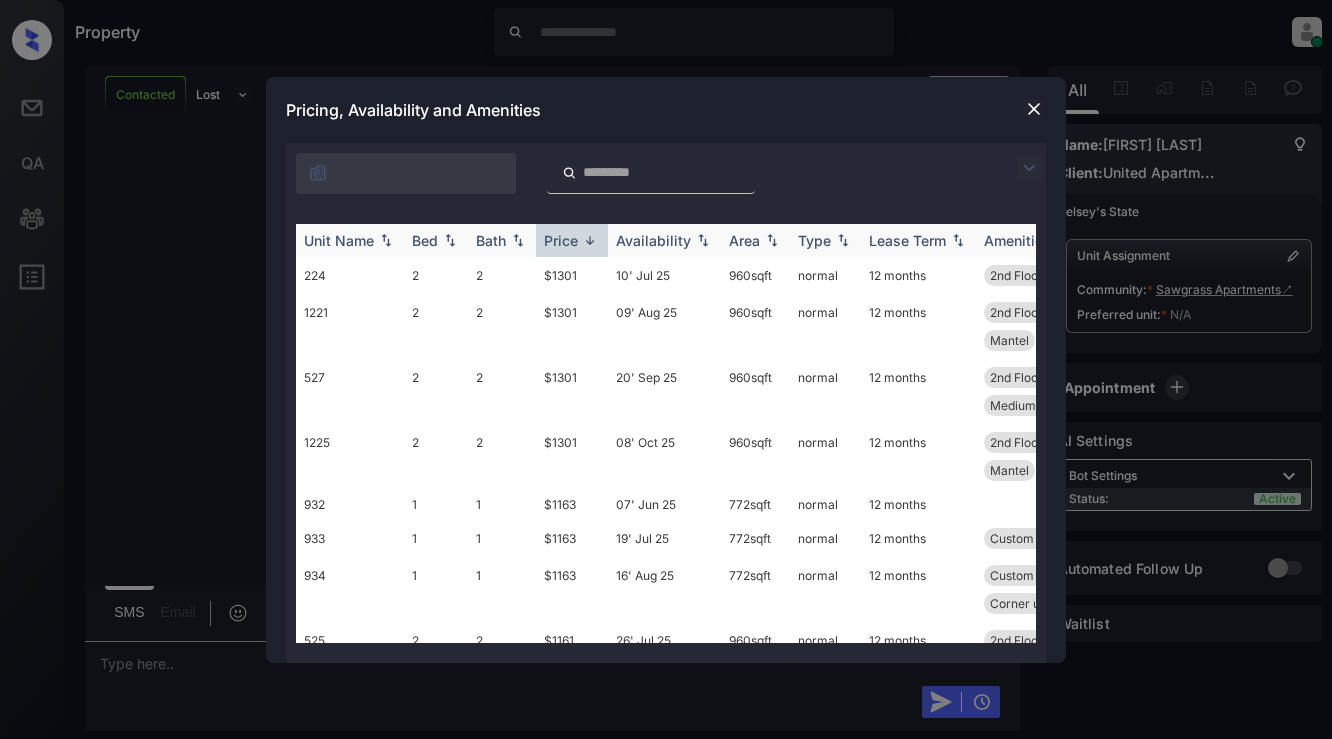 click at bounding box center (590, 240) 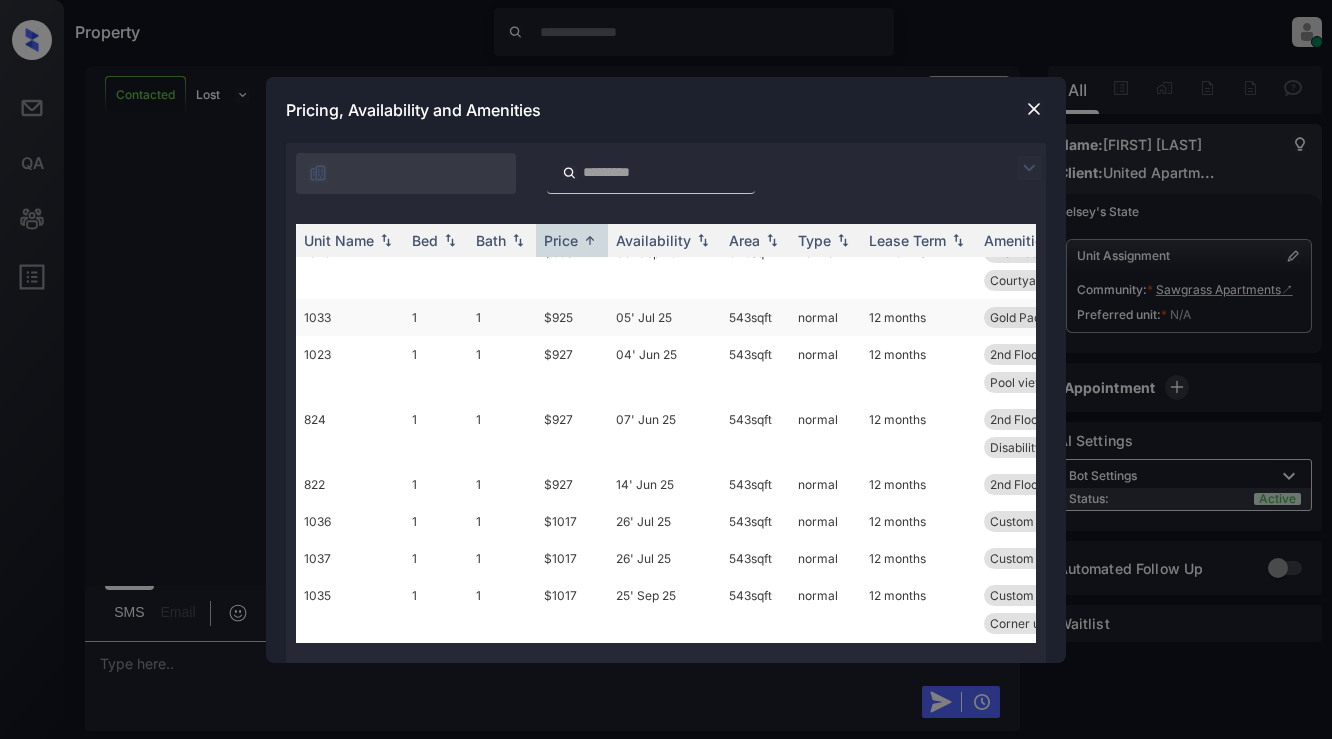 scroll, scrollTop: 0, scrollLeft: 0, axis: both 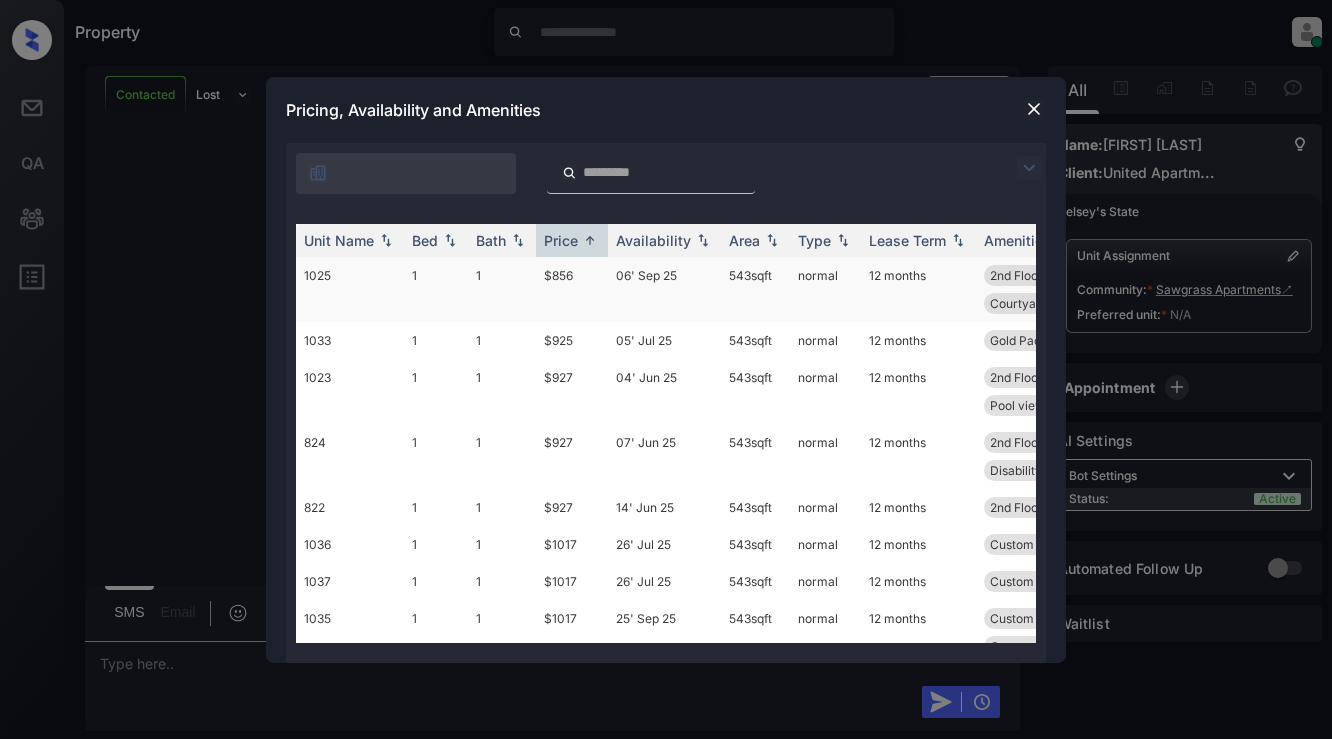 click on "$856" at bounding box center (572, 289) 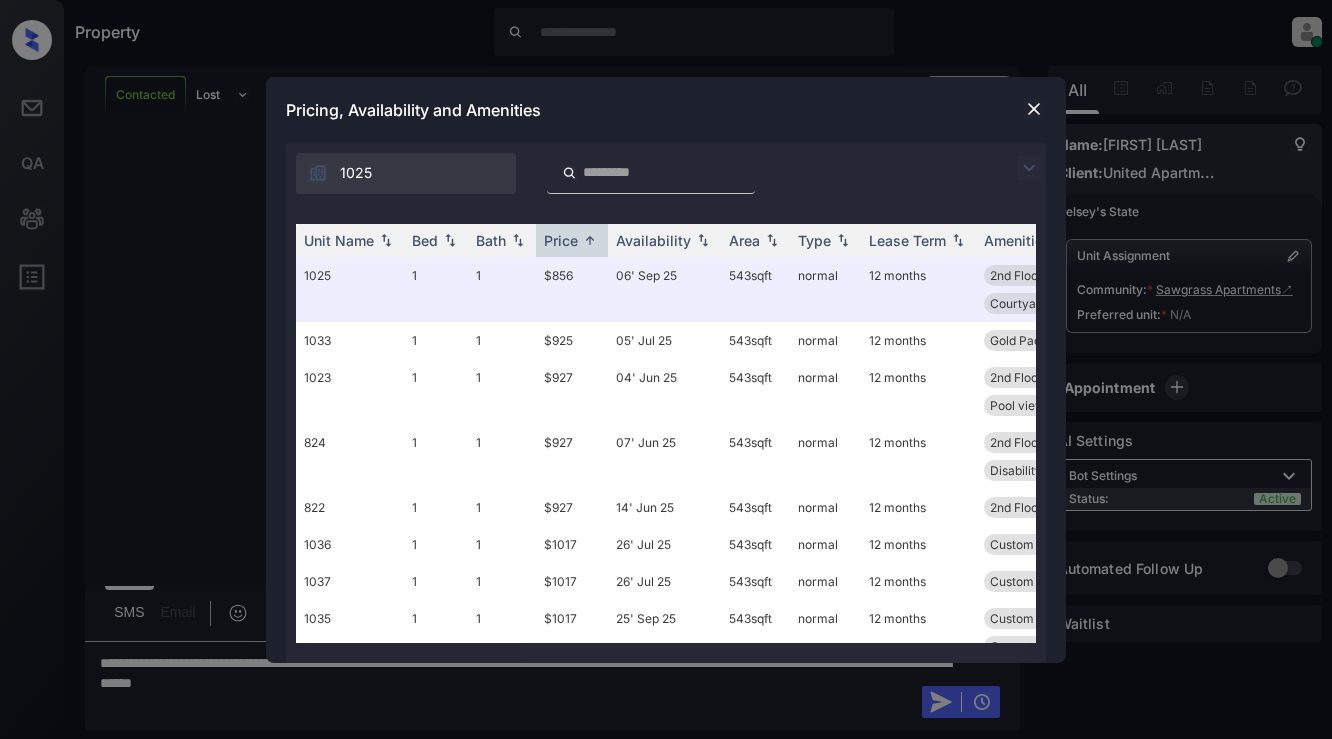 click at bounding box center (1034, 109) 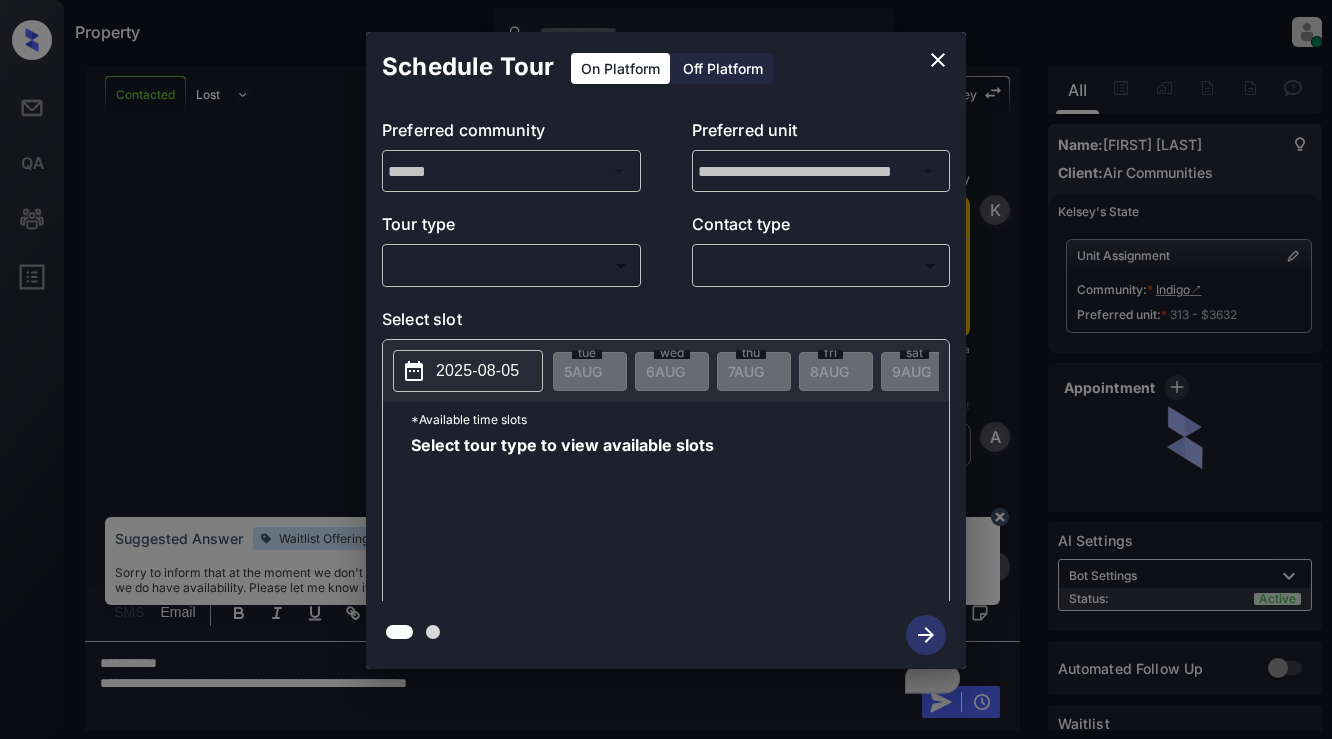 scroll, scrollTop: 0, scrollLeft: 0, axis: both 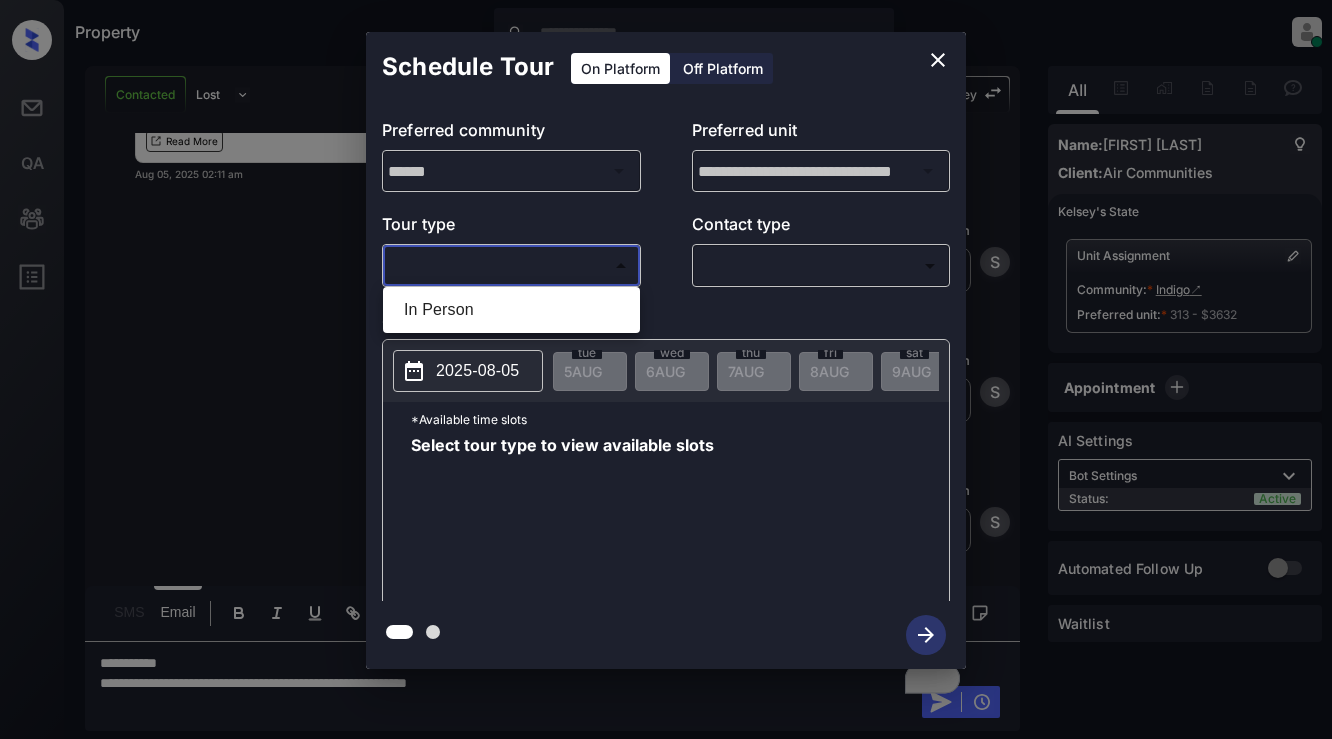 click on "Property [PERSON] Online Set yourself   offline Set yourself   on break Profile Switch to  light  mode Sign out Contacted Lost Lead Sentiment: Angry Upon sliding the acknowledgement:  Lead will move to lost stage. * ​ SMS and call option will be set to opt out. AFM will be turned off for the lead. [PERSON] New Message [PERSON] Notes Note:  https://conversation.getzuma.com/6891a5491b54c8858f4c77e3  - Paste this link into your browser to view [PERSON]’s conversation with the prospect Aug 04, 2025 11:31 pm  Sync'd w  entrata K New Message Agent Lead created via emailParser in Inbound stage. Aug 04, 2025 11:31 pm A New Message Zuma Lead transferred to leasing agent: [PERSON] Aug 04, 2025 11:31 pm Z New Message [PERSON] Due to the activation of disableLeadTransfer feature flag, [PERSON] will no longer transfer ownership of this CRM guest card Aug 04, 2025 11:31 pm K New Message Agent AFM Request sent to [PERSON]. Aug 04, 2025 11:31 pm A New Message" at bounding box center (666, 369) 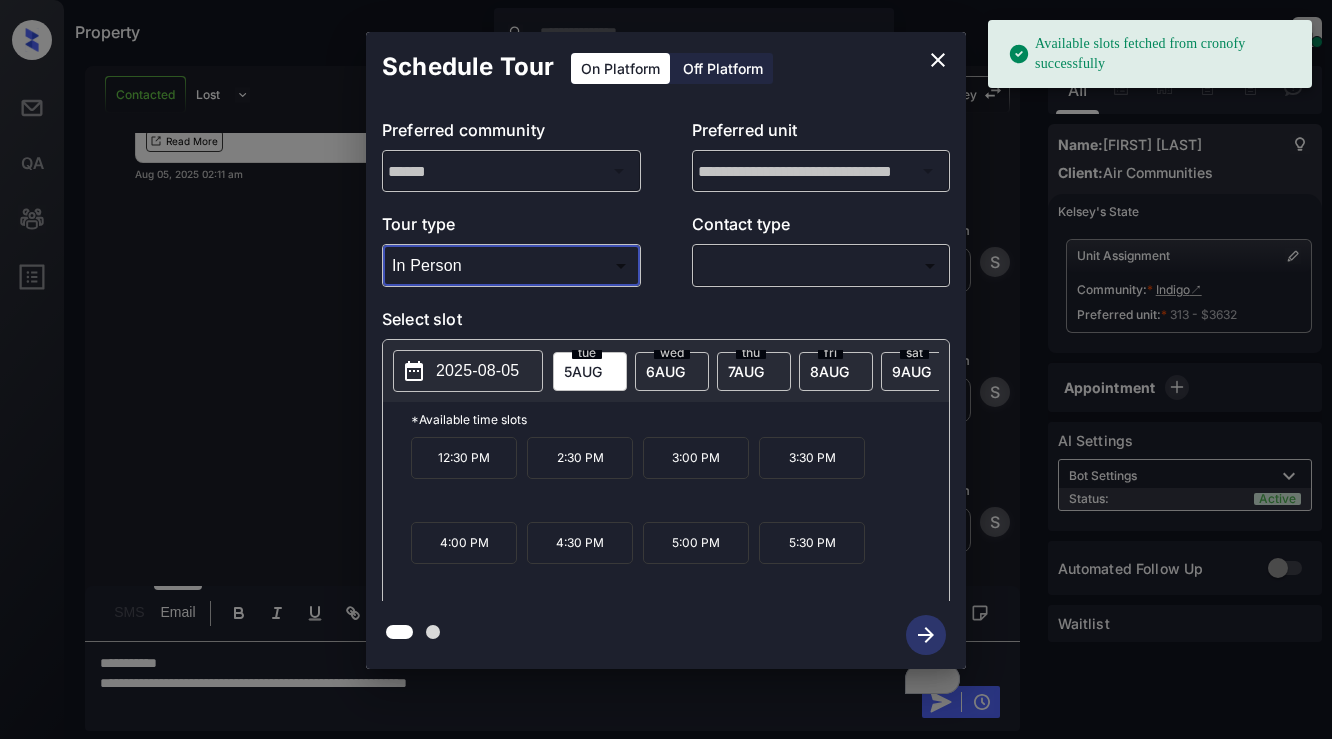 click 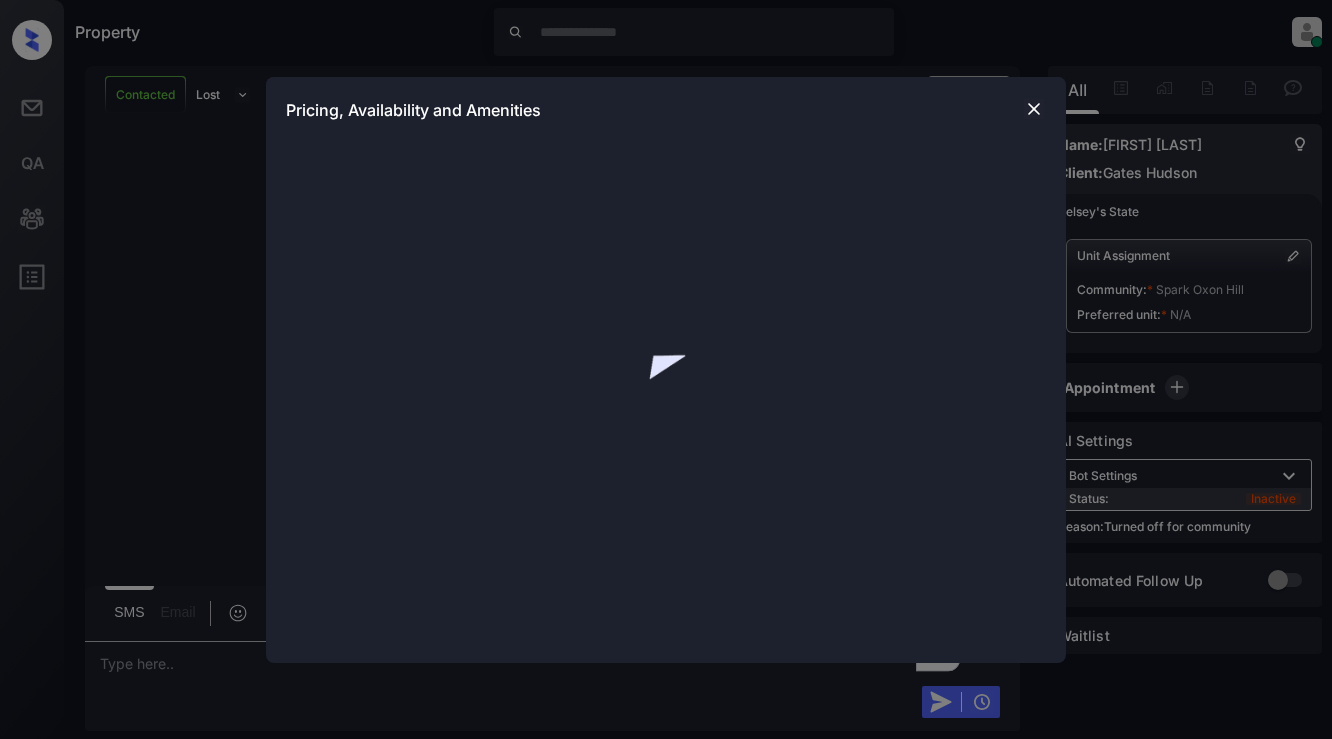 scroll, scrollTop: 0, scrollLeft: 0, axis: both 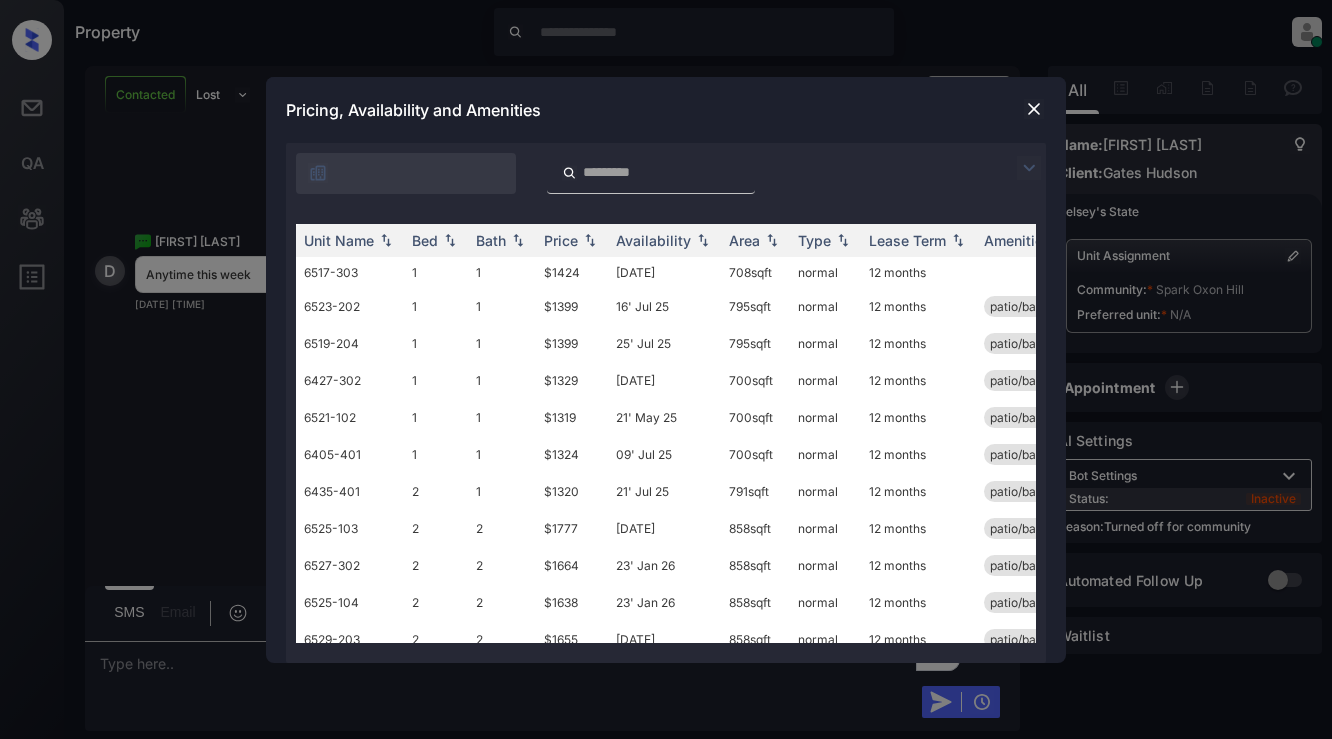 click at bounding box center (1034, 109) 